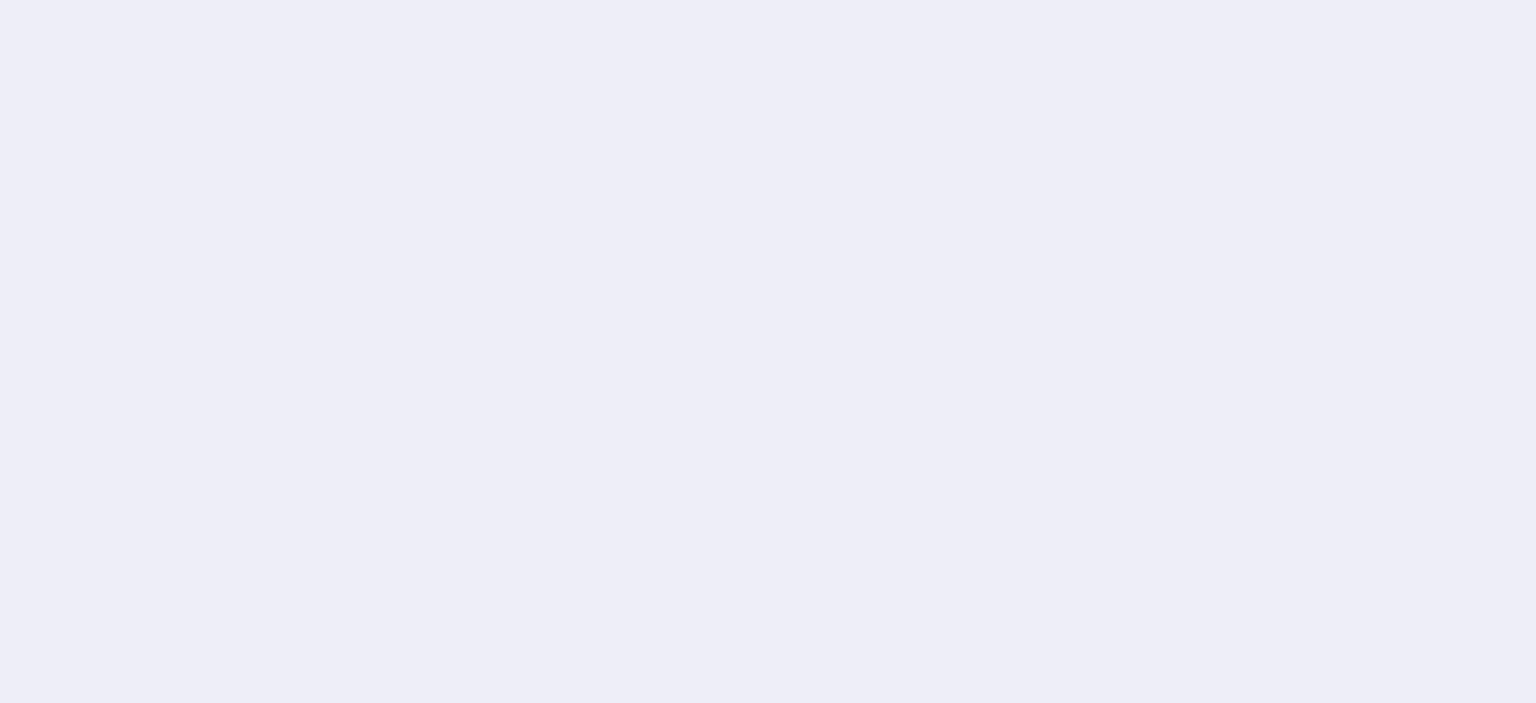 scroll, scrollTop: 0, scrollLeft: 0, axis: both 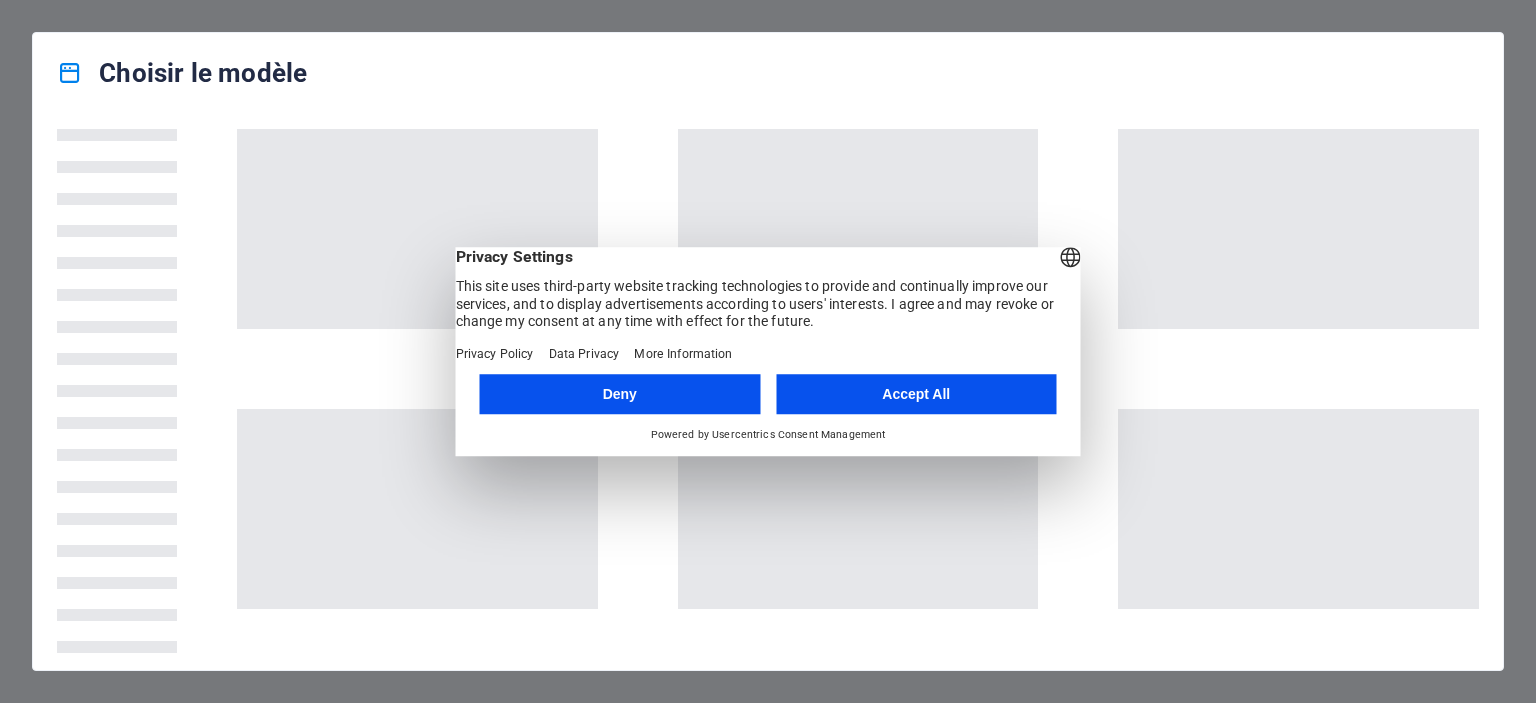 click on "Accept All" at bounding box center (916, 394) 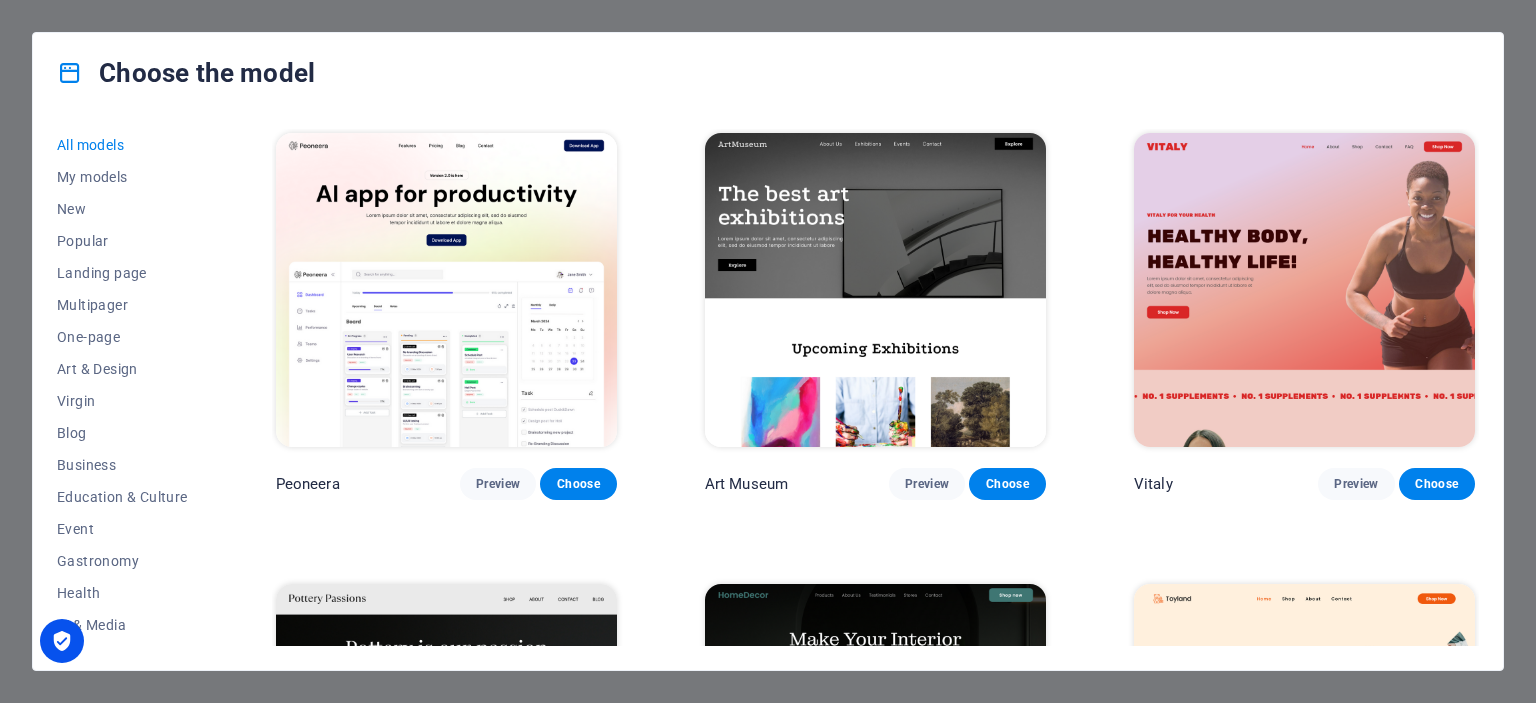 click on "Choose the model" at bounding box center (768, 73) 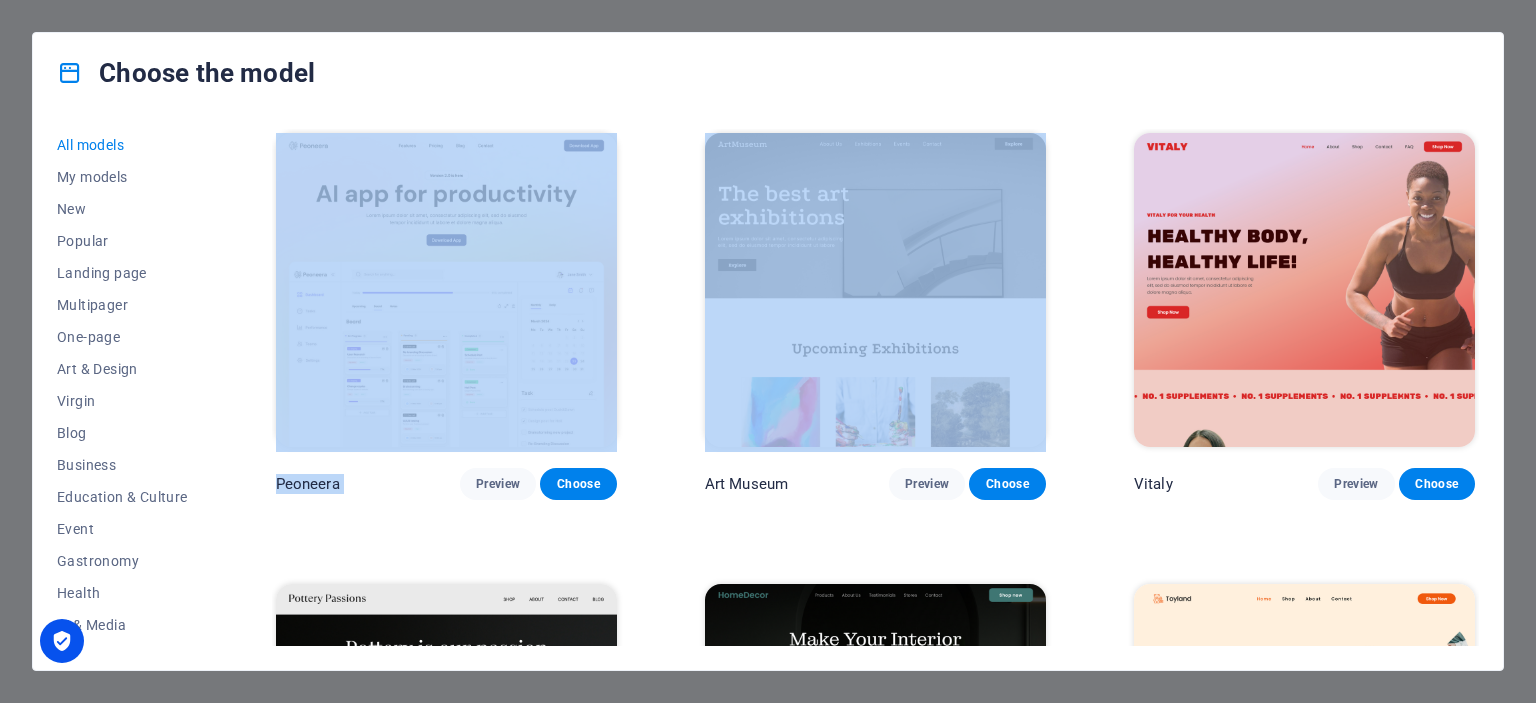 drag, startPoint x: 1048, startPoint y: 106, endPoint x: 1046, endPoint y: 146, distance: 40.04997 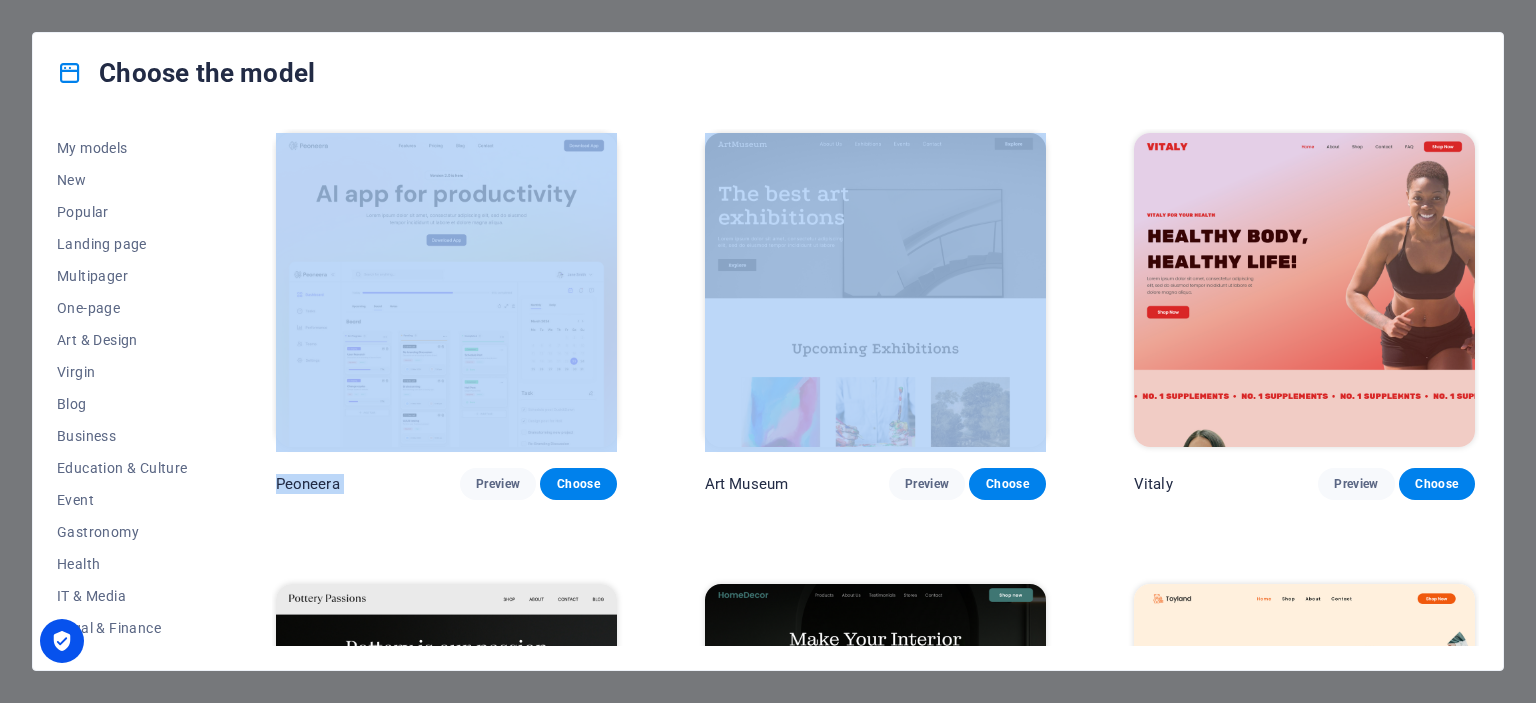 scroll, scrollTop: 81, scrollLeft: 0, axis: vertical 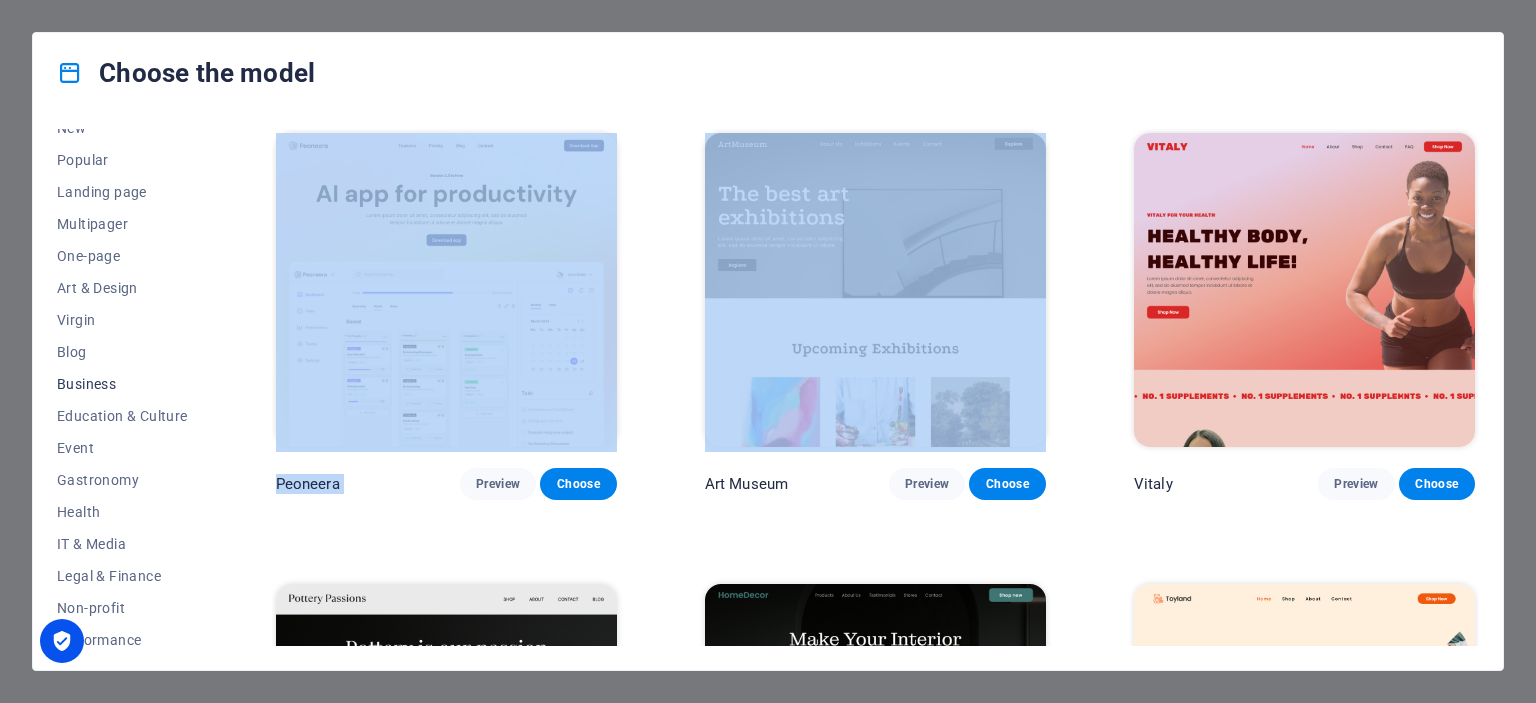 click on "Business" at bounding box center [86, 384] 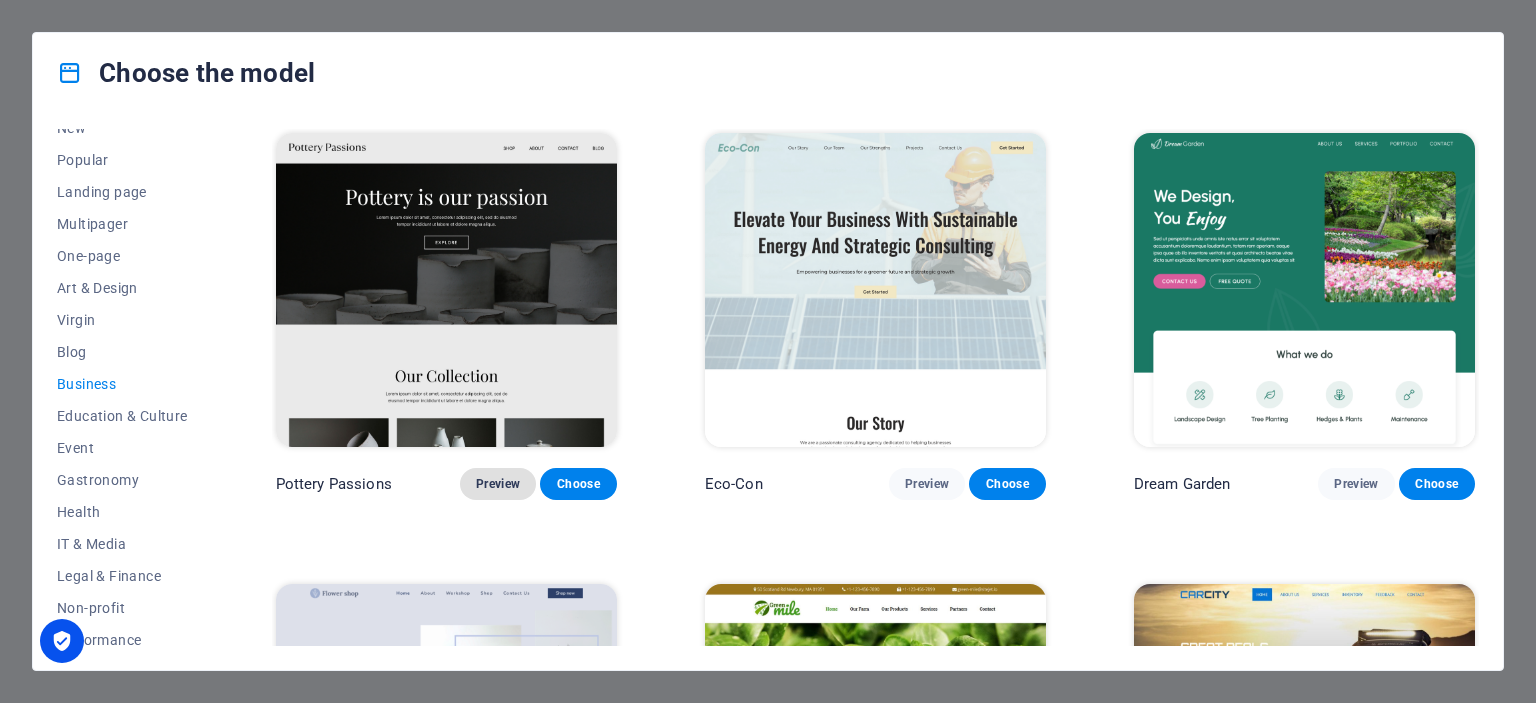 click on "Preview" at bounding box center (498, 484) 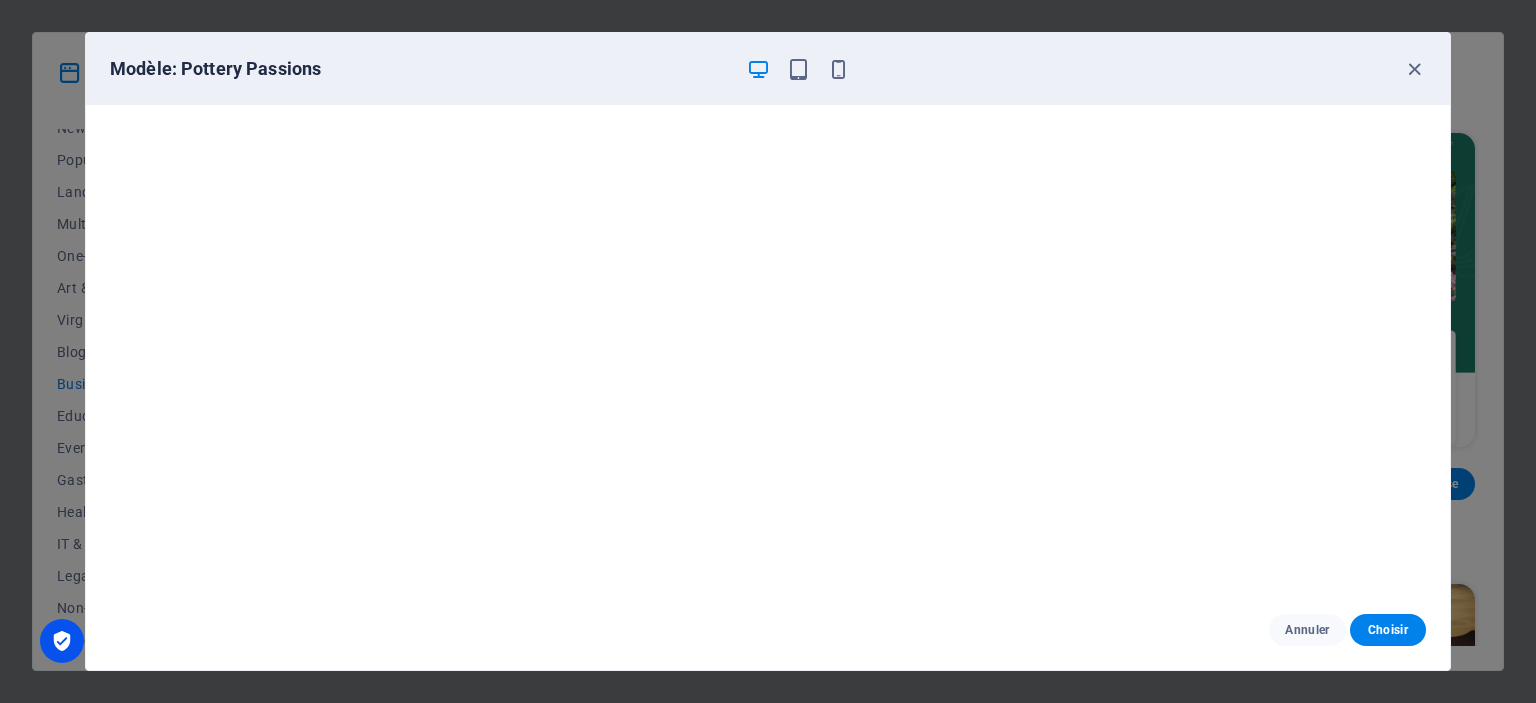 drag, startPoint x: 1236, startPoint y: 632, endPoint x: 1184, endPoint y: 639, distance: 52.46904 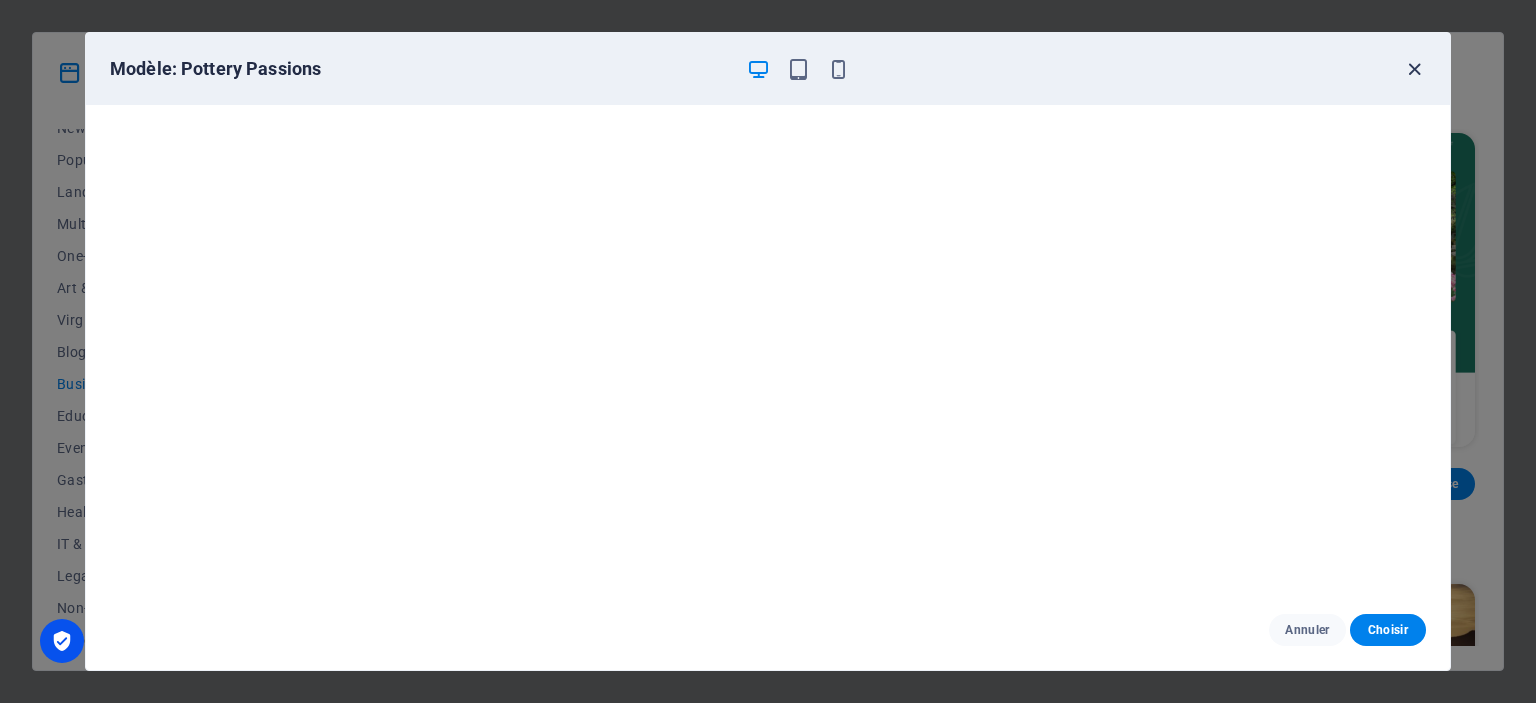 drag, startPoint x: 1261, startPoint y: 624, endPoint x: 1416, endPoint y: 63, distance: 582.0189 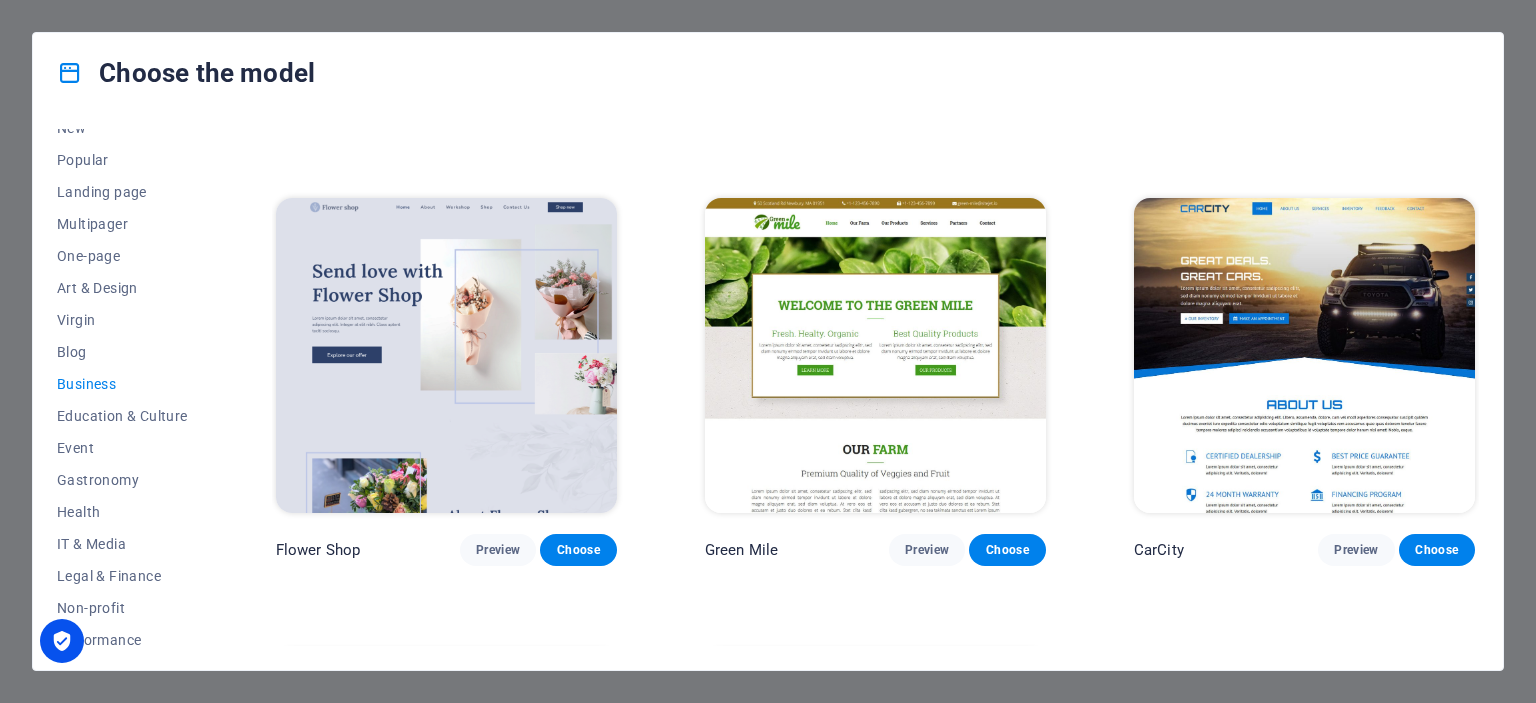 scroll, scrollTop: 390, scrollLeft: 0, axis: vertical 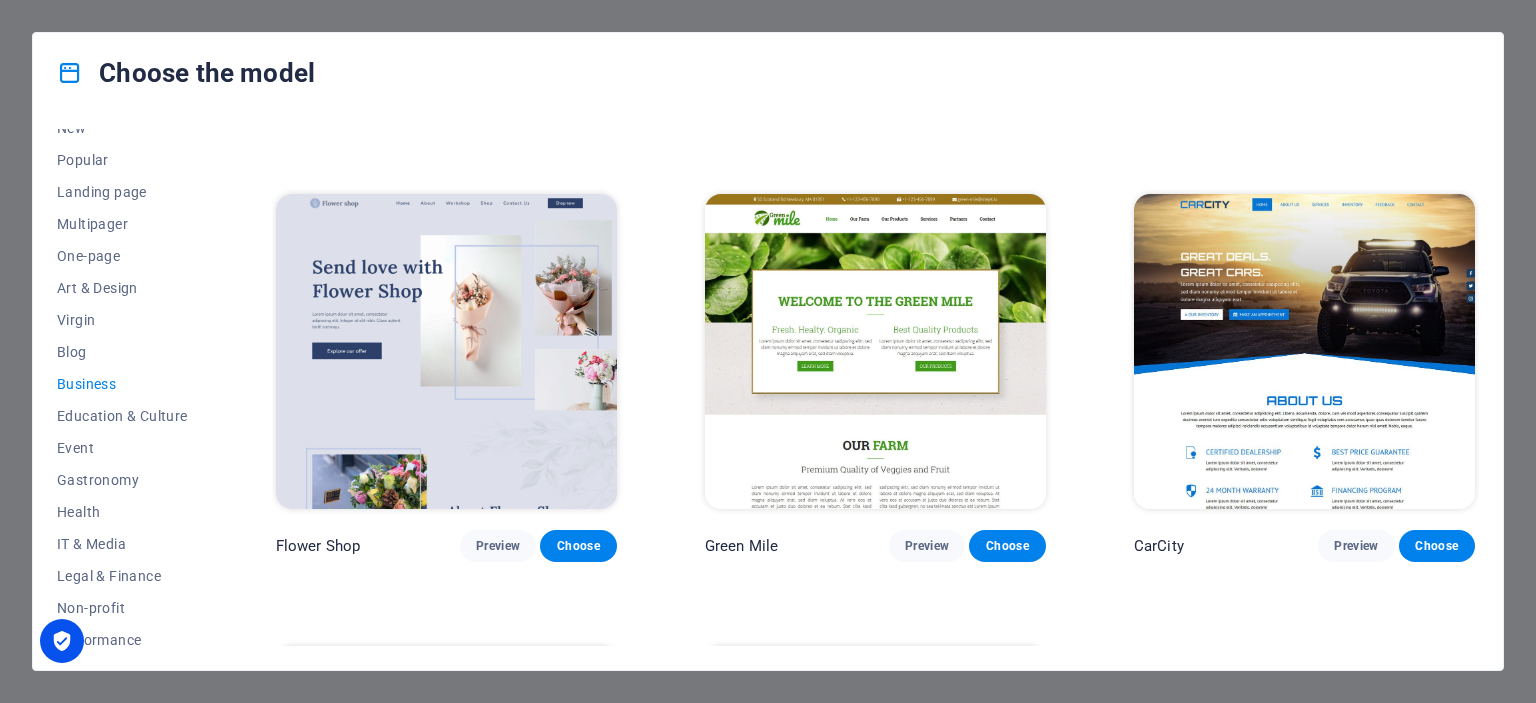click at bounding box center (446, 351) 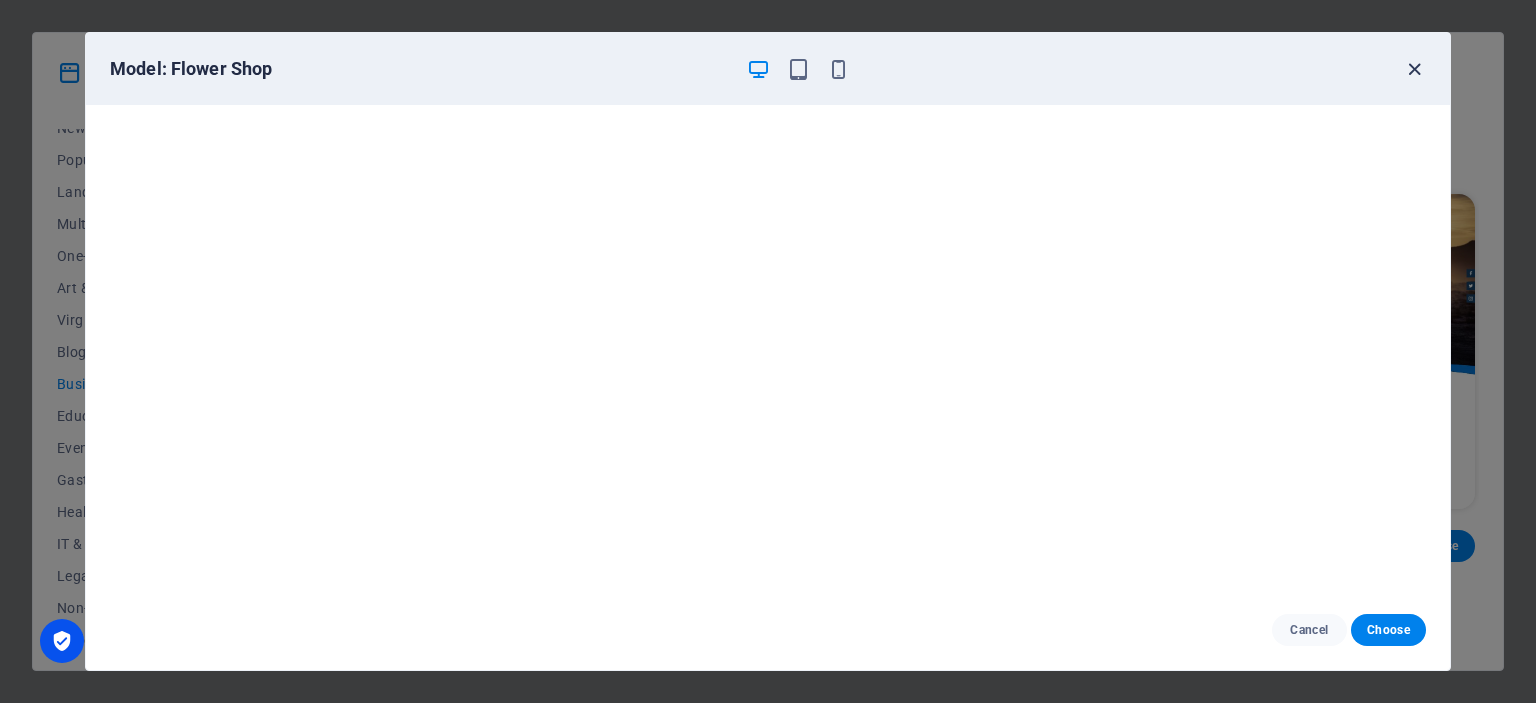click at bounding box center [1414, 69] 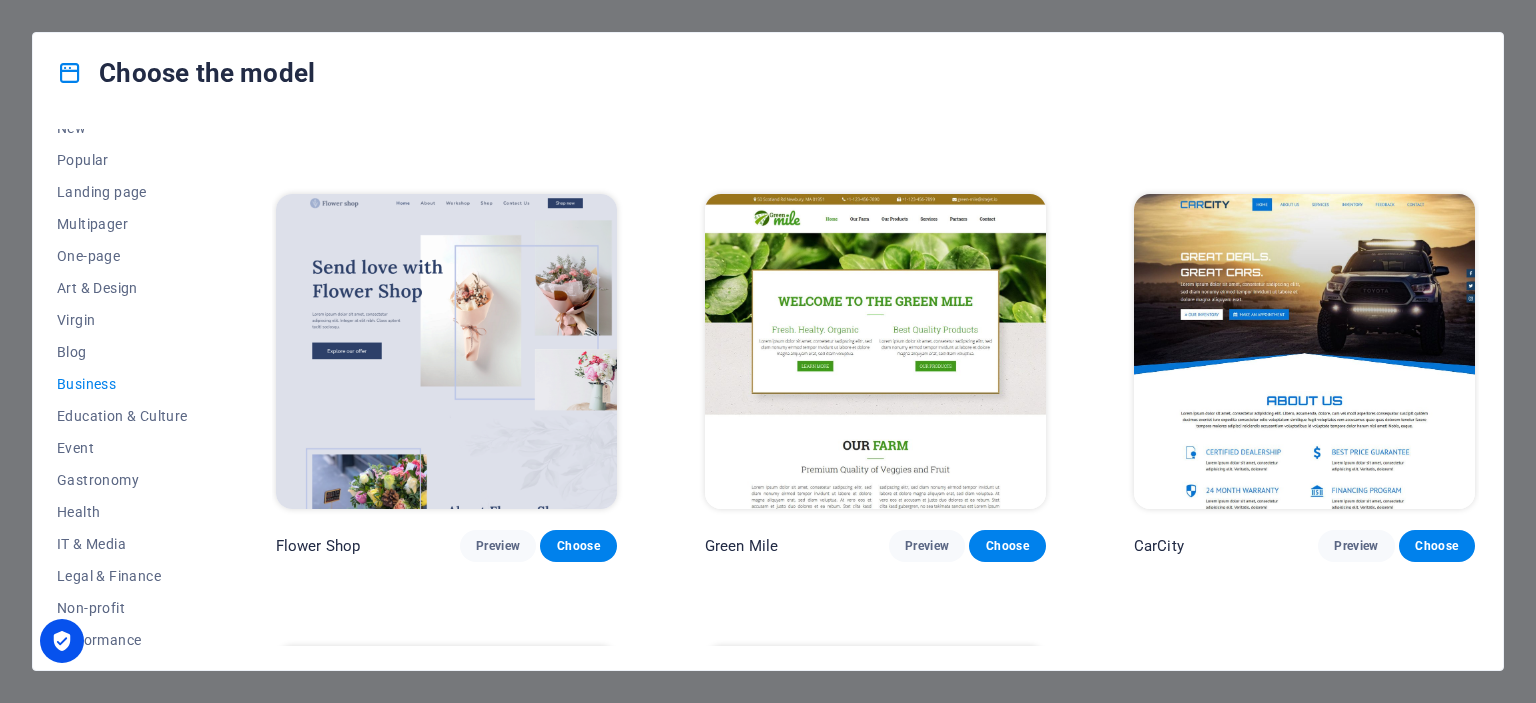 drag, startPoint x: 1479, startPoint y: 323, endPoint x: 1456, endPoint y: 442, distance: 121.20231 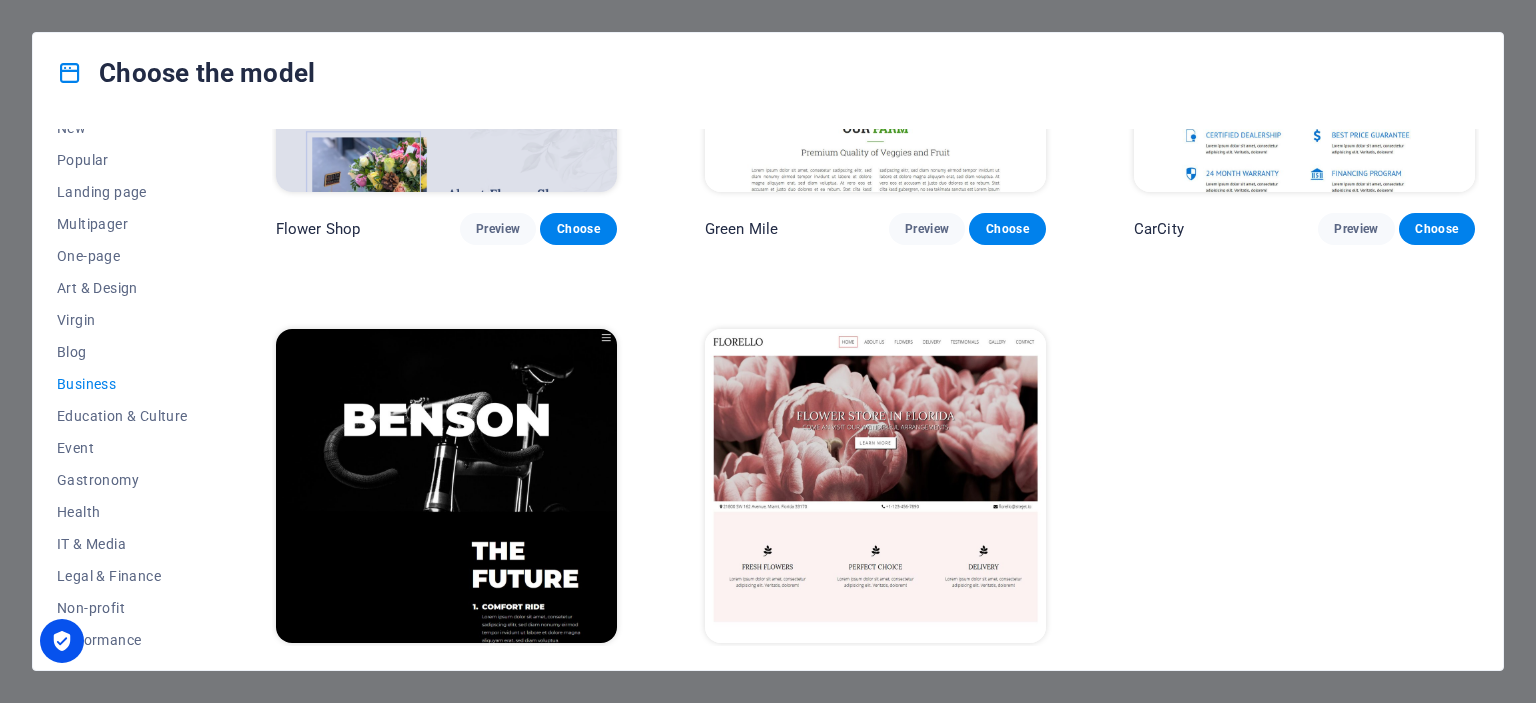 scroll, scrollTop: 750, scrollLeft: 0, axis: vertical 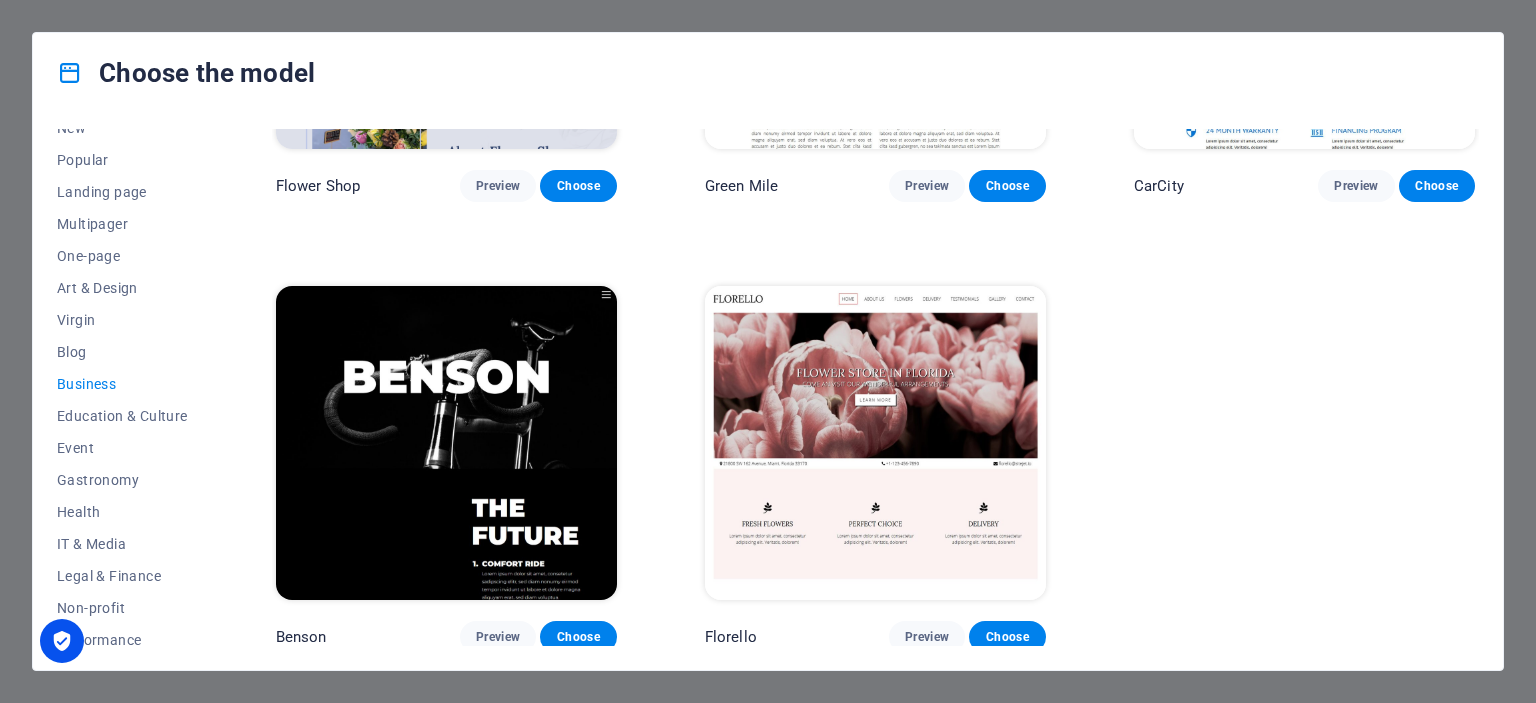 click at bounding box center (875, 443) 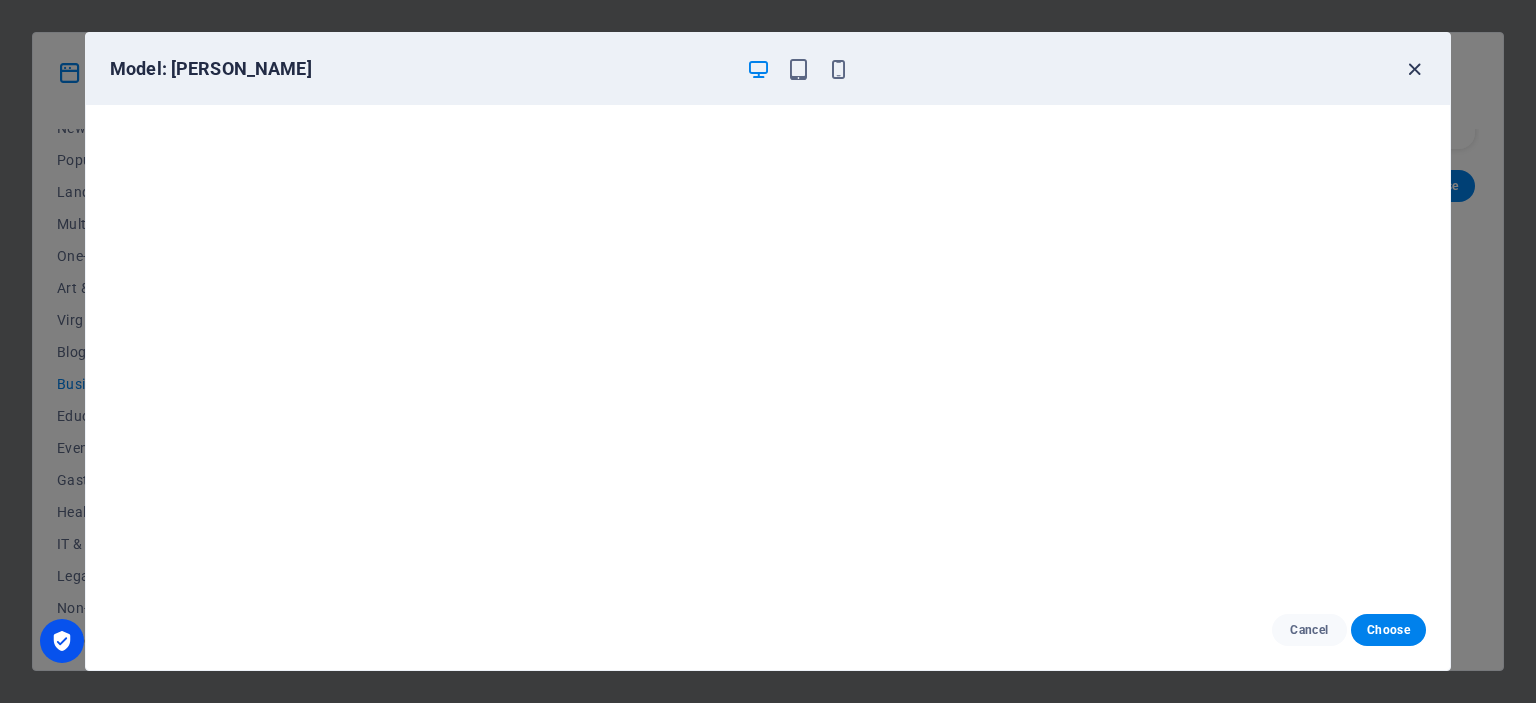 click at bounding box center [1414, 69] 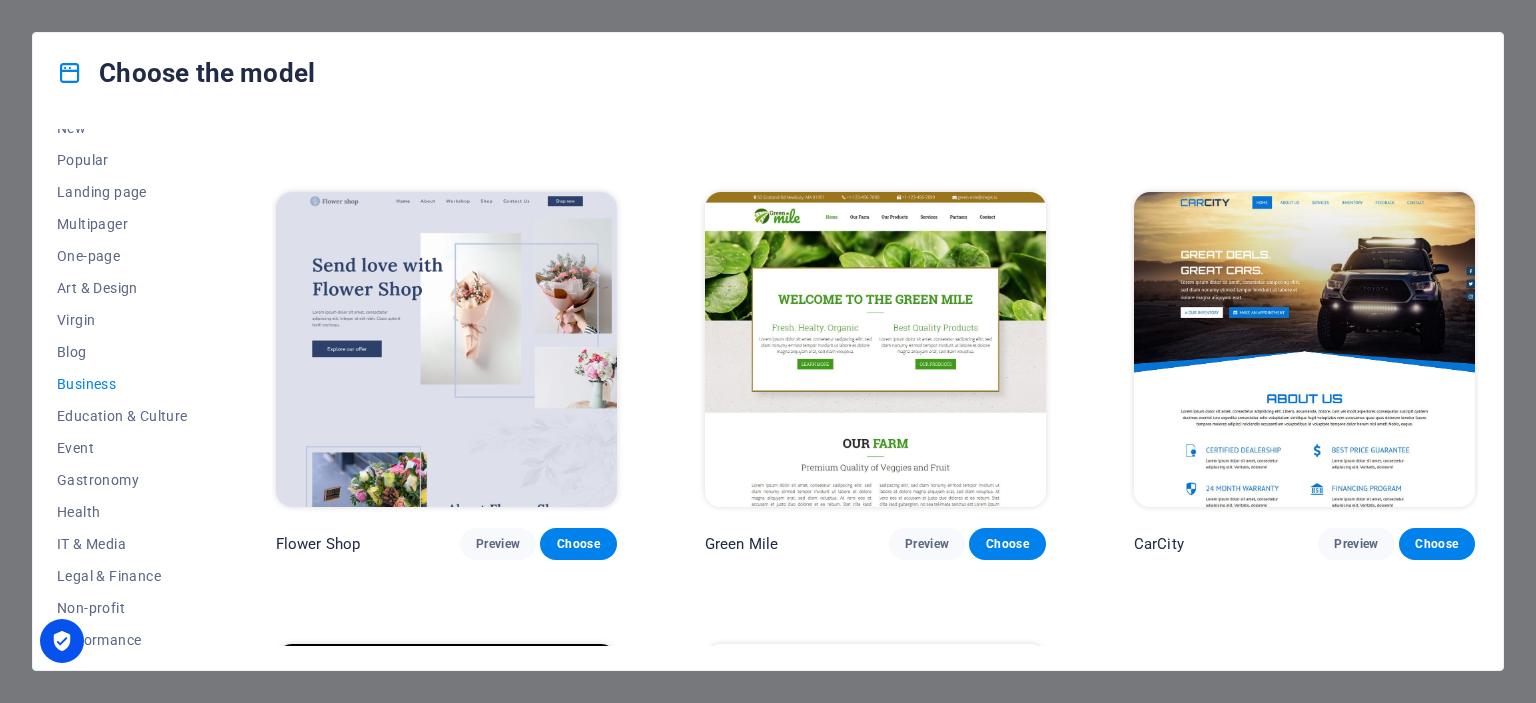scroll, scrollTop: 389, scrollLeft: 0, axis: vertical 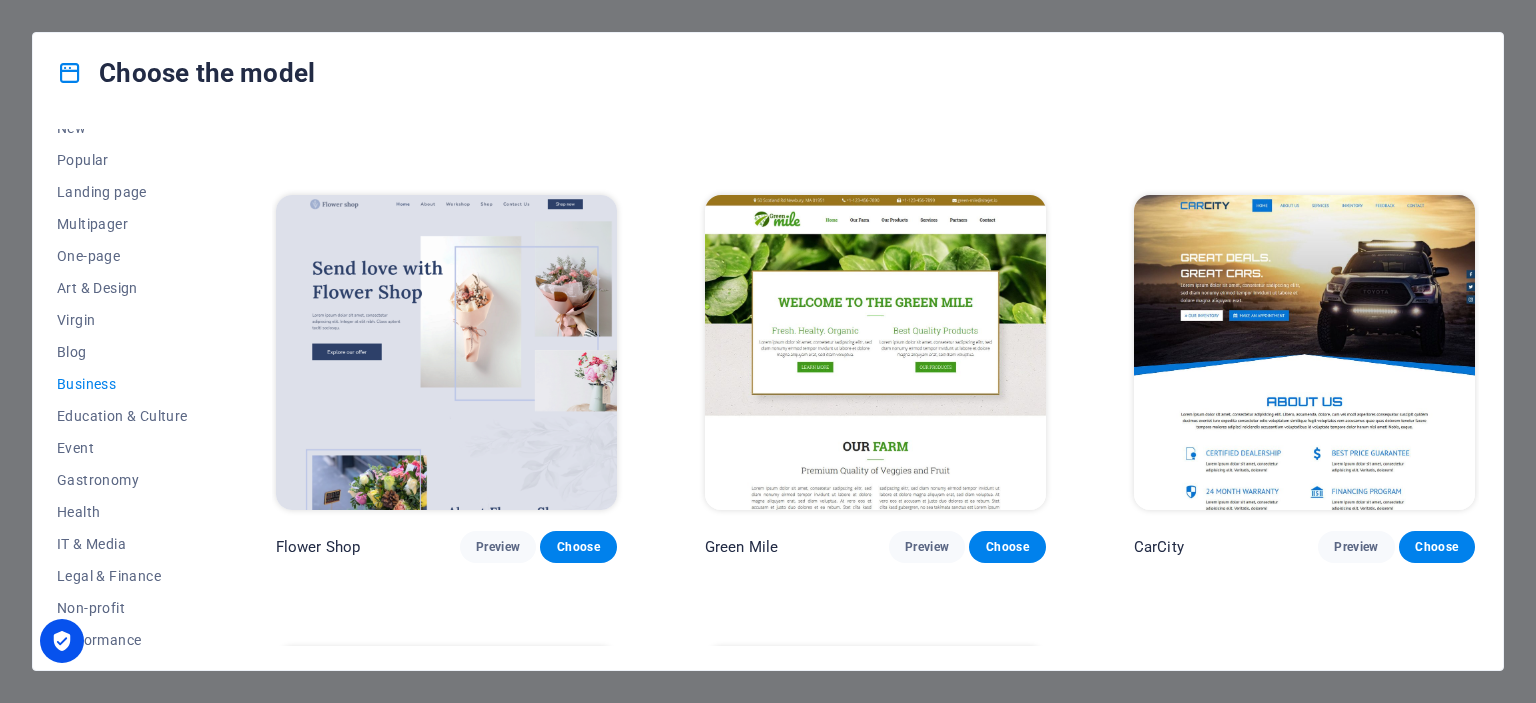 click at bounding box center [875, 352] 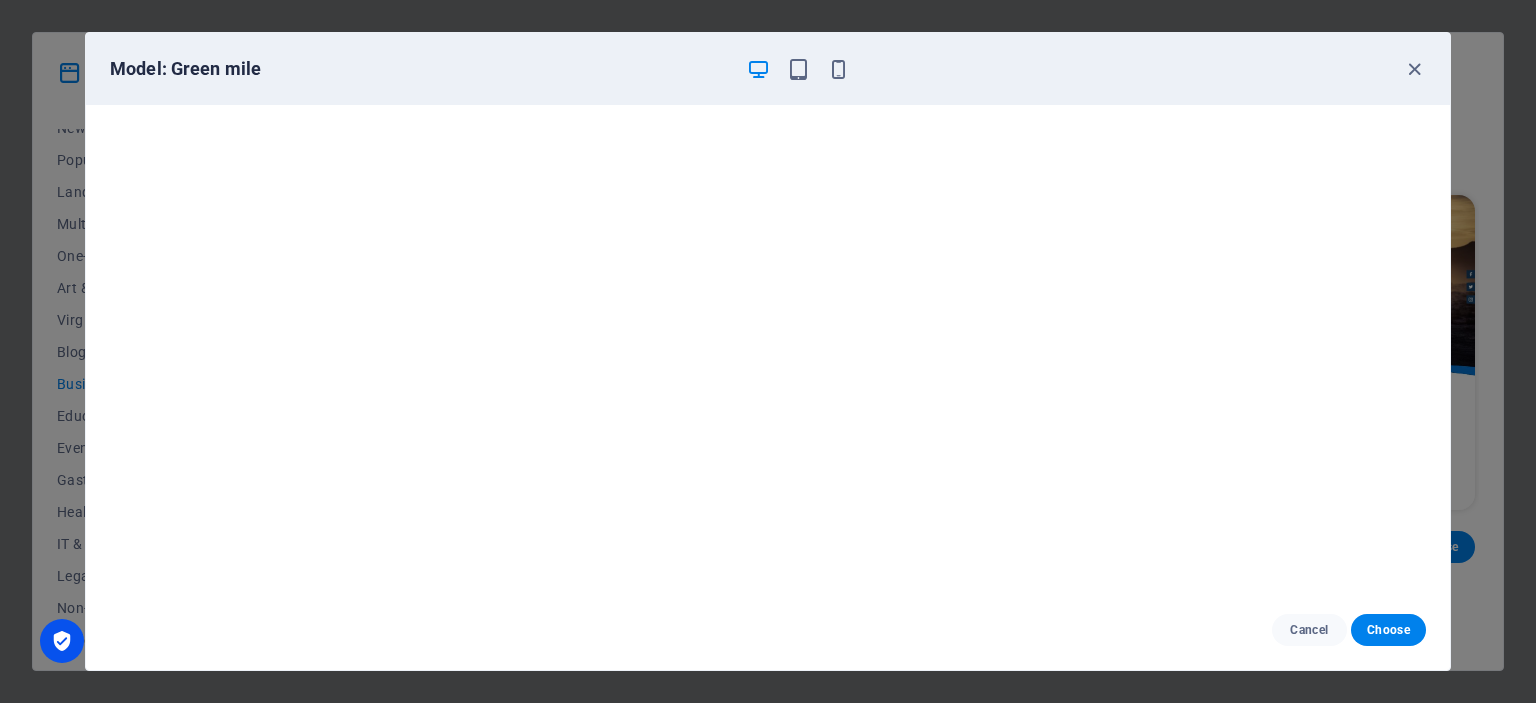 click on "Model: Green mile" at bounding box center [768, 69] 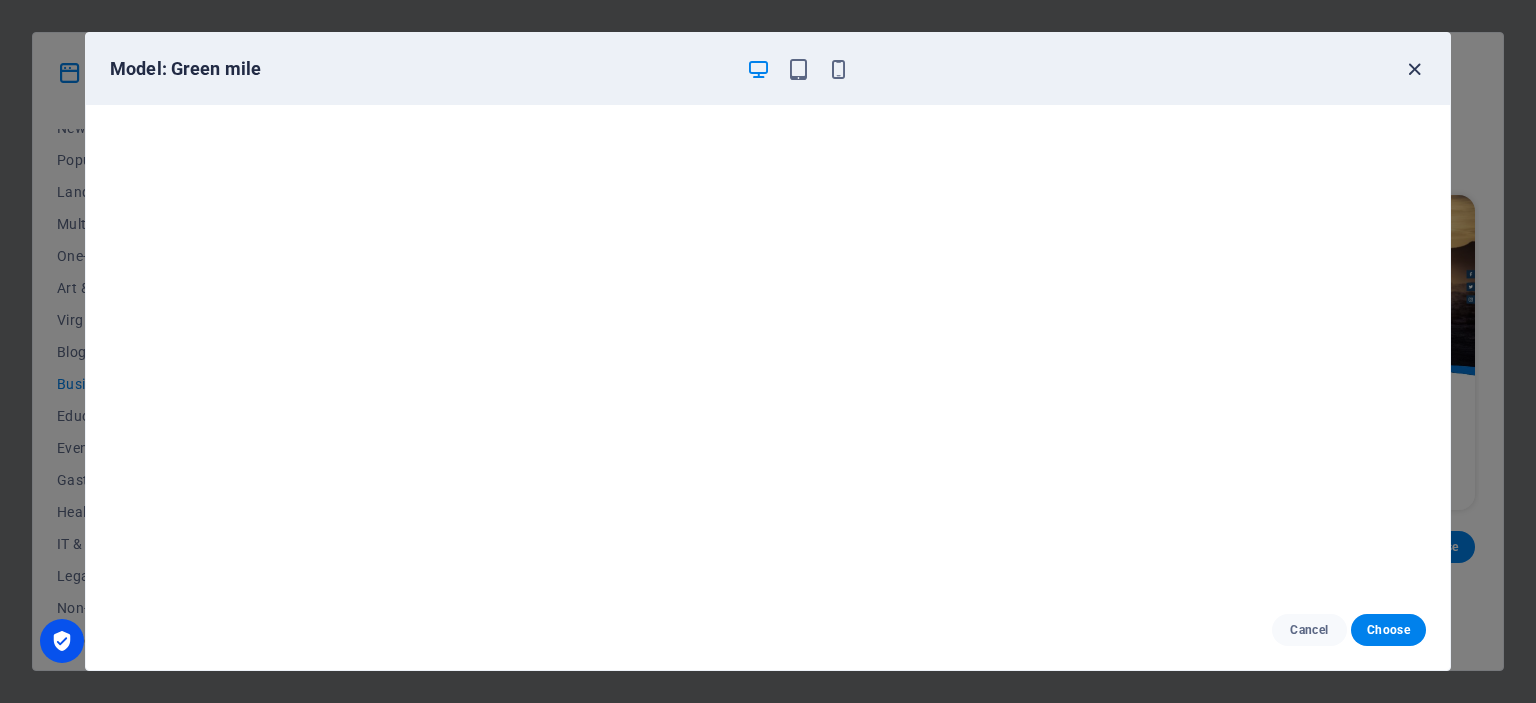 click at bounding box center [1414, 69] 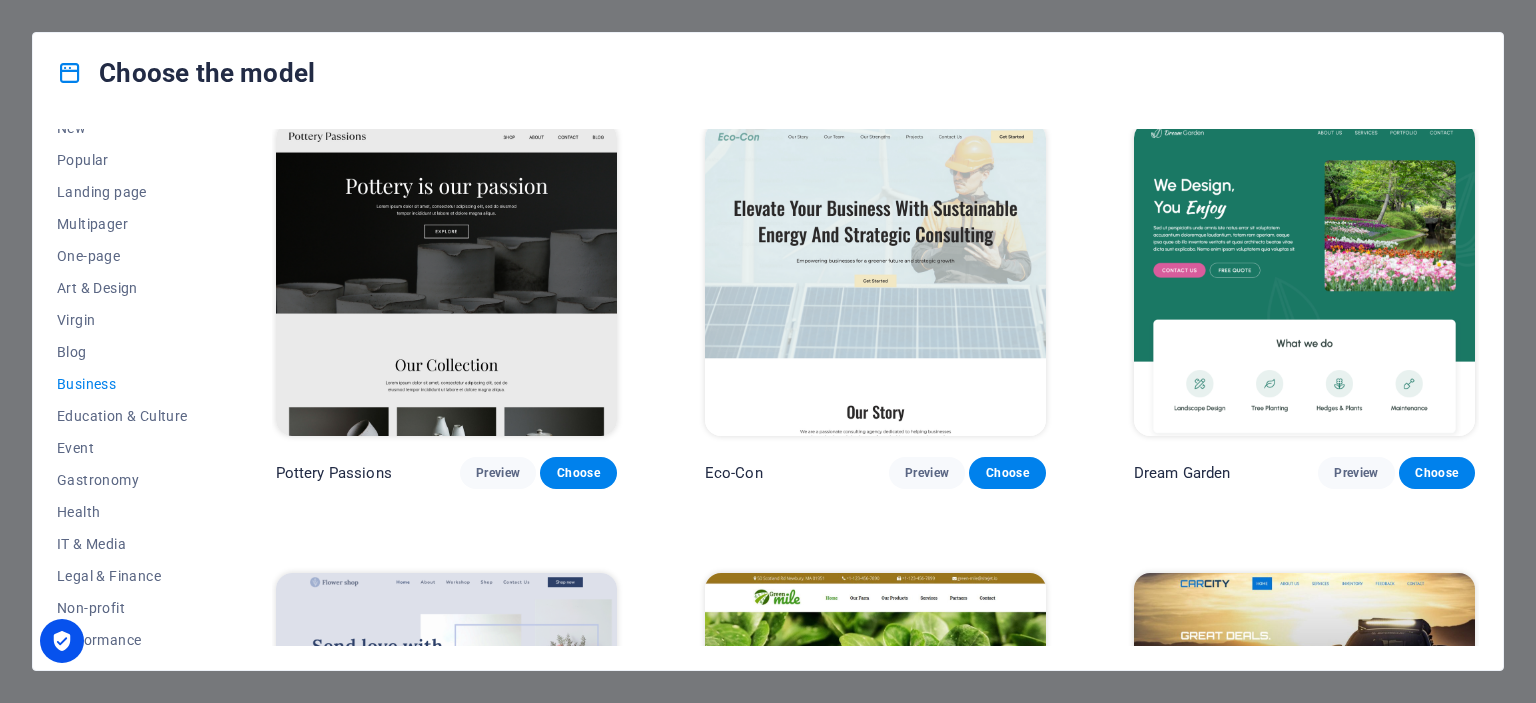 scroll, scrollTop: 0, scrollLeft: 0, axis: both 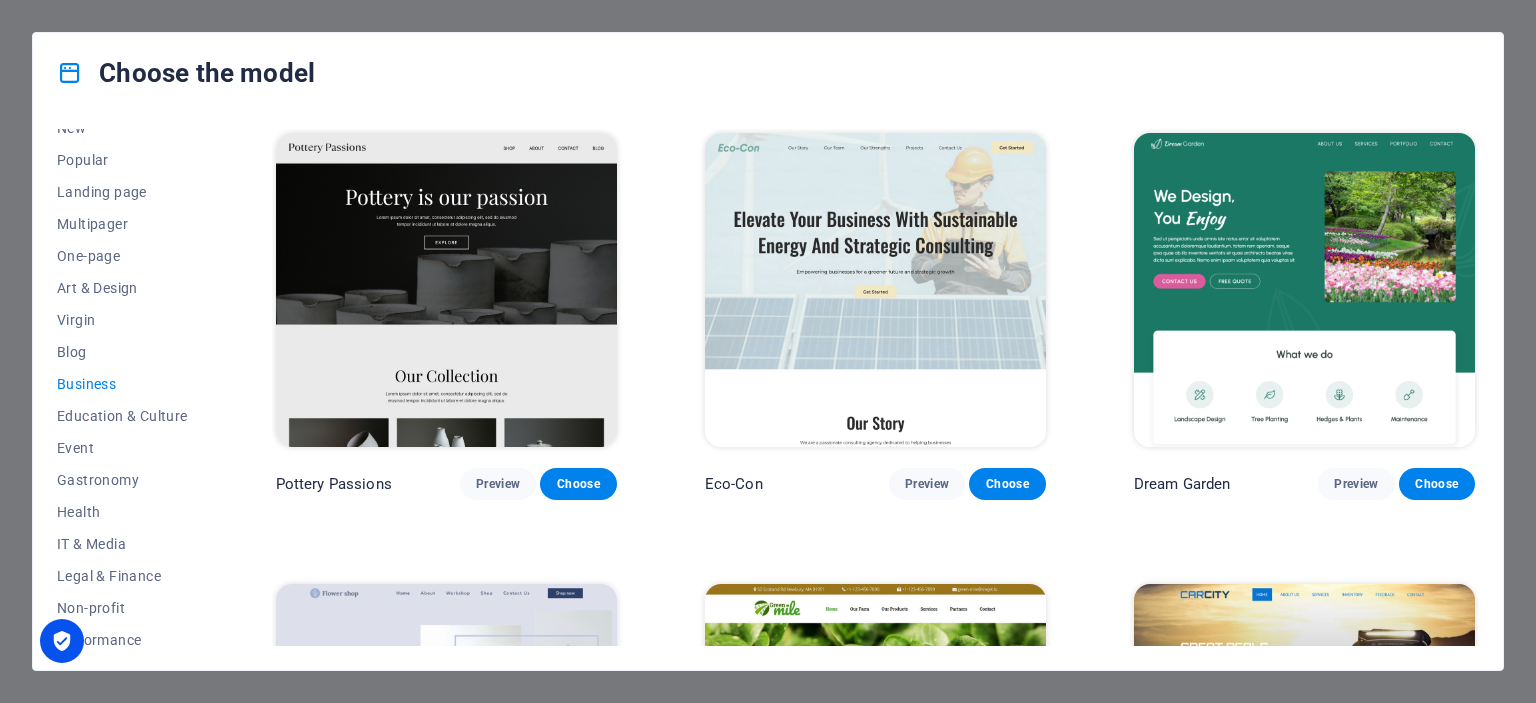 click at bounding box center [1304, 290] 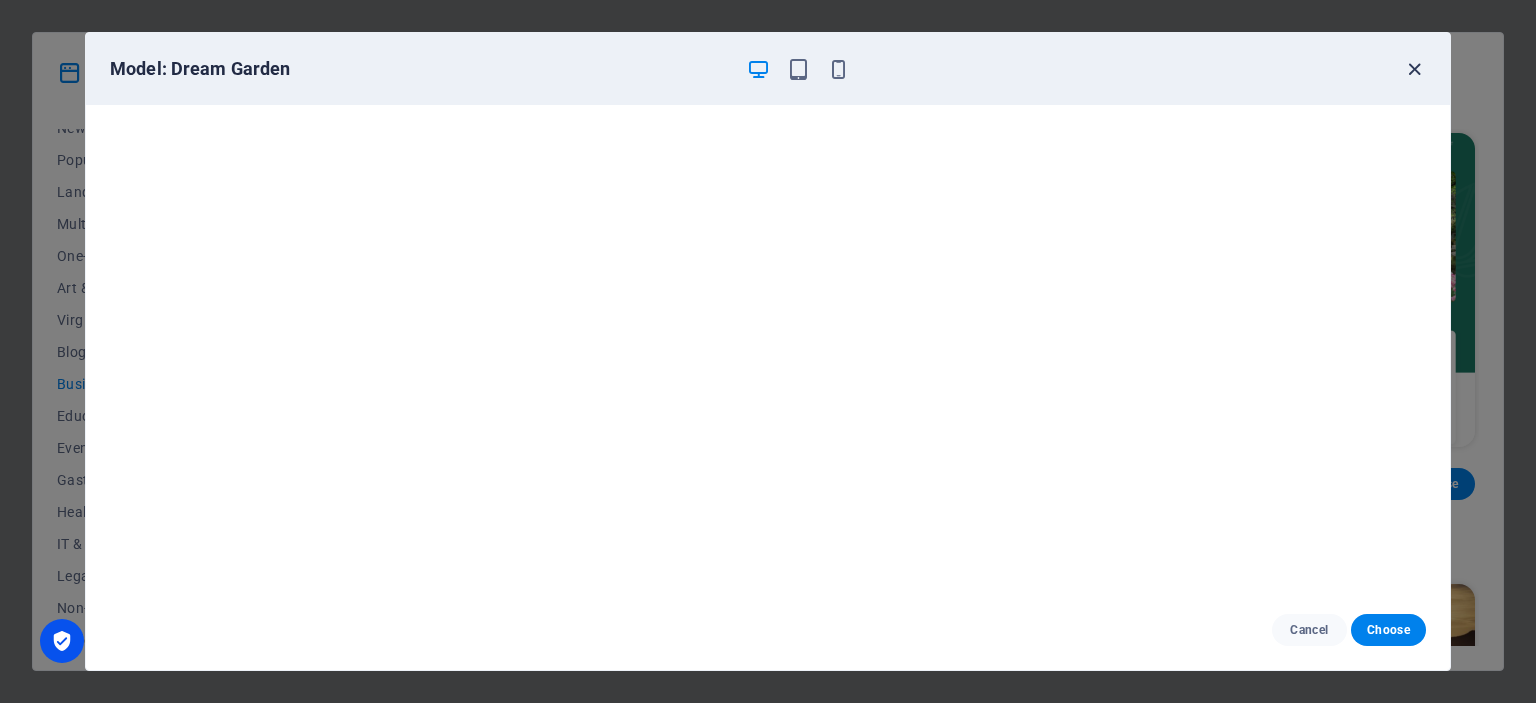 click at bounding box center [1414, 69] 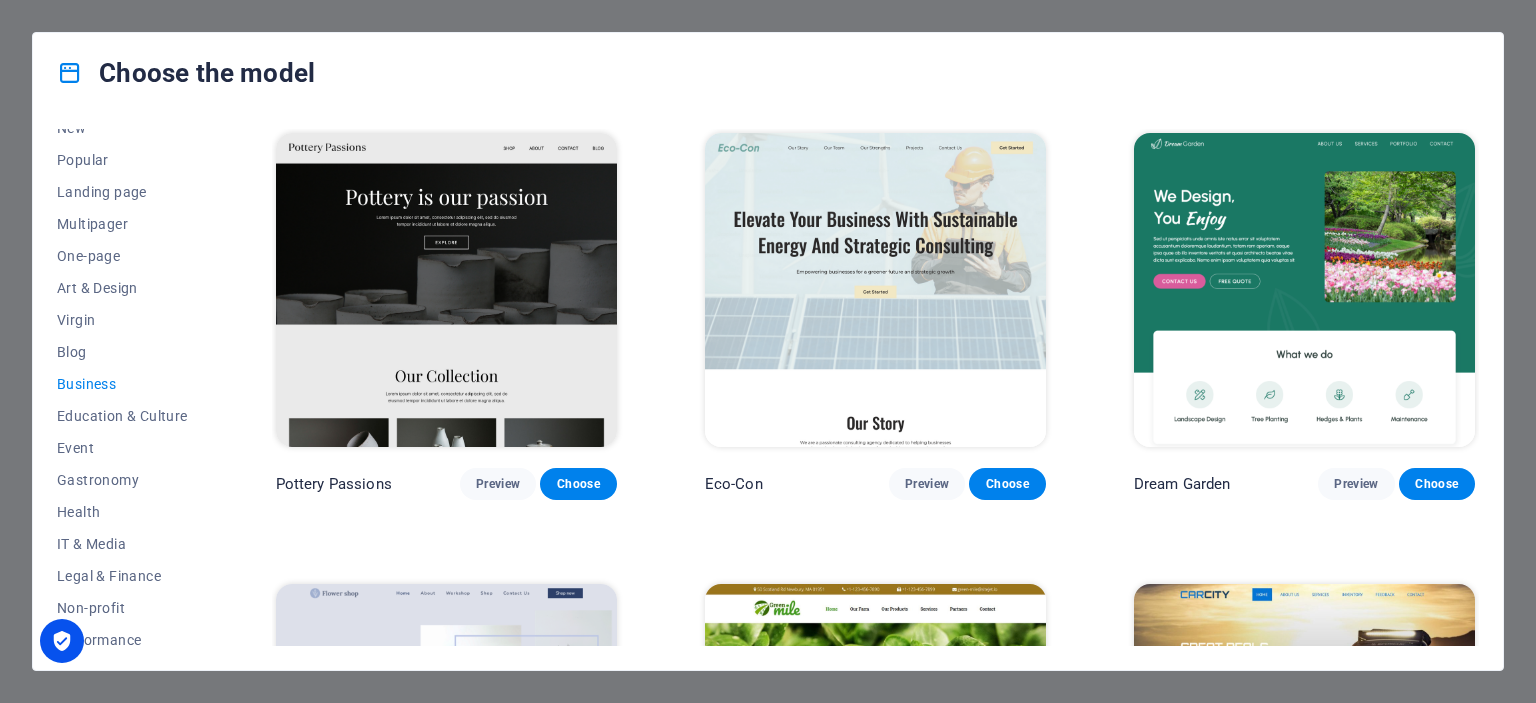 click at bounding box center (446, 290) 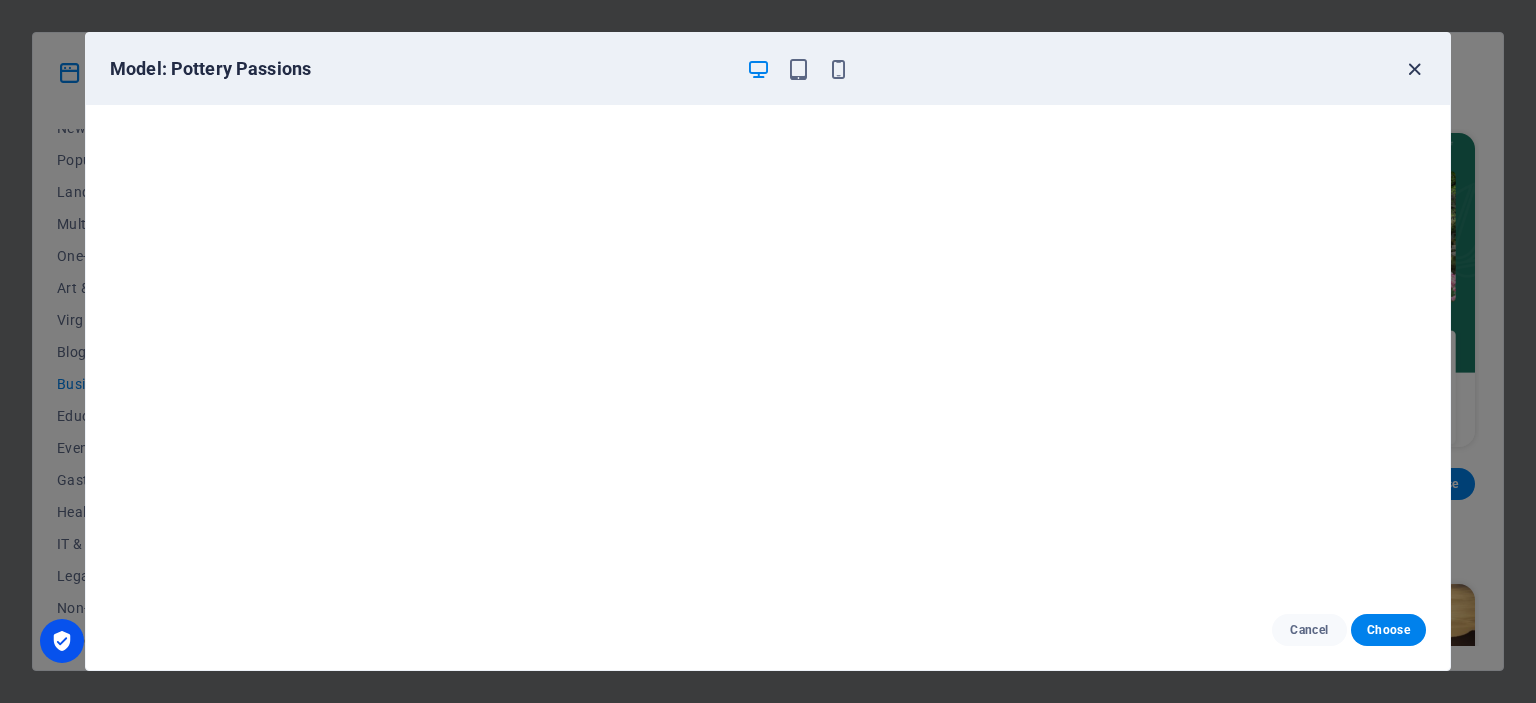 click at bounding box center (1414, 69) 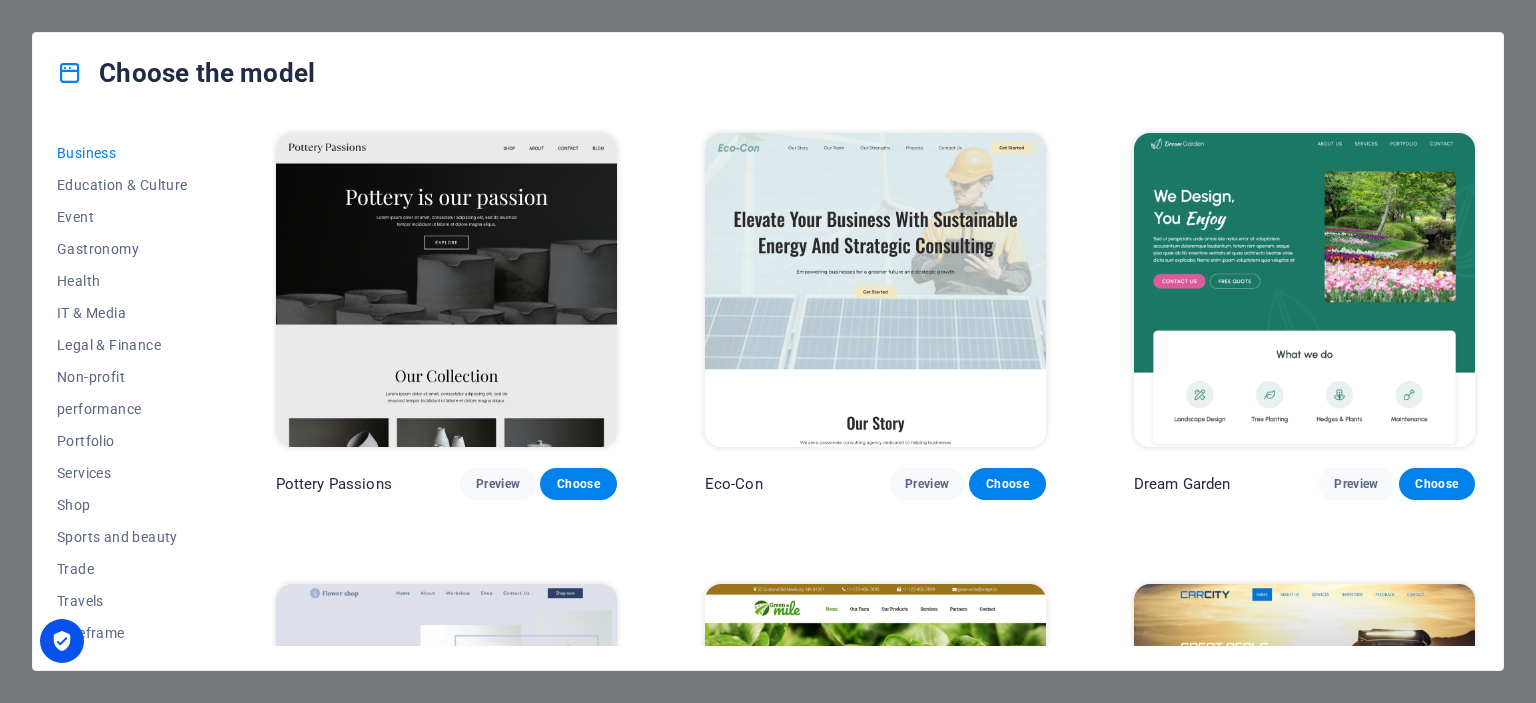 scroll, scrollTop: 314, scrollLeft: 0, axis: vertical 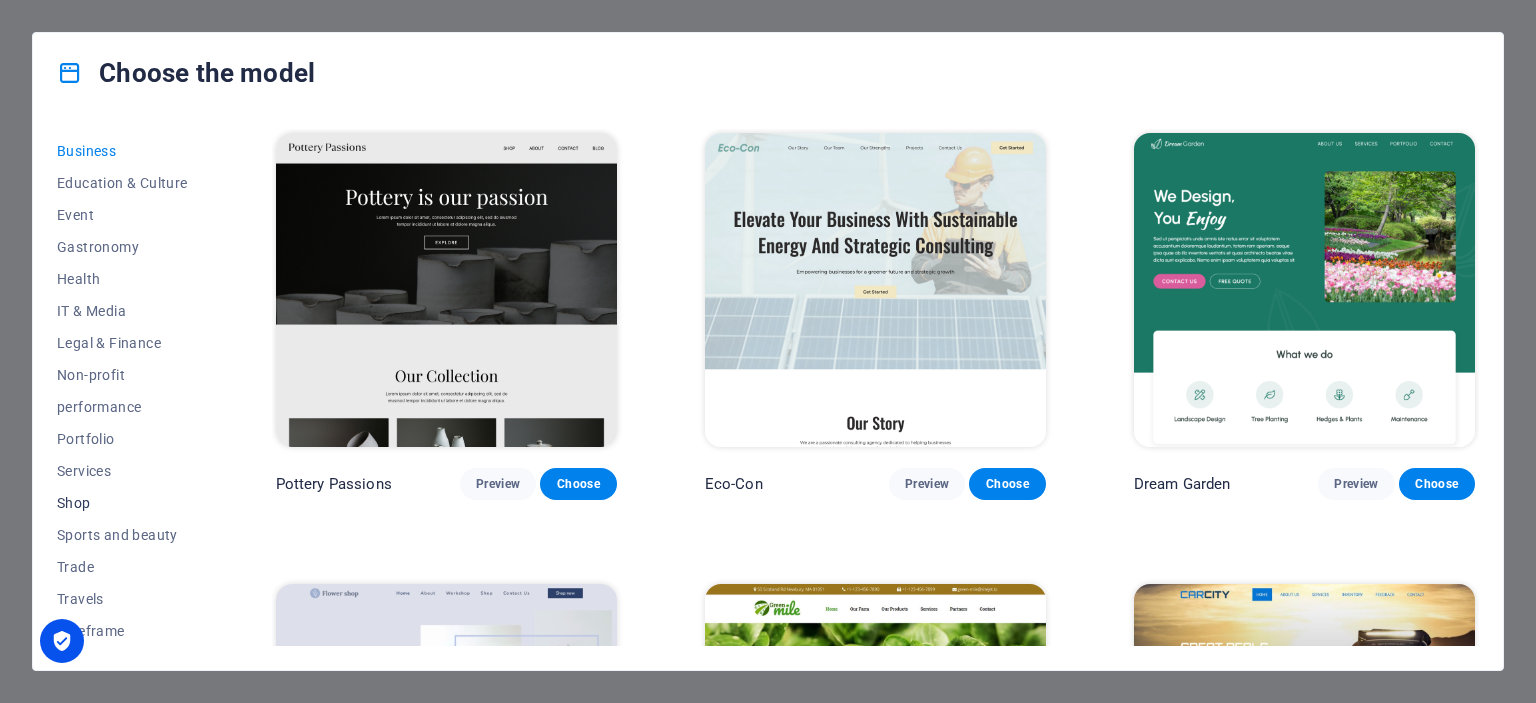 click on "Shop" at bounding box center (74, 503) 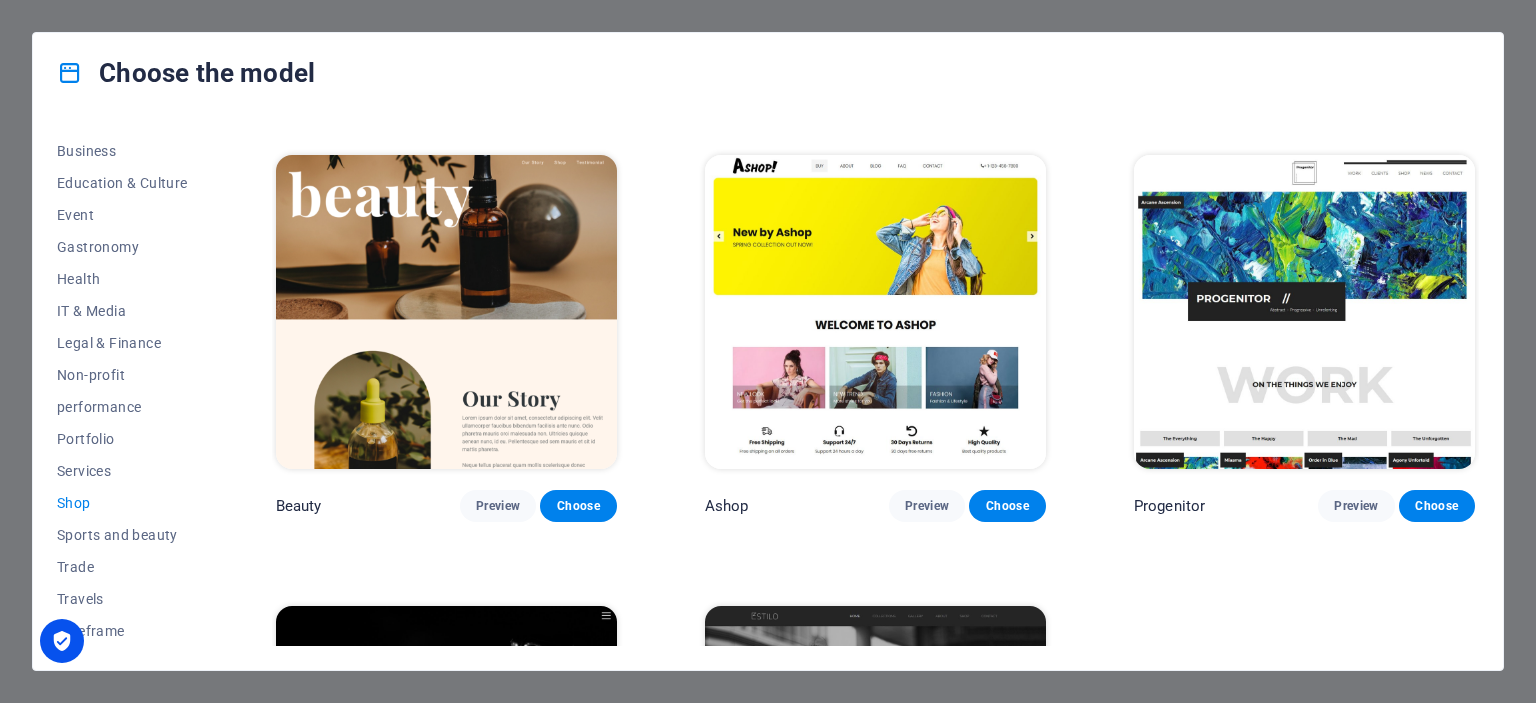 scroll, scrollTop: 855, scrollLeft: 0, axis: vertical 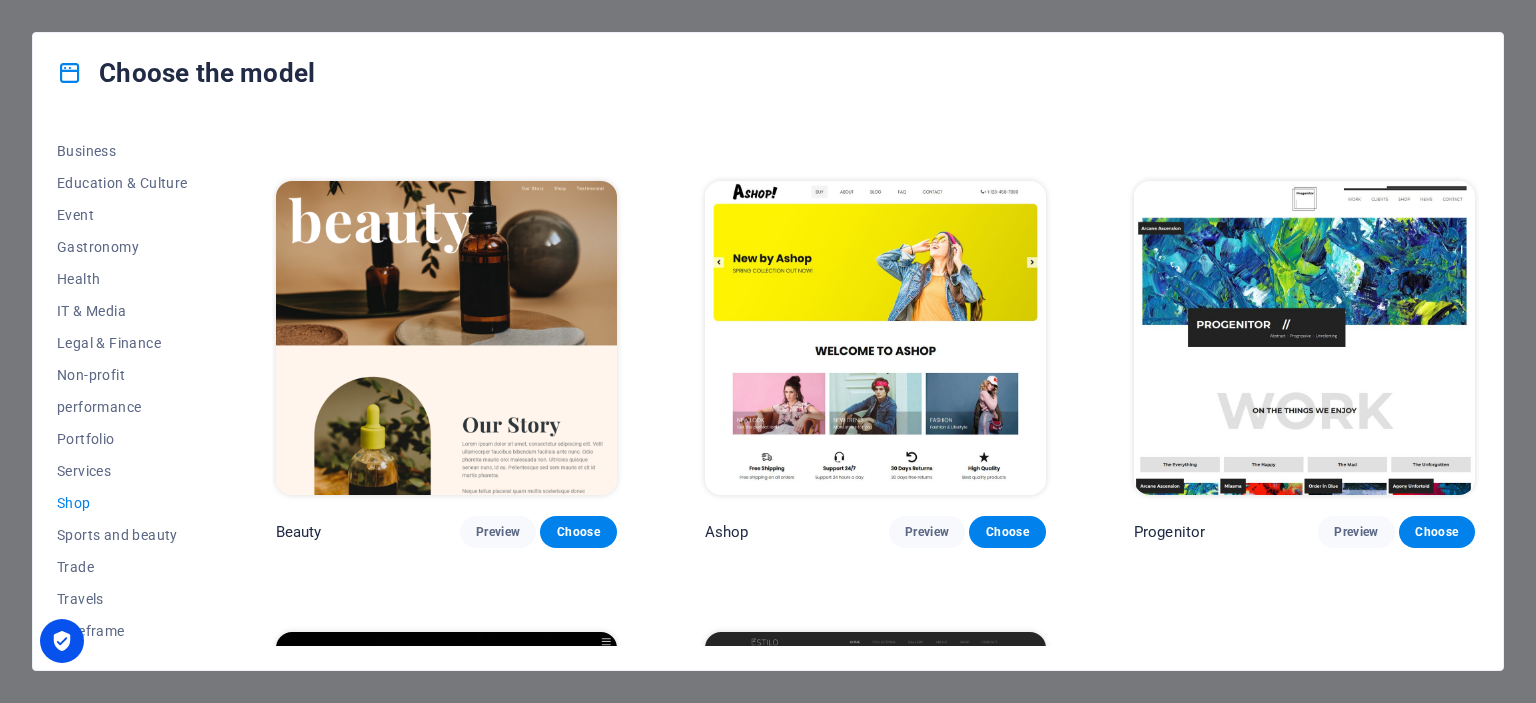 click at bounding box center [875, 338] 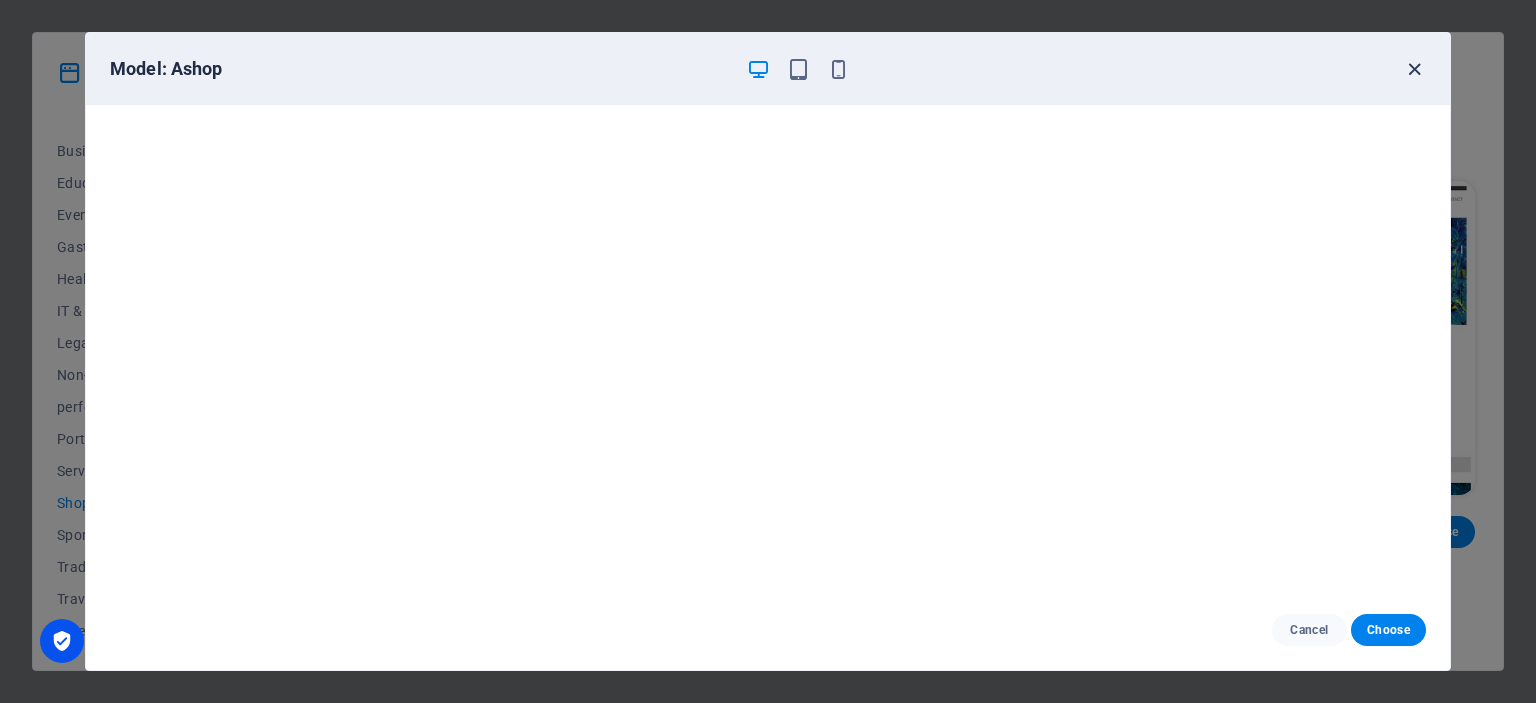 click at bounding box center (1414, 69) 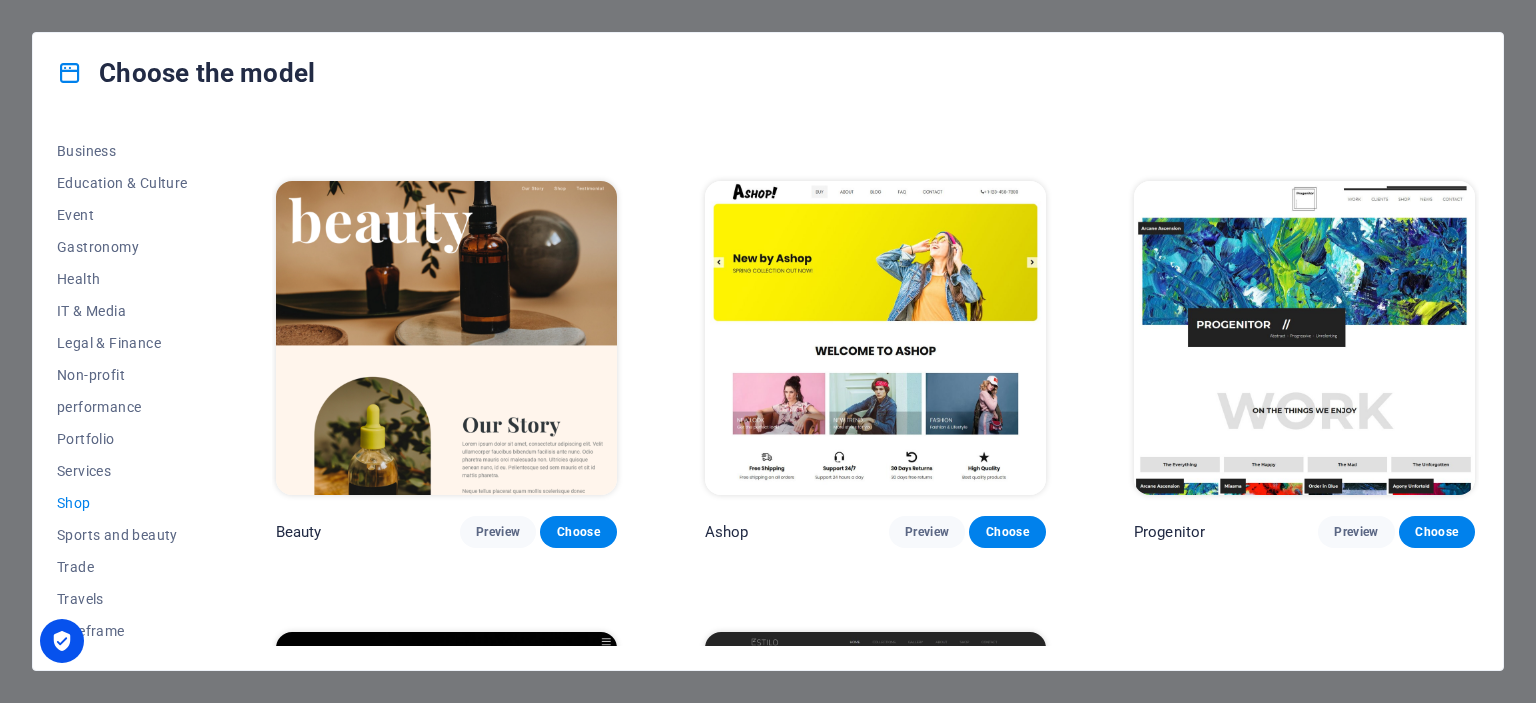 click at bounding box center [1304, 338] 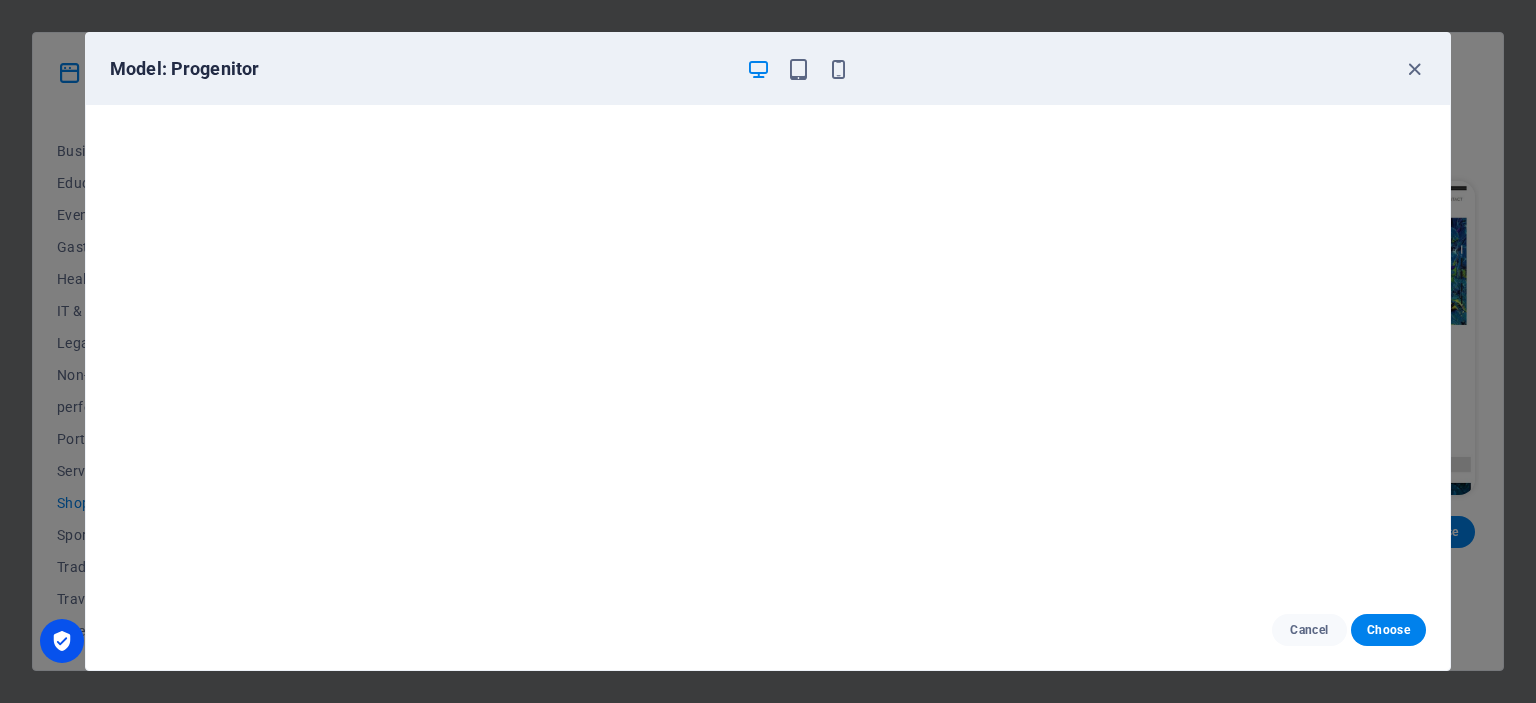 click on "Model: Progenitor" at bounding box center [768, 69] 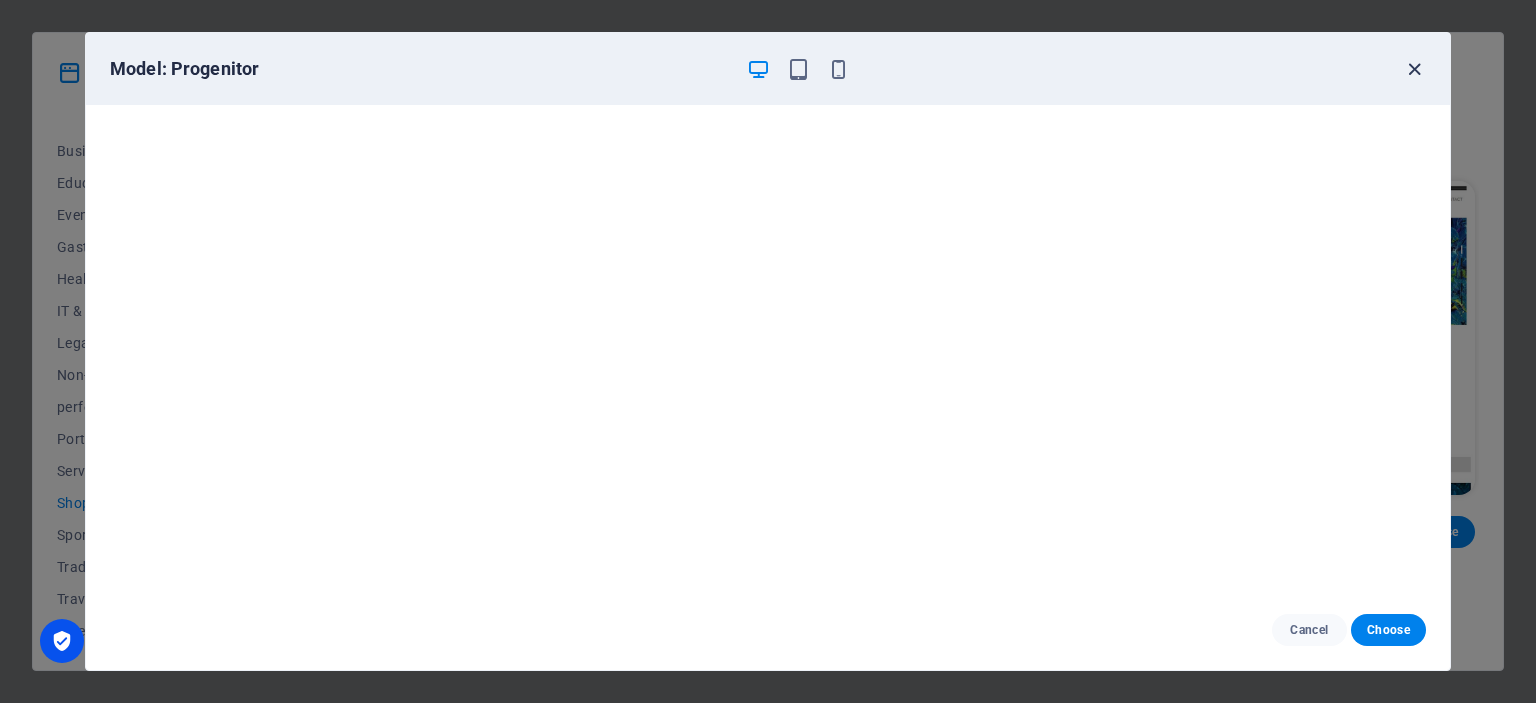 click at bounding box center (1414, 69) 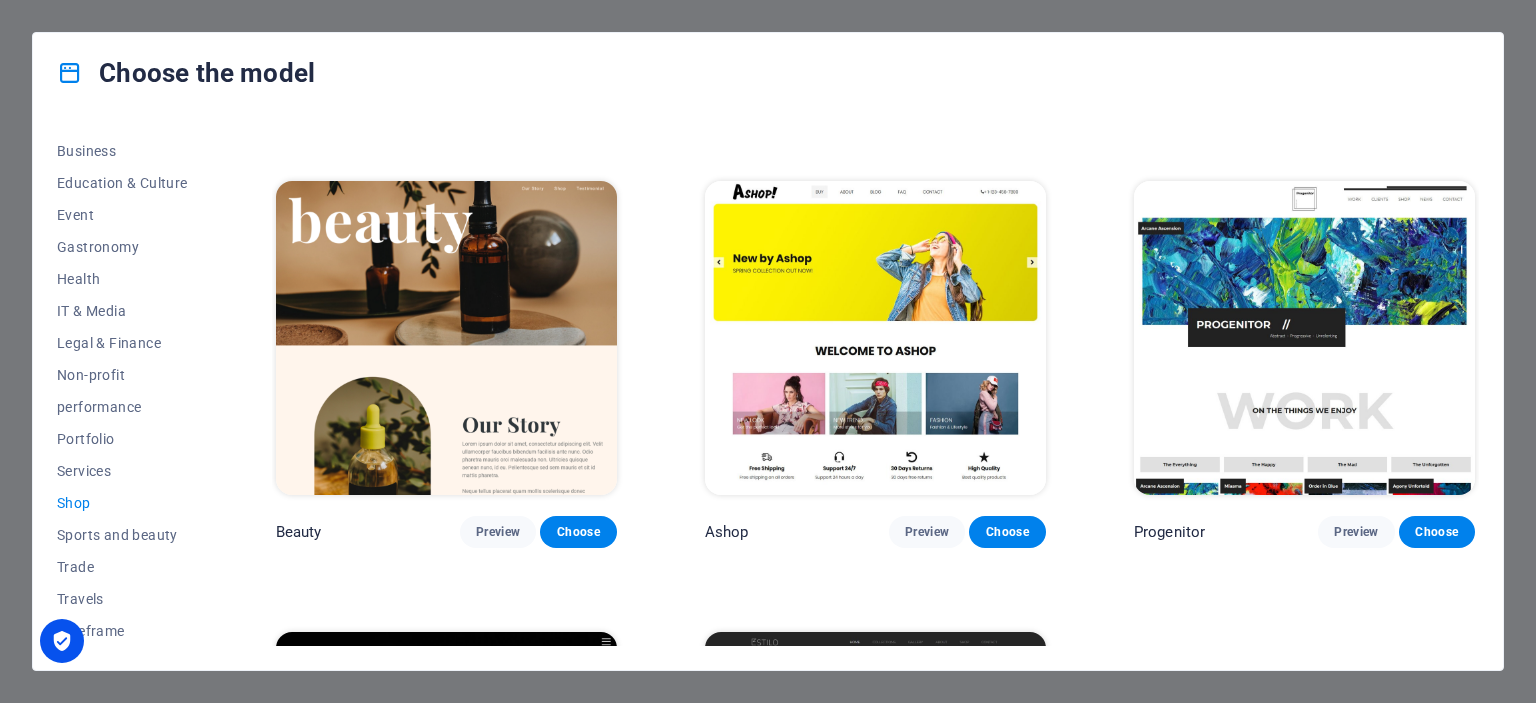 drag, startPoint x: 1481, startPoint y: 374, endPoint x: 1476, endPoint y: 451, distance: 77.16217 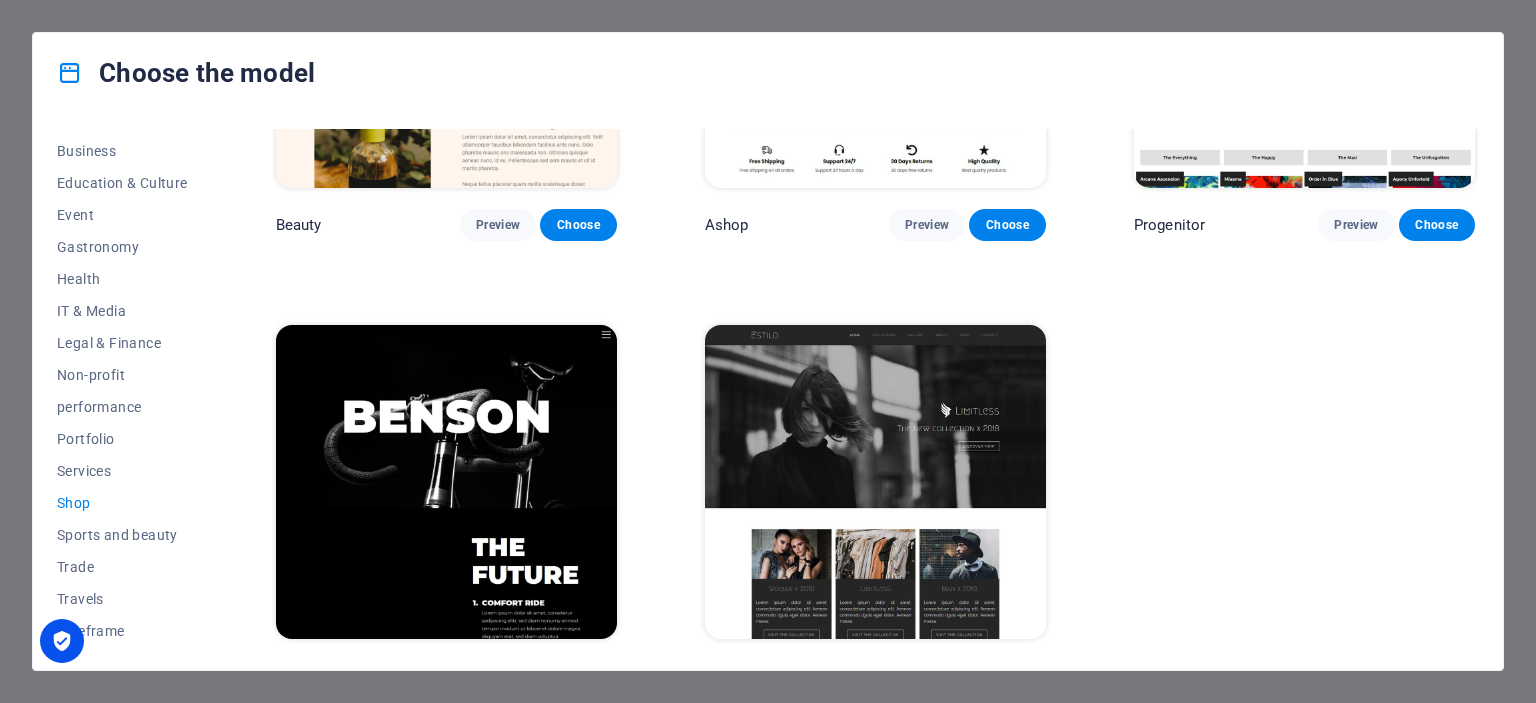 scroll, scrollTop: 1200, scrollLeft: 0, axis: vertical 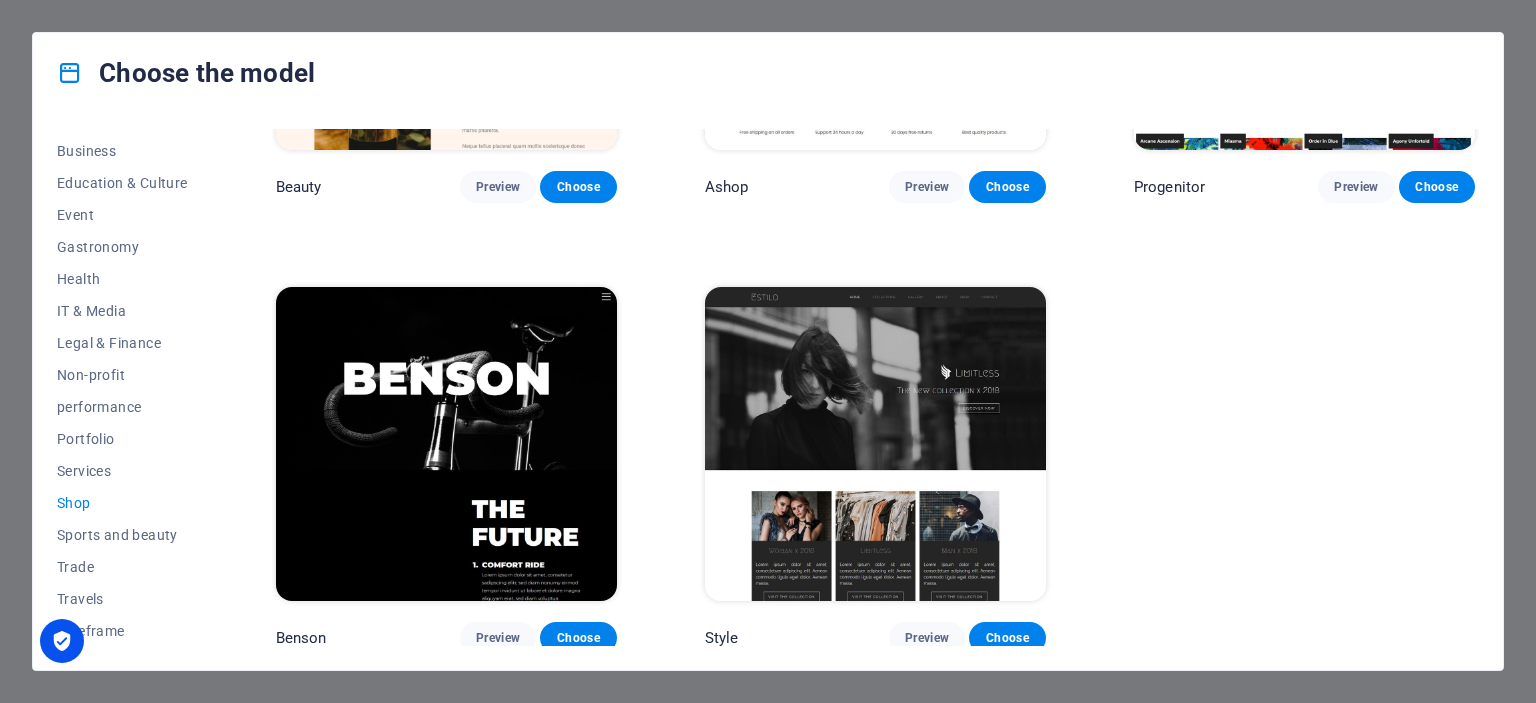 drag, startPoint x: 214, startPoint y: 435, endPoint x: 199, endPoint y: 509, distance: 75.50497 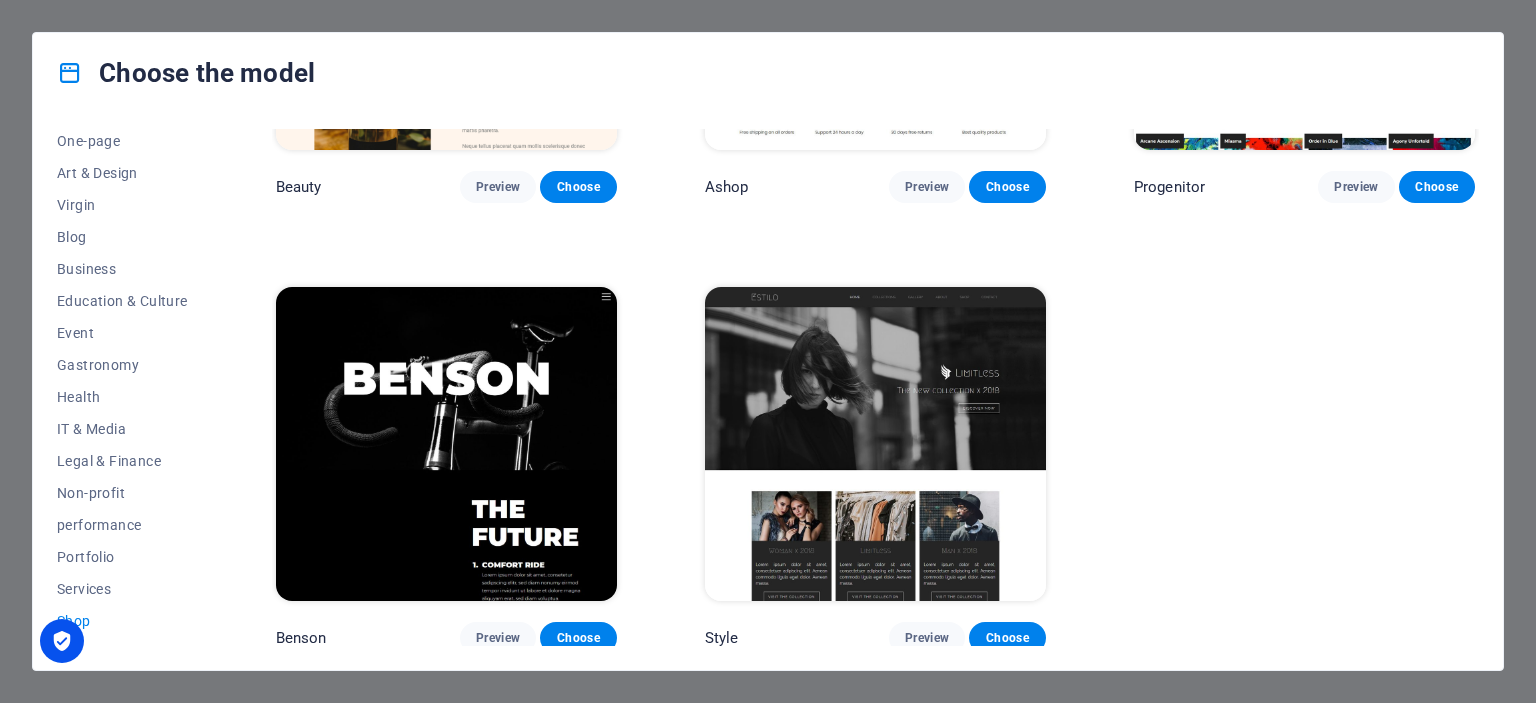 scroll, scrollTop: 189, scrollLeft: 0, axis: vertical 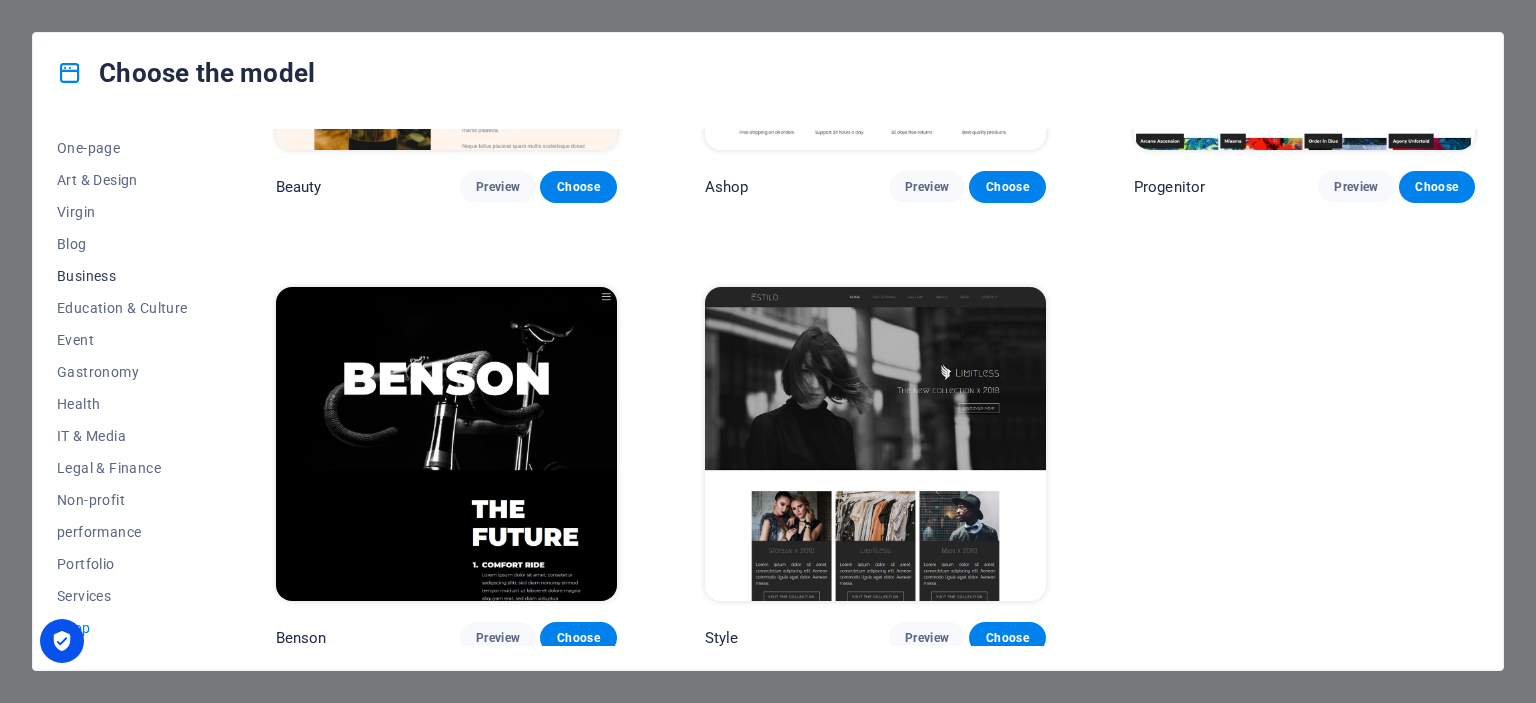 click on "Business" at bounding box center (86, 276) 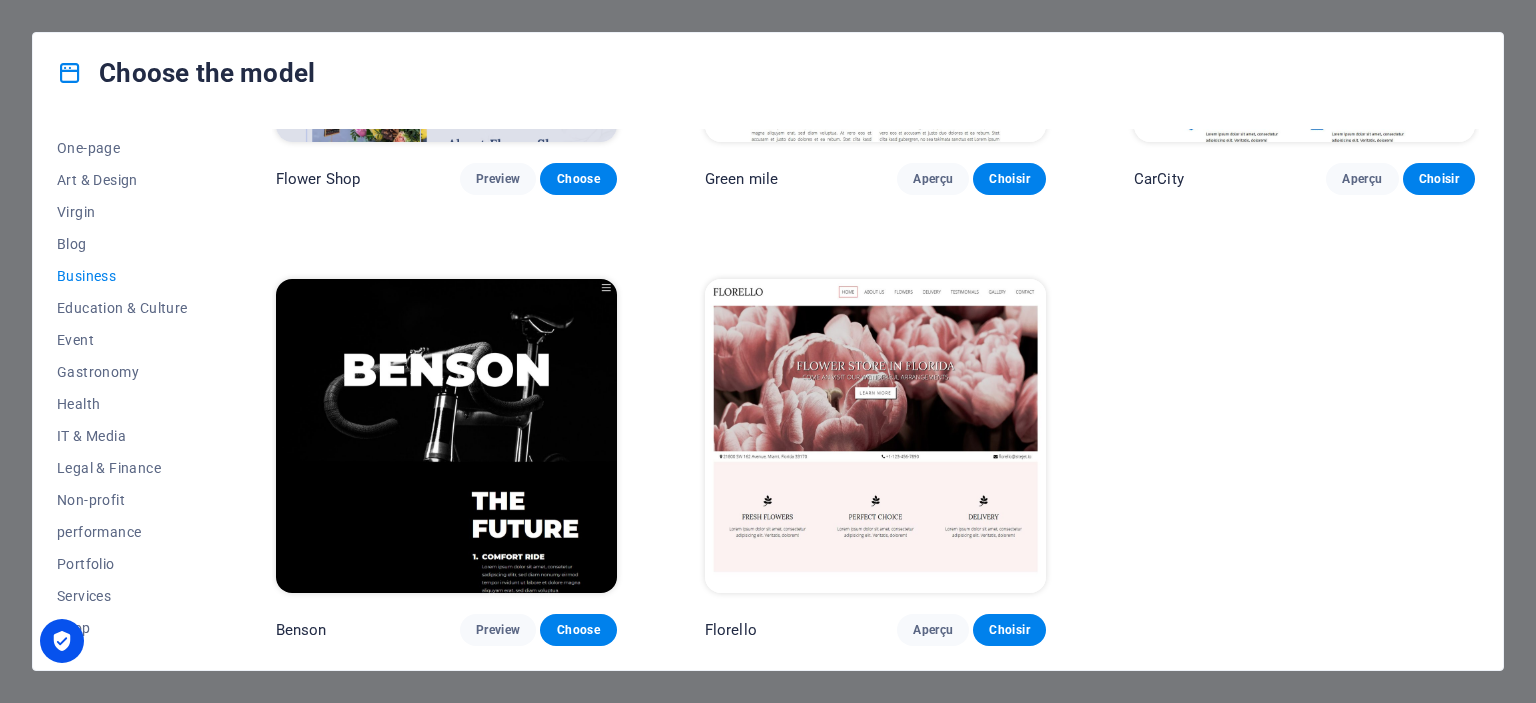 scroll, scrollTop: 750, scrollLeft: 0, axis: vertical 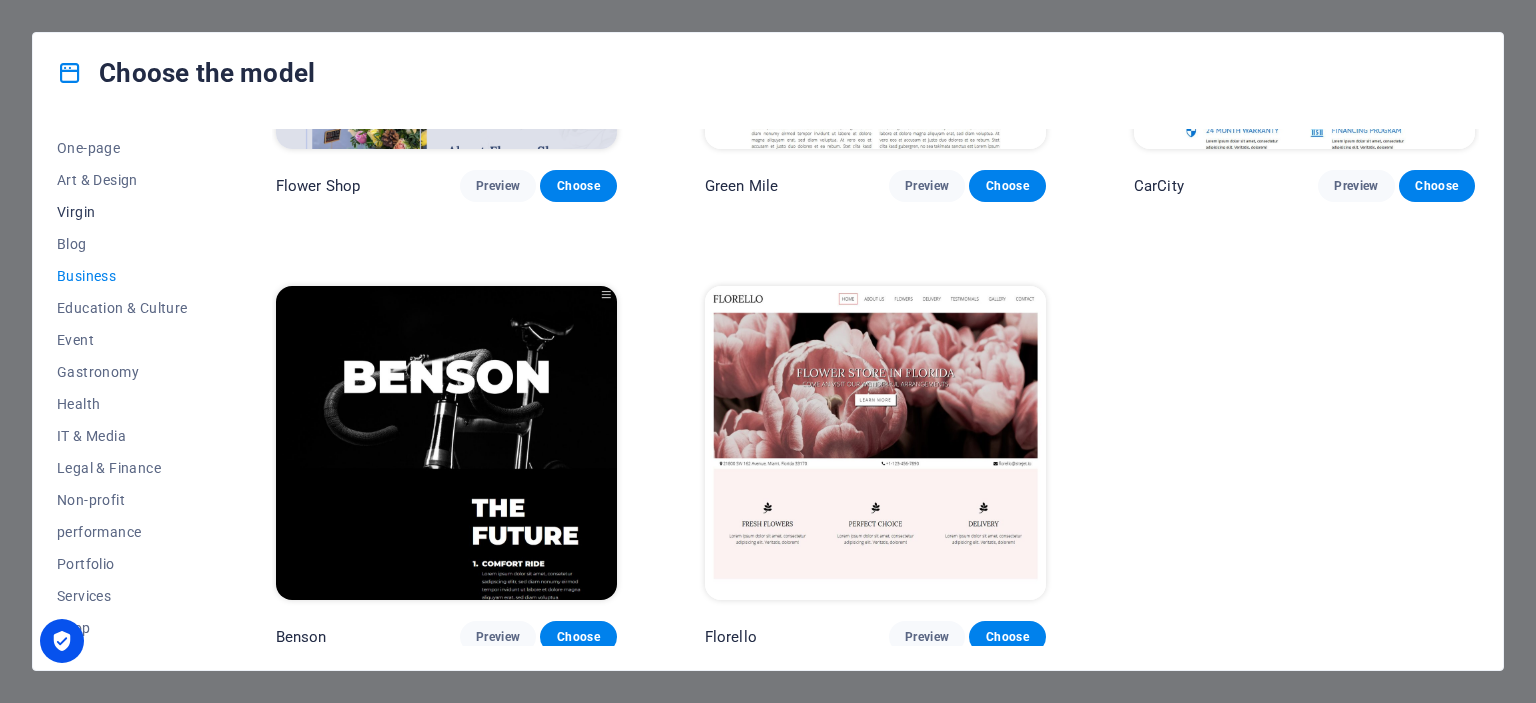 click on "Virgin" at bounding box center (76, 212) 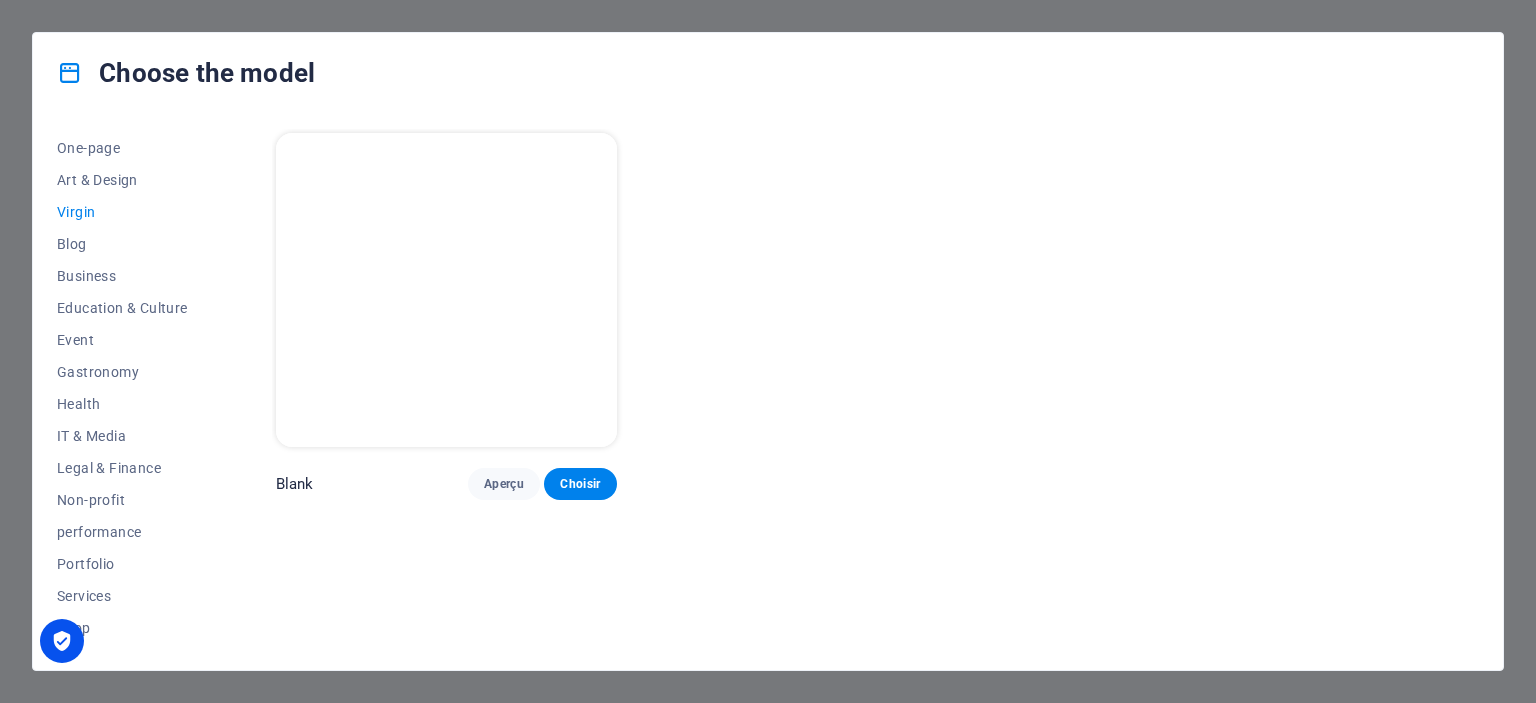 scroll, scrollTop: 0, scrollLeft: 0, axis: both 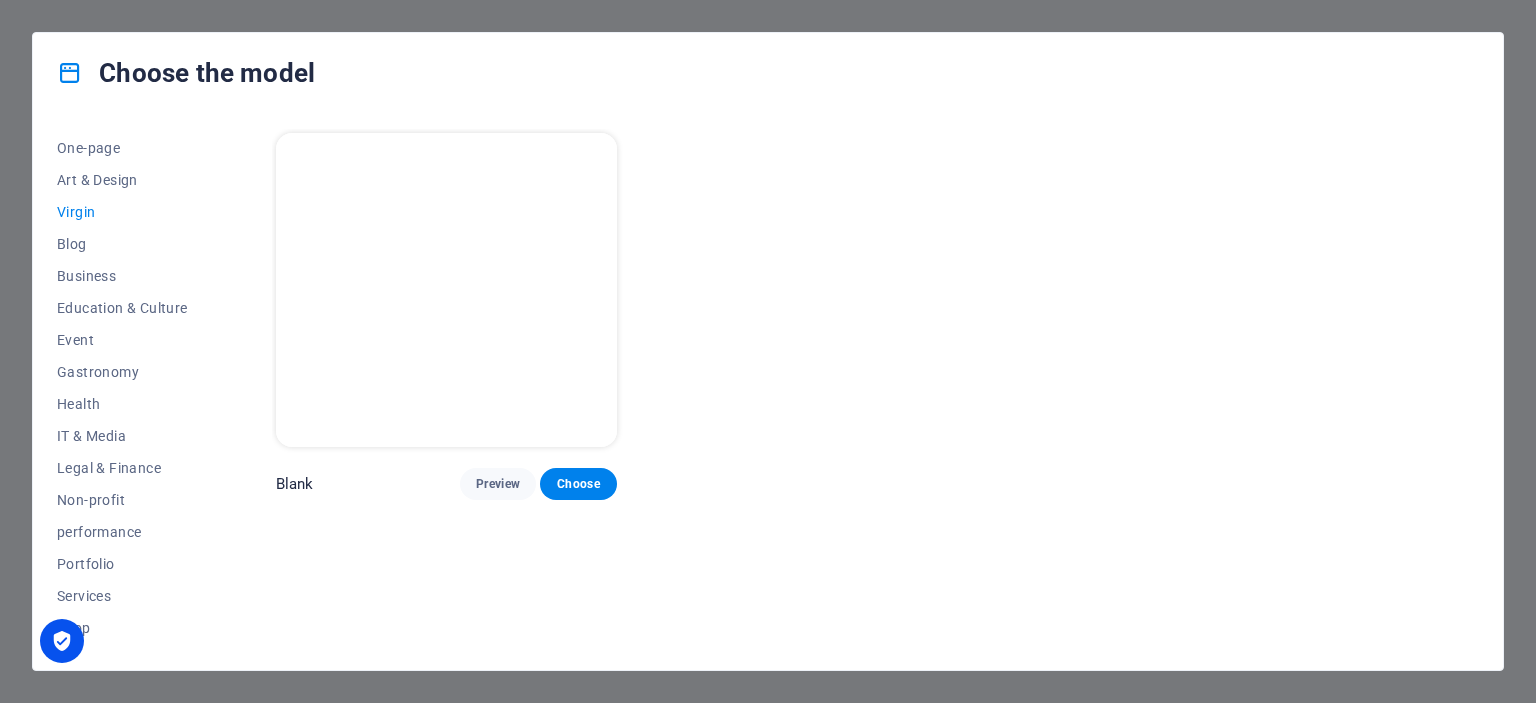 click at bounding box center (446, 290) 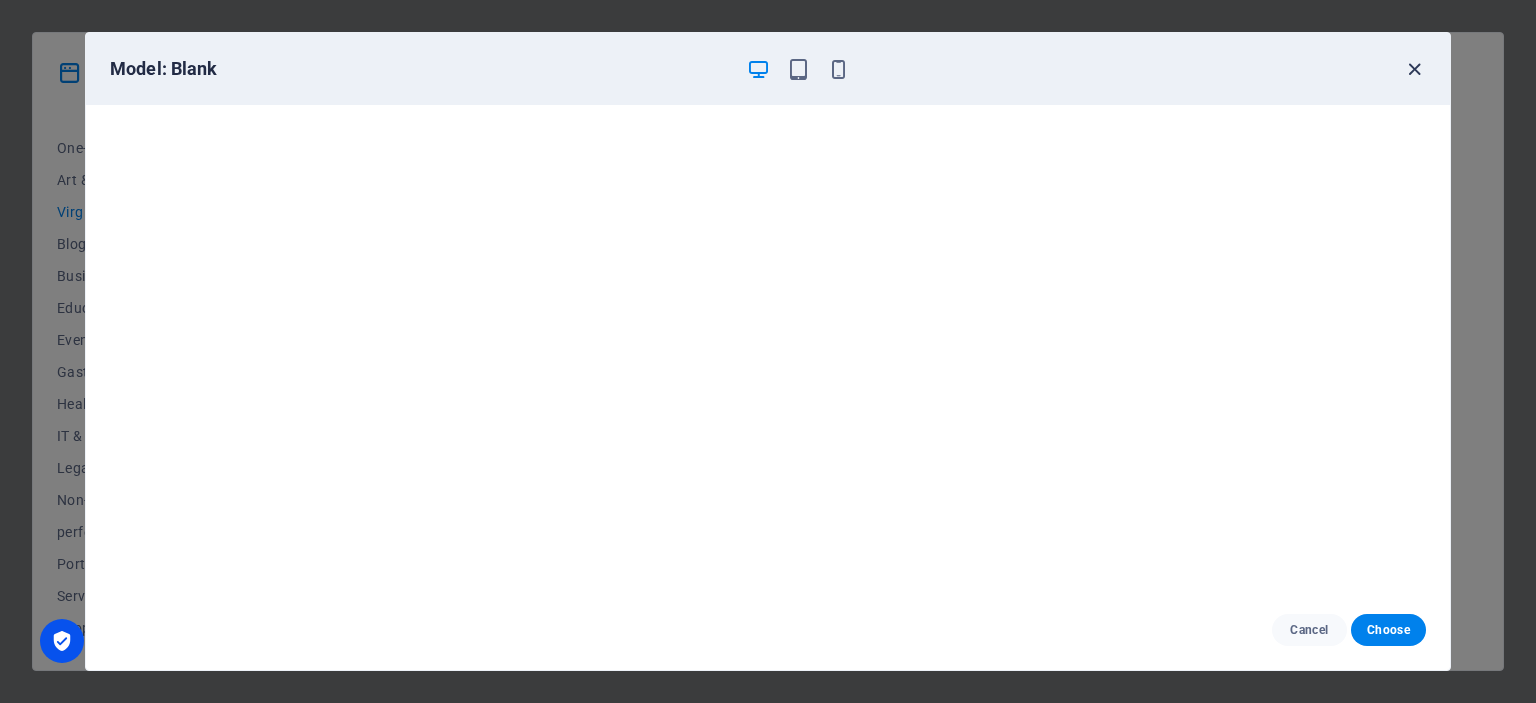 click at bounding box center [1414, 69] 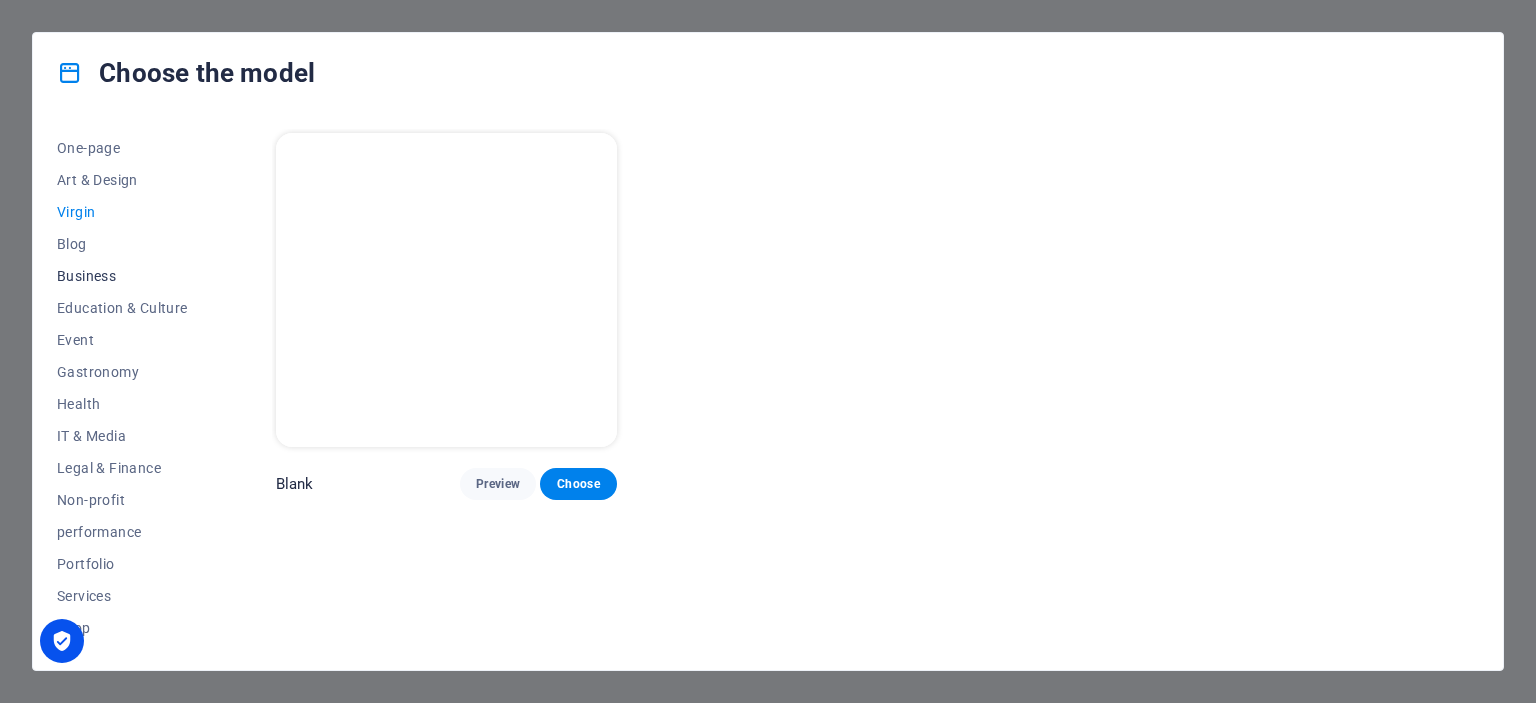 click on "Business" at bounding box center [86, 276] 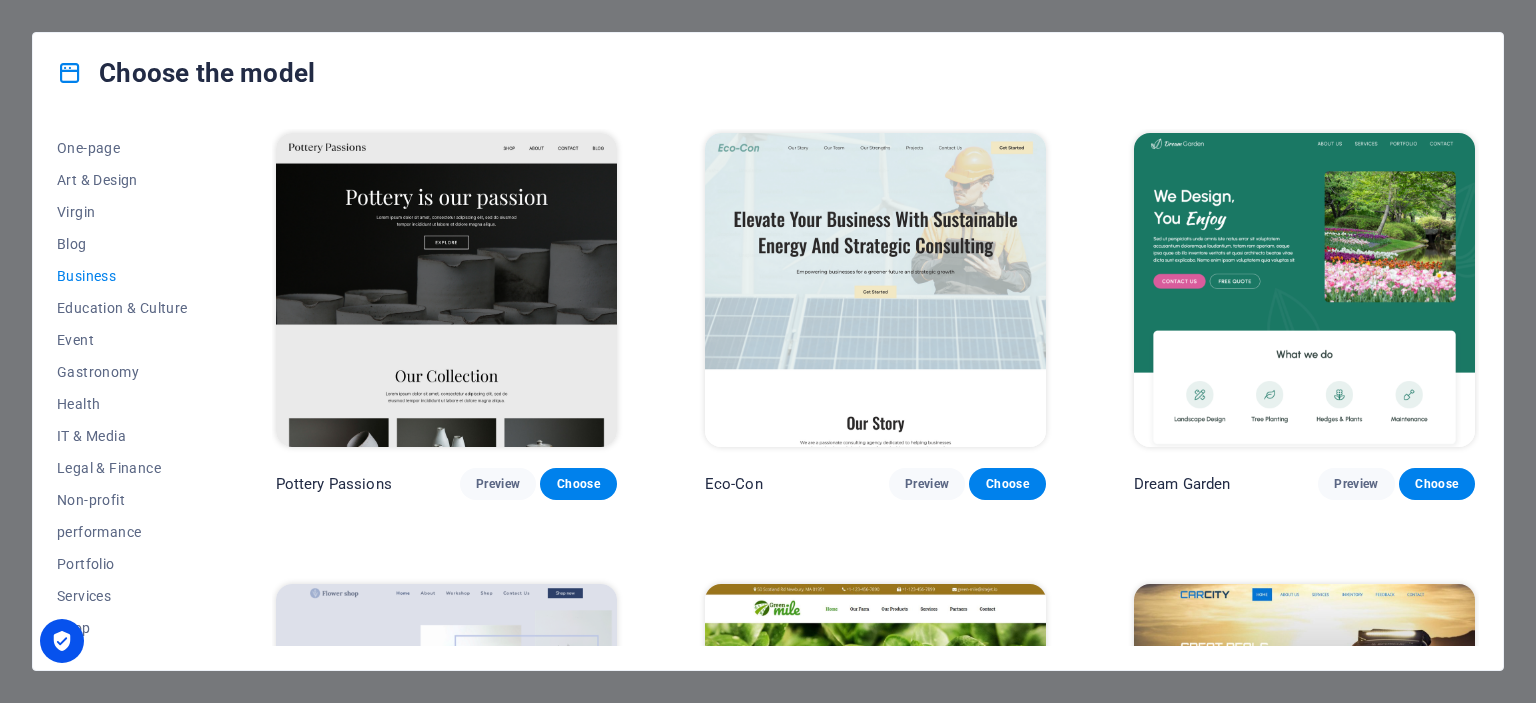 click on "Dream Garden Preview Choose" at bounding box center [1304, 314] 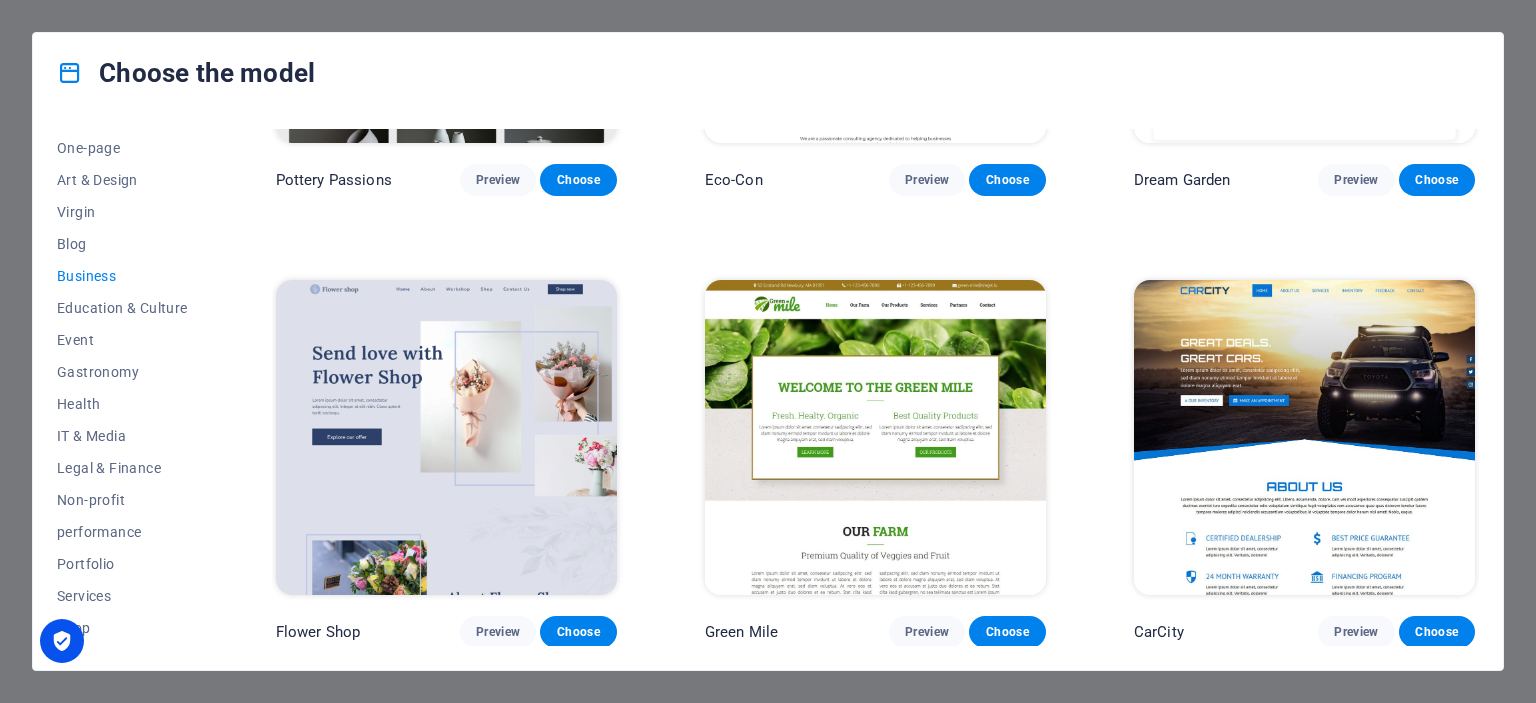 scroll, scrollTop: 0, scrollLeft: 0, axis: both 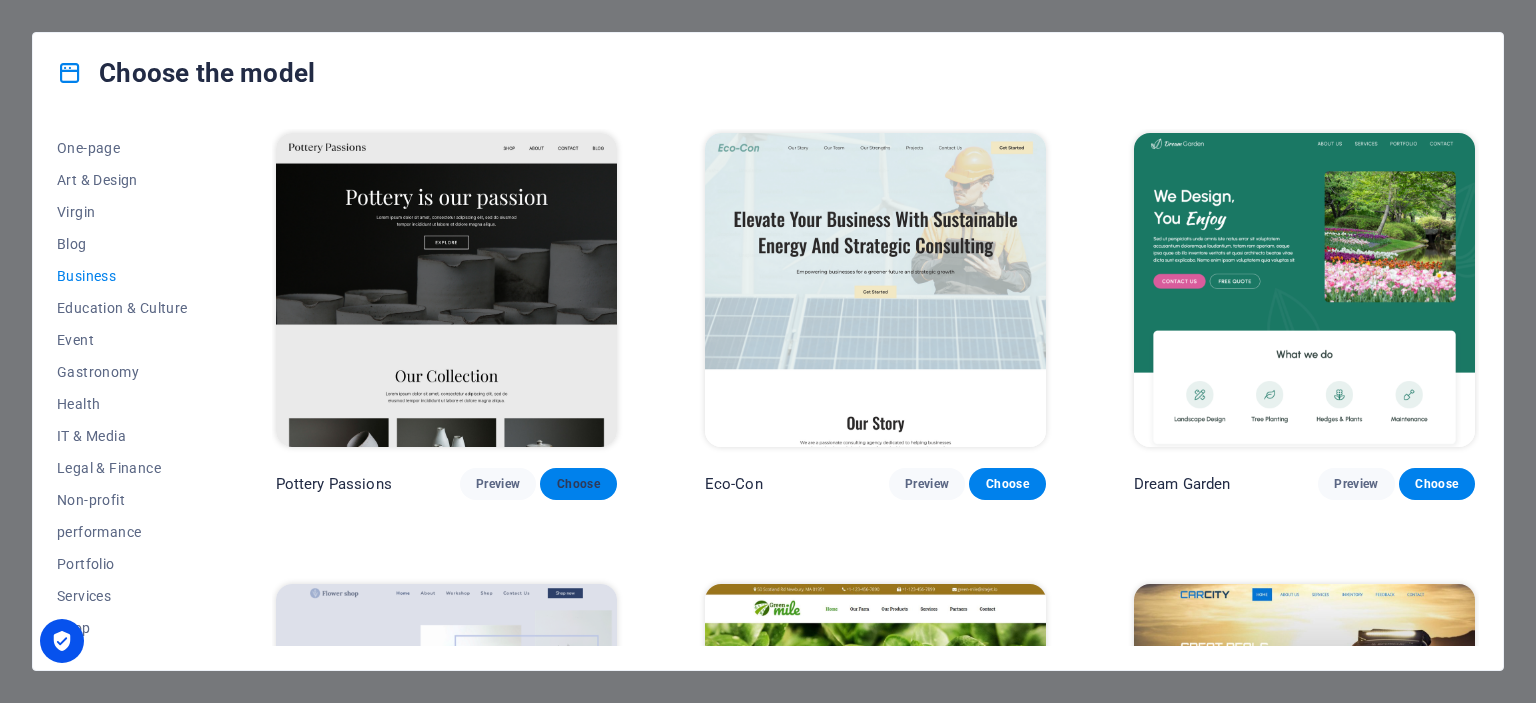 click on "Choose" at bounding box center [578, 484] 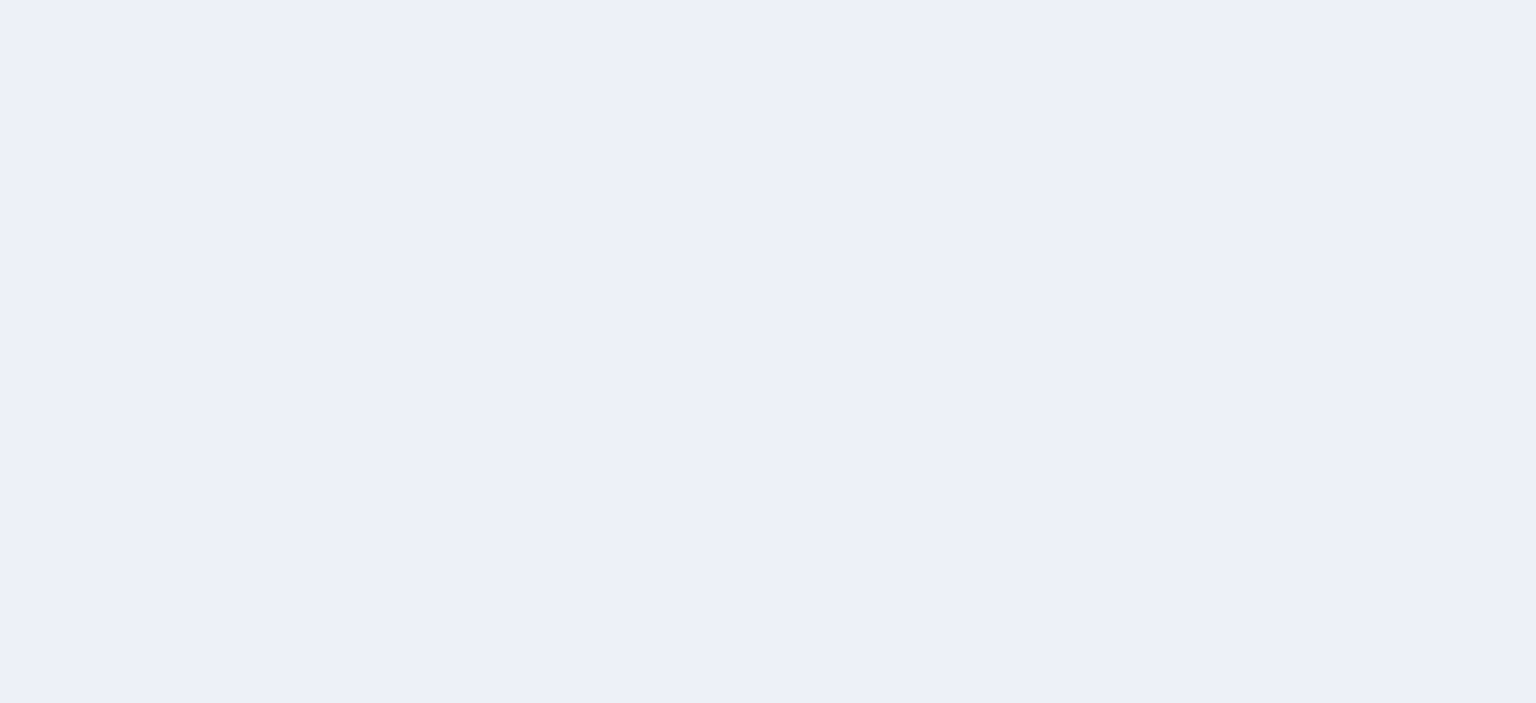 scroll, scrollTop: 0, scrollLeft: 0, axis: both 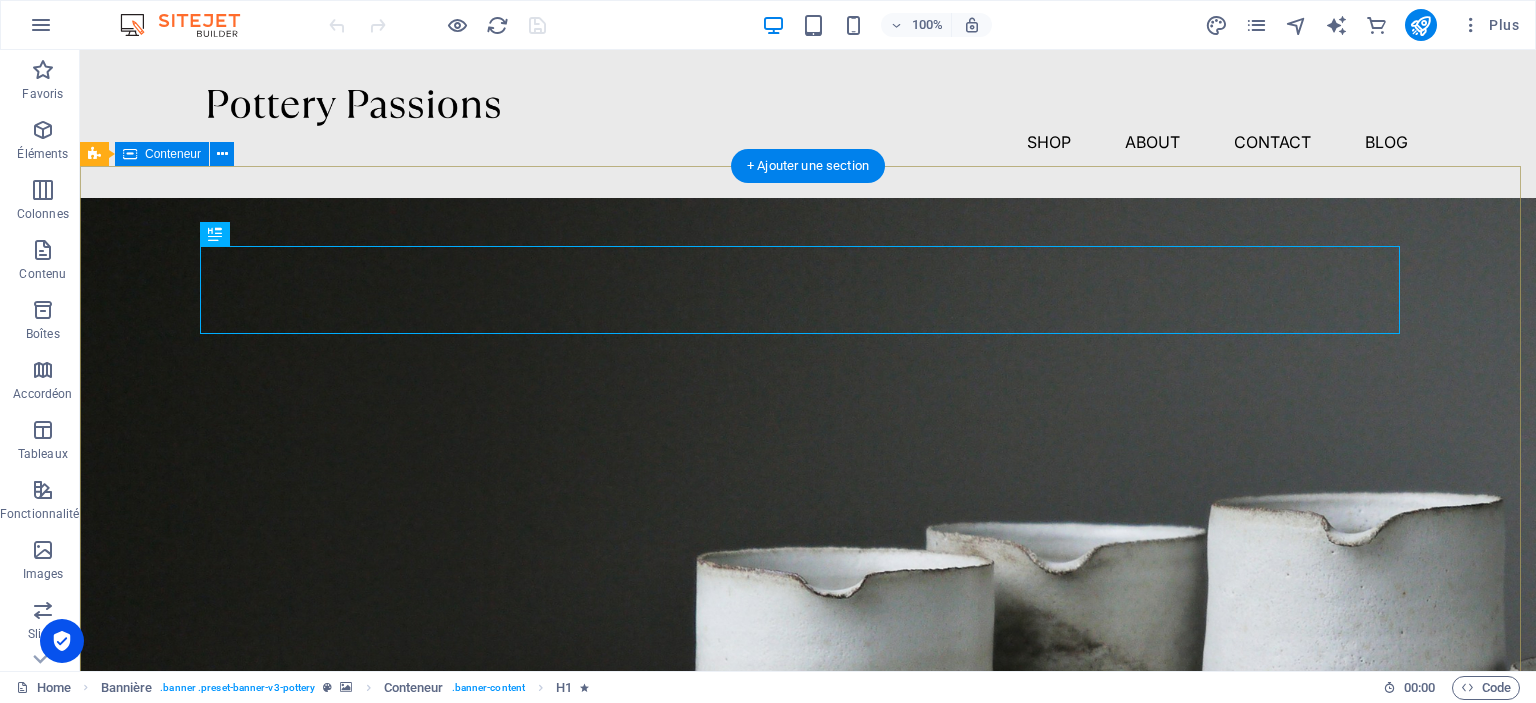 click on "Pottery is our passion Lorem ipsum dolor sit amet, consectetur adipiscing elit, sed do eiusmod tempor incididunt ut labore et dolore magna aliqua. Explore" at bounding box center [808, 1003] 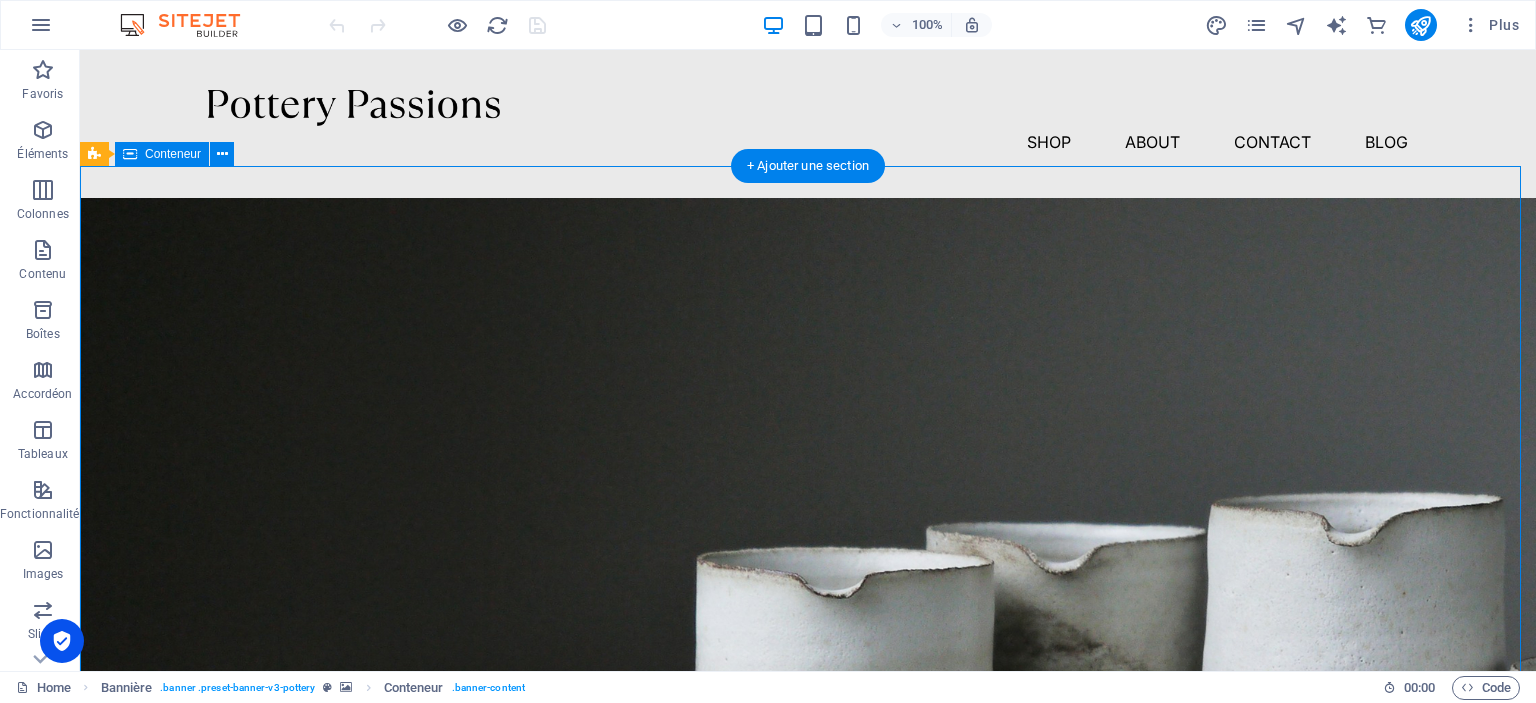 click on "Pottery is our passion Lorem ipsum dolor sit amet, consectetur adipiscing elit, sed do eiusmod tempor incididunt ut labore et dolore magna aliqua. Explore" at bounding box center [808, 1003] 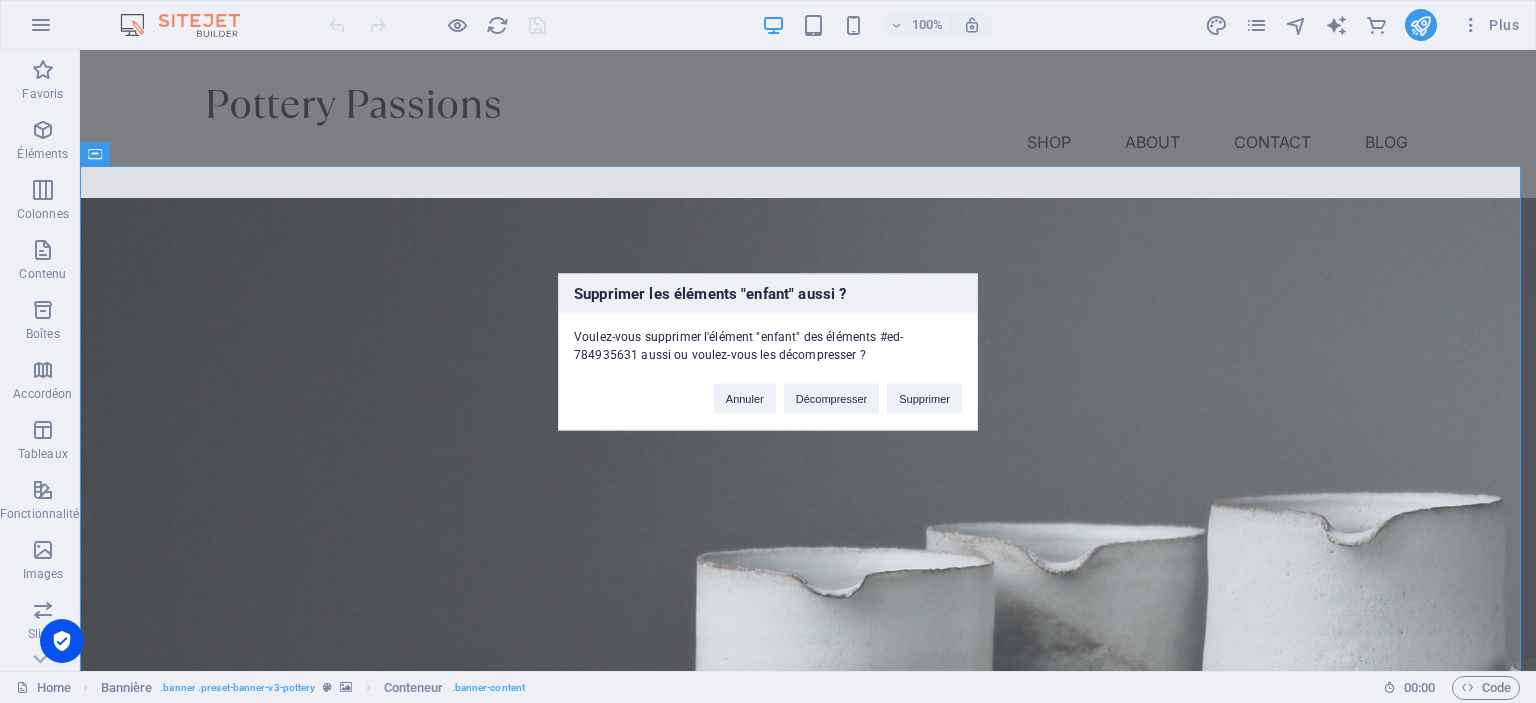 click on "Supprimer les éléments "enfant" aussi ? Voulez-vous supprimer l'élément "enfant" des éléments #ed-784935631 aussi ou voulez-vous les décompresser ? Annuler Décompresser Supprimer" at bounding box center (768, 351) 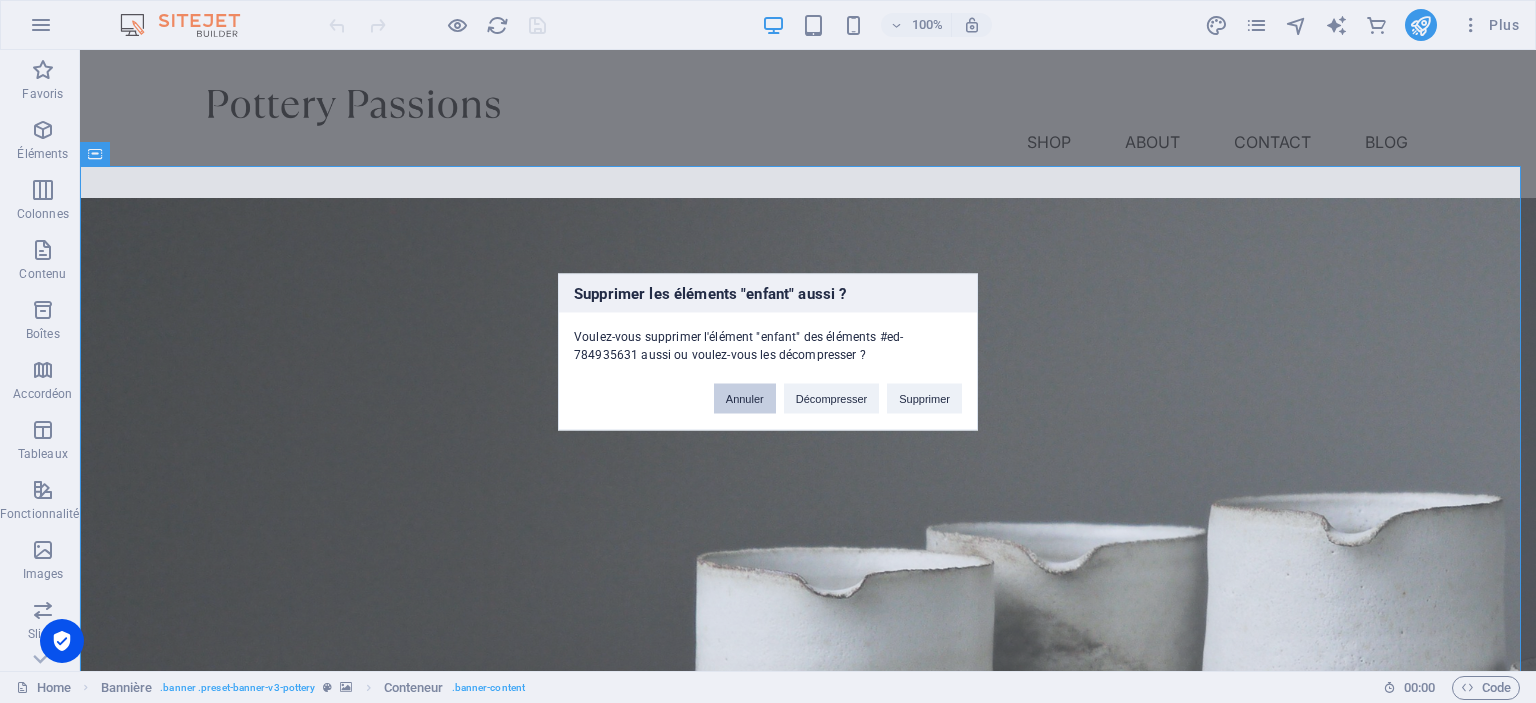 click on "Annuler" at bounding box center (745, 398) 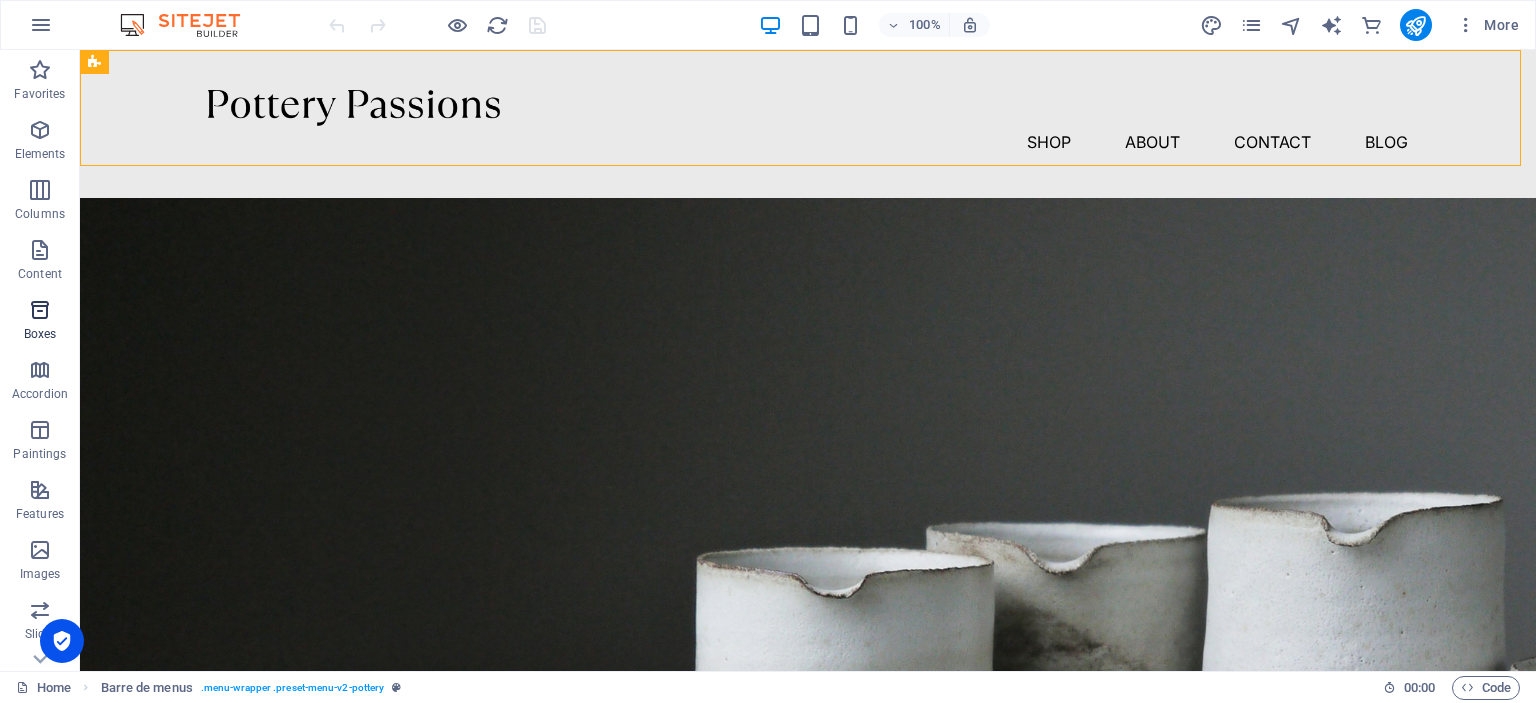 click at bounding box center [40, 310] 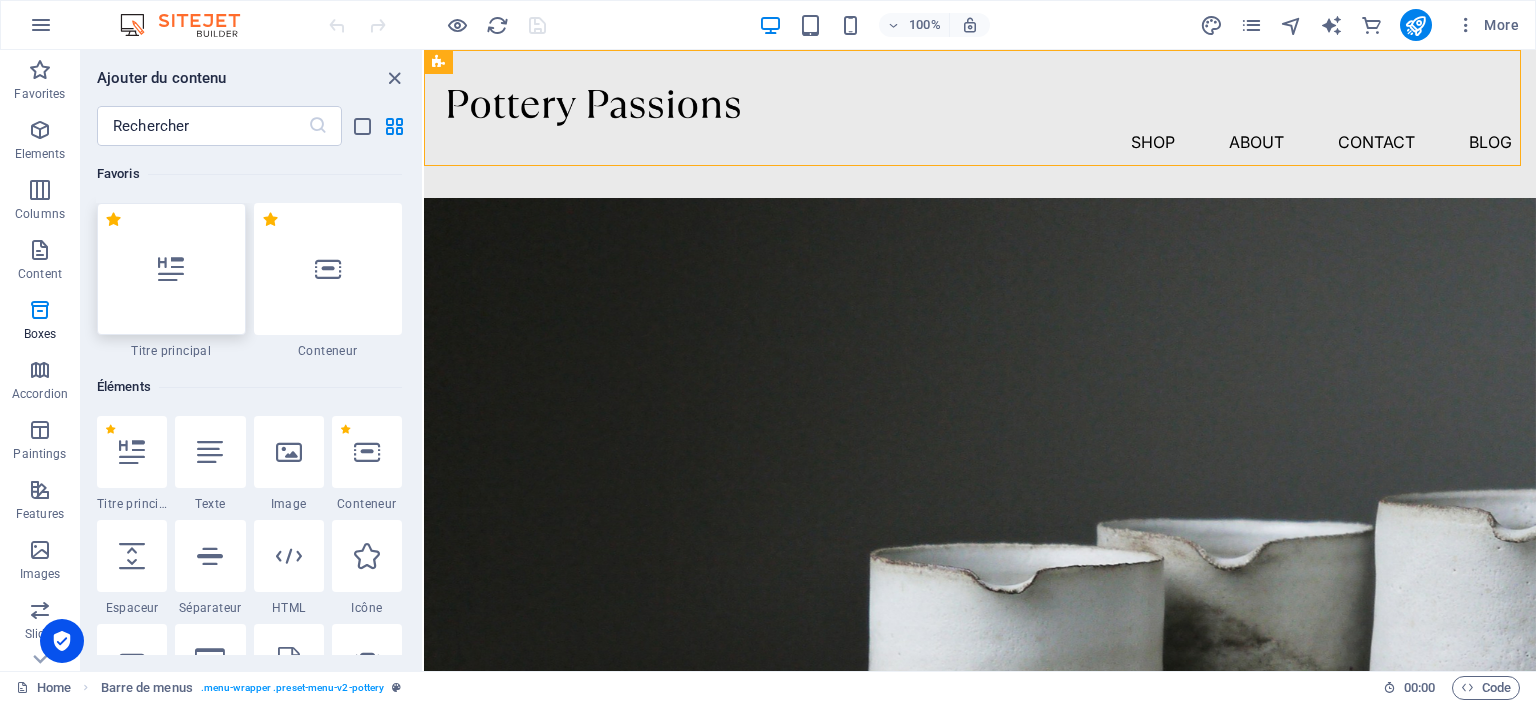 drag, startPoint x: 178, startPoint y: 307, endPoint x: 71, endPoint y: 109, distance: 225.06221 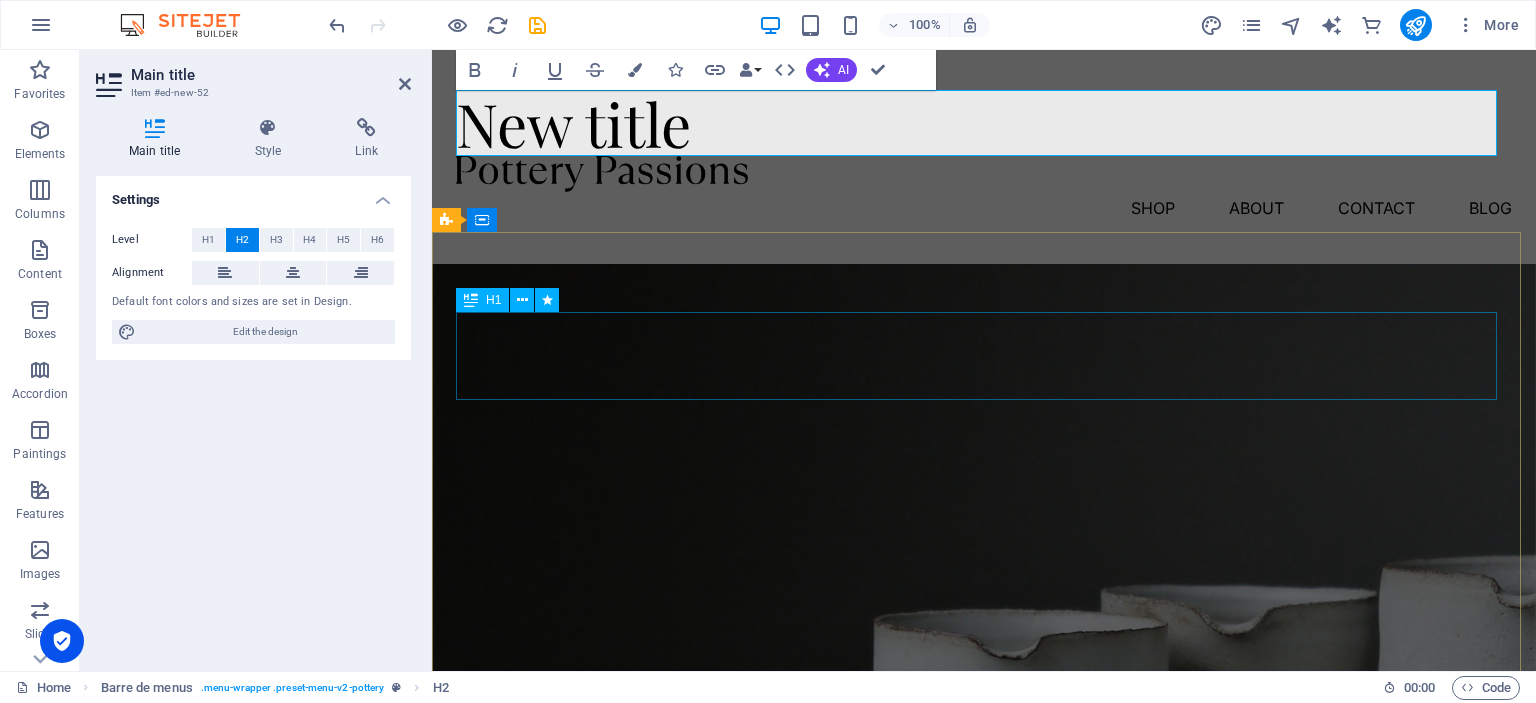 click on "Pottery is our passion" at bounding box center (984, 1002) 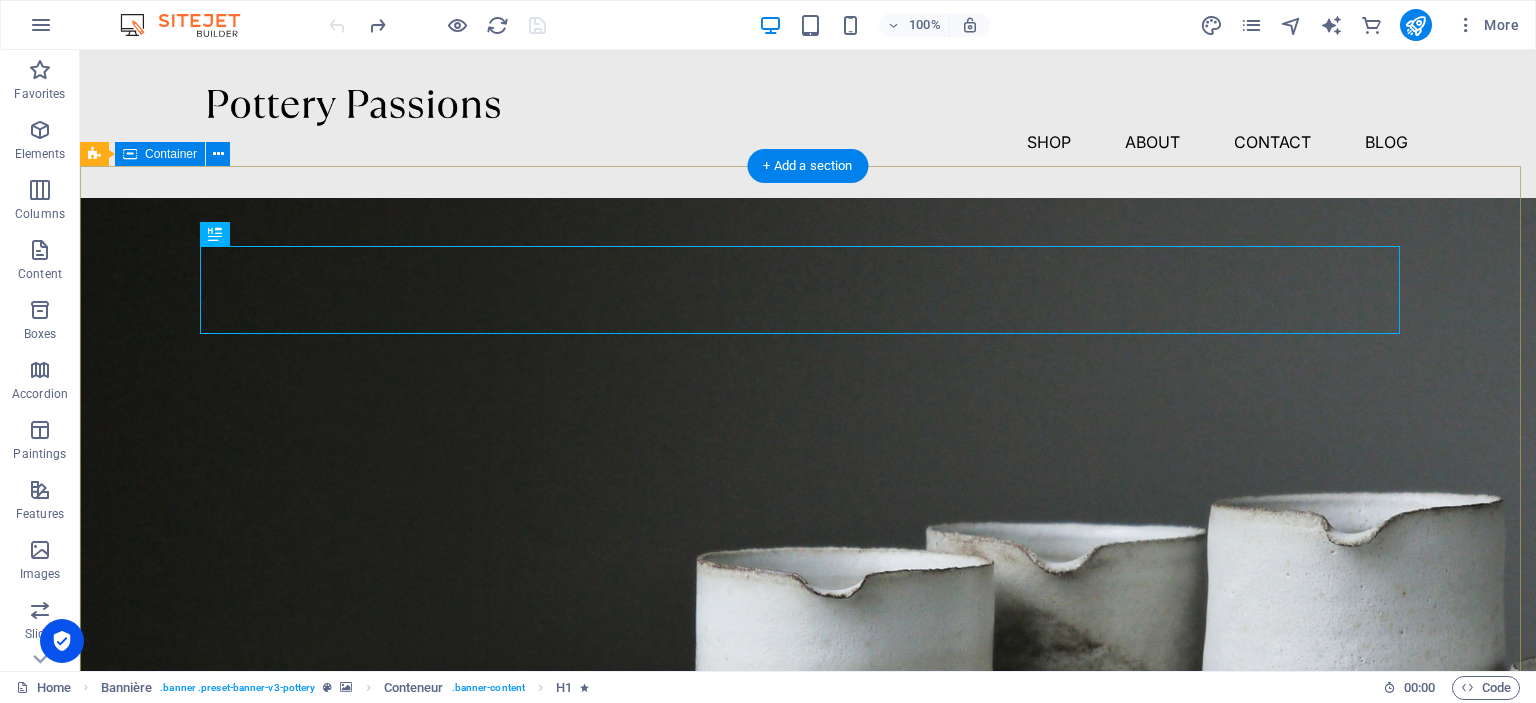 click on "Pottery is our passion Lorem ipsum dolor sit amet, consectetur adipiscing elit, sed do eiusmod tempor incididunt ut labore et dolore magna aliqua. Explore" at bounding box center [808, 1003] 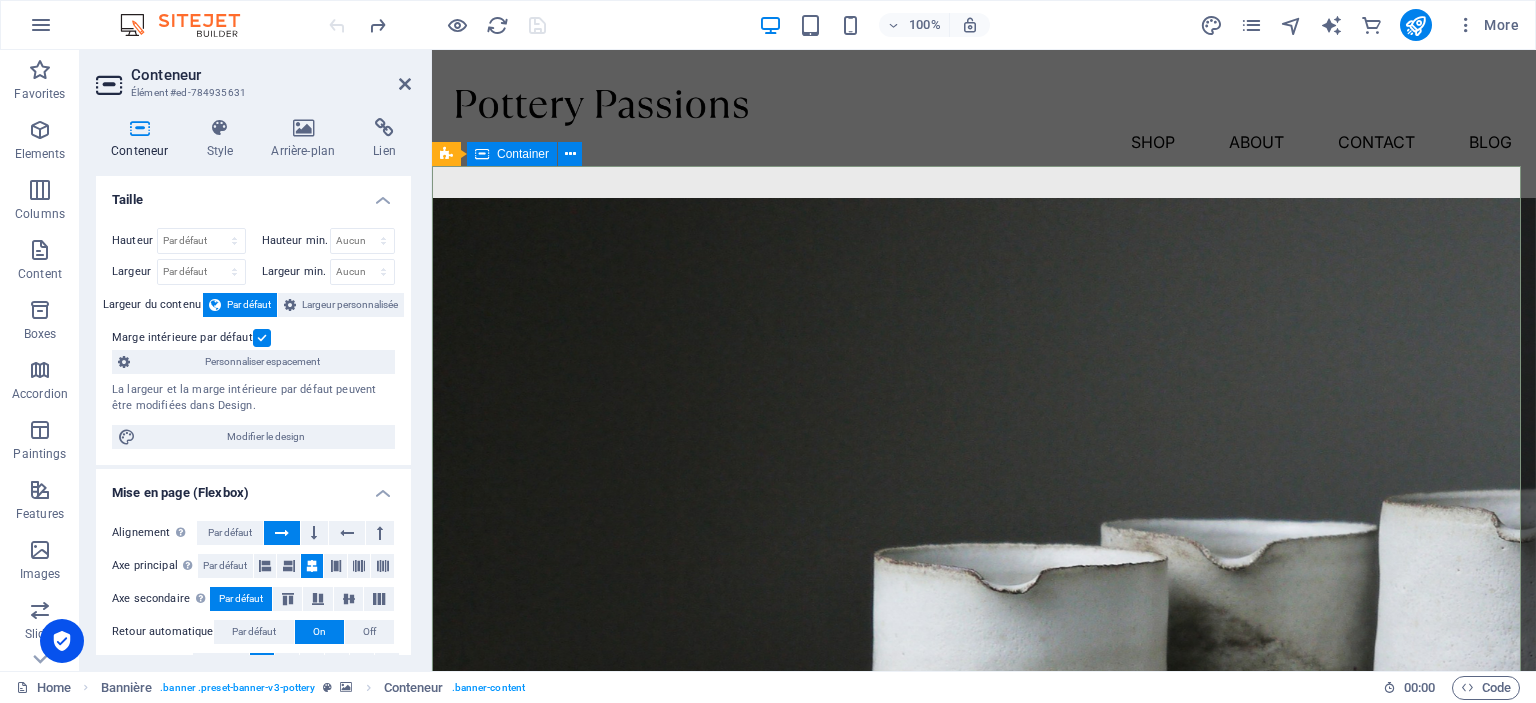 click on "Pottery is our passion Lorem ipsum dolor sit amet, consectetur adipiscing elit, sed do eiusmod tempor incididunt ut labore et dolore magna aliqua. Explore" at bounding box center (984, 1003) 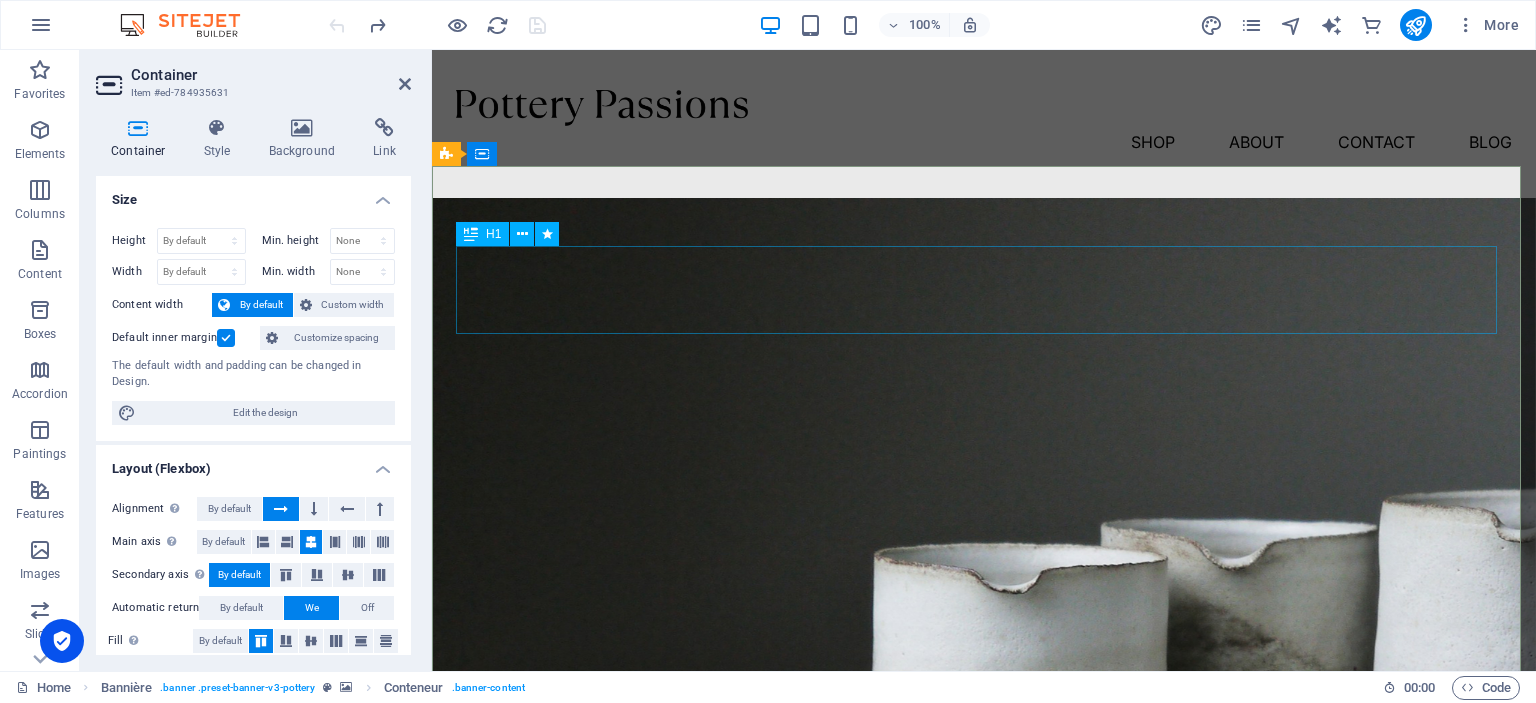 click on "Pottery is our passion" at bounding box center [984, 936] 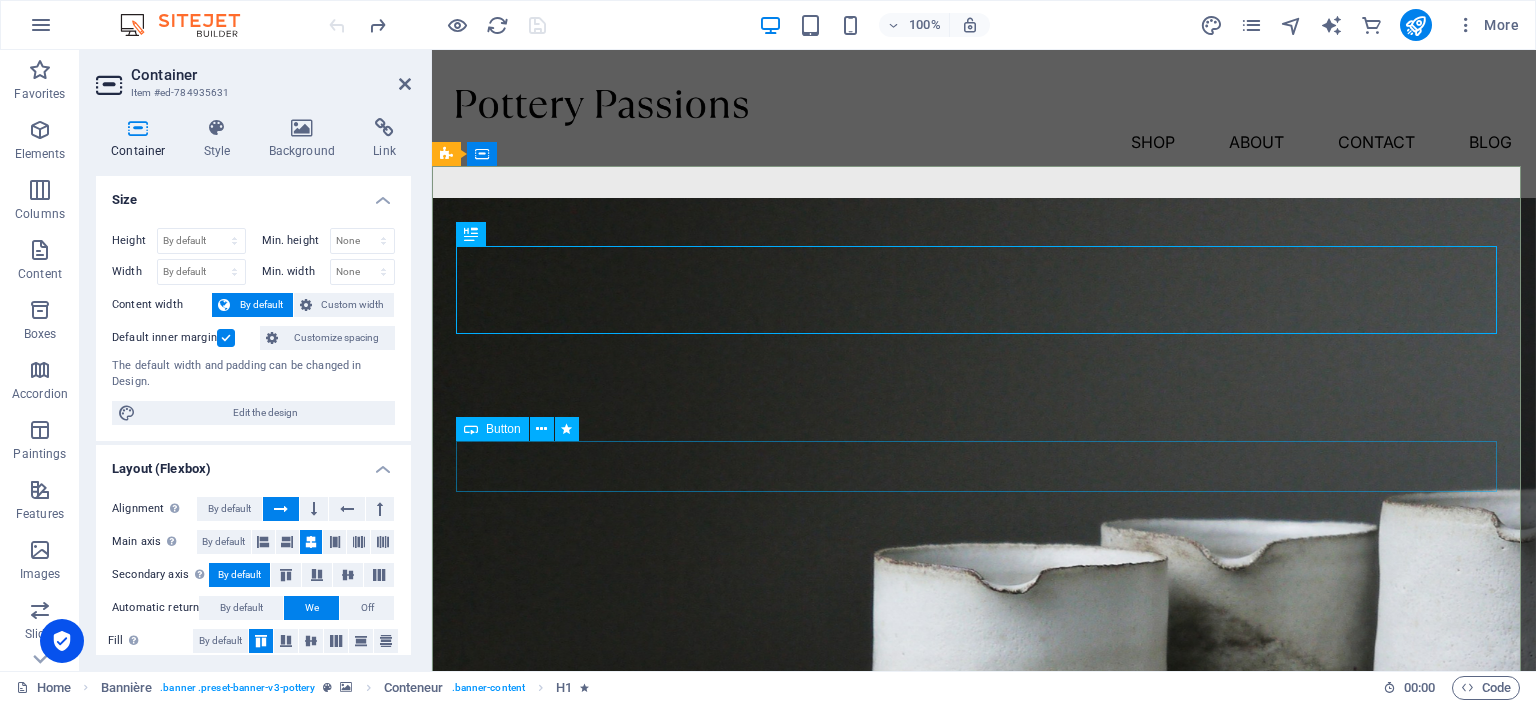 click on "Explore" at bounding box center [984, 1088] 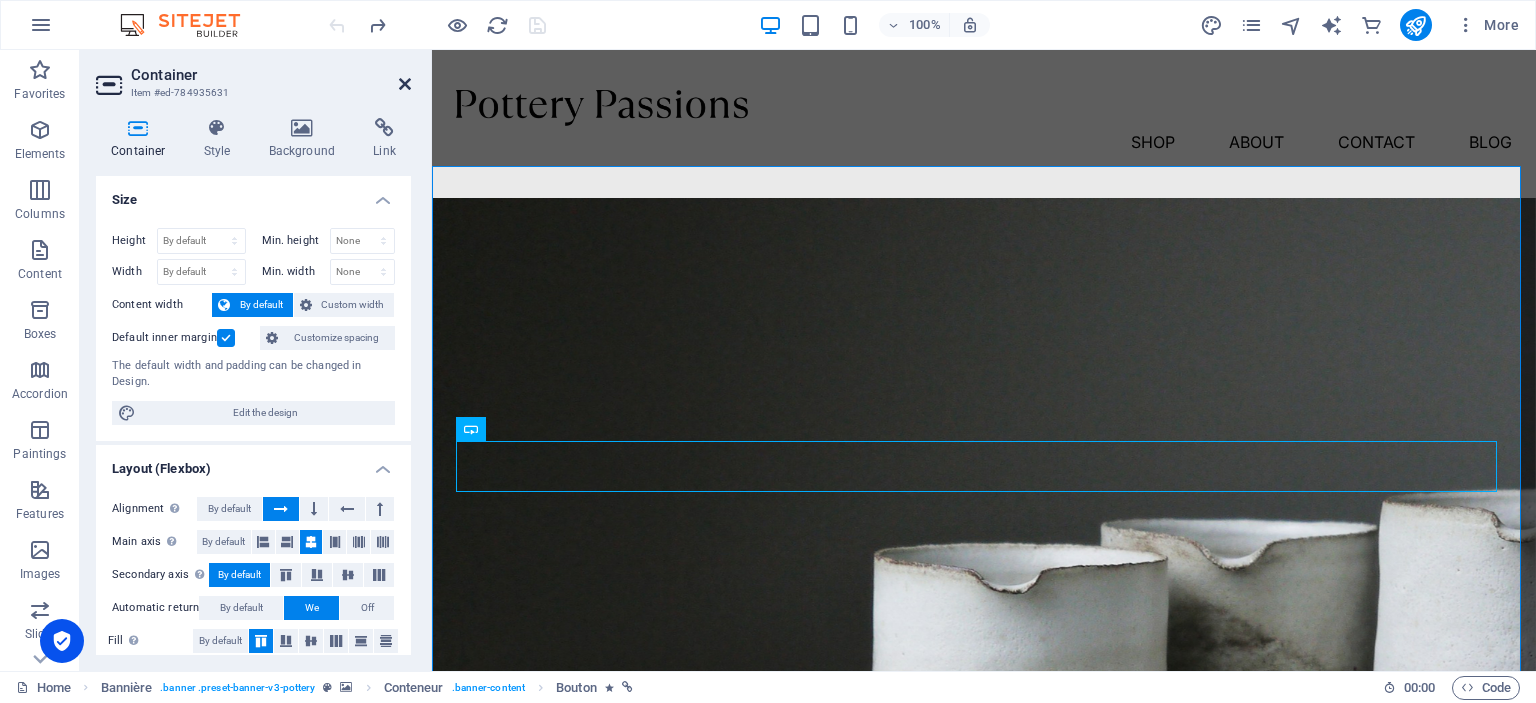 click at bounding box center (405, 84) 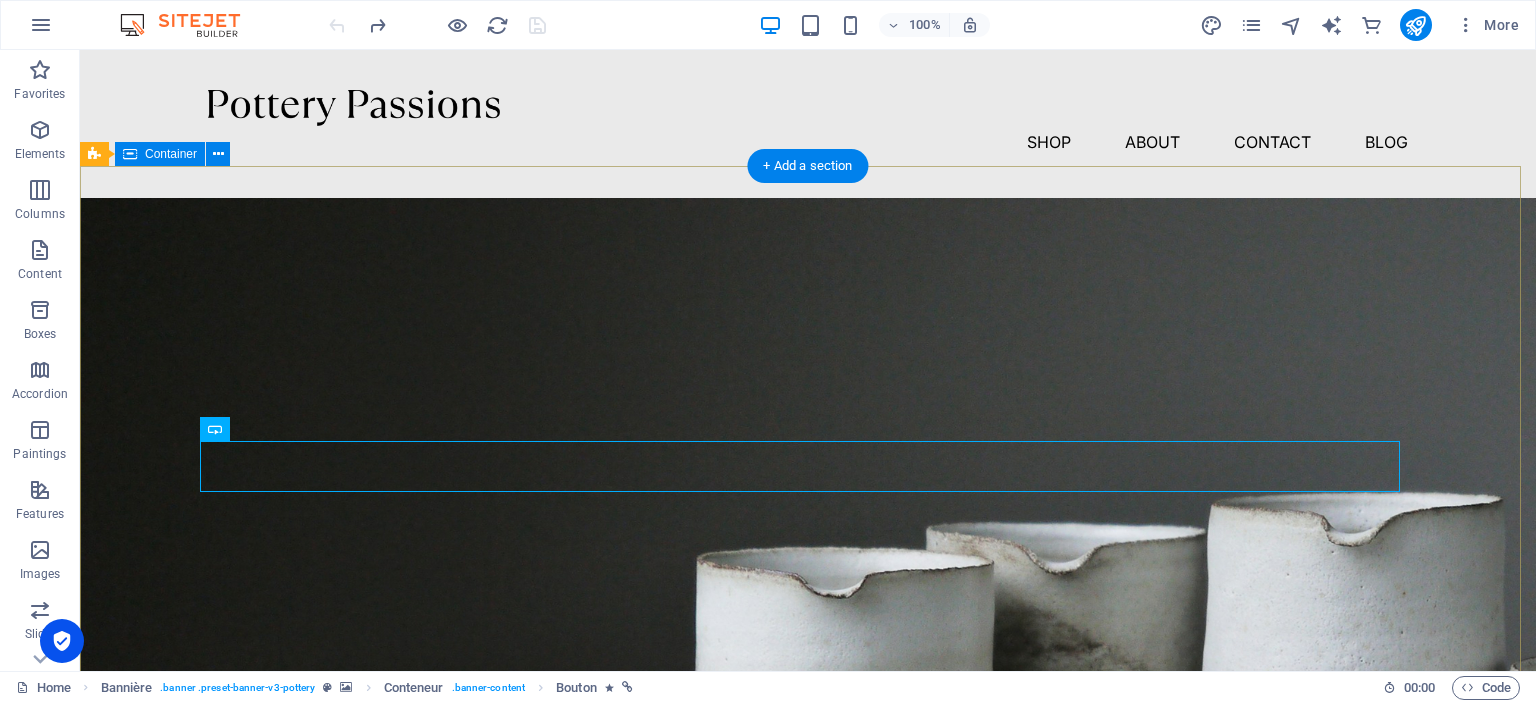 click on "Pottery is our passion Lorem ipsum dolor sit amet, consectetur adipiscing elit, sed do eiusmod tempor incididunt ut labore et dolore magna aliqua. Explore" at bounding box center (808, 1003) 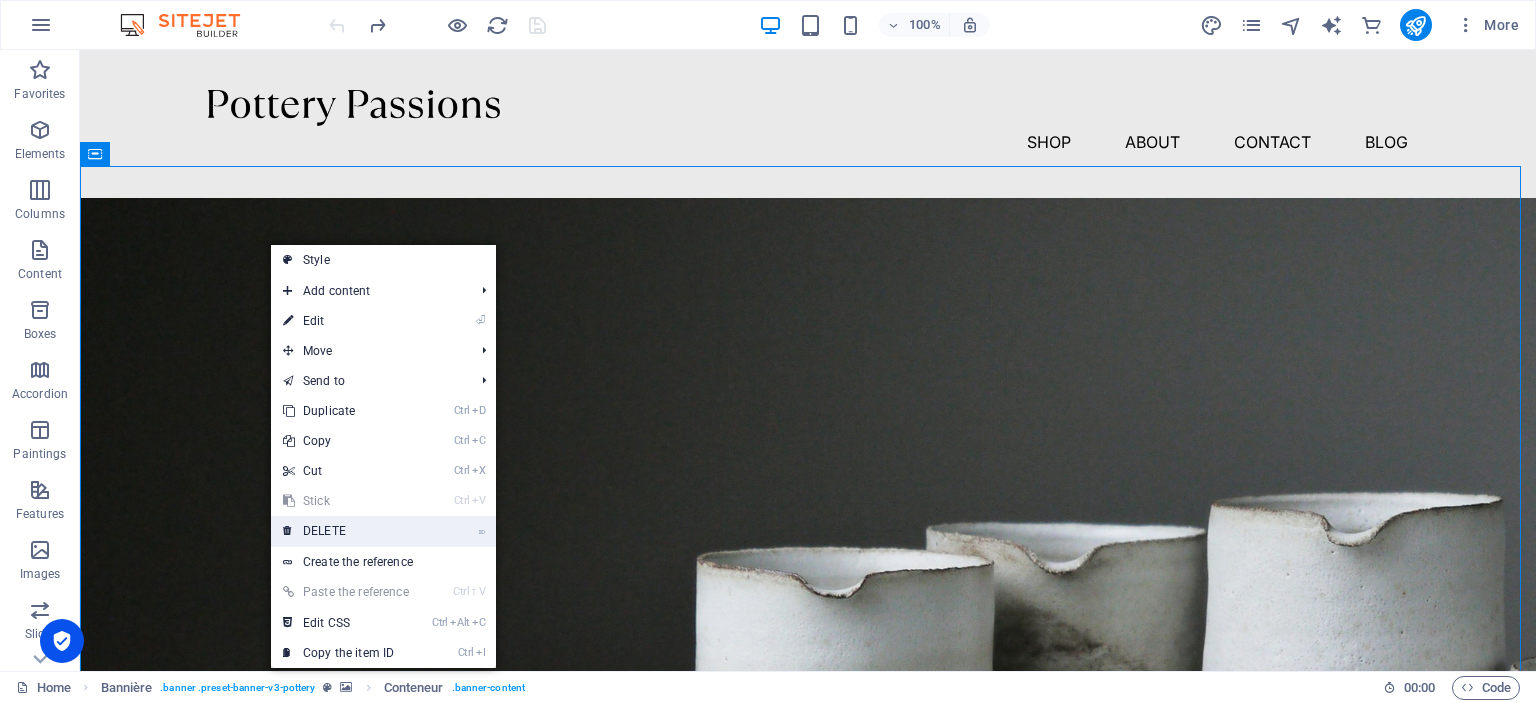 click on "DELETE" at bounding box center (324, 531) 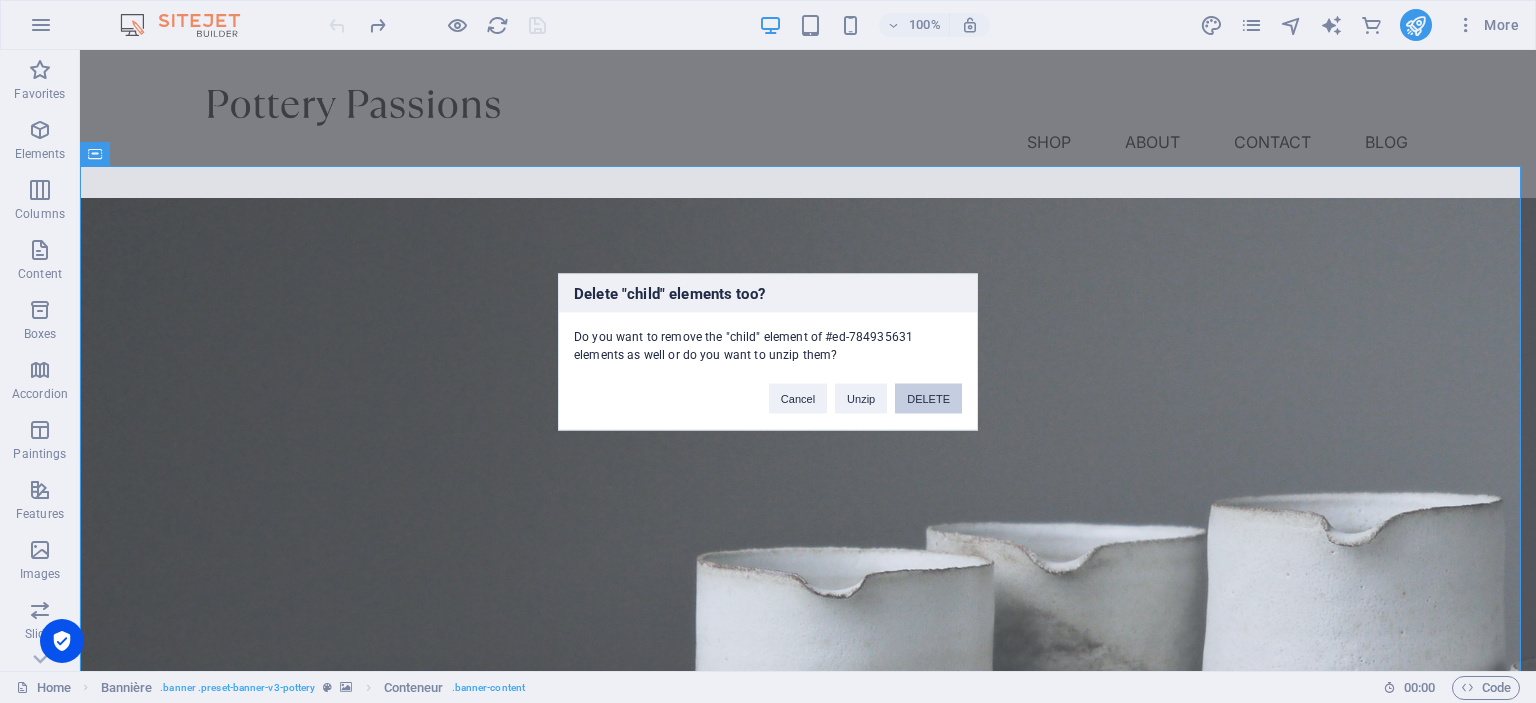 click on "DELETE" at bounding box center (928, 398) 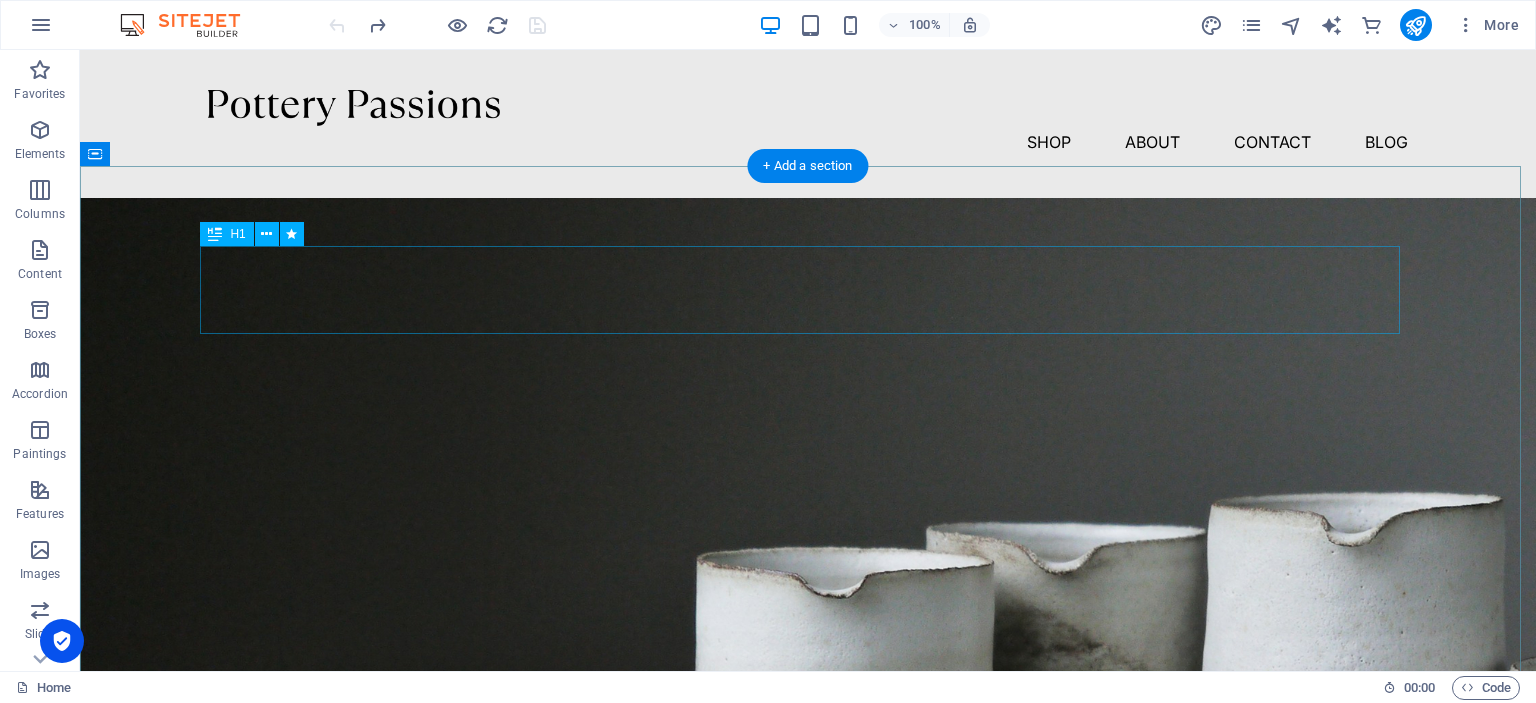 click on "Pottery is our passion" at bounding box center [808, 936] 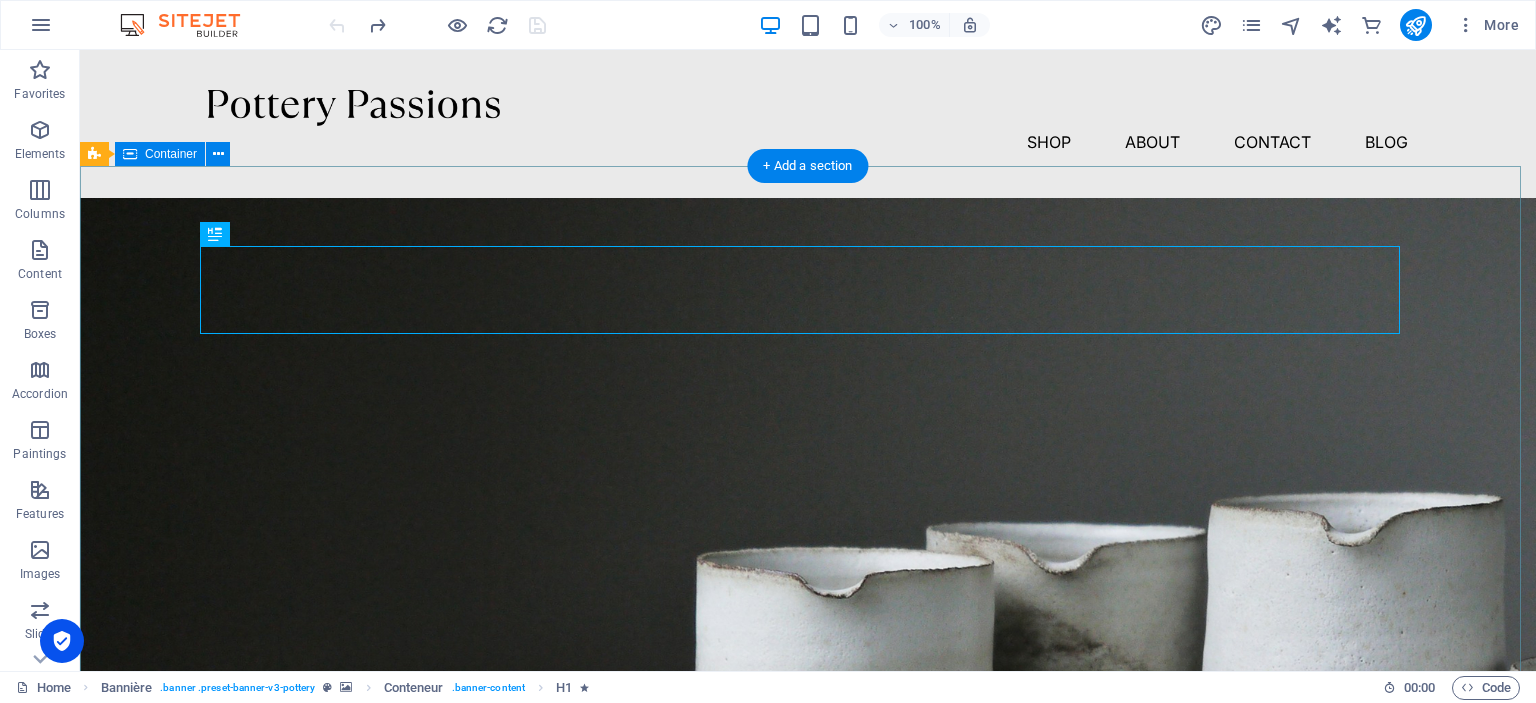 click on "Pottery is our passion Lorem ipsum dolor sit amet, consectetur adipiscing elit, sed do eiusmod tempor incididunt ut labore et dolore magna aliqua. Explore" at bounding box center (808, 1003) 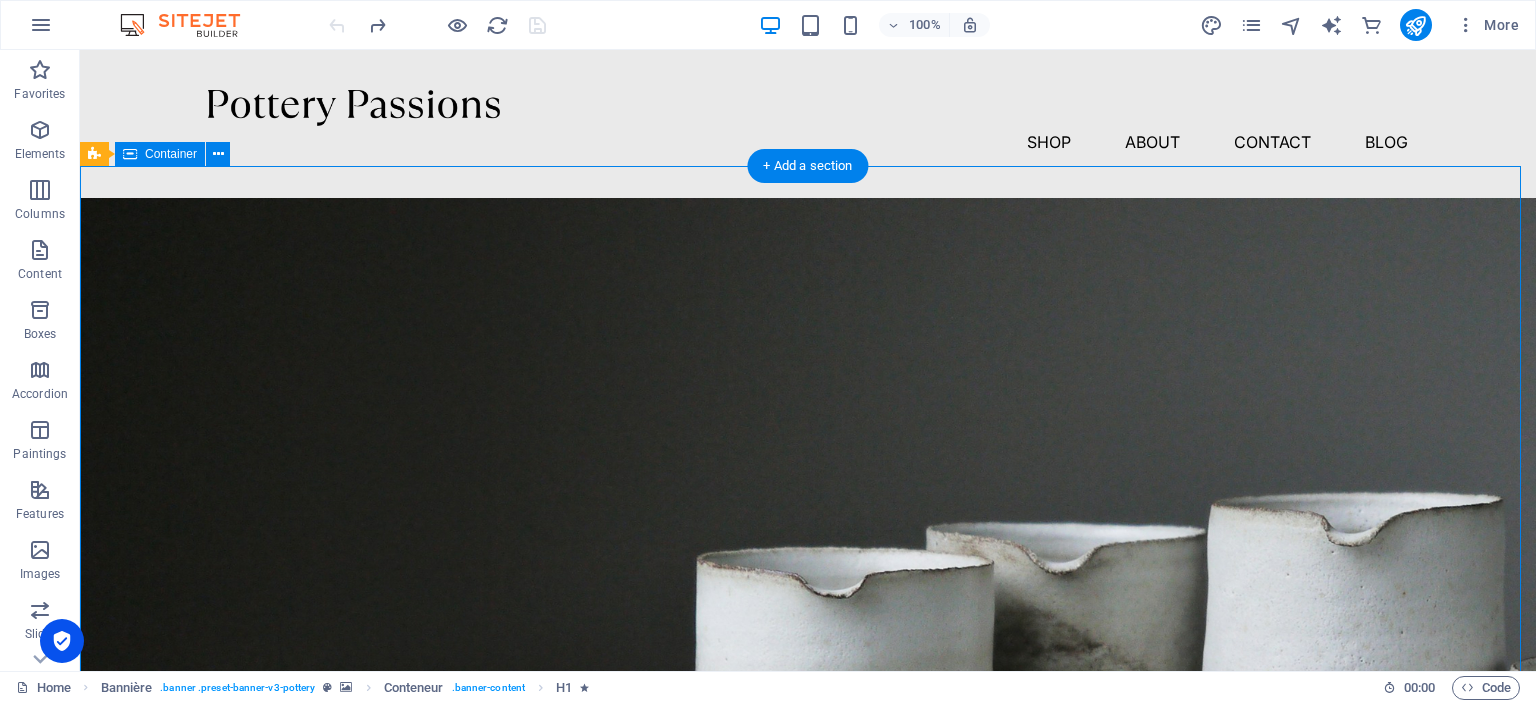 click on "Pottery is our passion Lorem ipsum dolor sit amet, consectetur adipiscing elit, sed do eiusmod tempor incididunt ut labore et dolore magna aliqua. Explore" at bounding box center [808, 1003] 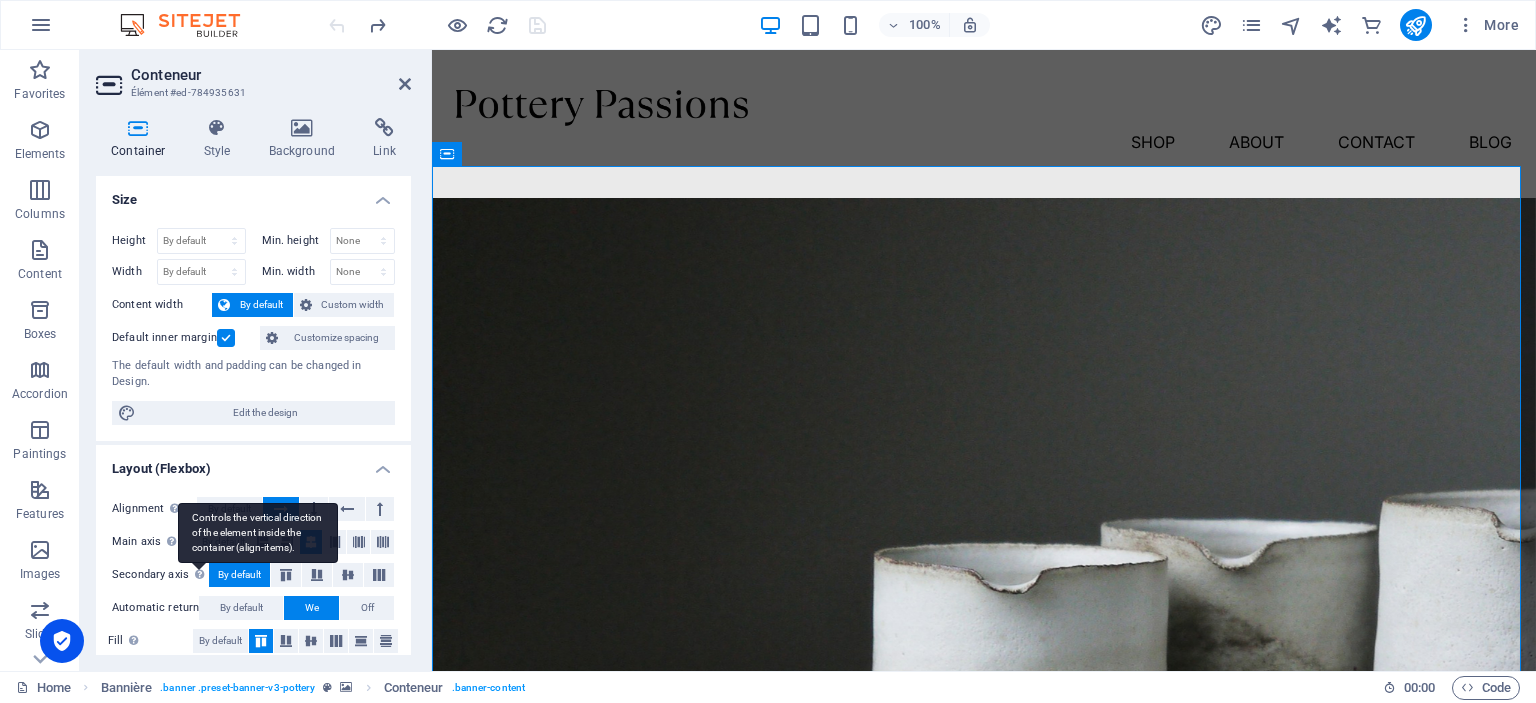 click on "Controls the vertical direction of the element inside the container (align-items)." at bounding box center (258, 533) 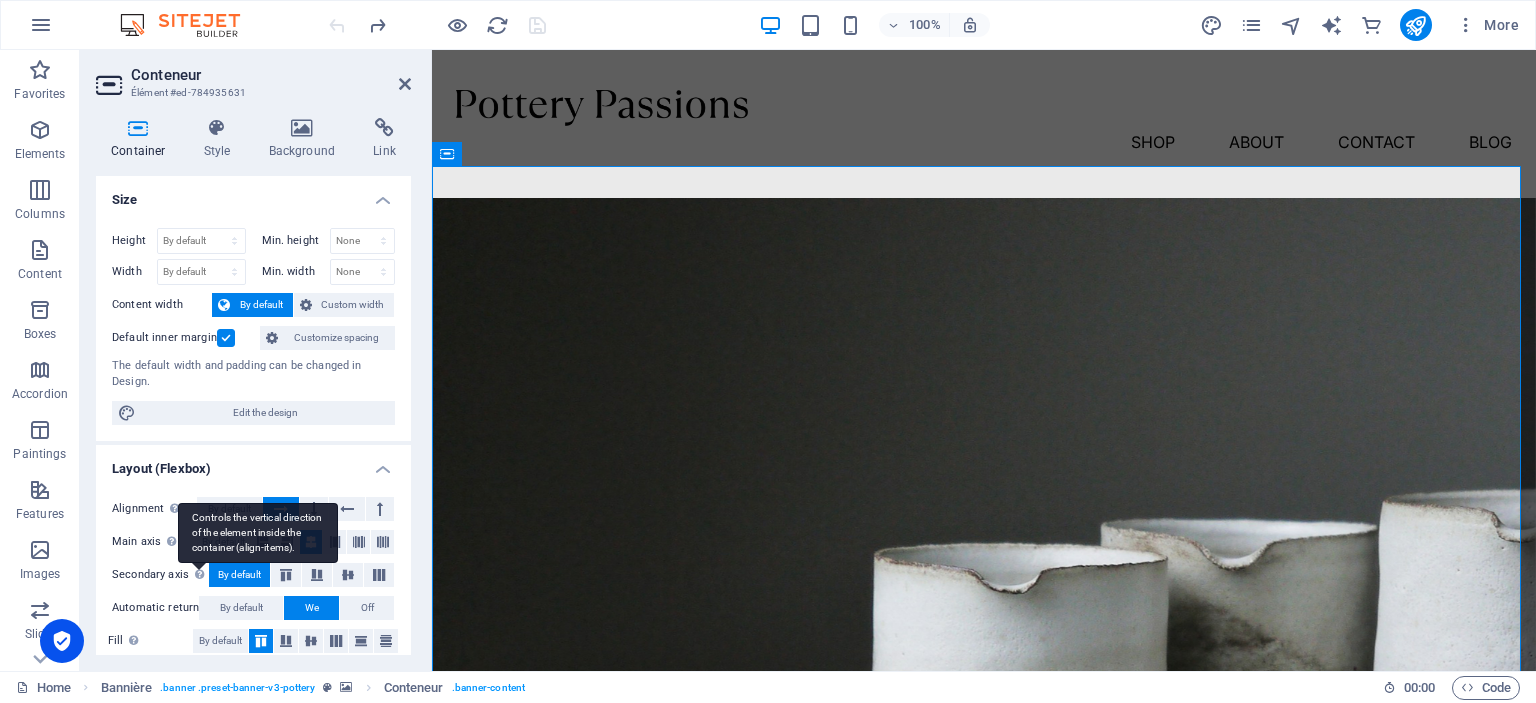 click on "Controls the vertical direction of the element inside the container (align-items)." at bounding box center [258, 533] 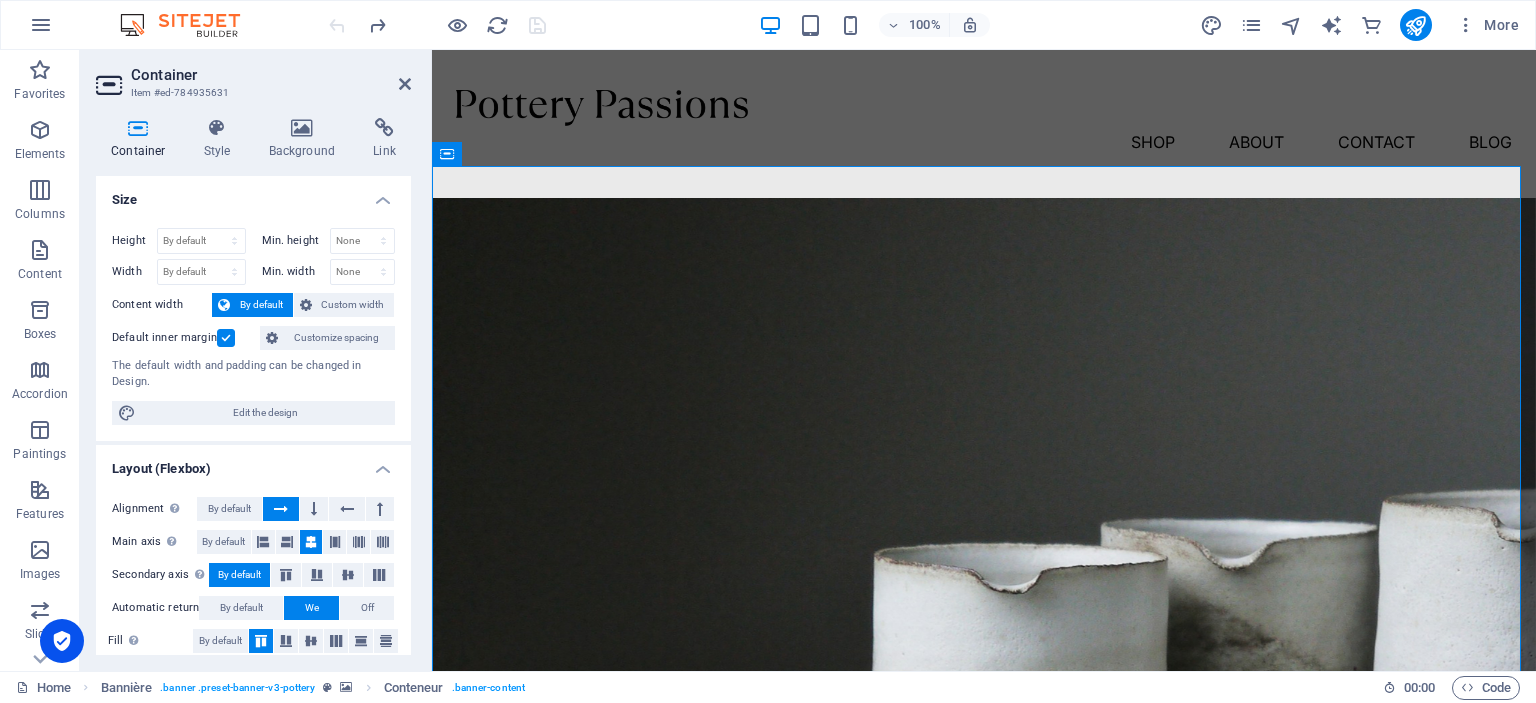 click on "Container Item #ed-784935631
Container Style Background Link Size Height By default px rem % vh VW Min. height None px rem % vh VW Width By default px rem % em vh VW Min. width None px rem % vh VW Content width By default Custom width Width By default px rem % em vh VW Min. width None px rem % vh VW Default inner margin Customize spacing The default width and padding can be changed in Design. Edit the design Layout (Flexbox) Alignment Determines the direction of the axis (flex). By default Main axis Determines how elements should behave along the main axis of this container (justify content) By default Secondary axis Controls the vertical direction of the element inside the container (align-items). By default Automatic return By default We Off Fill Controls the distances and direction of elements on the Y axis across multiple lines (align-content). By default Accessibility ARIA helps assistive technologies (like screen readers) to understand the role, state, and behavior of web elements Role" at bounding box center (256, 360) 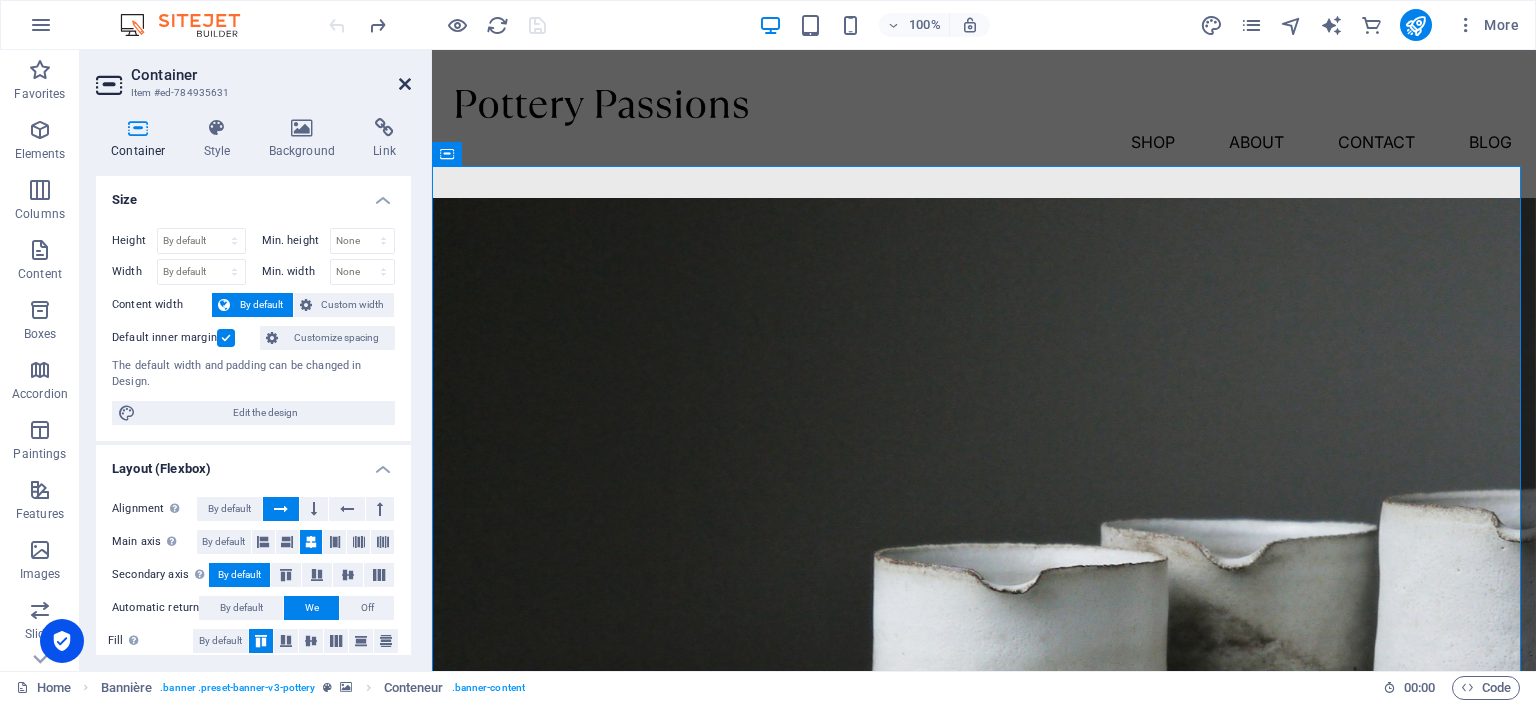 click at bounding box center [405, 84] 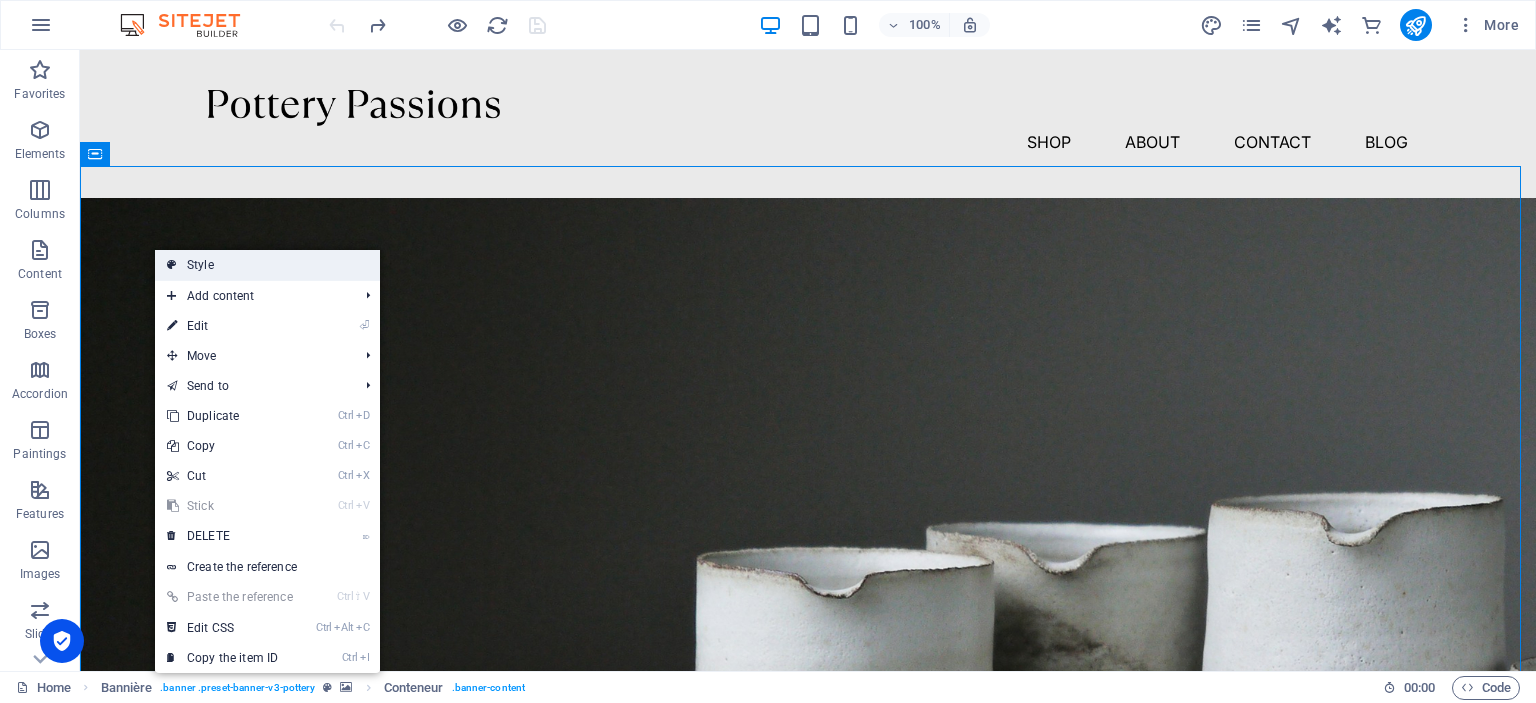 click on "Style" at bounding box center (267, 265) 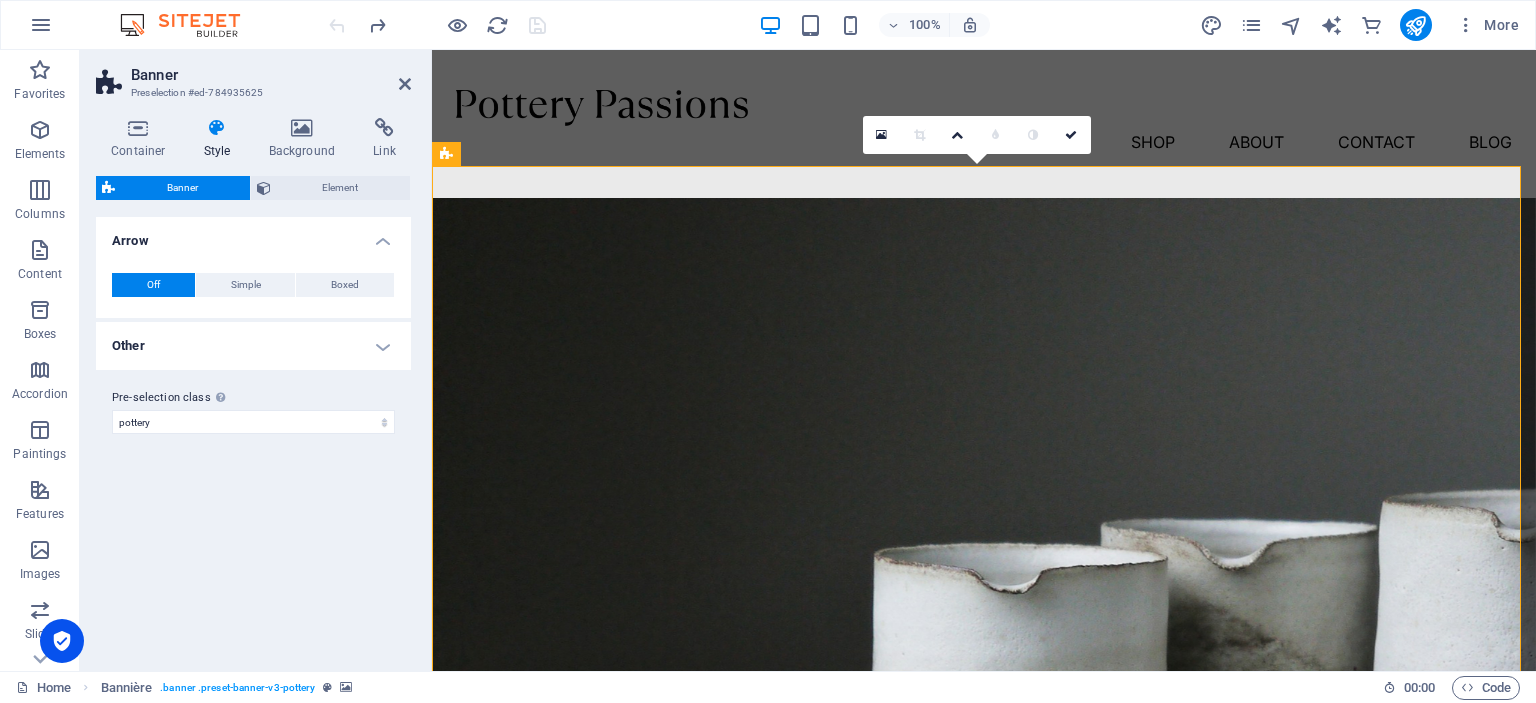 click at bounding box center (217, 128) 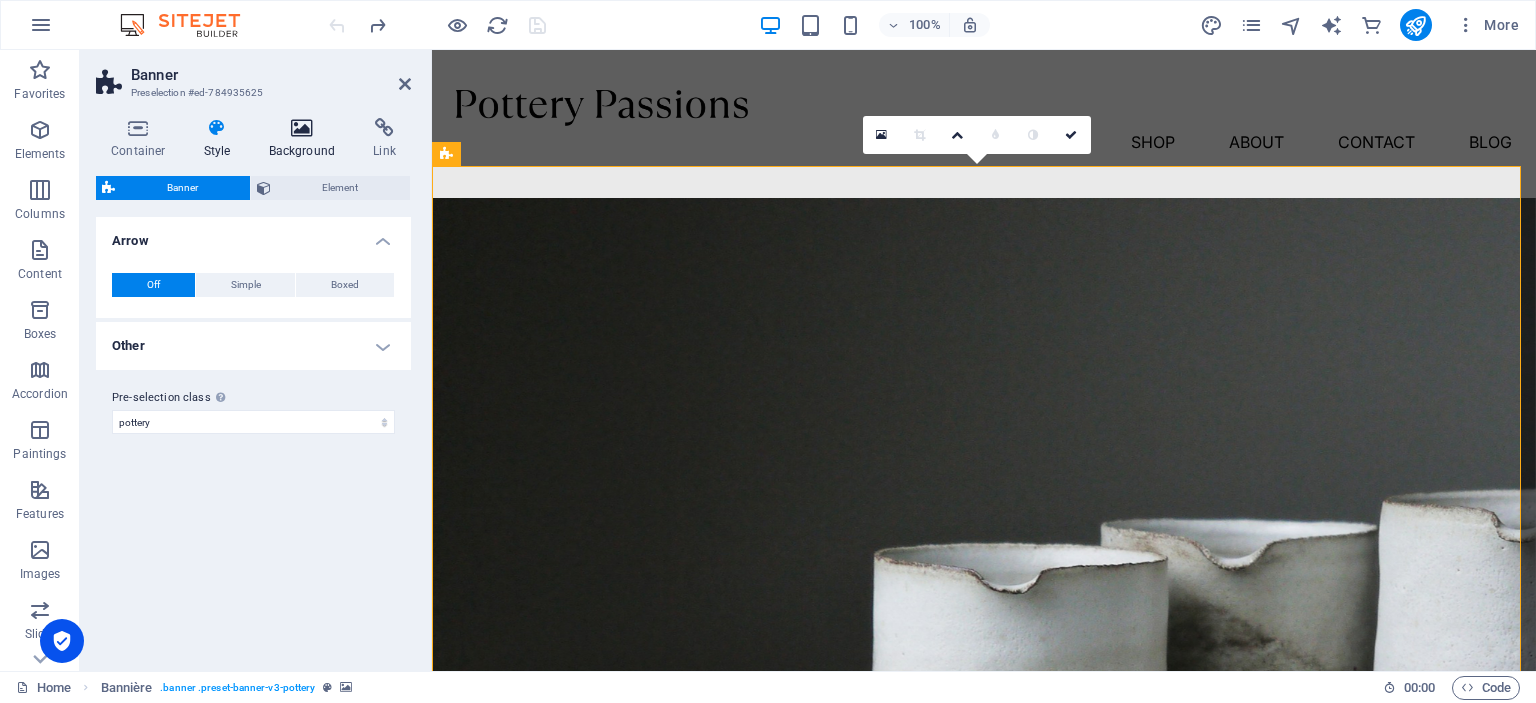click at bounding box center [302, 128] 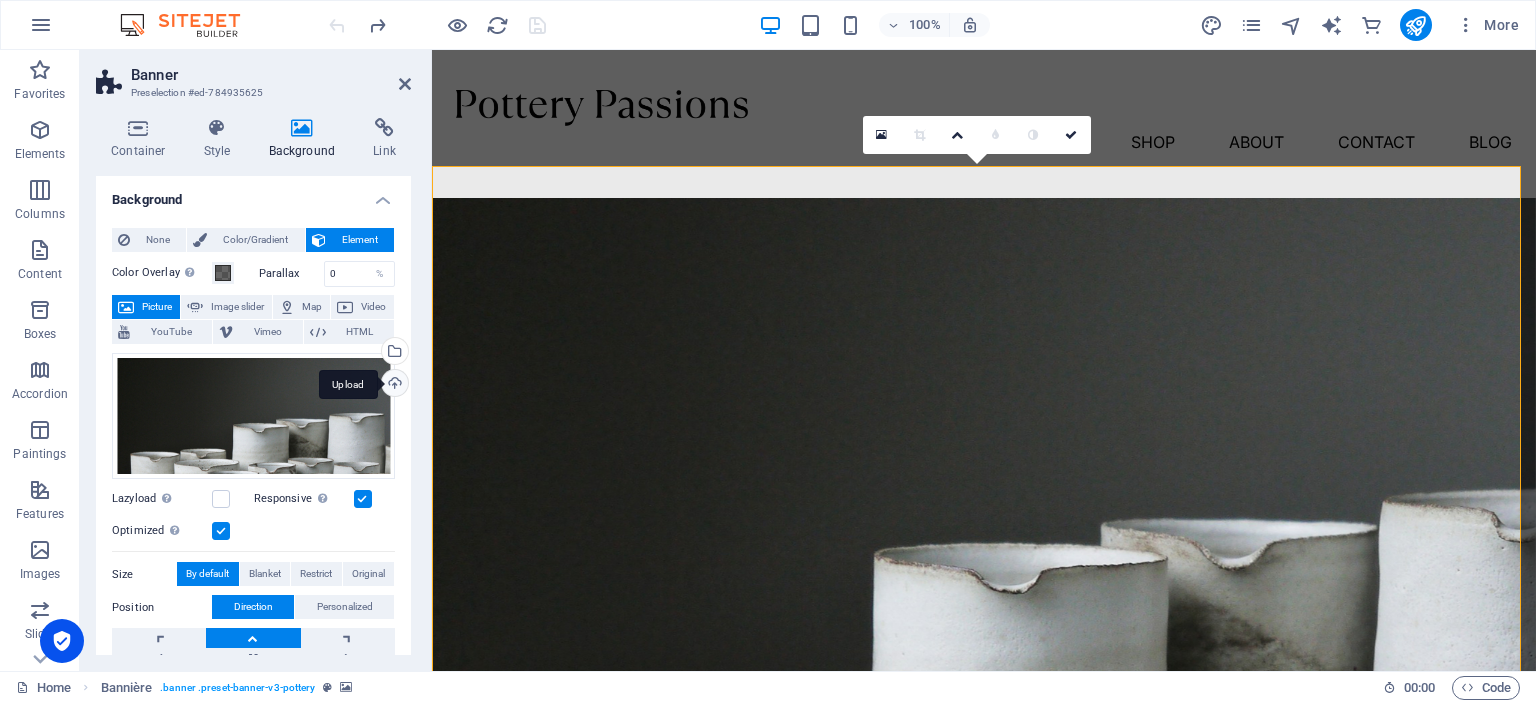 click on "Upload" at bounding box center (393, 385) 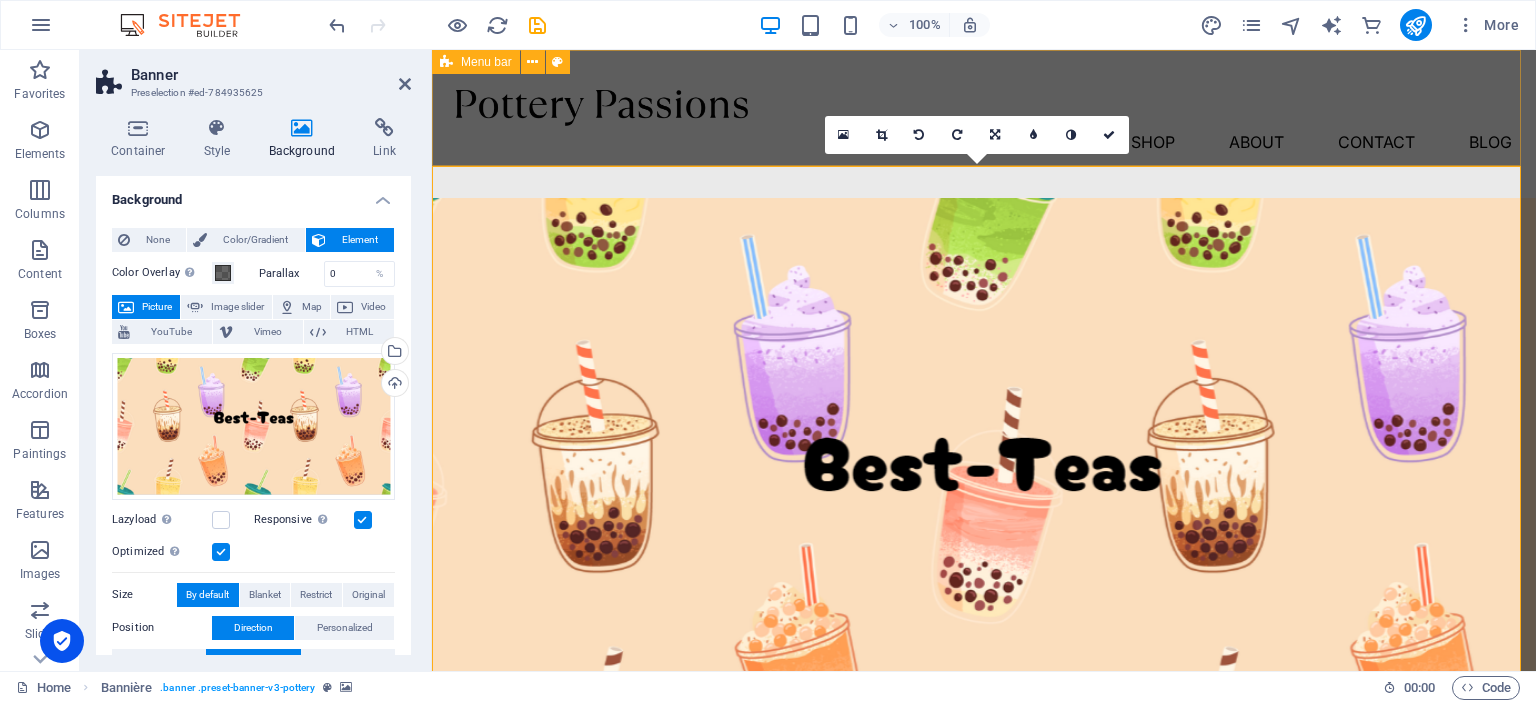 click on "Shop About Contact Blog" at bounding box center (984, 124) 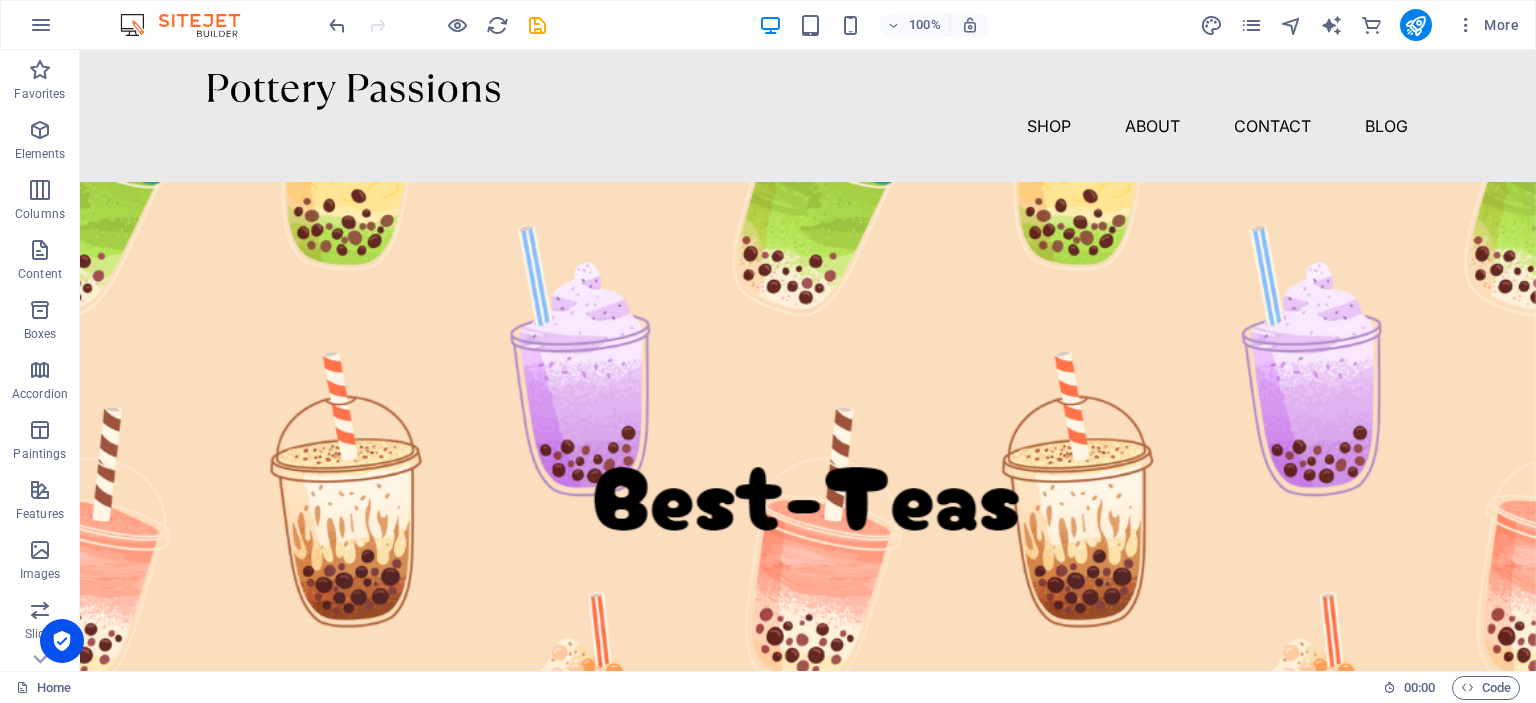 scroll, scrollTop: 8, scrollLeft: 0, axis: vertical 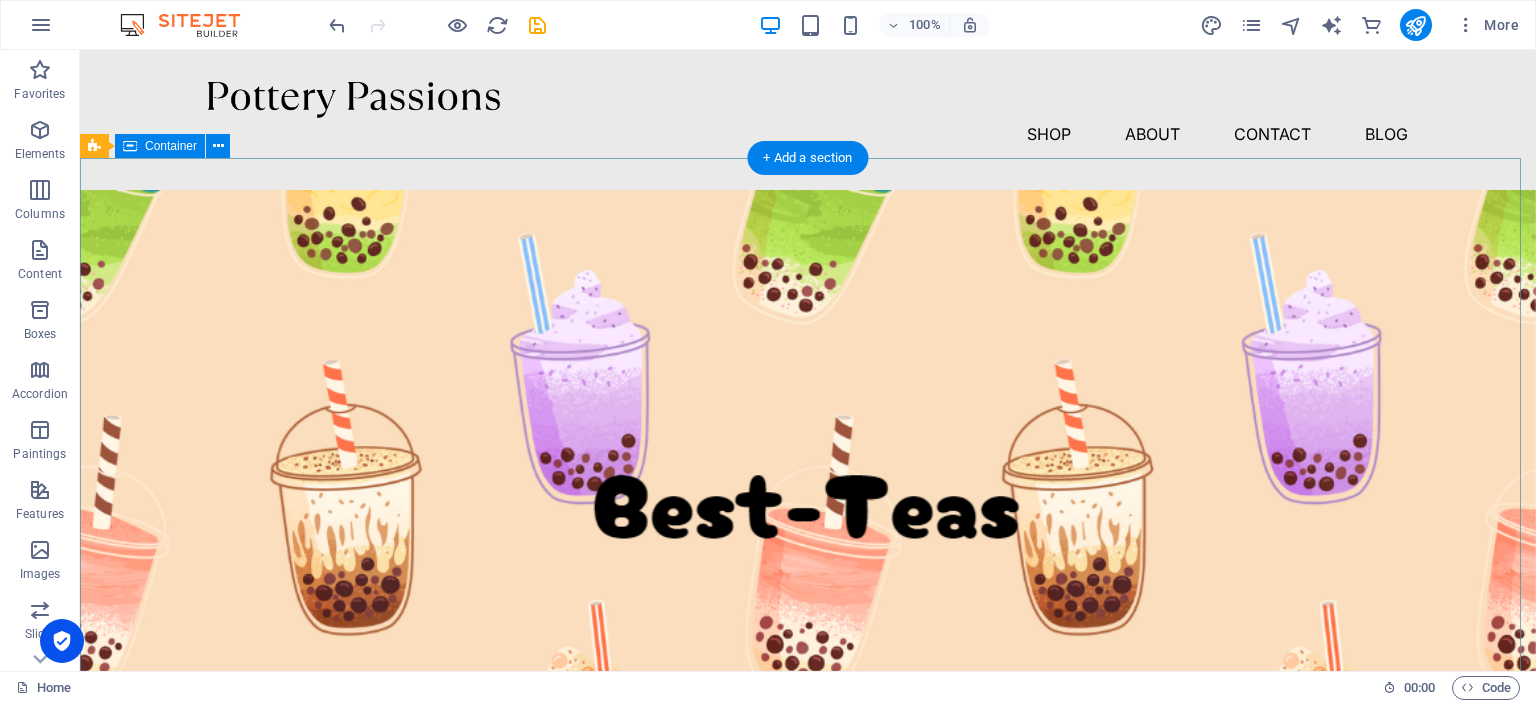 click on "Pottery is our passion Lorem ipsum dolor sit amet, consectetur adipiscing elit, sed do eiusmod tempor incididunt ut labore et dolore magna aliqua. Explore" at bounding box center [808, 995] 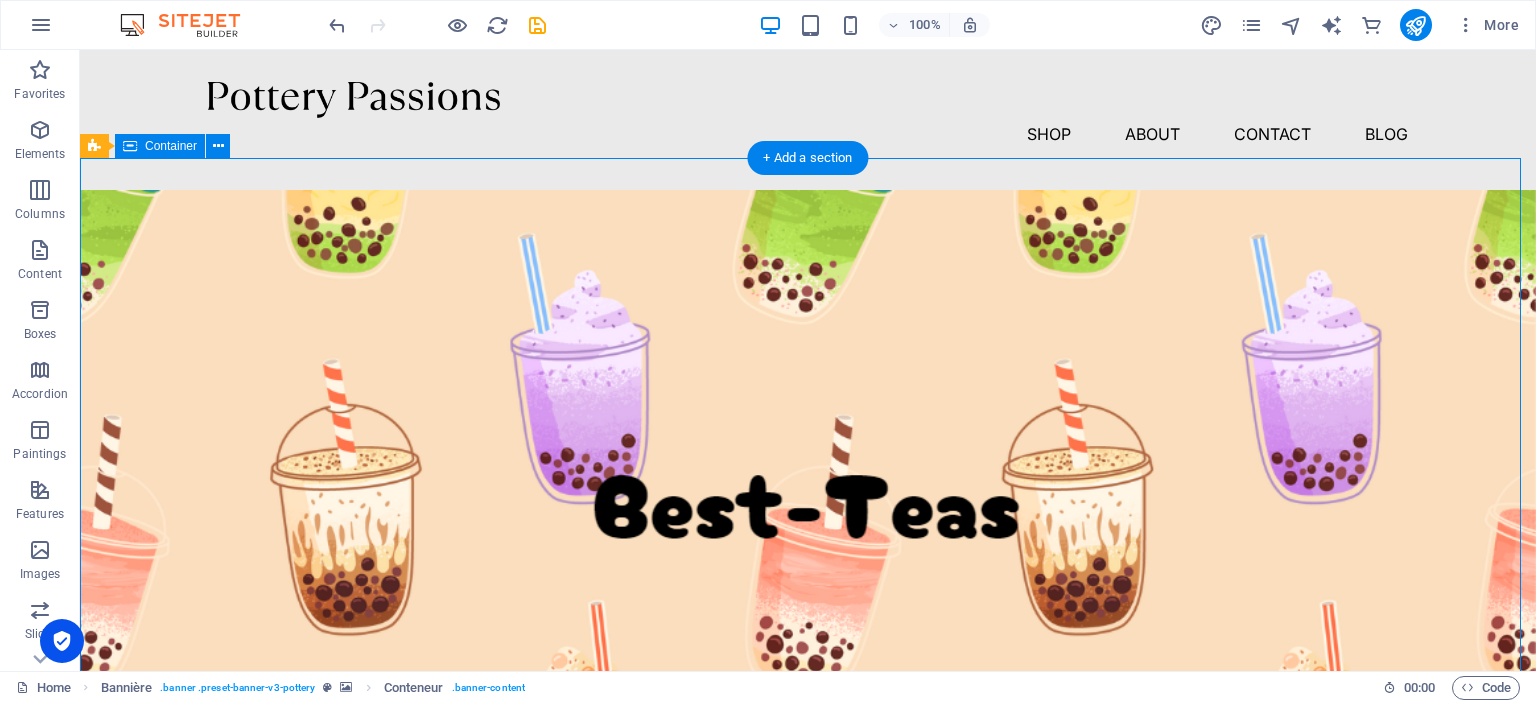 click on "Pottery is our passion Lorem ipsum dolor sit amet, consectetur adipiscing elit, sed do eiusmod tempor incididunt ut labore et dolore magna aliqua. Explore" at bounding box center (808, 995) 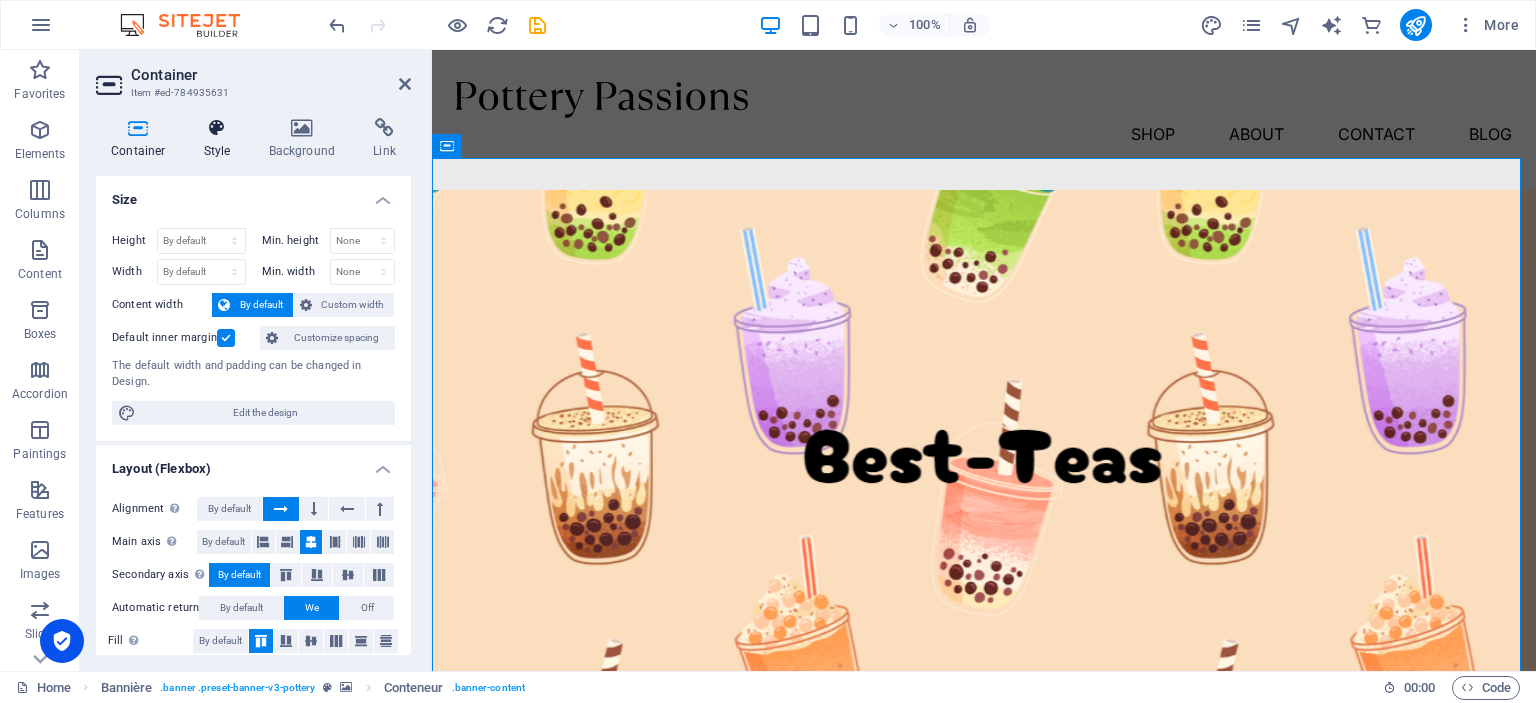 click at bounding box center (217, 128) 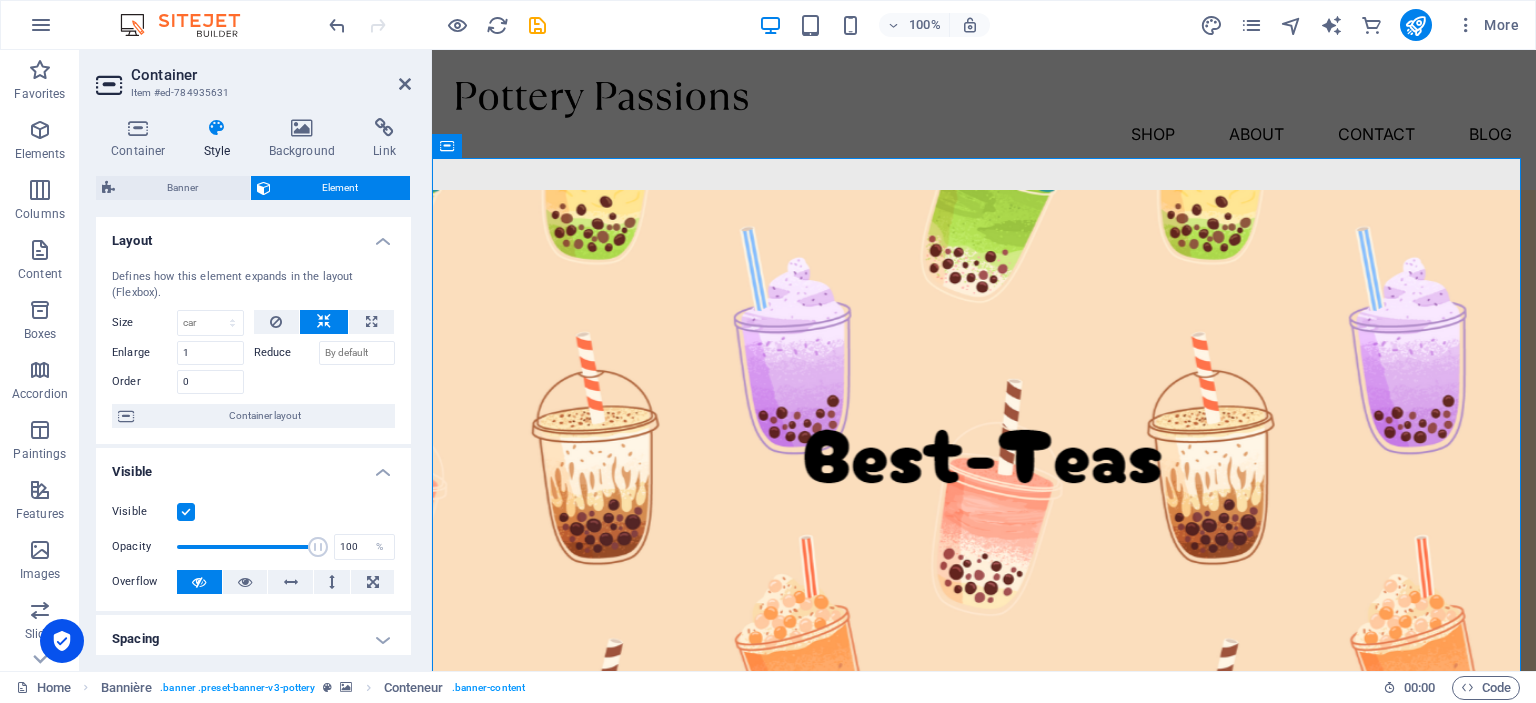 click on "Container Style Background Link Size Height By default px rem % vh VW Min. height None px rem % vh VW Width By default px rem % em vh VW Min. width None px rem % vh VW Content width By default Custom width Width By default px rem % em vh VW Min. width None px rem % vh VW Default inner margin Customize spacing The default width and padding can be changed in Design. Edit the design Layout (Flexbox) Alignment Determines the direction of the axis (flex). By default Main axis Determines how elements should behave along the main axis of this container (justify content) By default Secondary axis Controls the vertical direction of the element inside the container (align-items). By default Automatic return By default We Off Fill Controls the distances and direction of elements on the Y axis across multiple lines (align-content). By default Accessibility ARIA helps assistive technologies (like screen readers) to understand the role, state, and behavior of web elements Role None Alert Article Banner How" at bounding box center [253, 386] 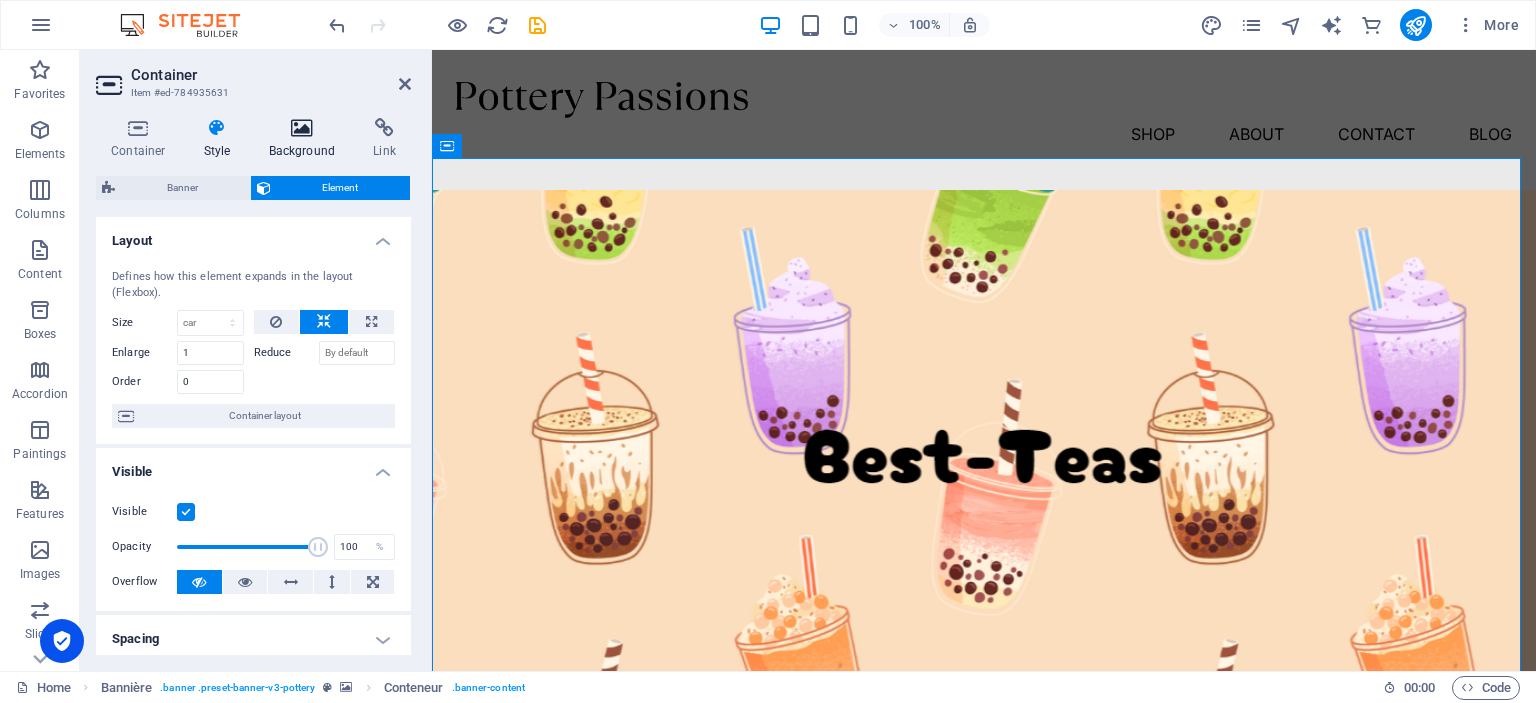 click at bounding box center (302, 128) 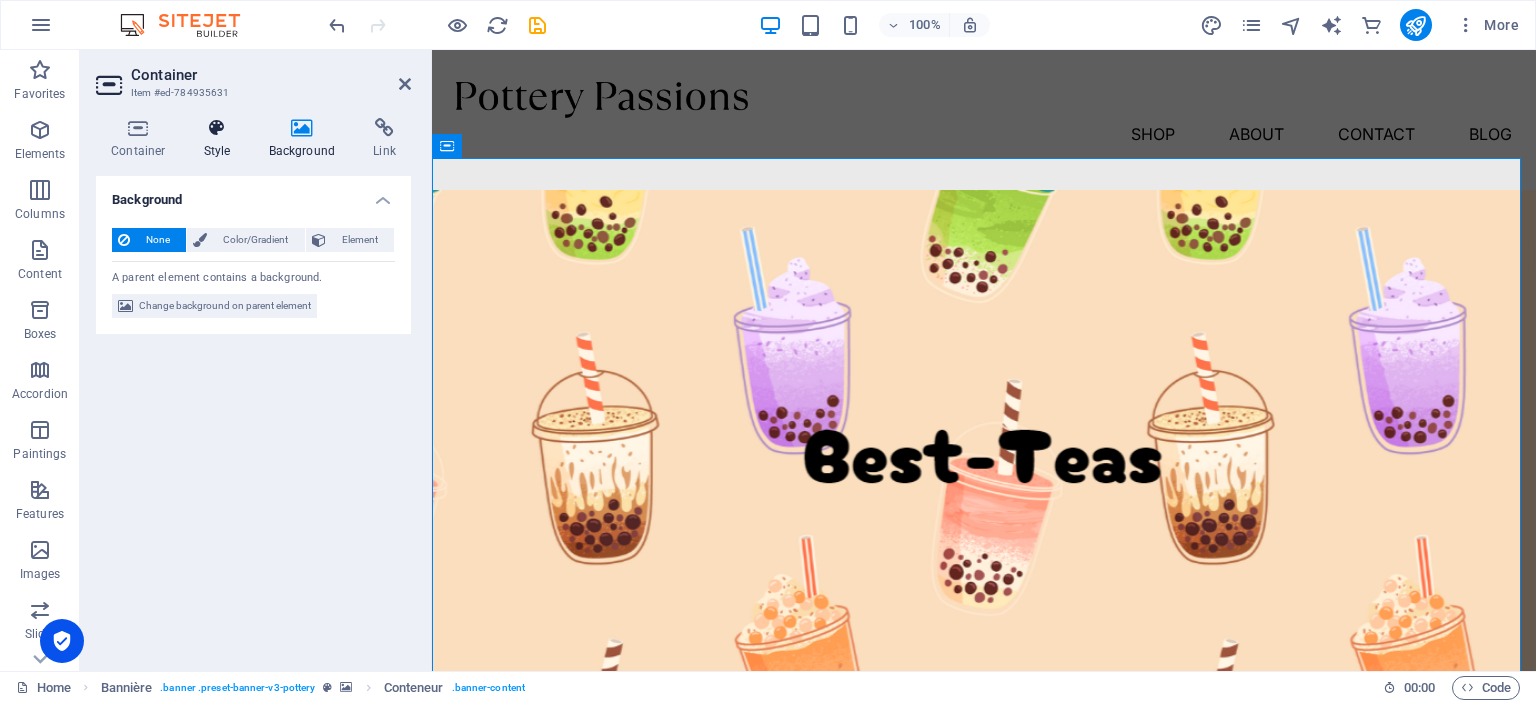 click at bounding box center [217, 128] 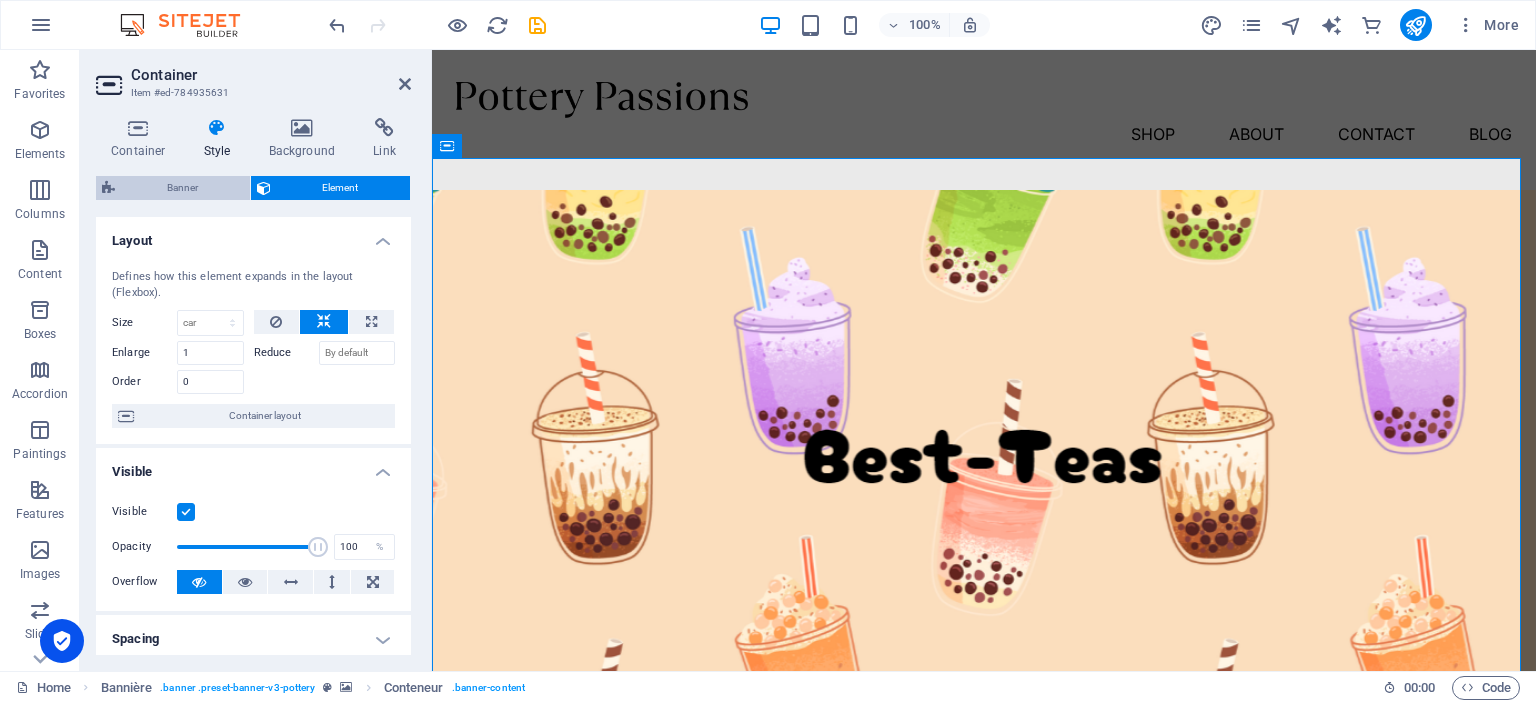 click on "Banner" at bounding box center [182, 188] 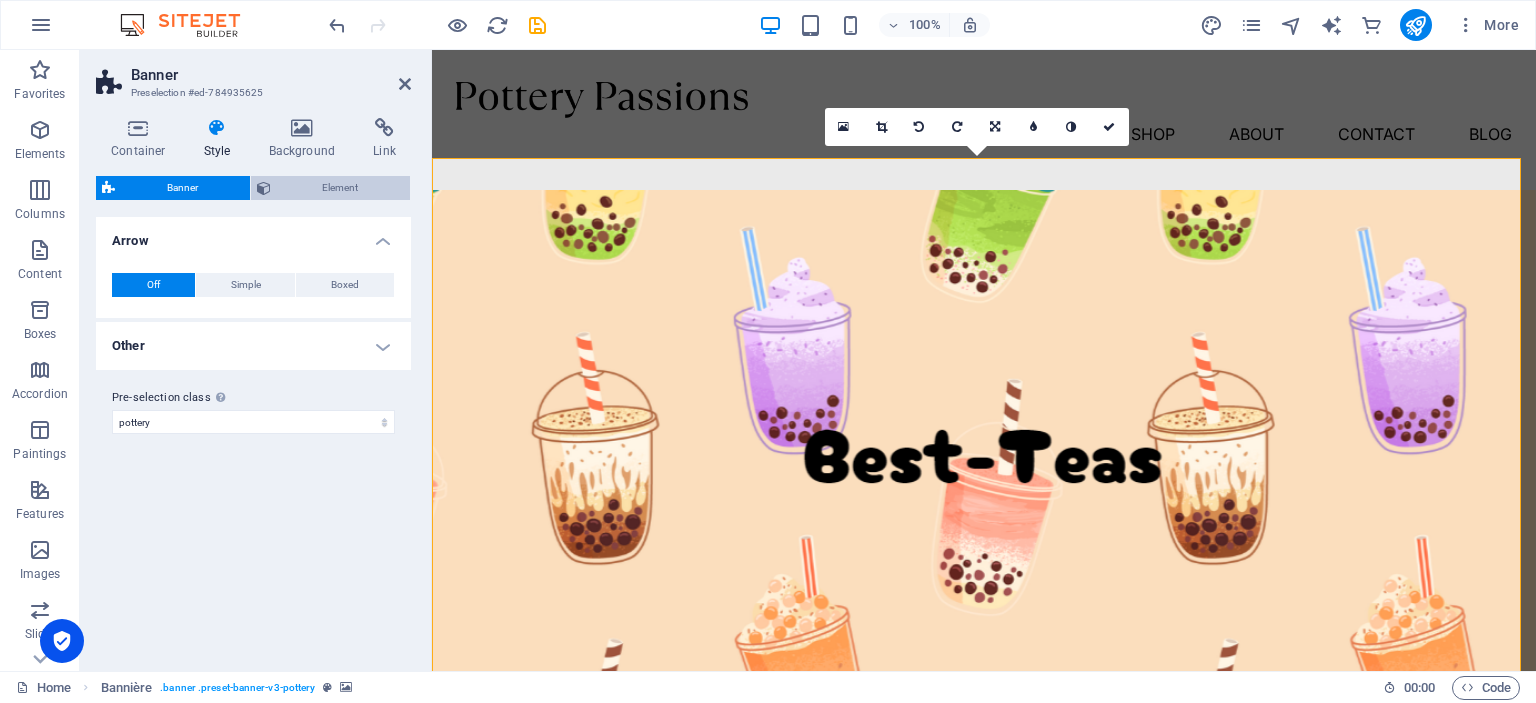 click on "Element" at bounding box center (341, 188) 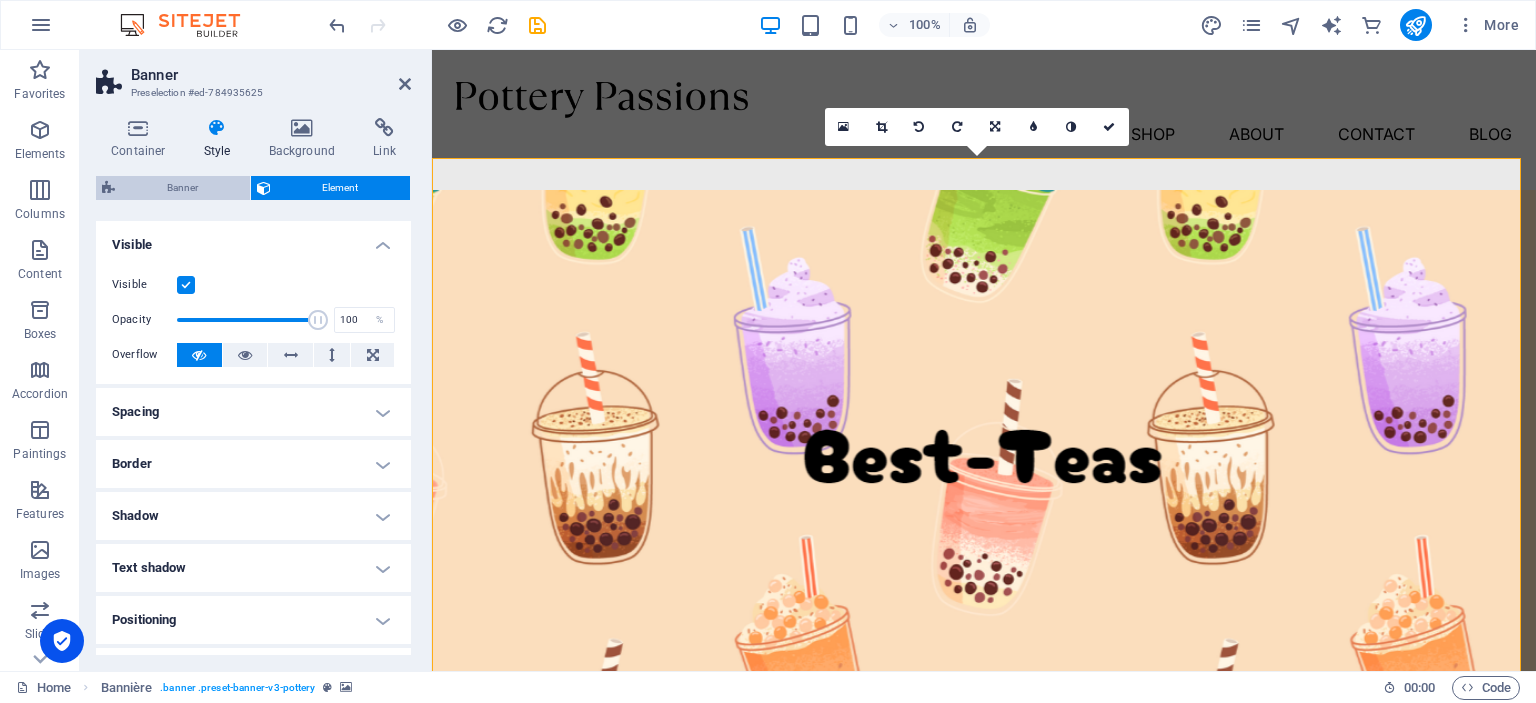 click on "Banner" at bounding box center (182, 188) 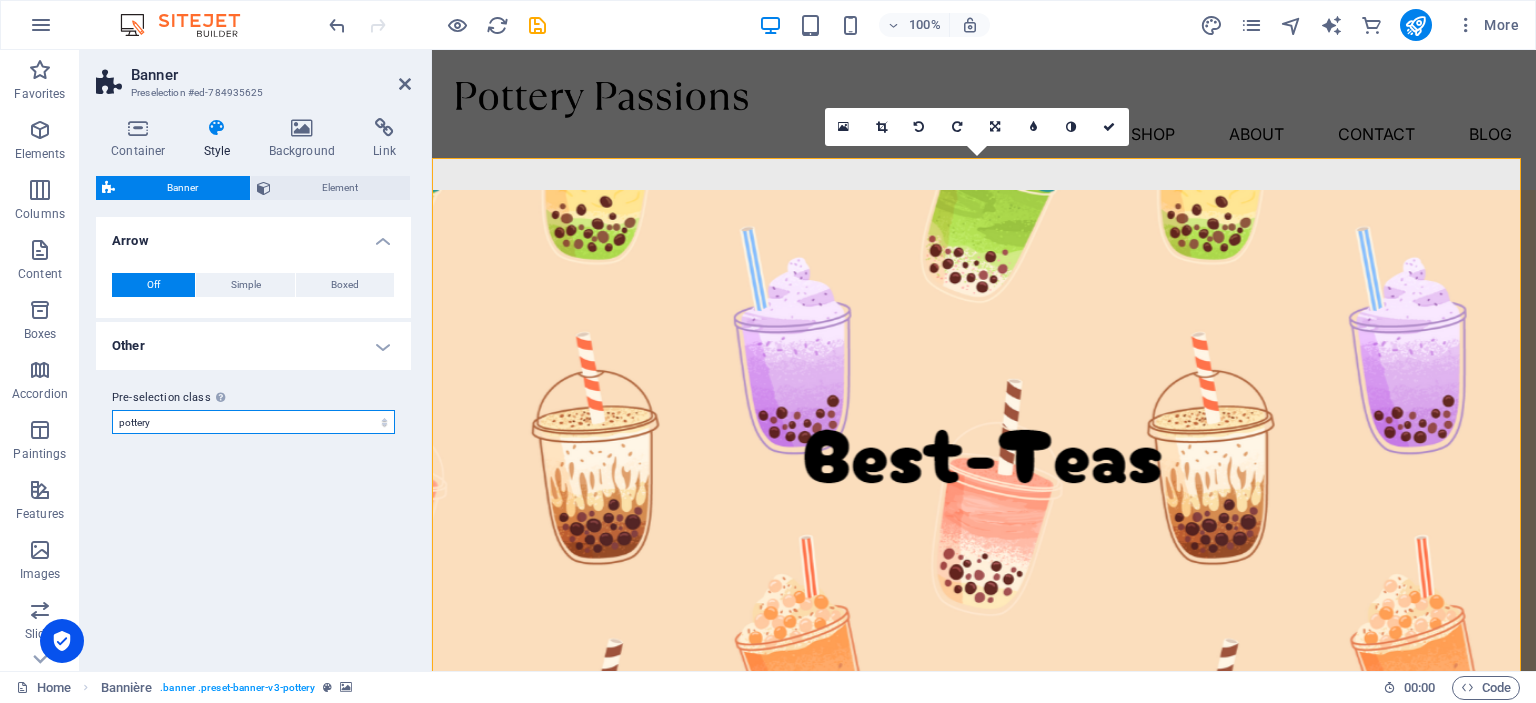 click on "pottery Add the class from the preselection" at bounding box center [253, 422] 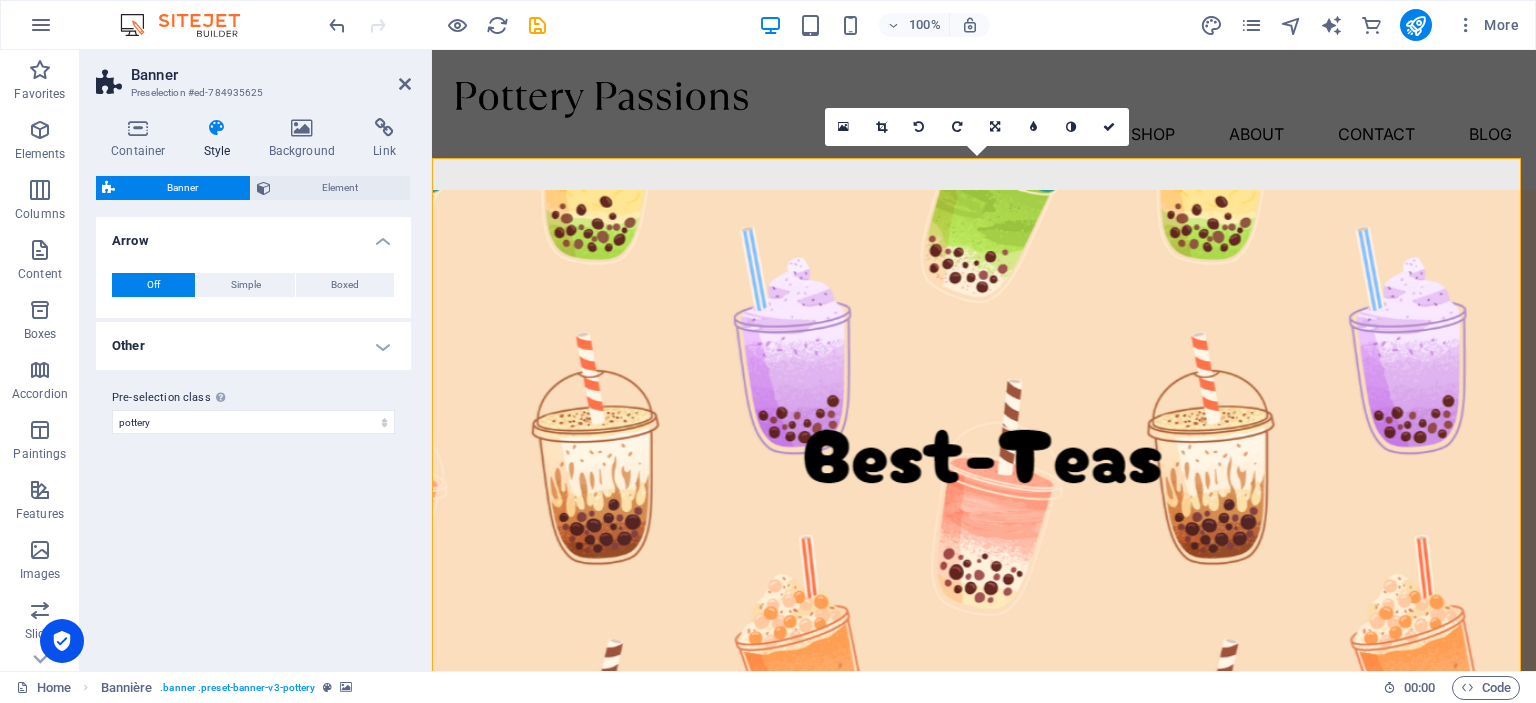 click on "Pre-selection class The variant and settings chosen above affect all elements that carry this predefined class. pottery Add the class from the preselection" at bounding box center (253, 410) 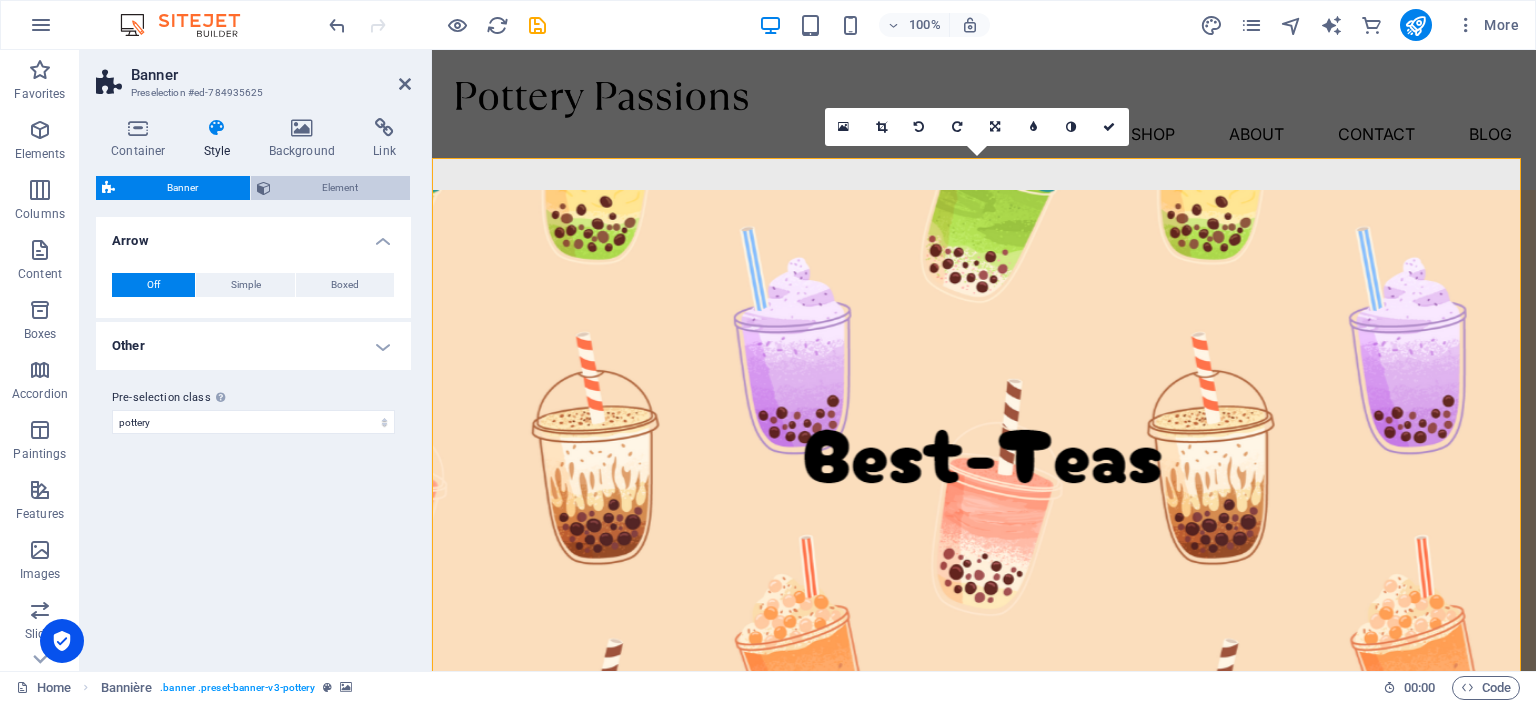 click on "Element" at bounding box center (340, 187) 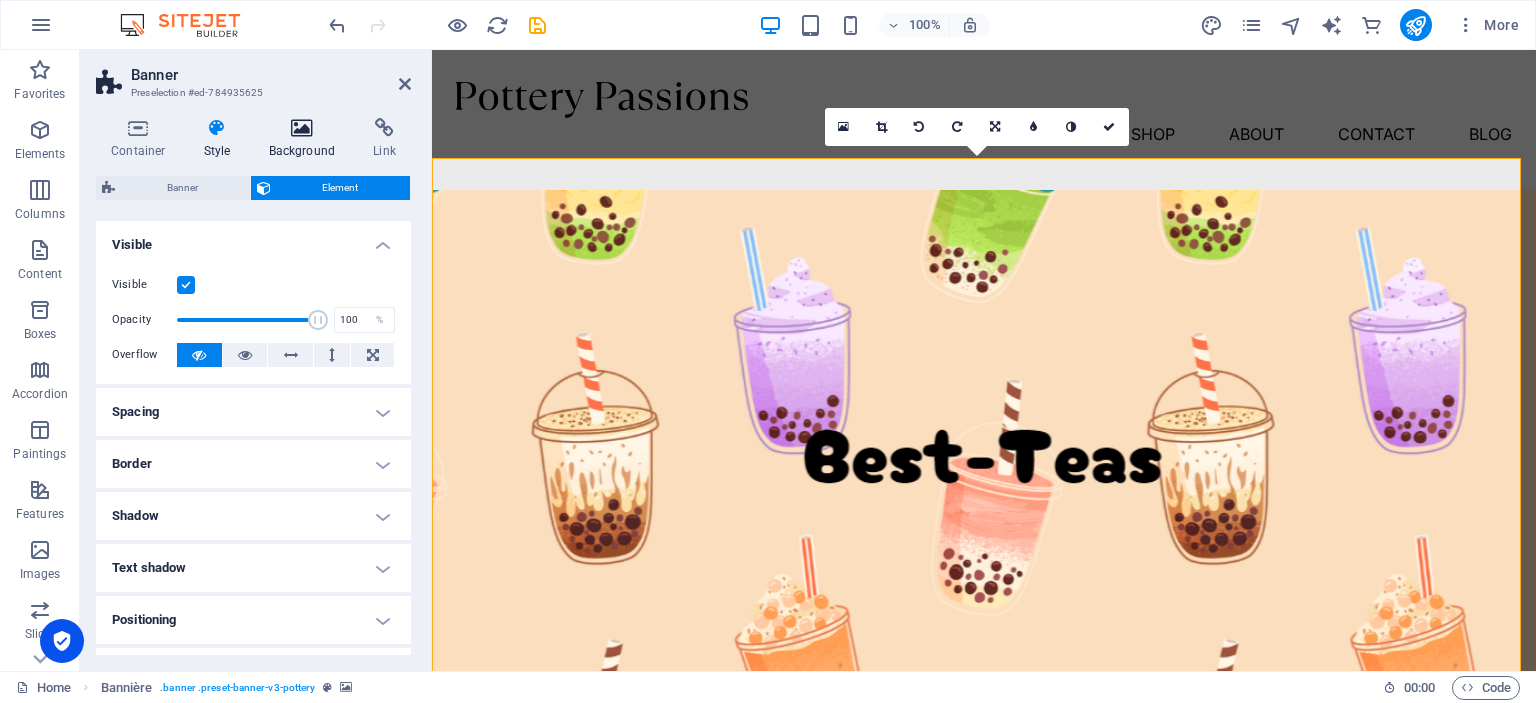 click on "Background" at bounding box center [306, 139] 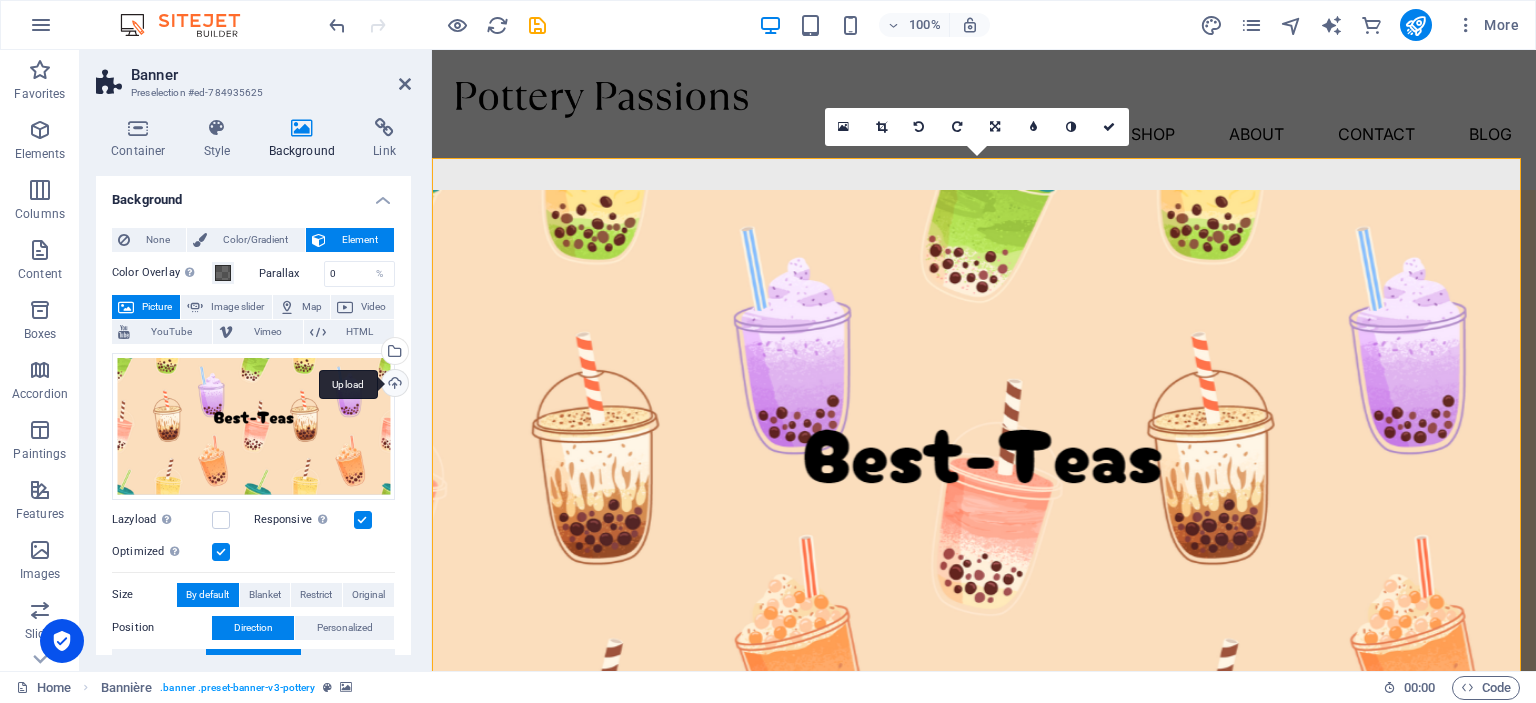 click on "Upload" at bounding box center [393, 385] 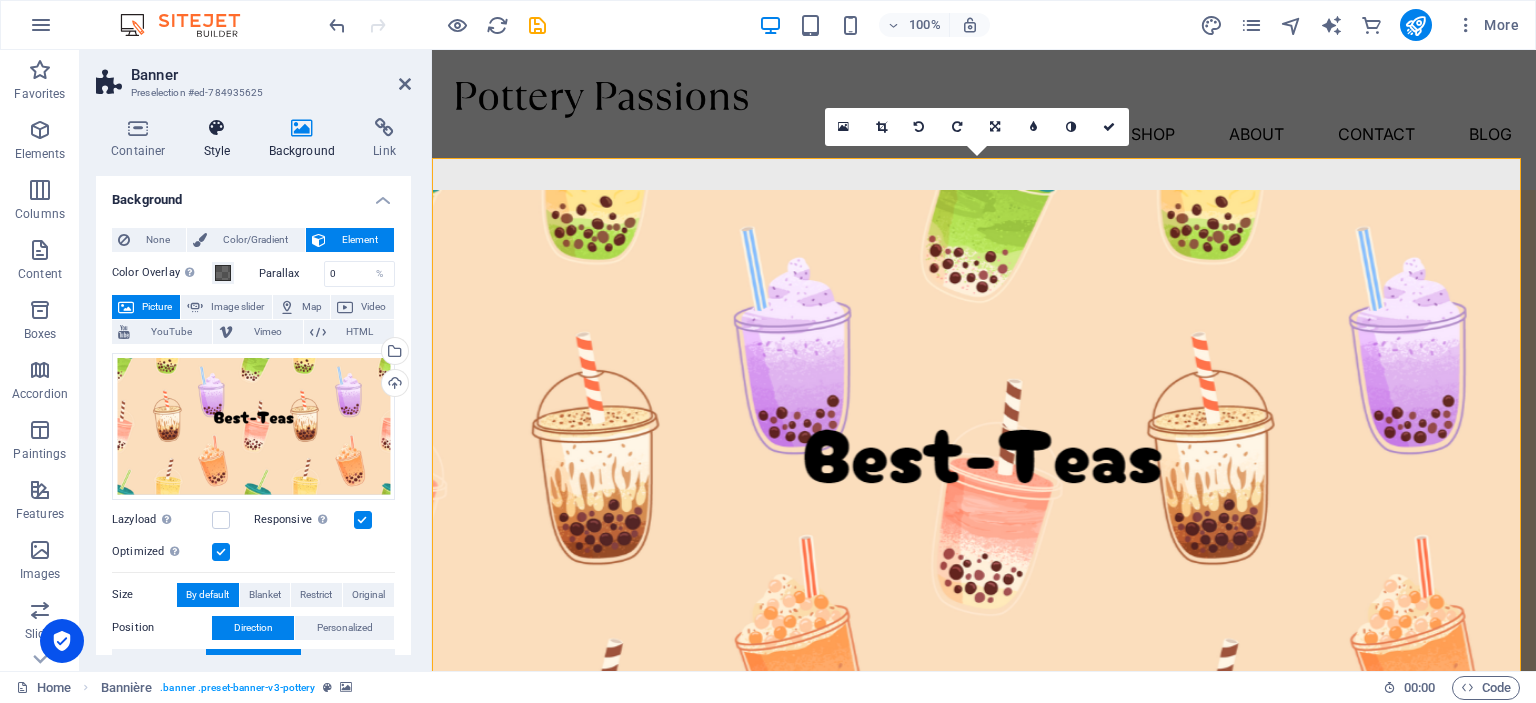 click on "Style" at bounding box center (217, 151) 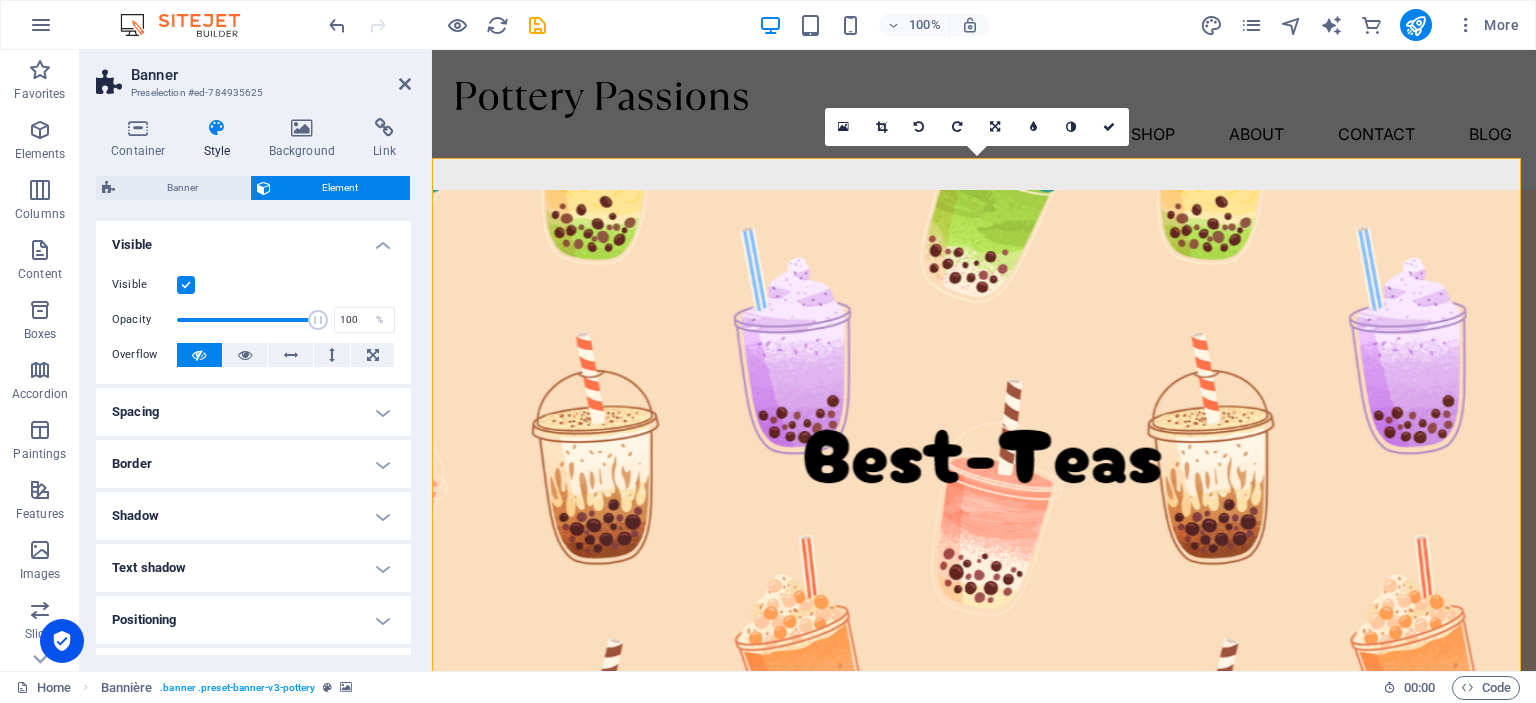 click on "Shadow" at bounding box center [253, 516] 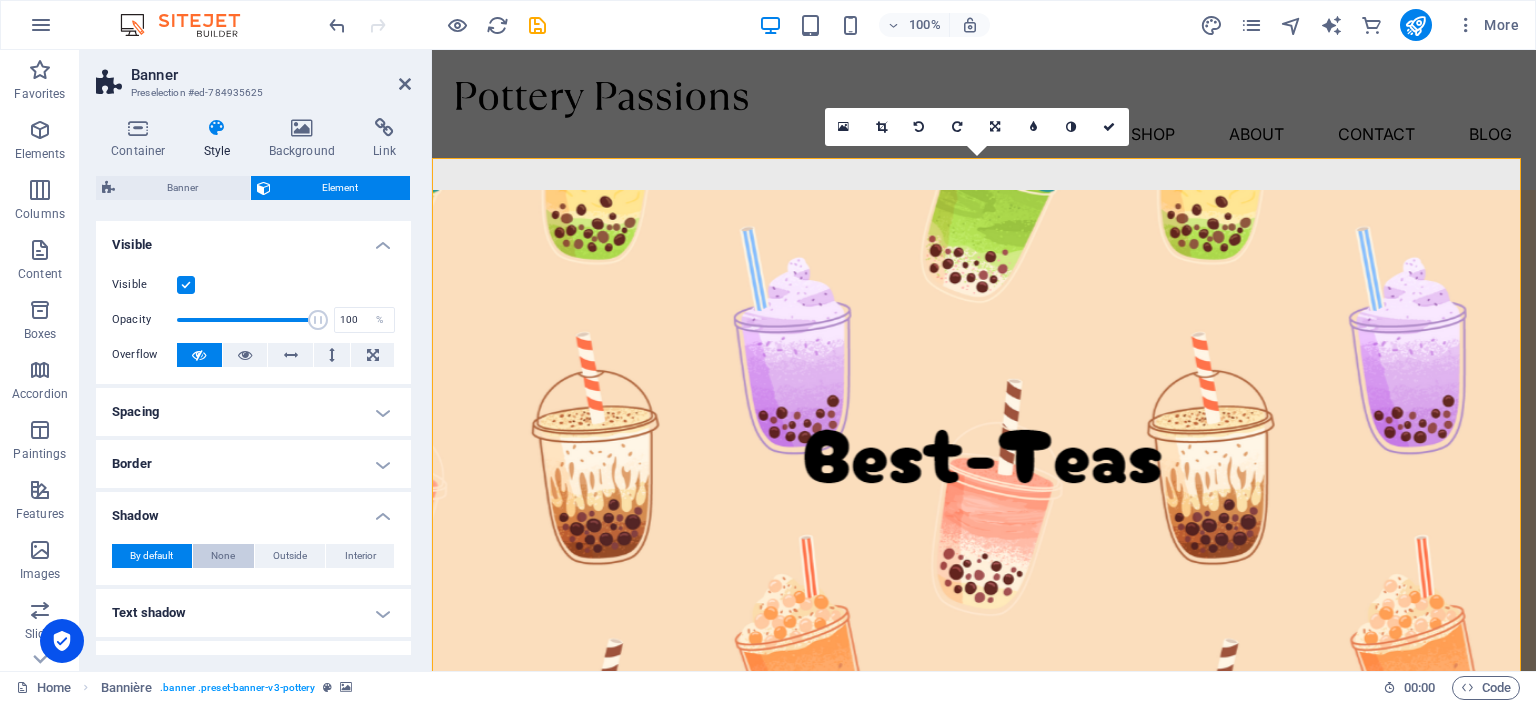 click on "None" at bounding box center (223, 556) 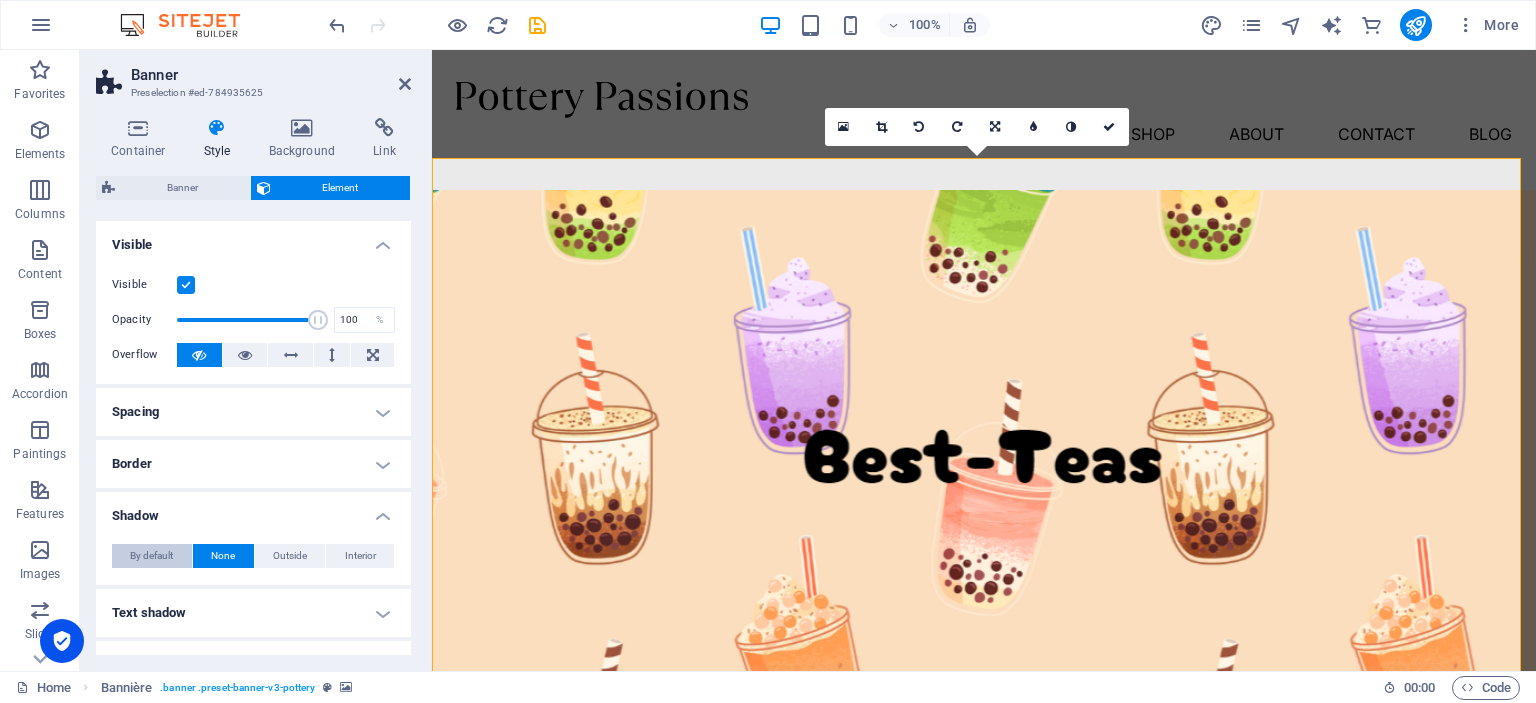 click on "By default" at bounding box center (152, 556) 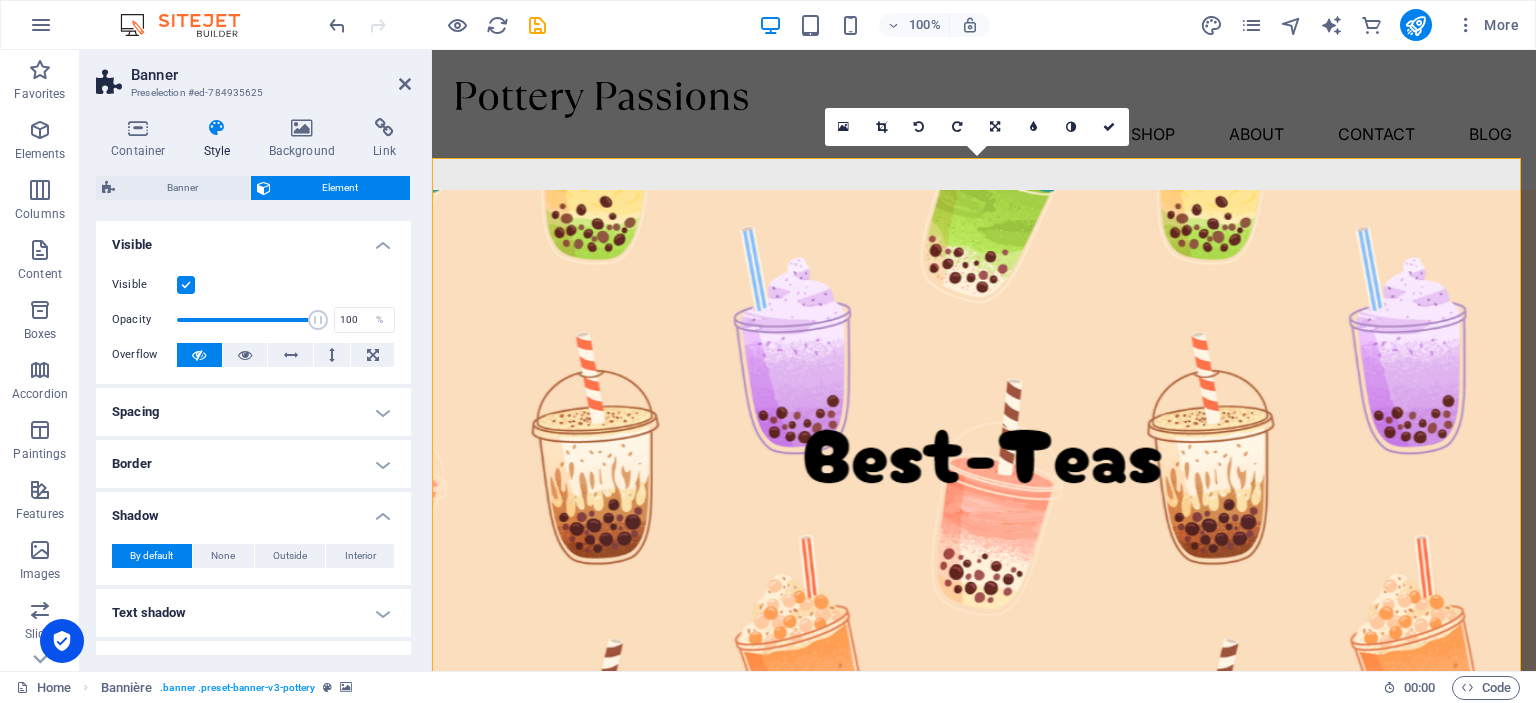 click on "Border" at bounding box center [253, 464] 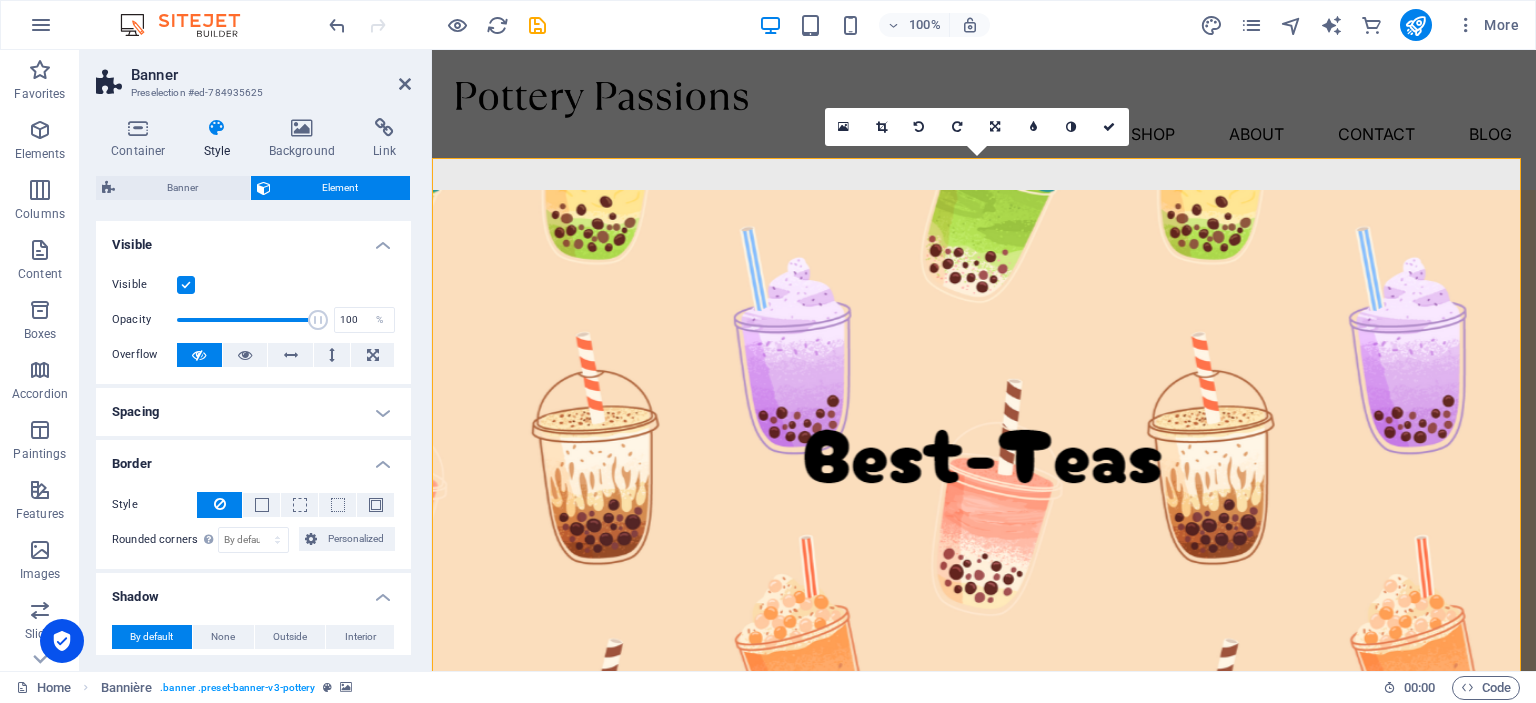 click on "Spacing" at bounding box center [253, 412] 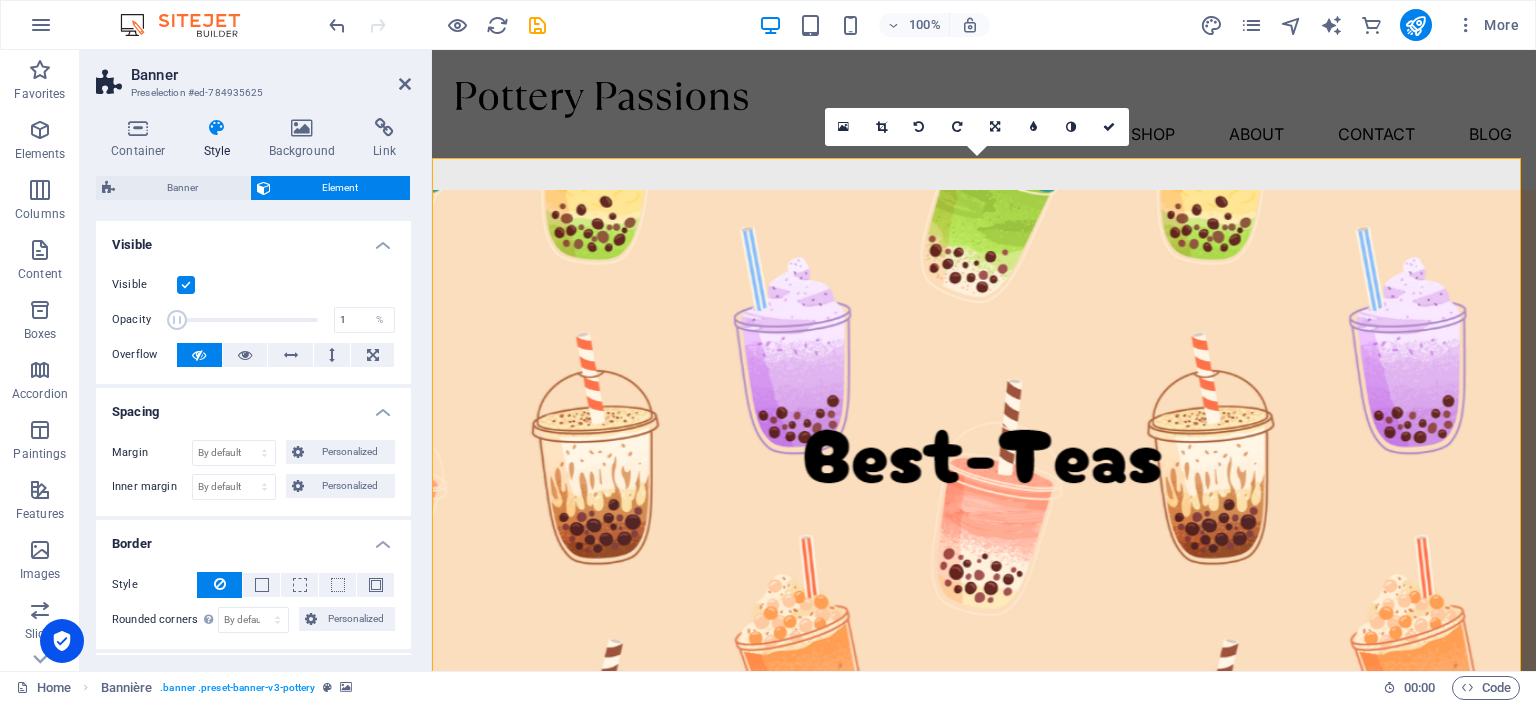 drag, startPoint x: 312, startPoint y: 317, endPoint x: 136, endPoint y: 321, distance: 176.04546 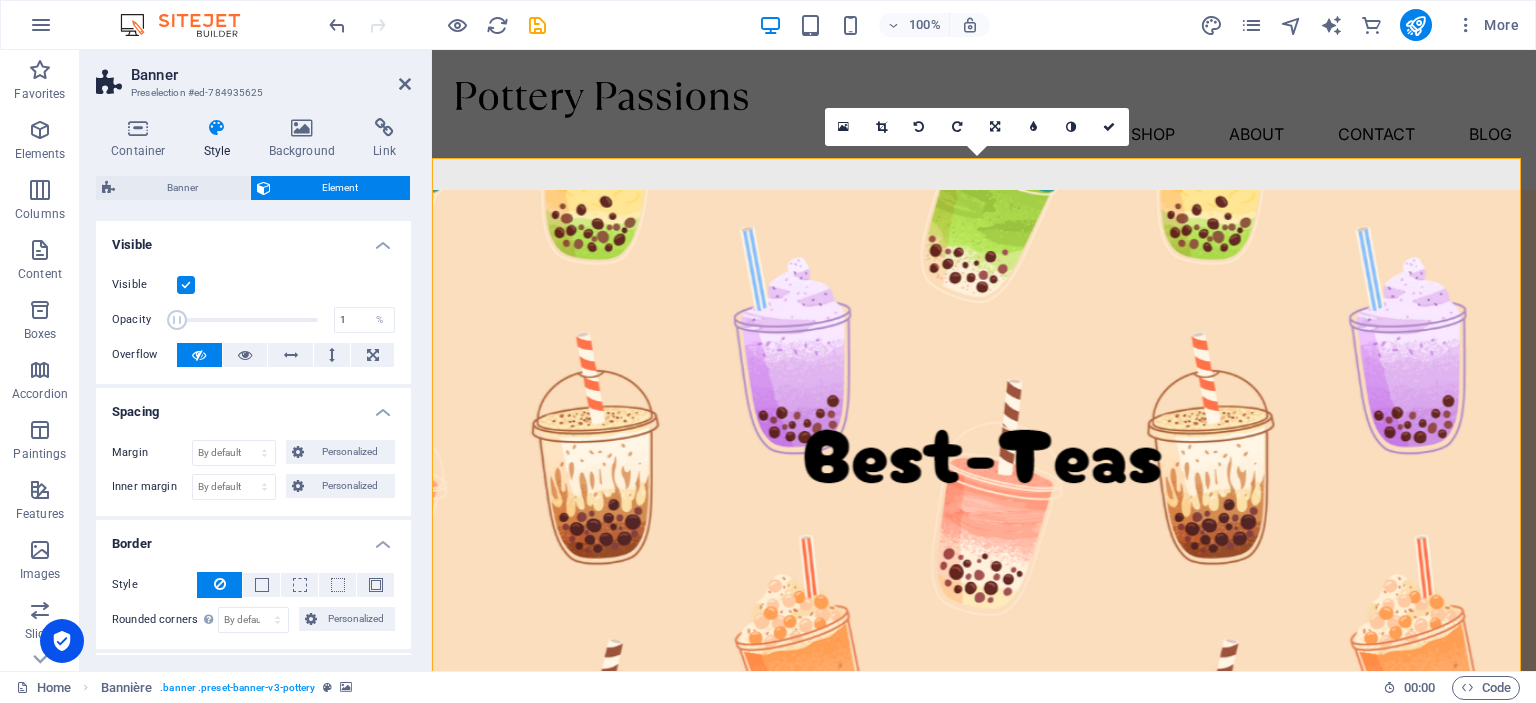 click on "Opacity 1 %" at bounding box center (253, 320) 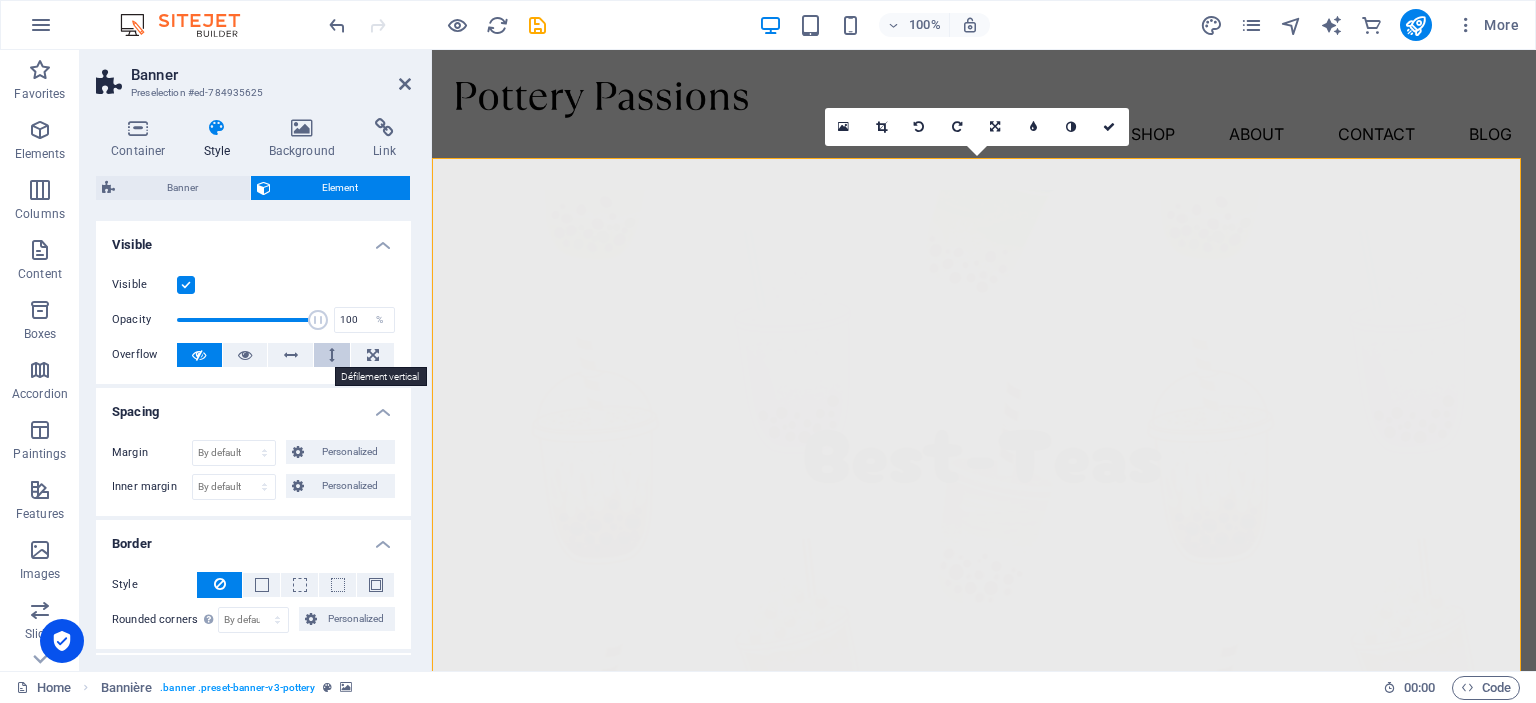 drag, startPoint x: 172, startPoint y: 322, endPoint x: 338, endPoint y: 356, distance: 169.44615 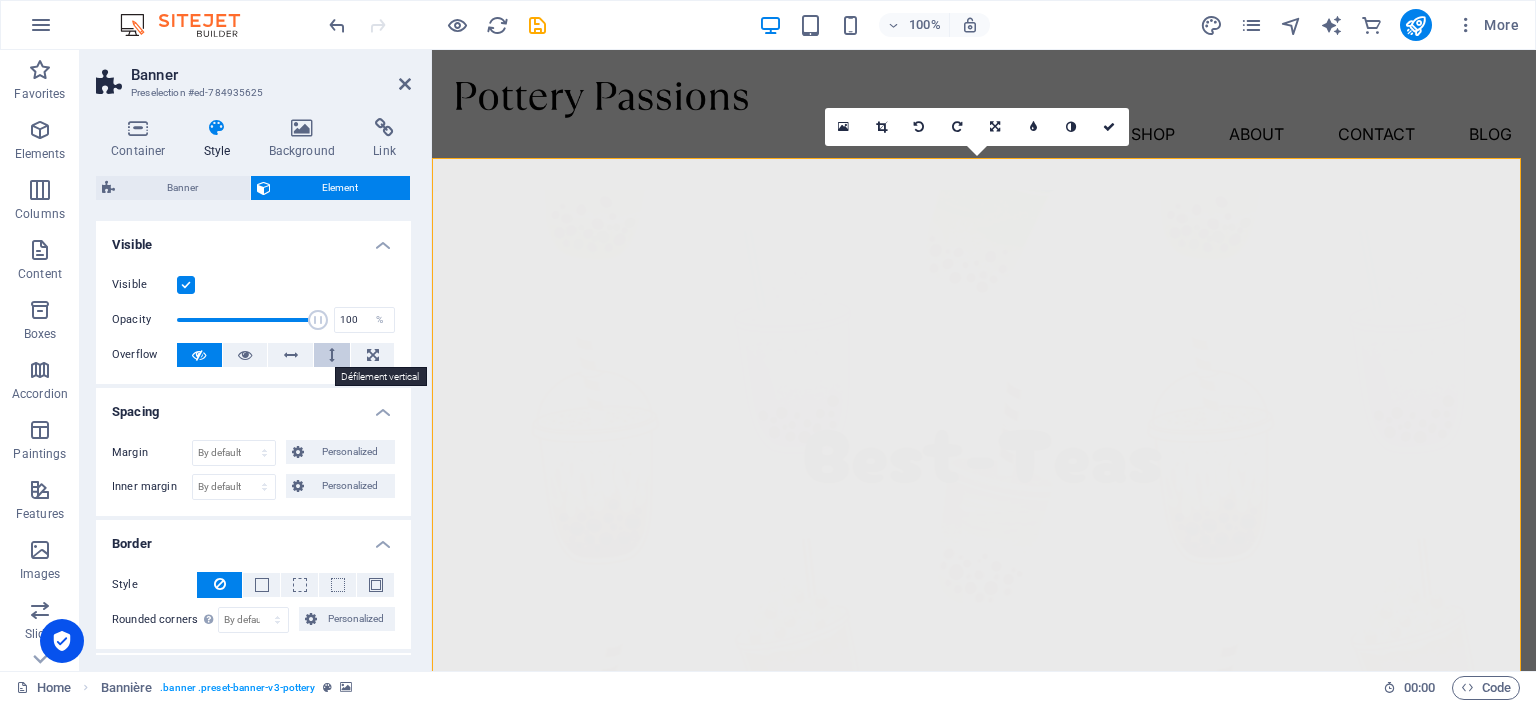 click on "Visible Opacity 100 % Overflow" at bounding box center [253, 320] 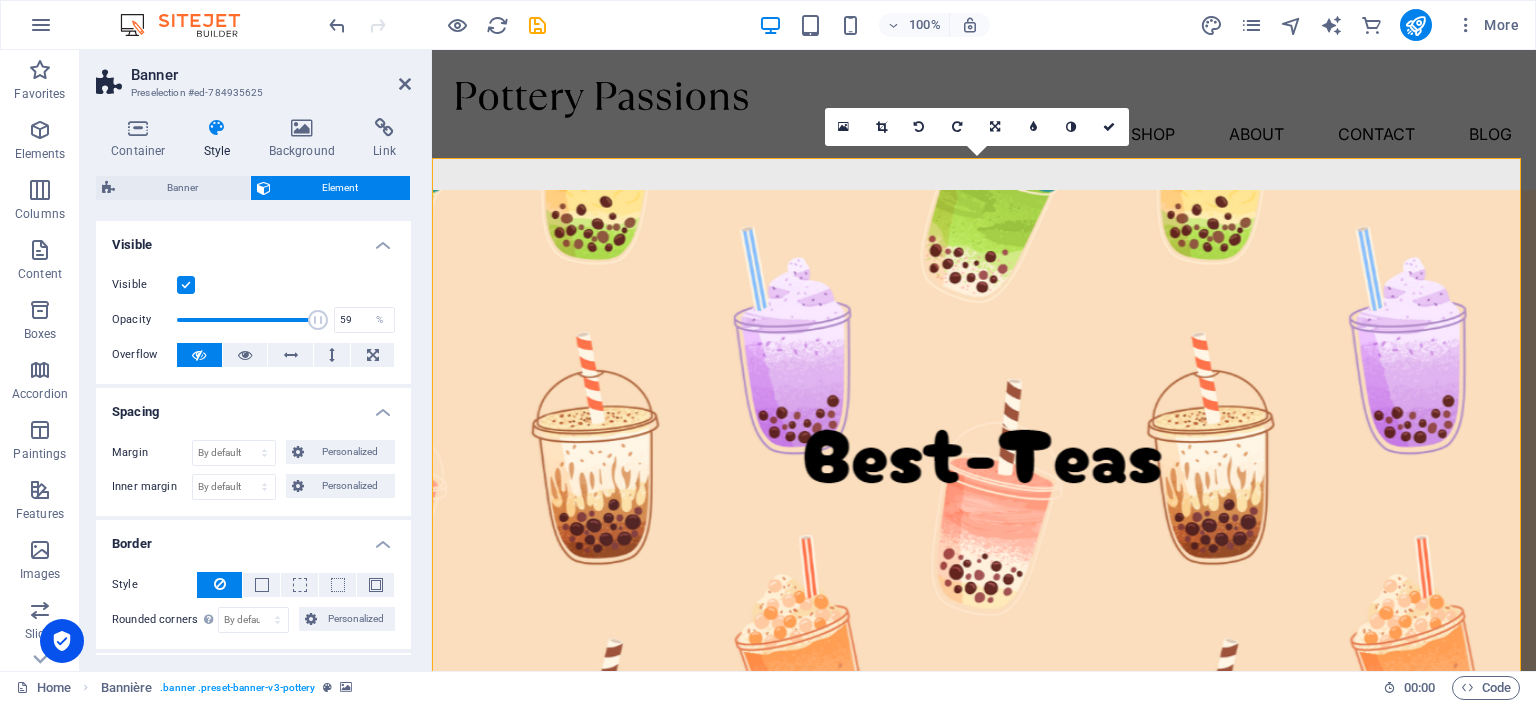 click at bounding box center [247, 320] 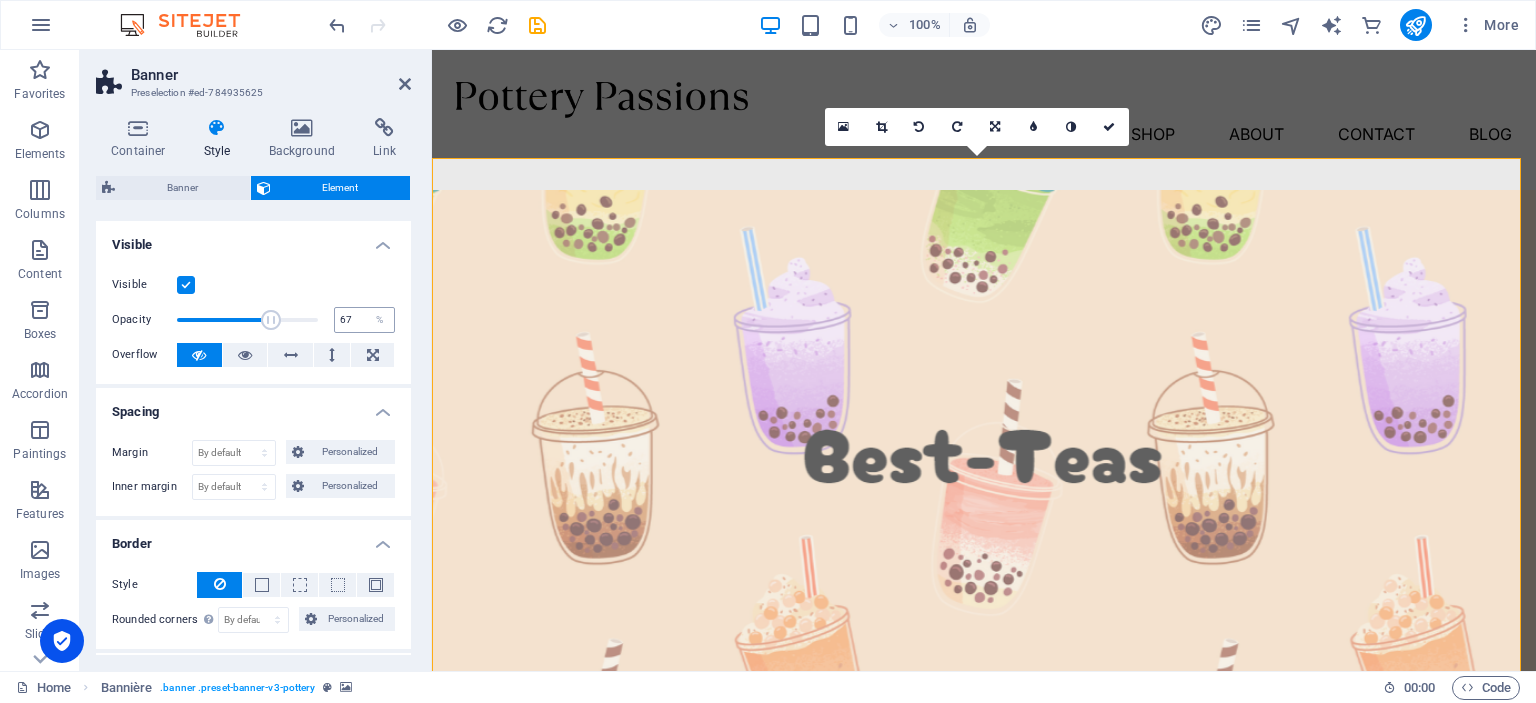 type on "100" 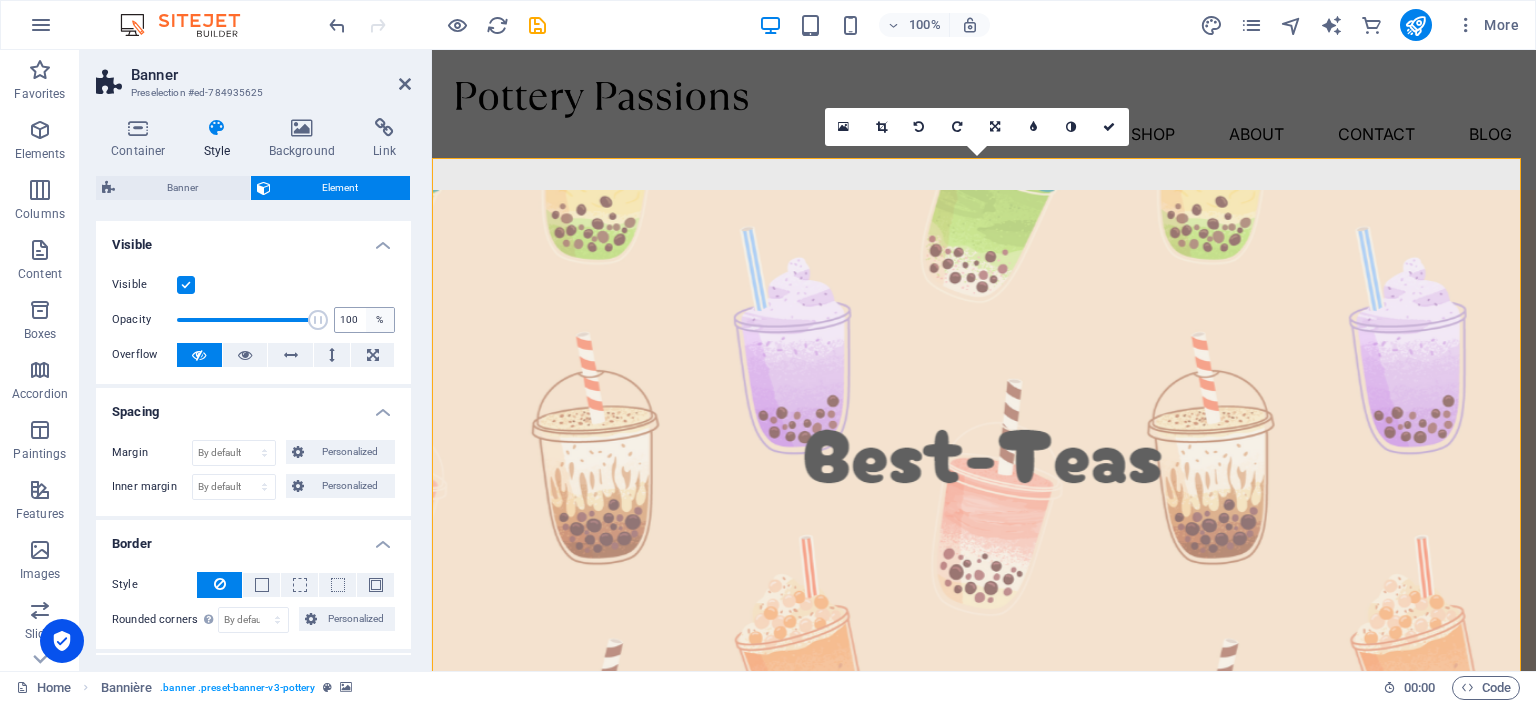 drag, startPoint x: 268, startPoint y: 318, endPoint x: 363, endPoint y: 323, distance: 95.131485 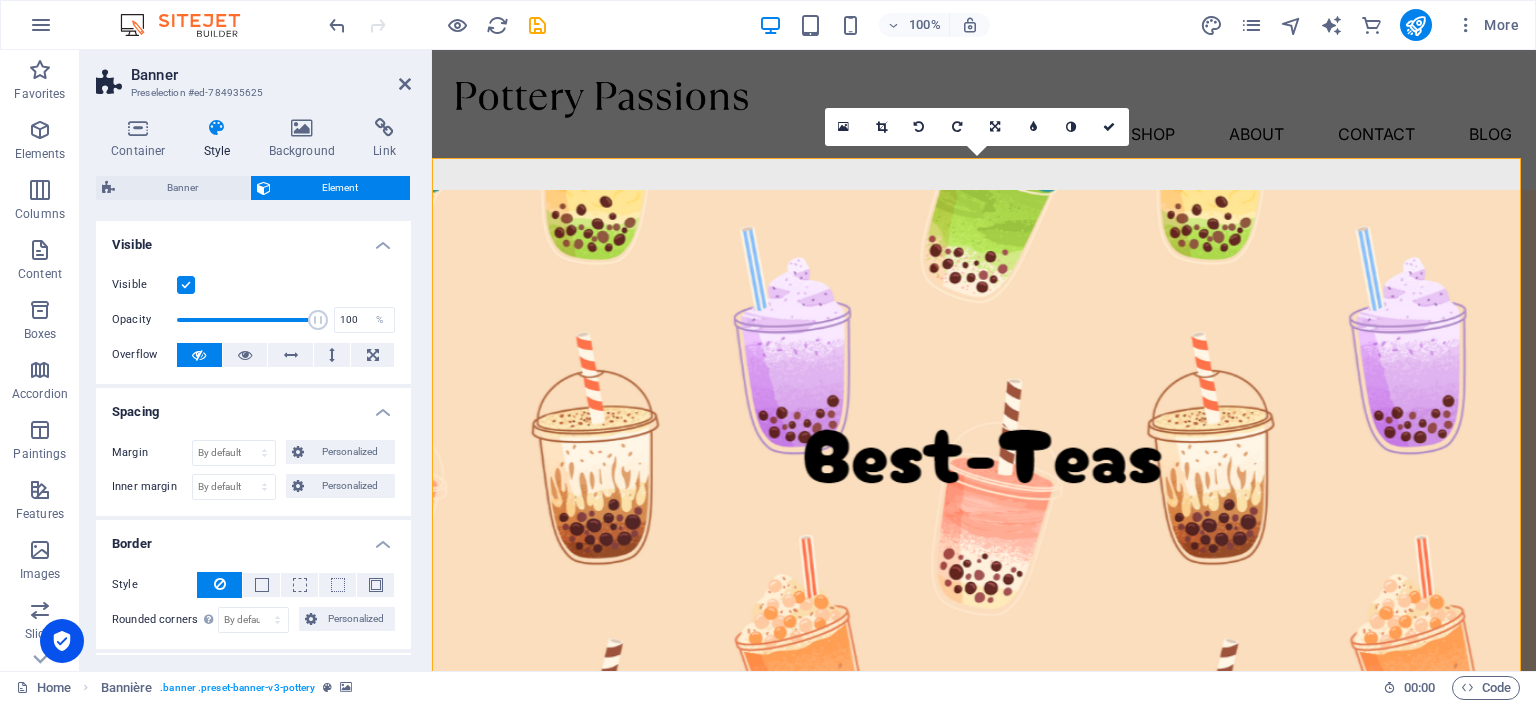 click on "Visible" at bounding box center [253, 285] 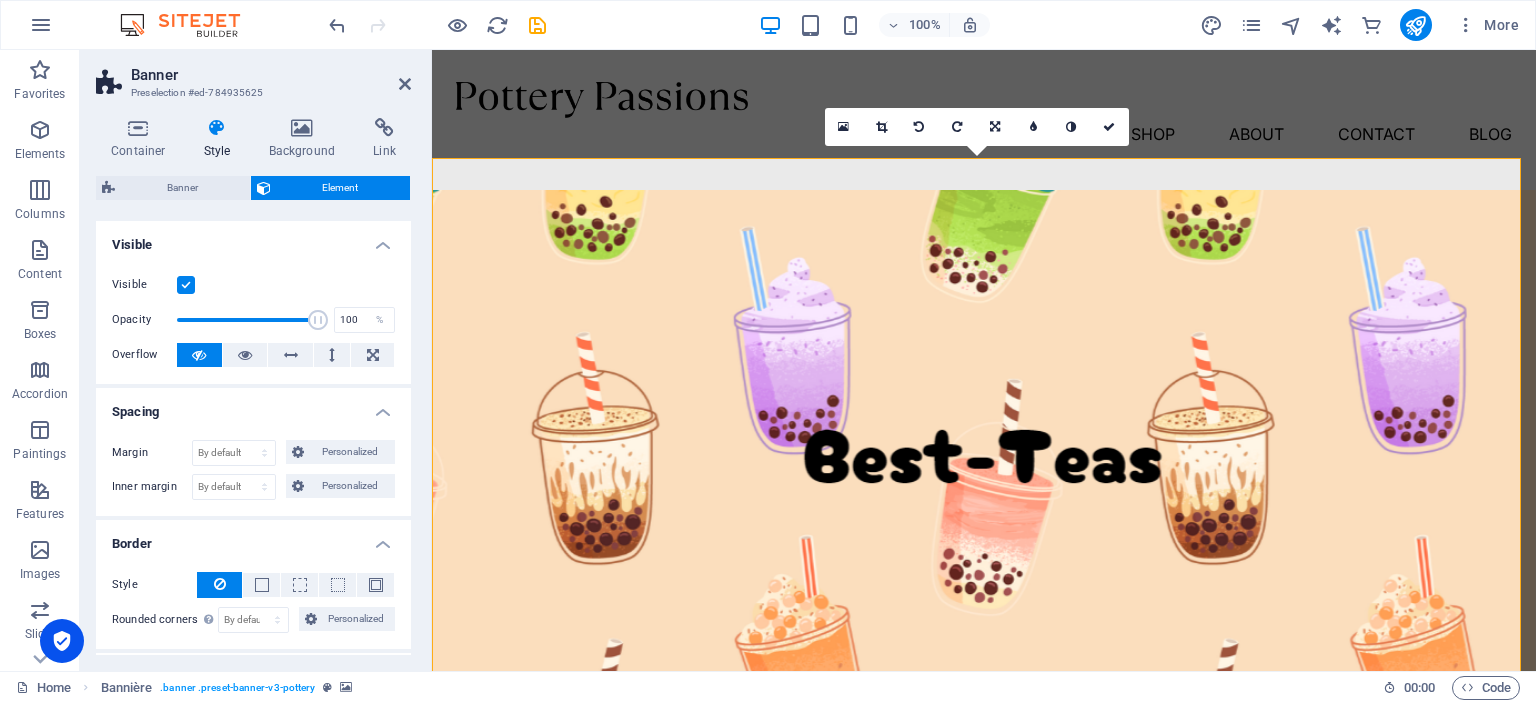 click at bounding box center (186, 285) 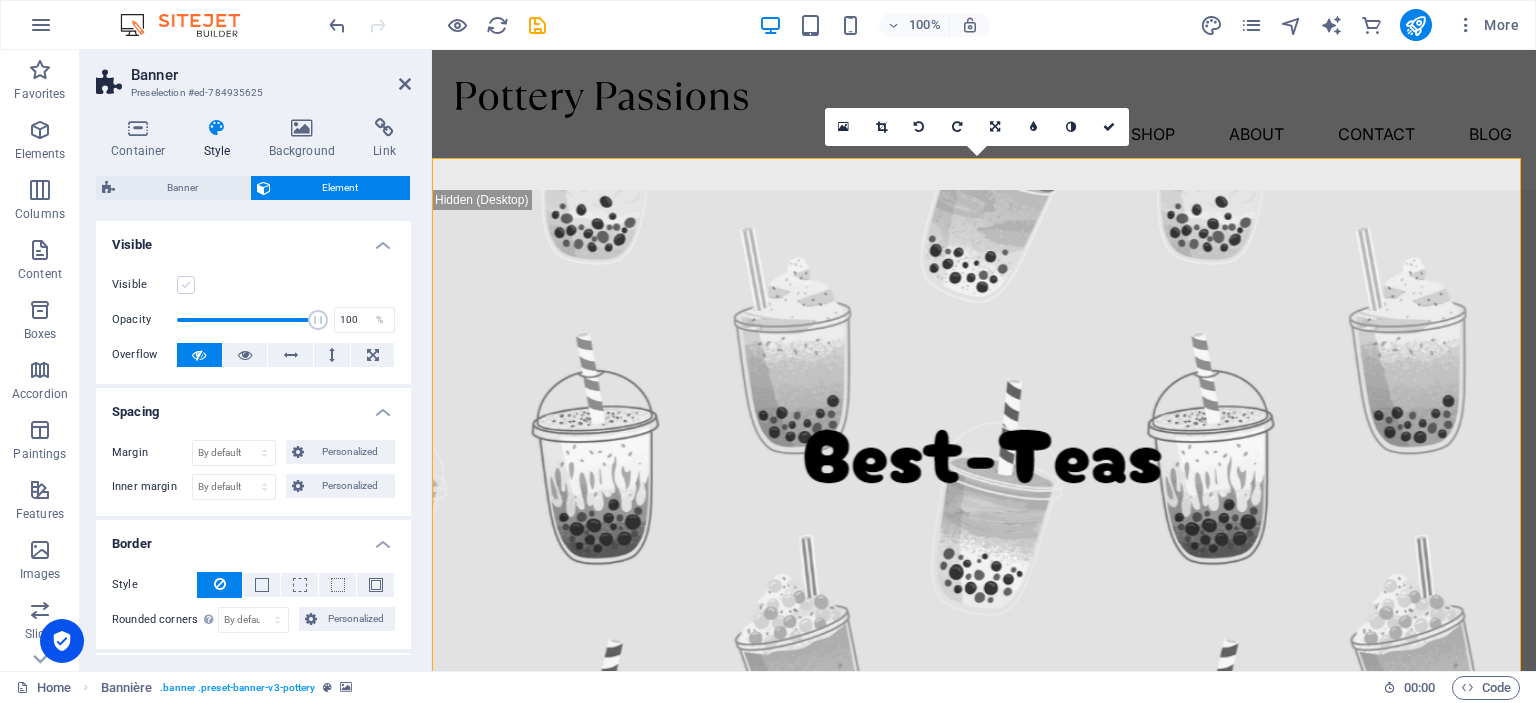 click at bounding box center [186, 285] 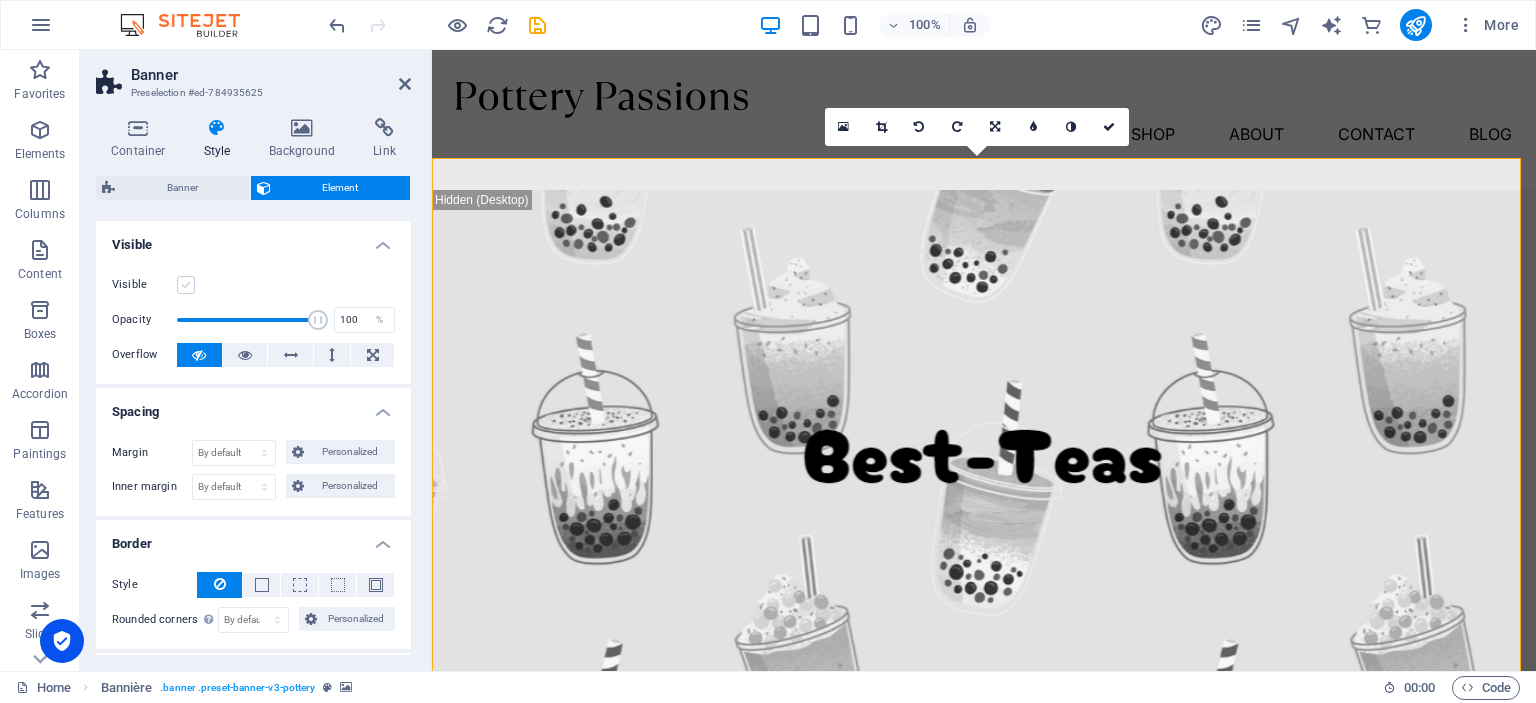 click on "Visible" at bounding box center (0, 0) 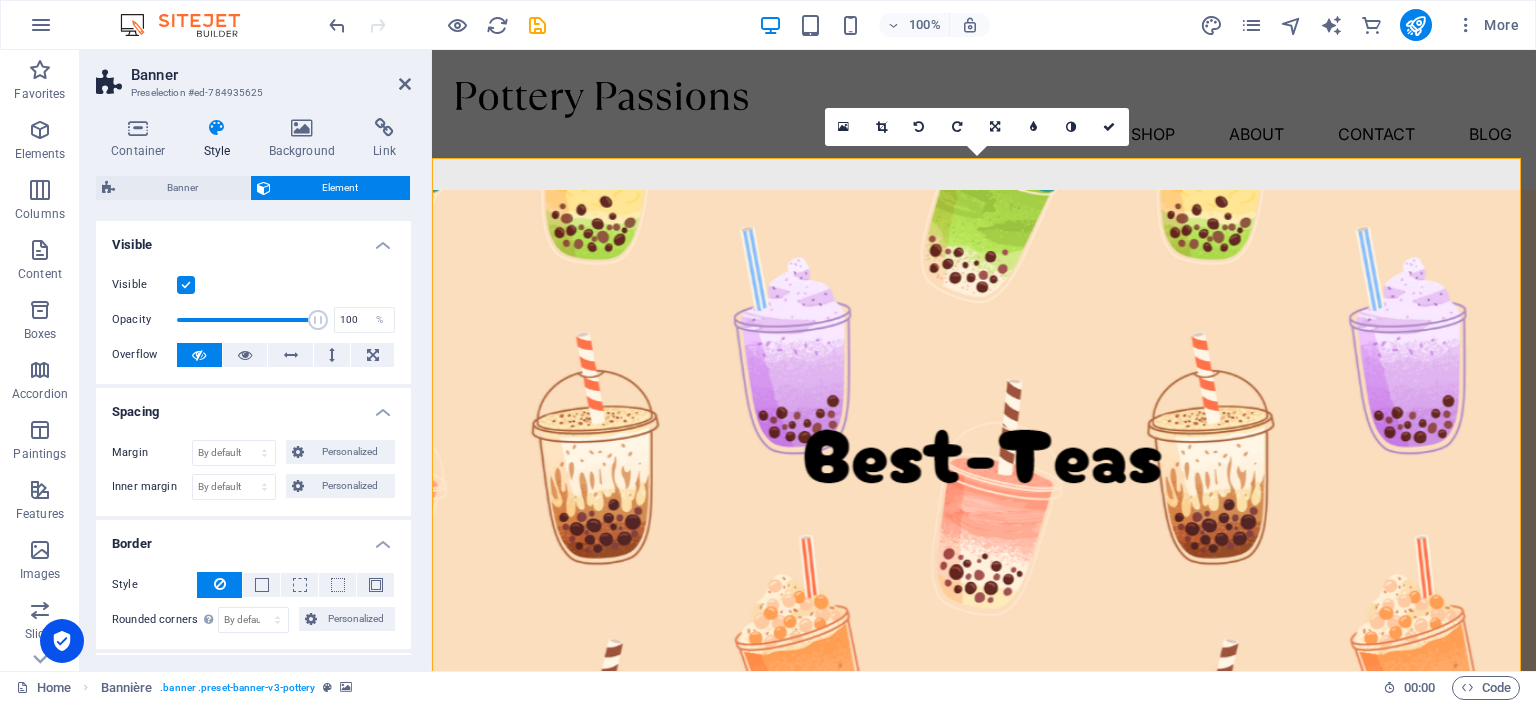 click at bounding box center [186, 285] 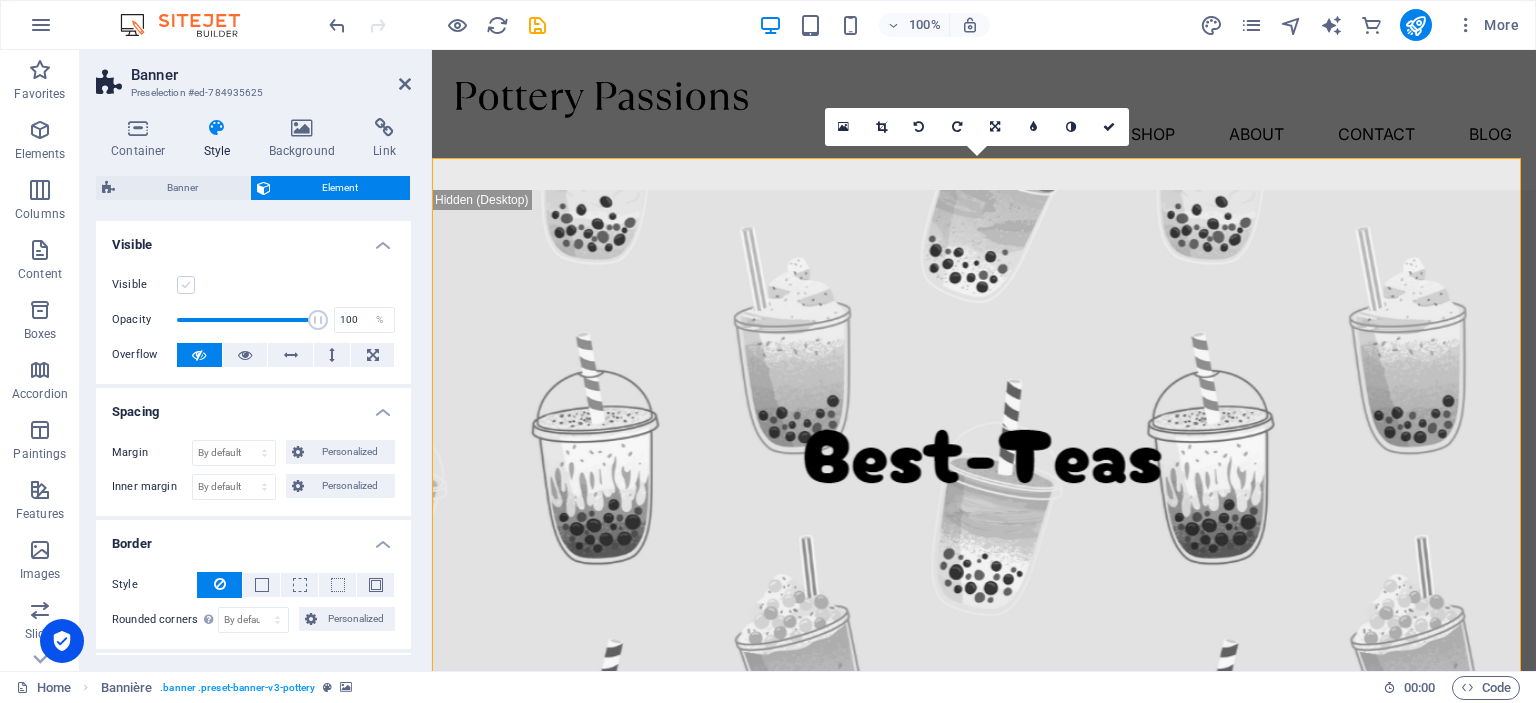 click at bounding box center (186, 285) 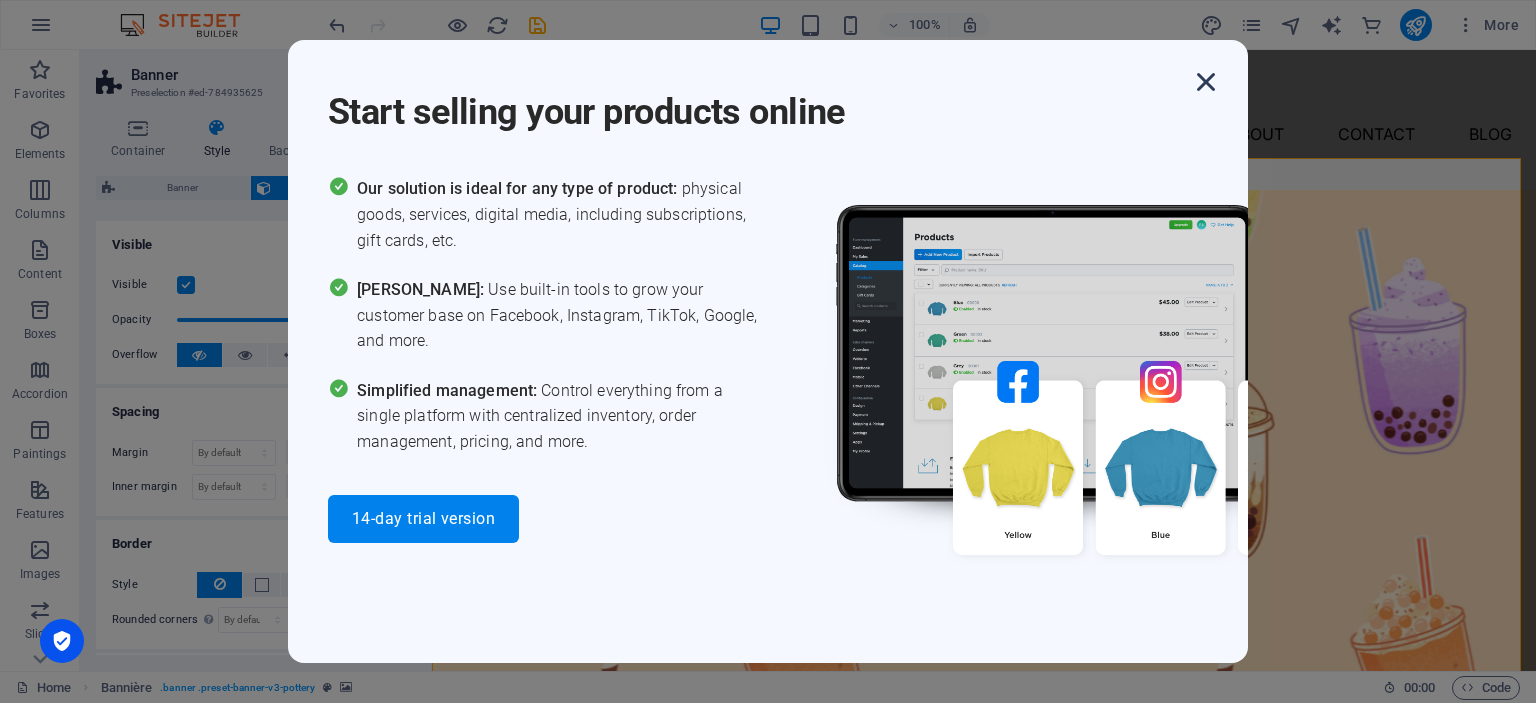 click at bounding box center (1206, 82) 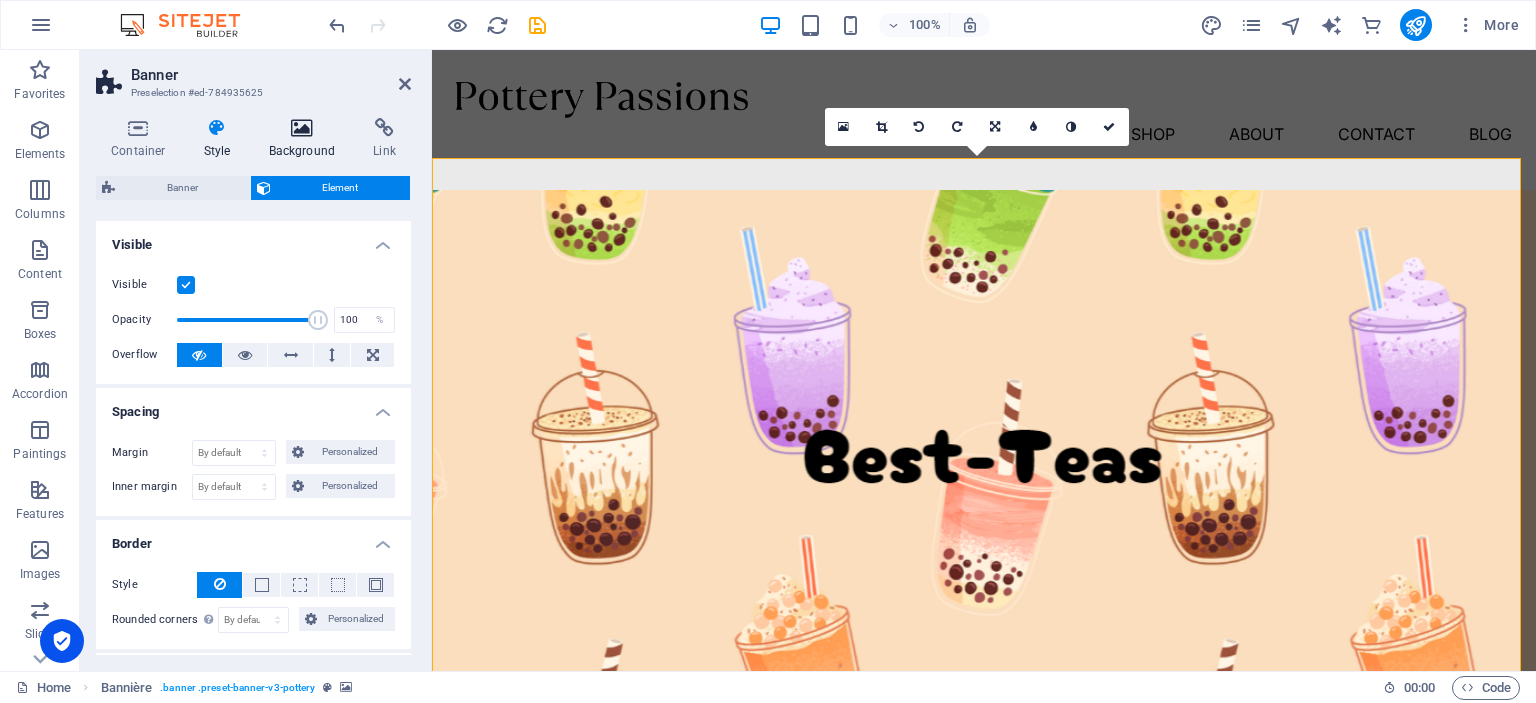 click at bounding box center (302, 128) 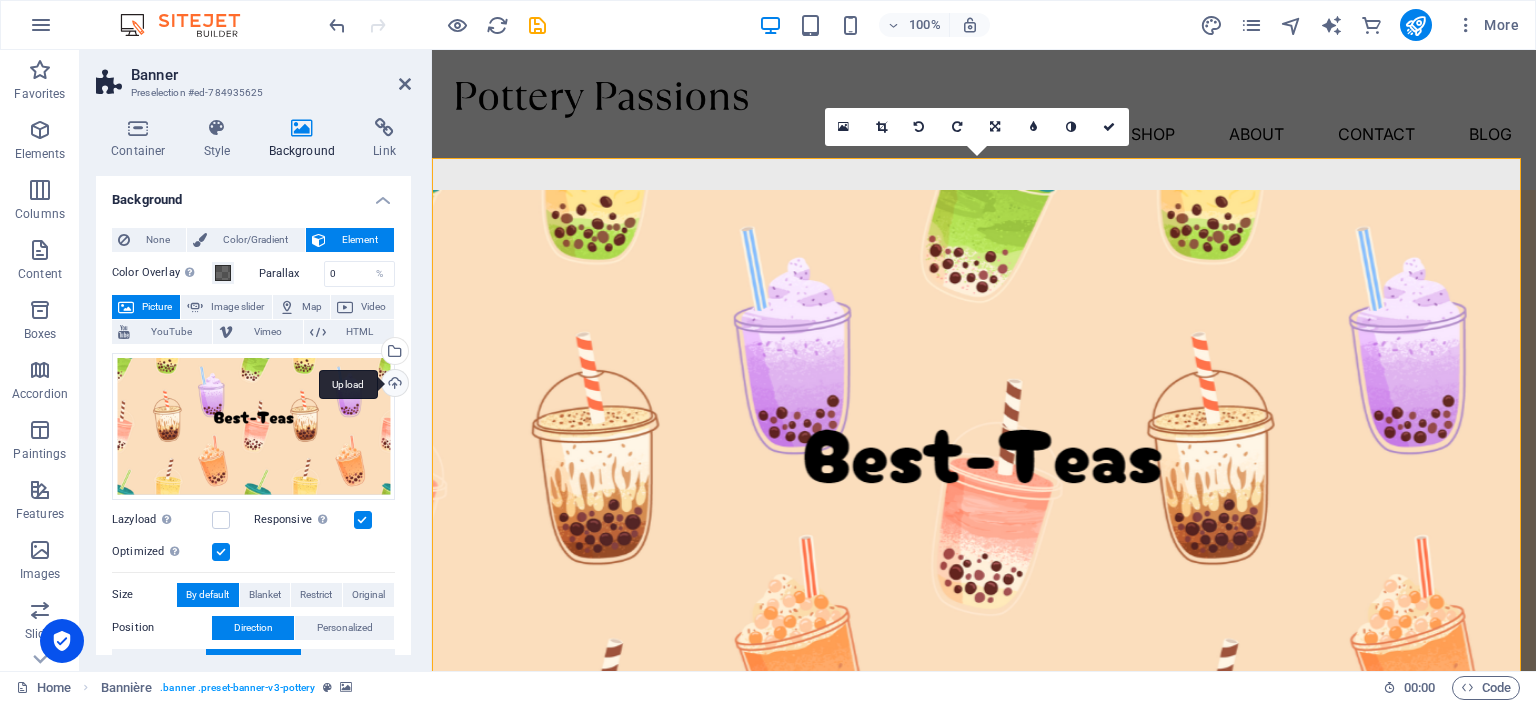 click on "Upload" at bounding box center [393, 385] 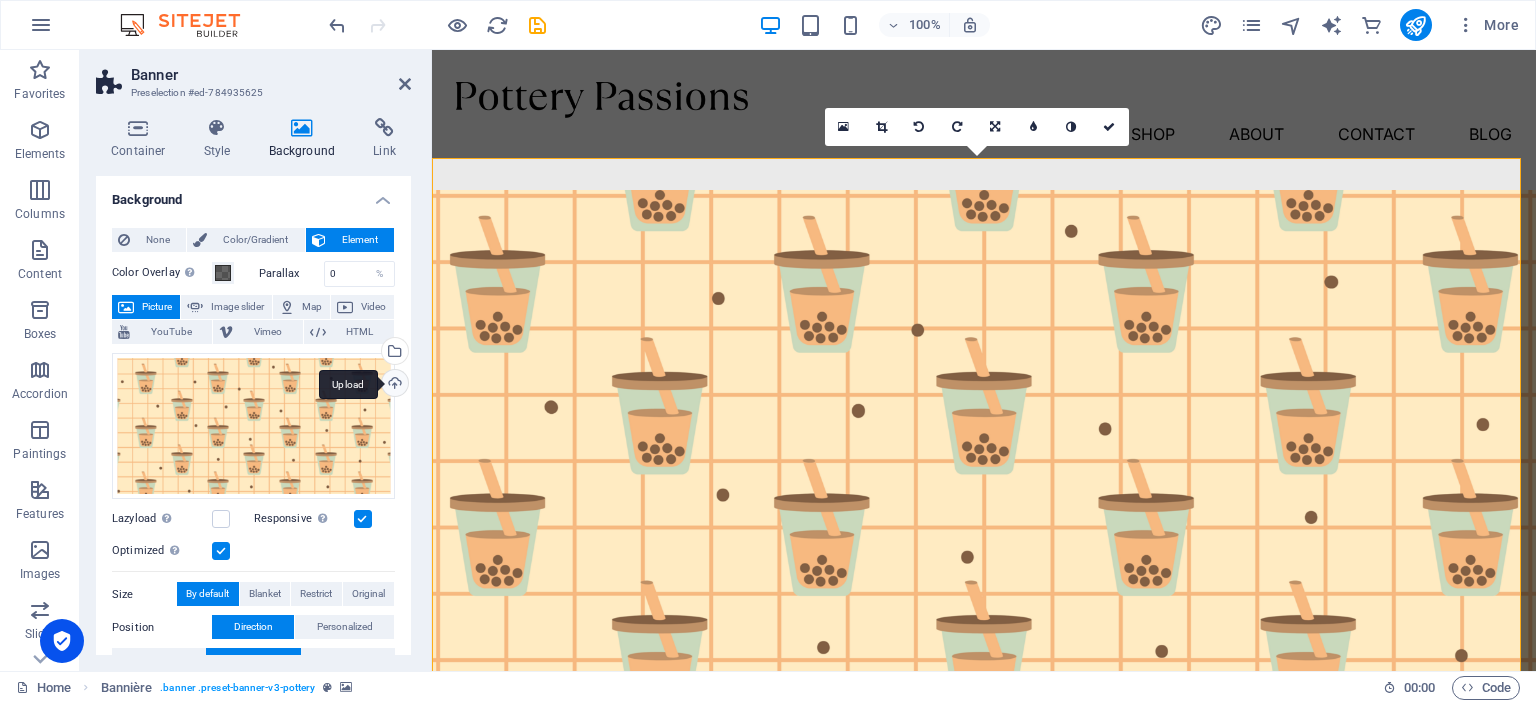 click on "Upload" at bounding box center [393, 385] 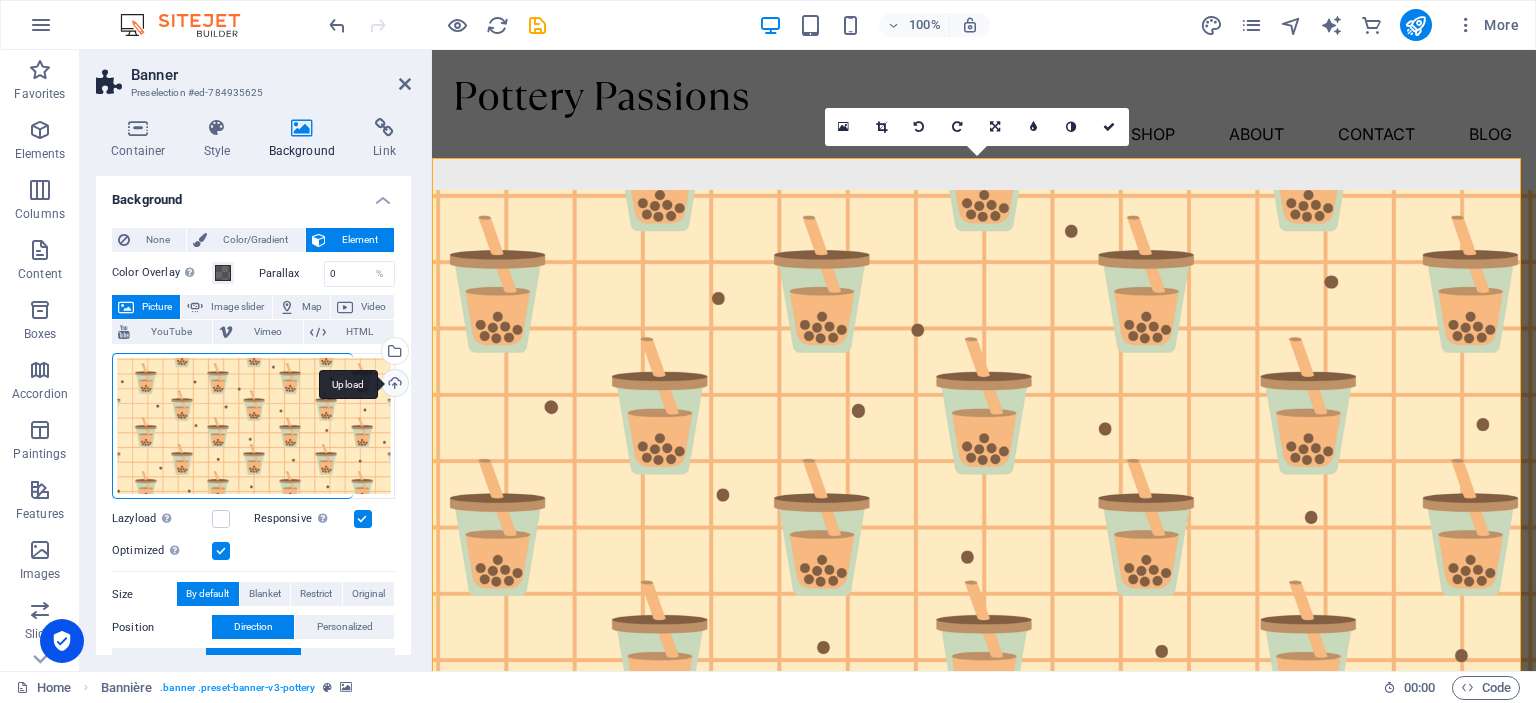 click on "Upload" at bounding box center (393, 385) 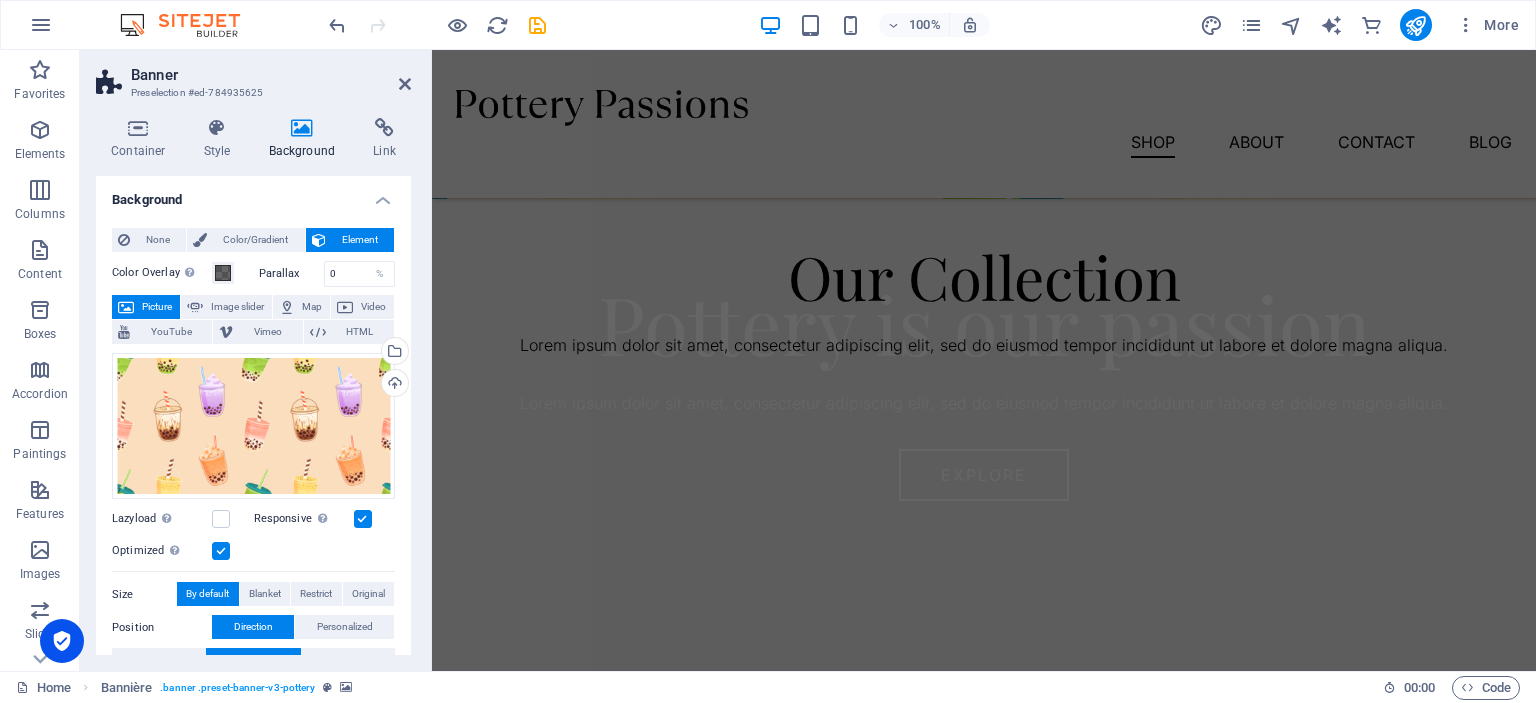 scroll, scrollTop: 892, scrollLeft: 0, axis: vertical 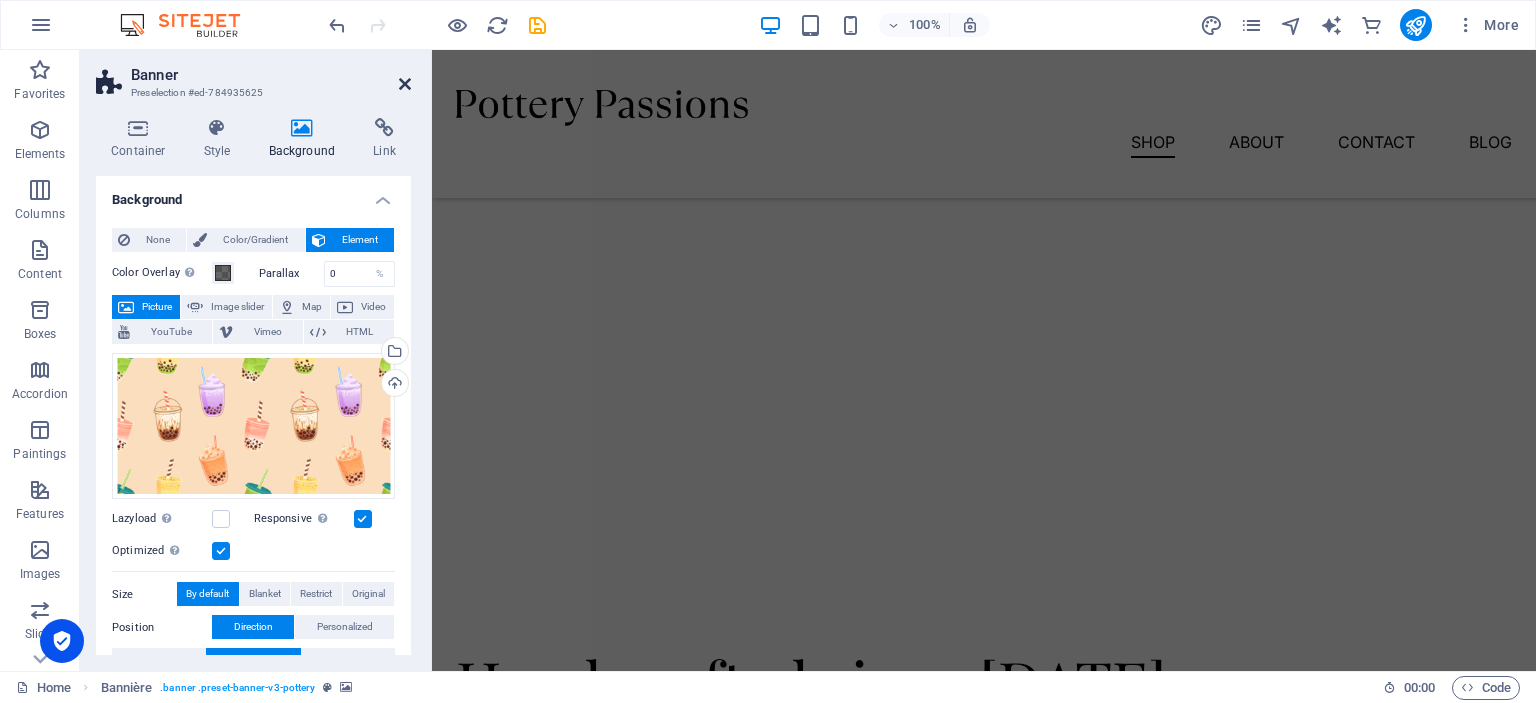 click at bounding box center [405, 84] 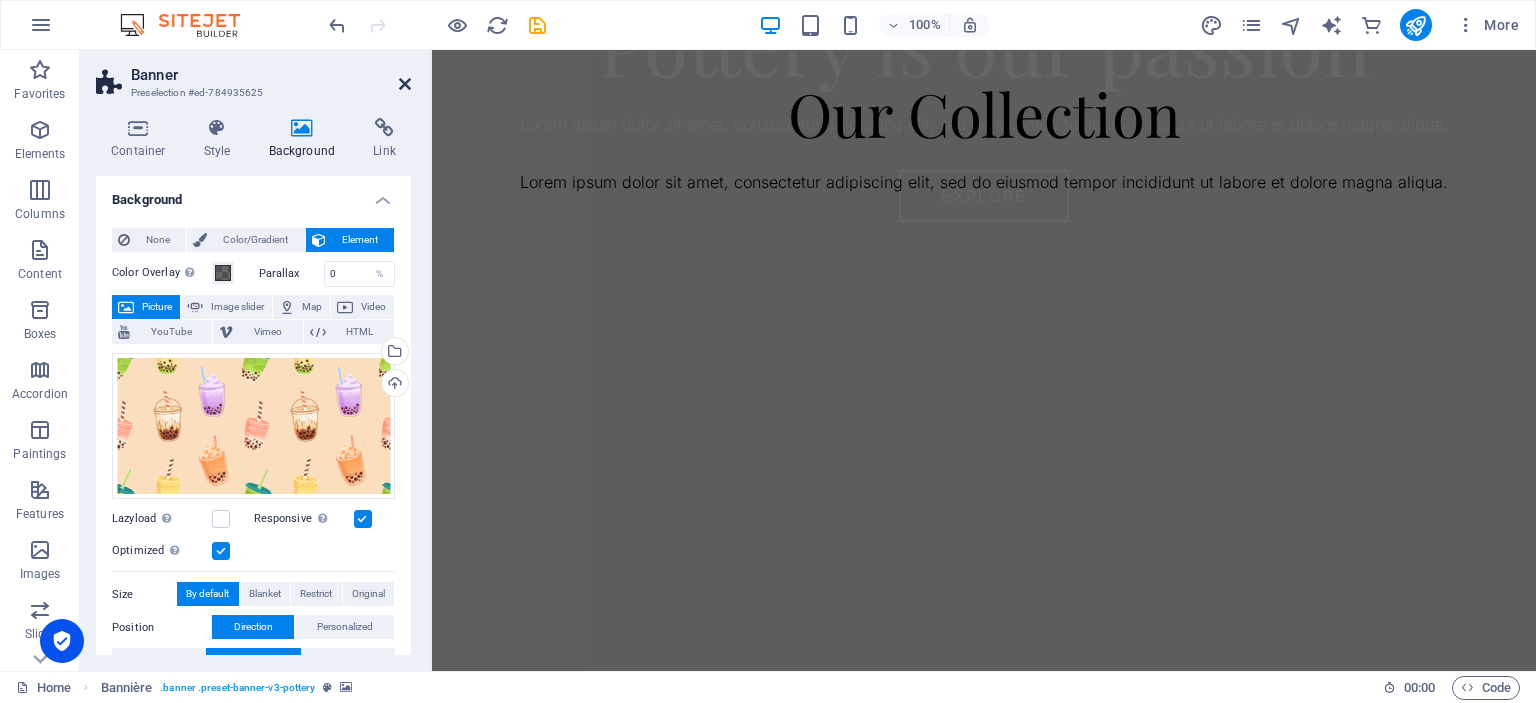 scroll, scrollTop: 54, scrollLeft: 0, axis: vertical 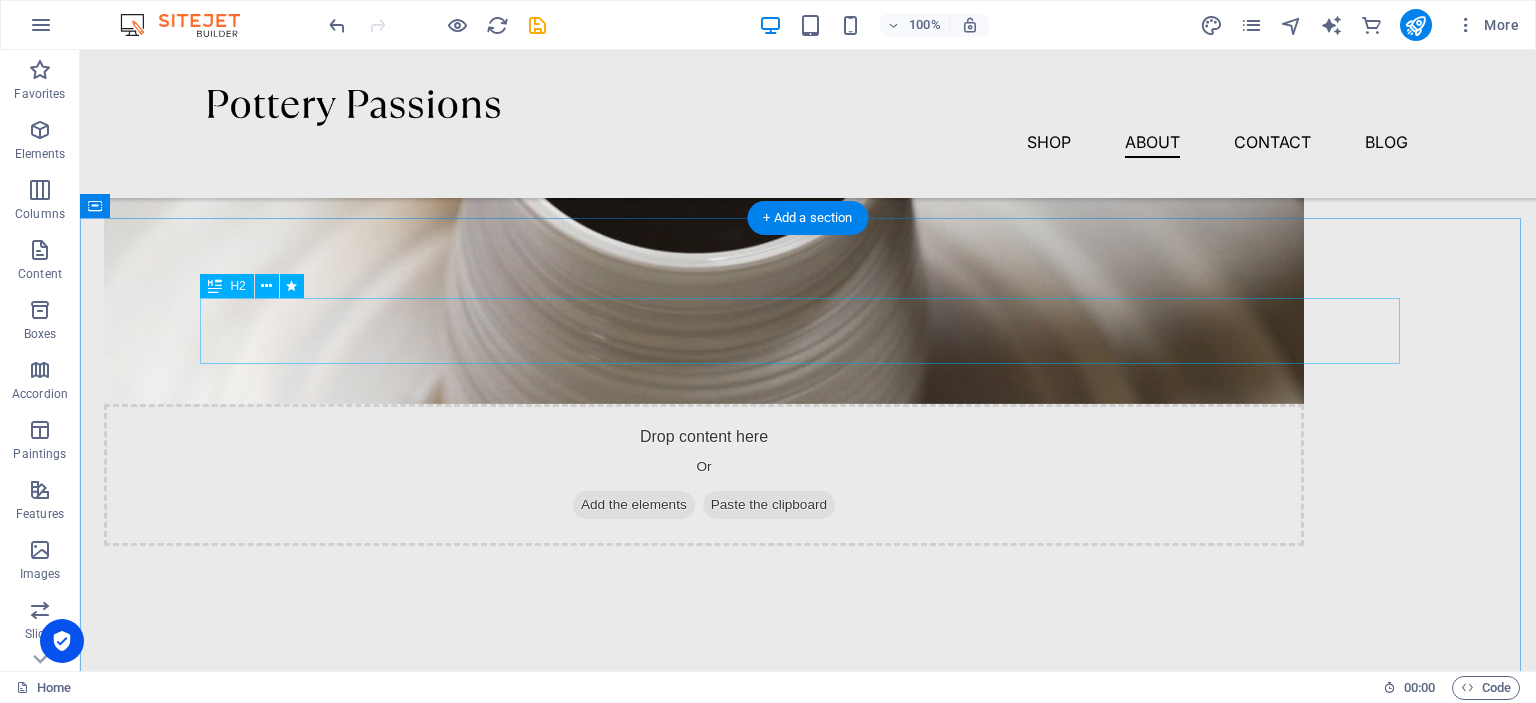 click on "Join Our Workshops" at bounding box center (808, 739) 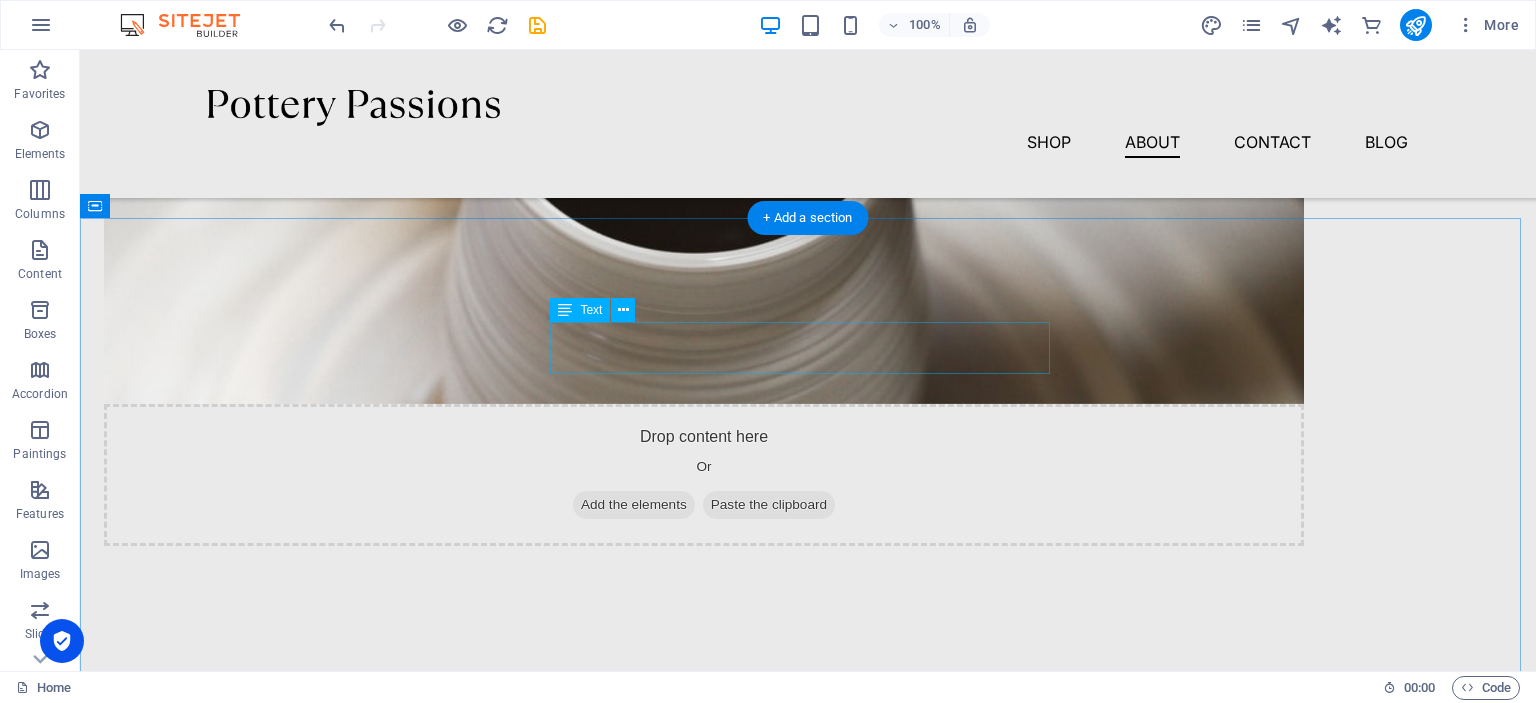 click on "Lorem ipsum dolor sit amet, consectetur adipiscing elit, sed do eiusmod tempor incididunt ut labore et dolore magna aliqua." at bounding box center (808, 743) 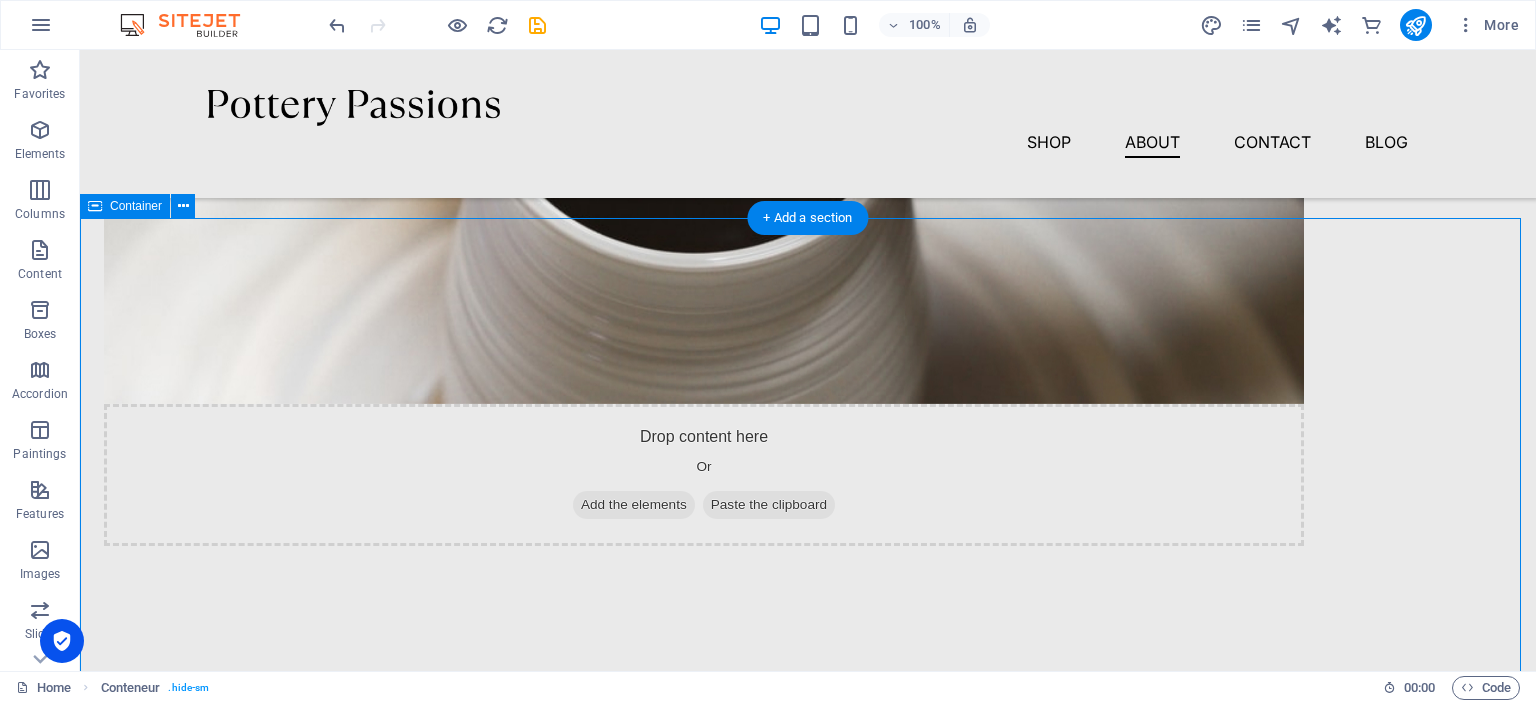 drag, startPoint x: 161, startPoint y: 283, endPoint x: 372, endPoint y: 448, distance: 267.85443 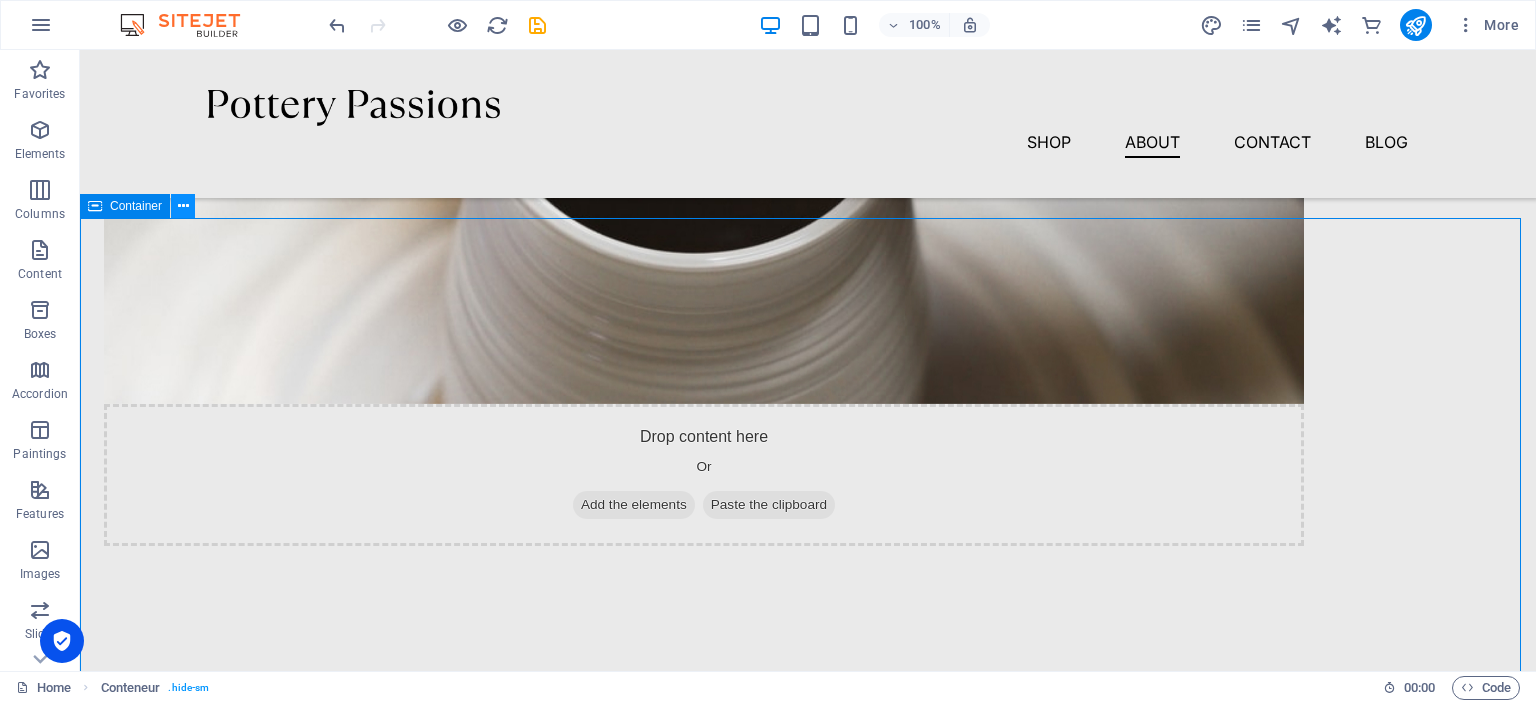click at bounding box center [183, 206] 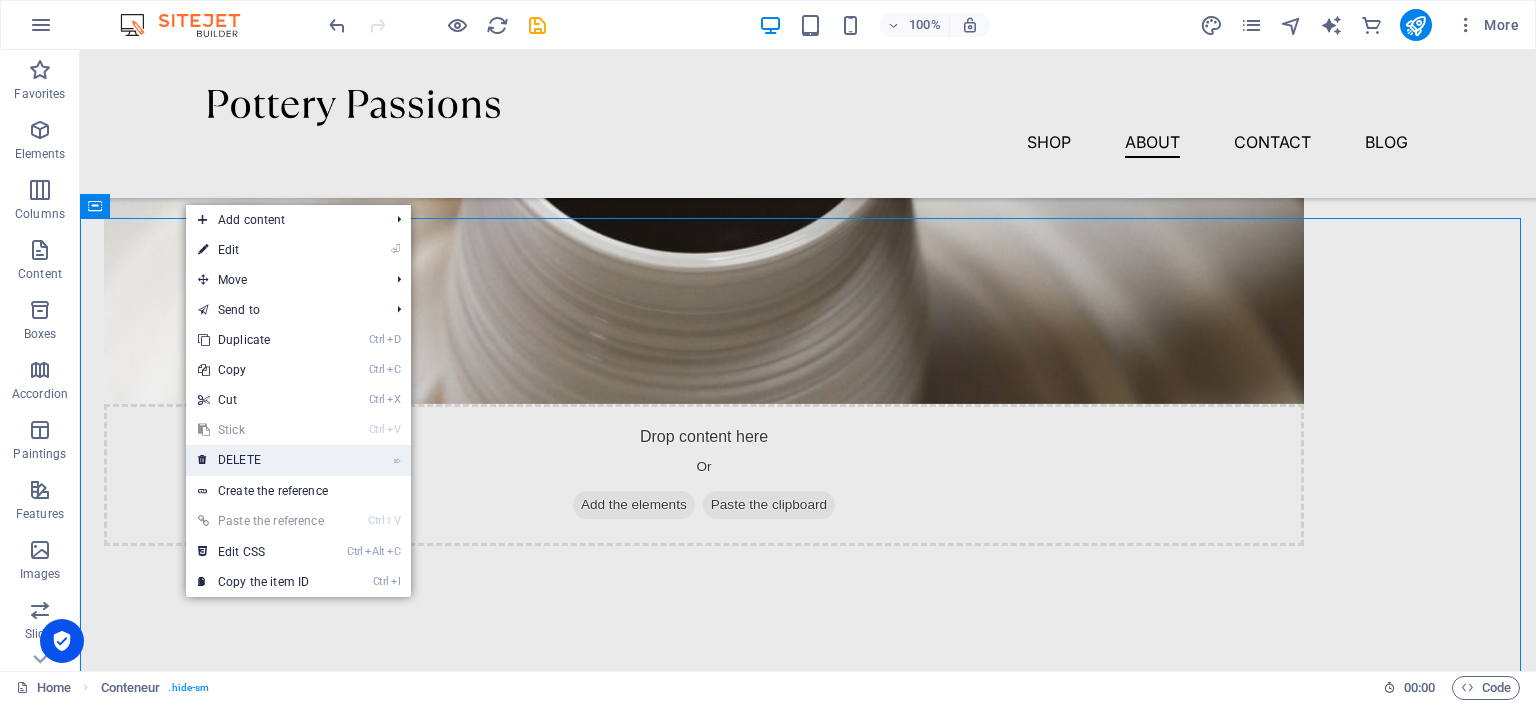 click on "DELETE" at bounding box center (239, 460) 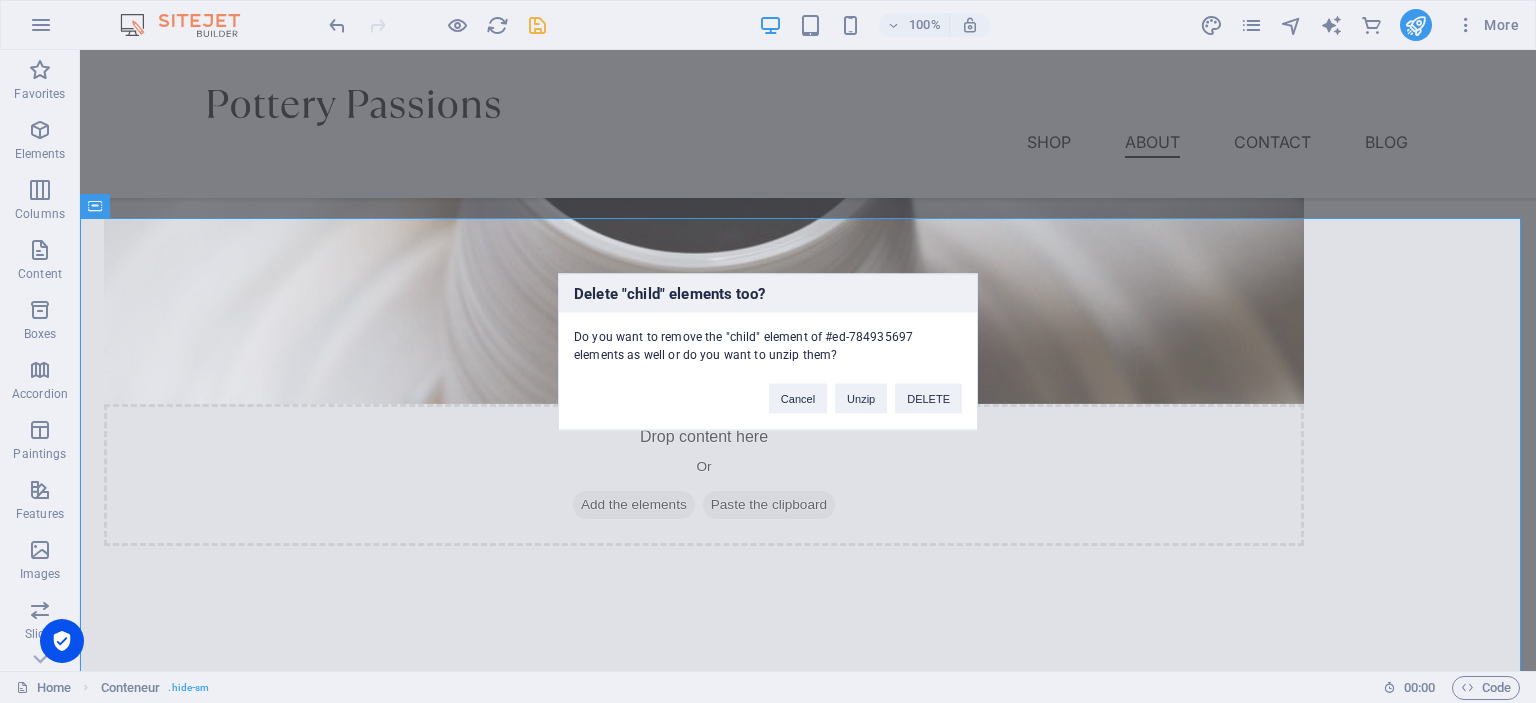 click on "Delete "child" elements too? Do you want to remove the "child" element of #ed-784935697 elements as well or do you want to unzip them? Cancel Unzip DELETE" at bounding box center [768, 351] 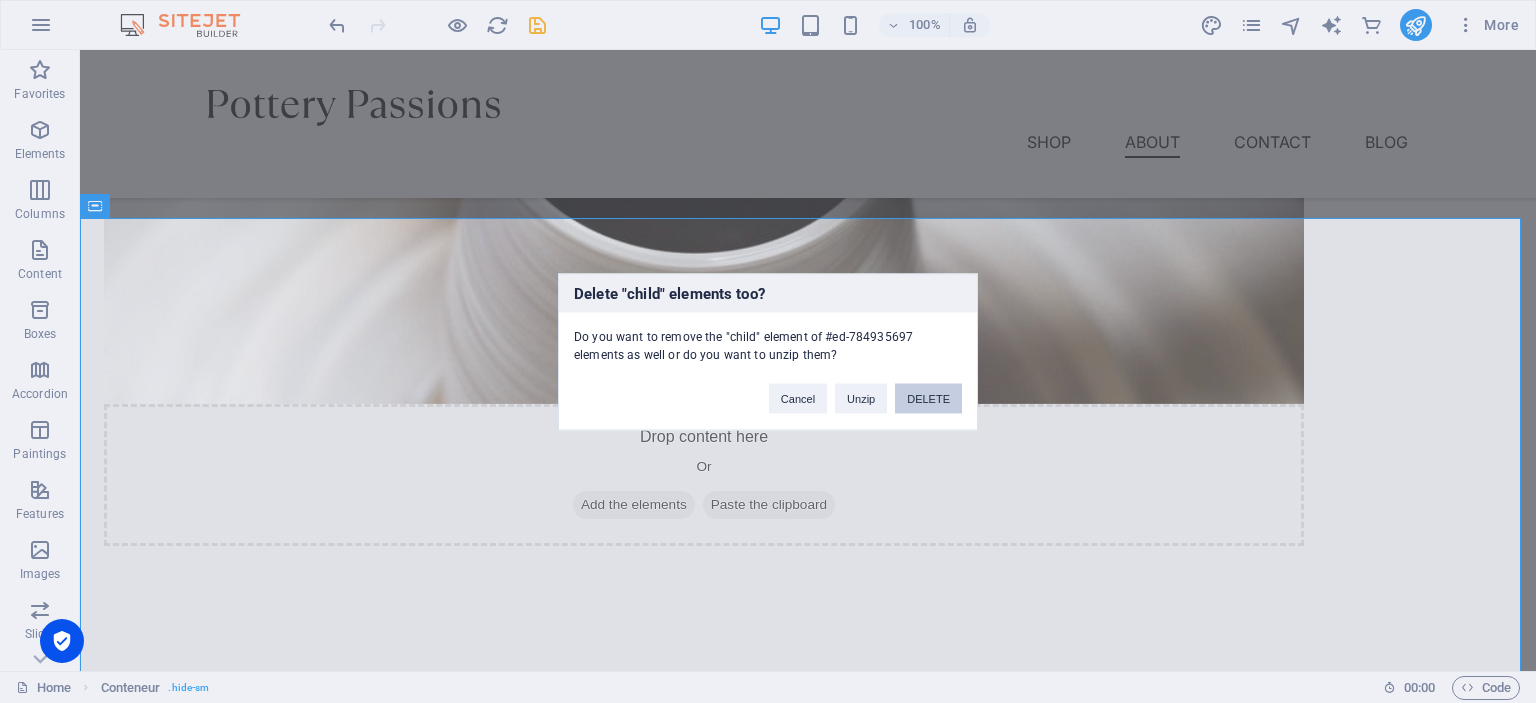 click on "DELETE" at bounding box center [928, 398] 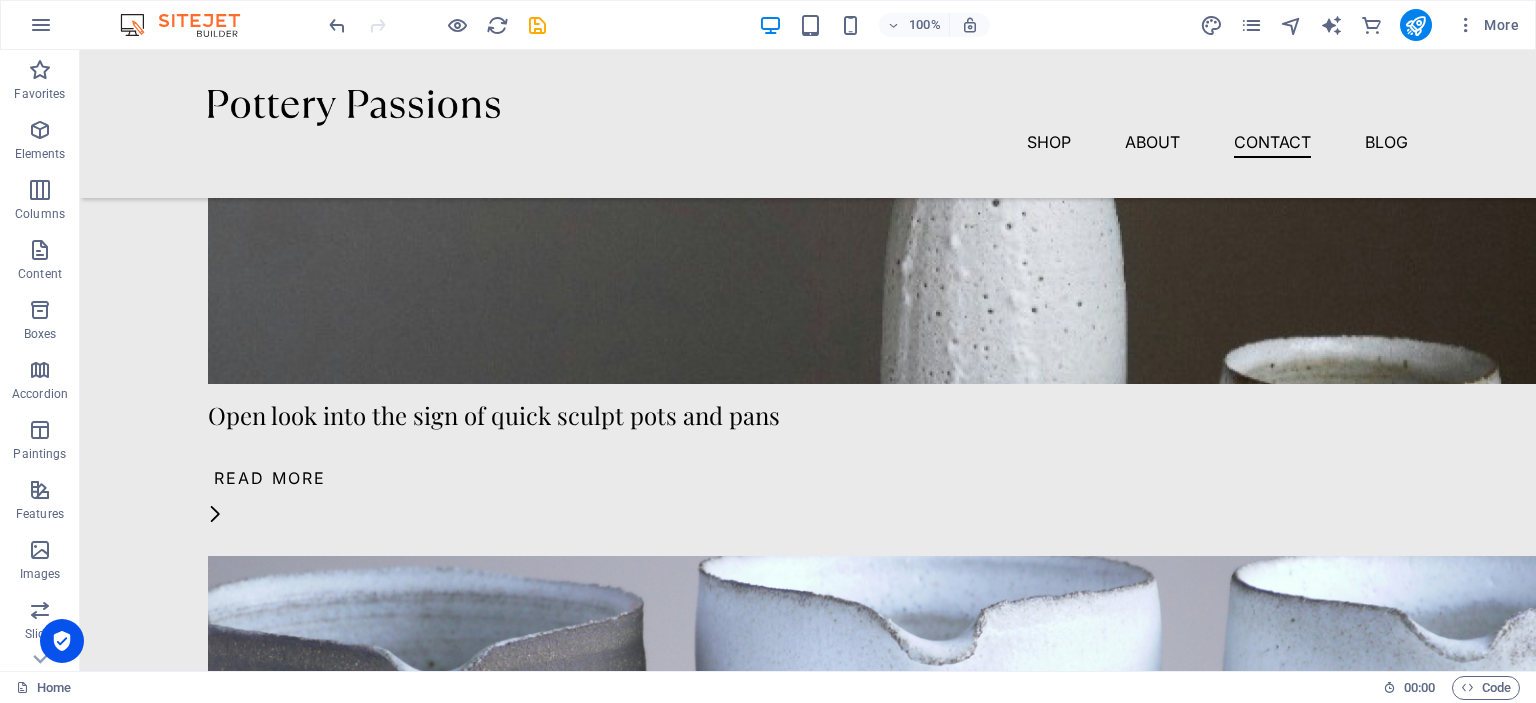 scroll, scrollTop: 4108, scrollLeft: 0, axis: vertical 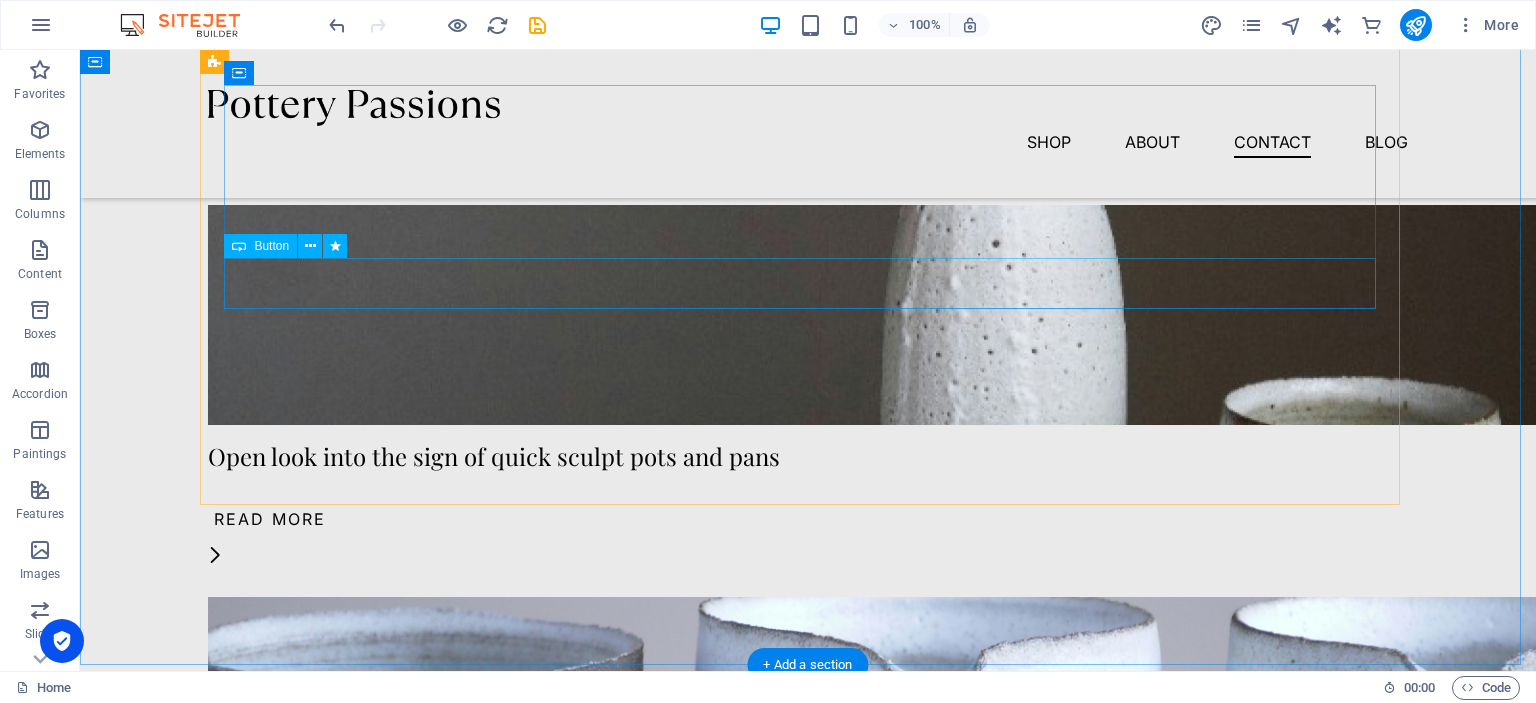 click on "Explore" at bounding box center (808, 2119) 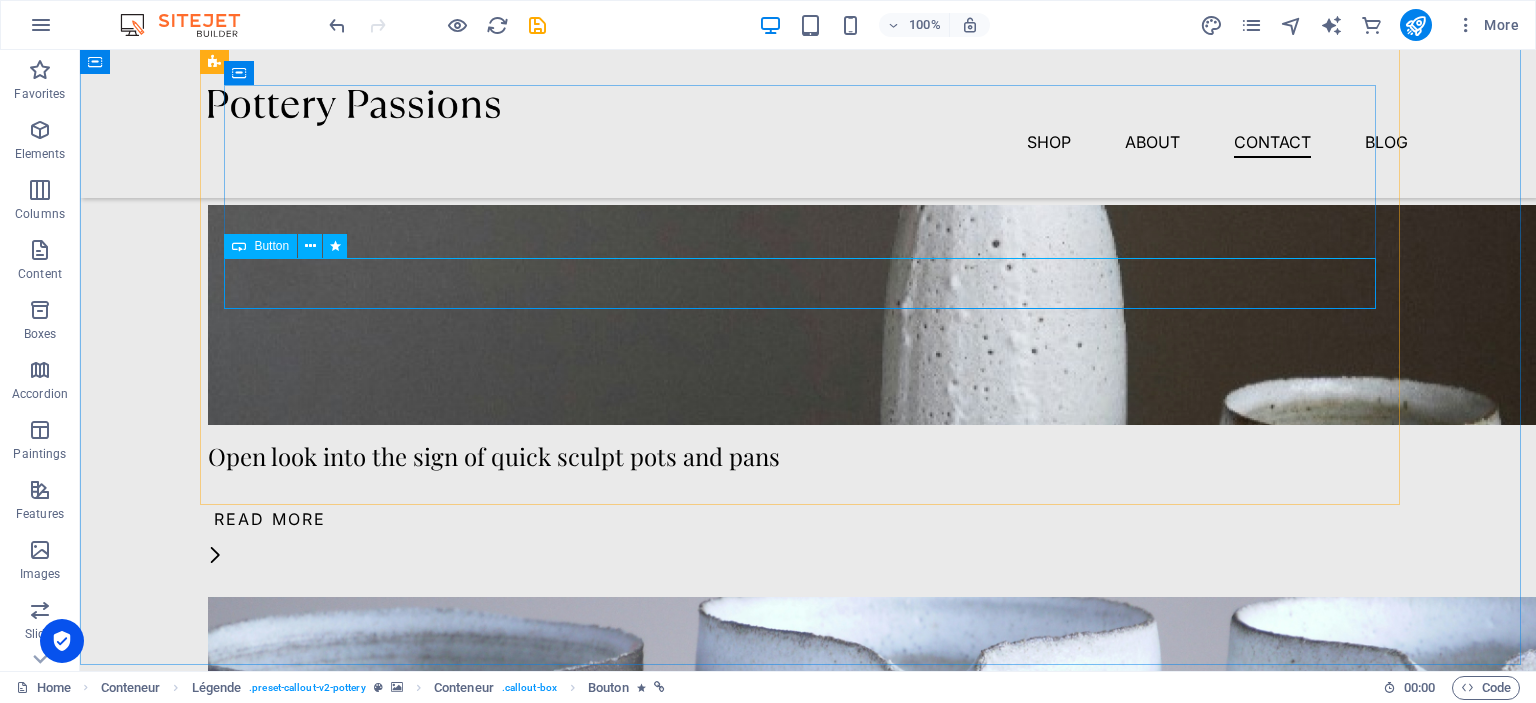 click on "Button" at bounding box center [271, 246] 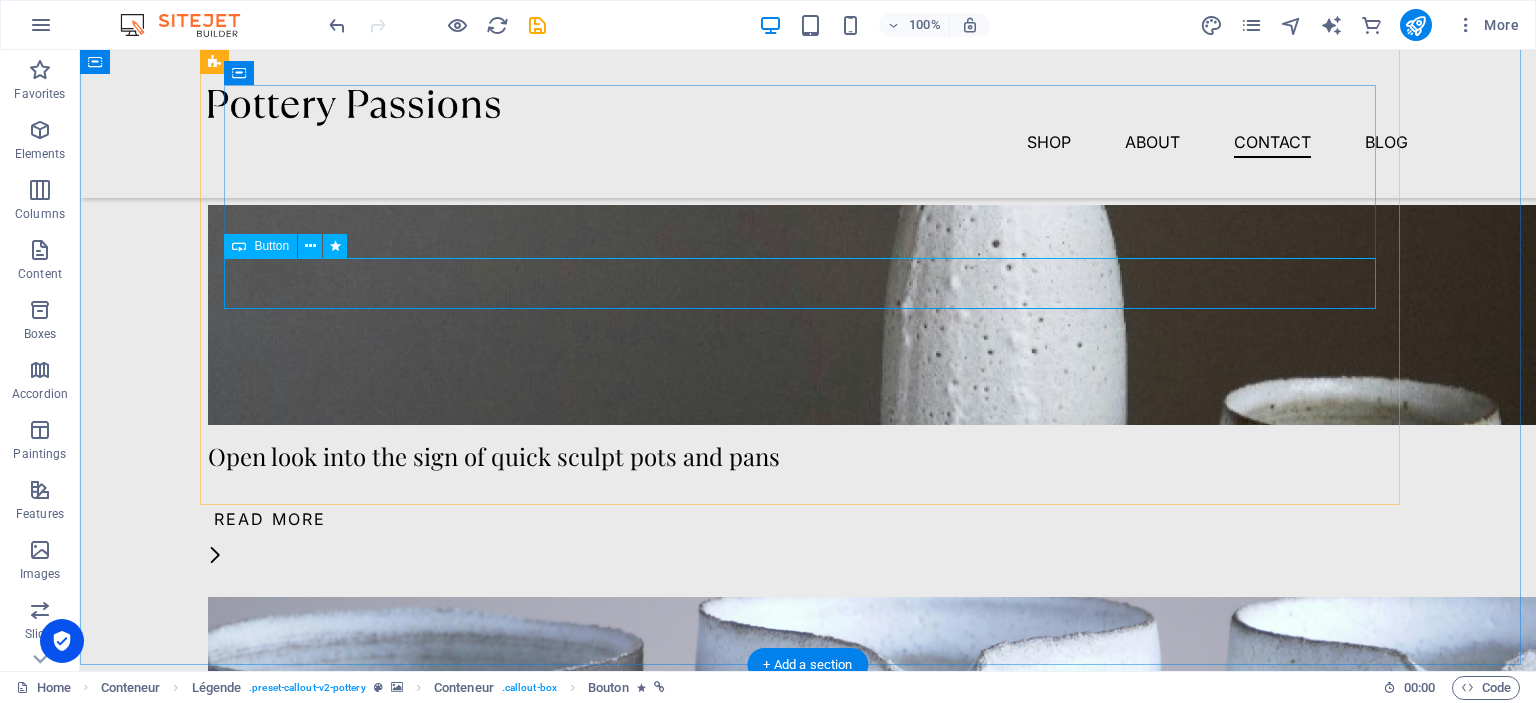 click on "Explore" at bounding box center (808, 2119) 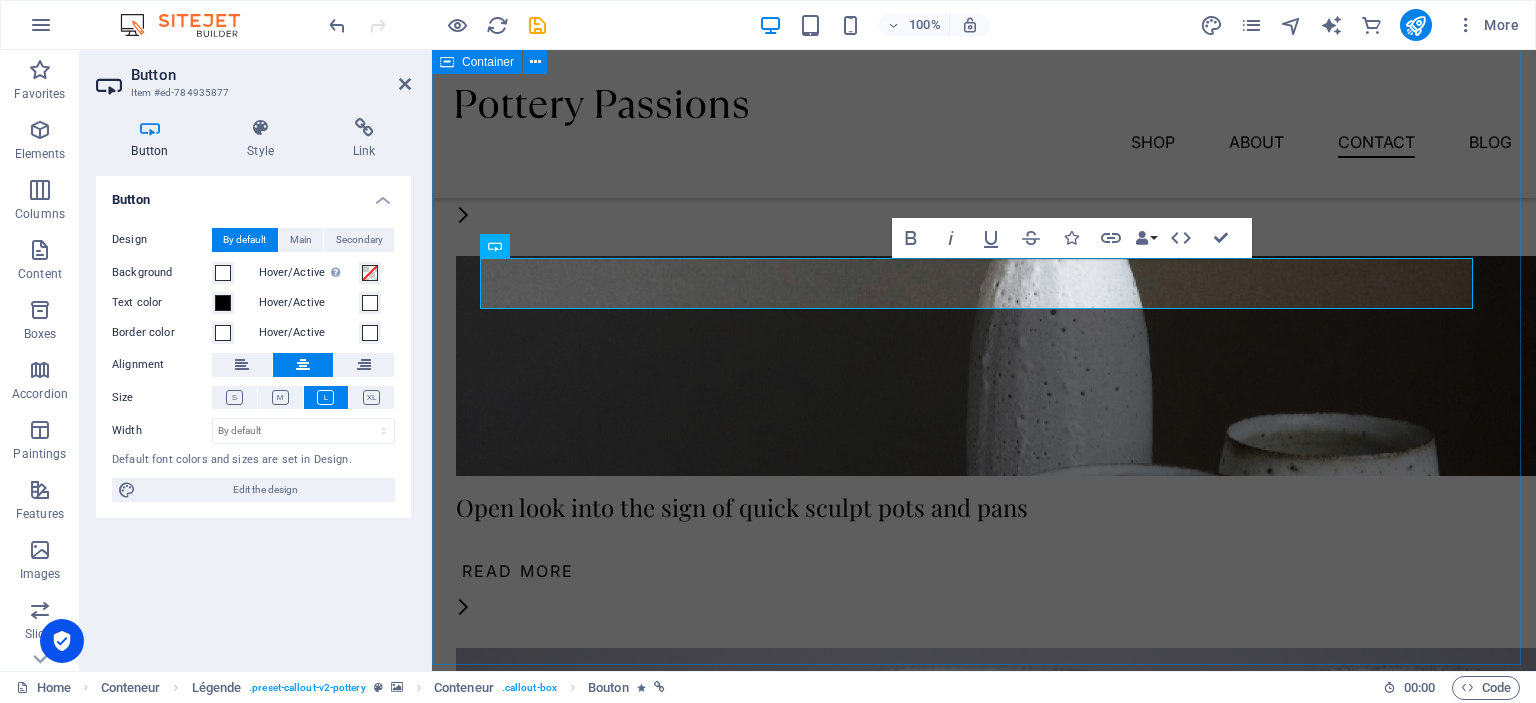 click on "Custom made sets Lorem ipsum dolor sit amet, consectetur adipiscing elit, sed do eiusmod tempor incididunt ut labore et dolore magna aliqua. Explore" at bounding box center [984, 1706] 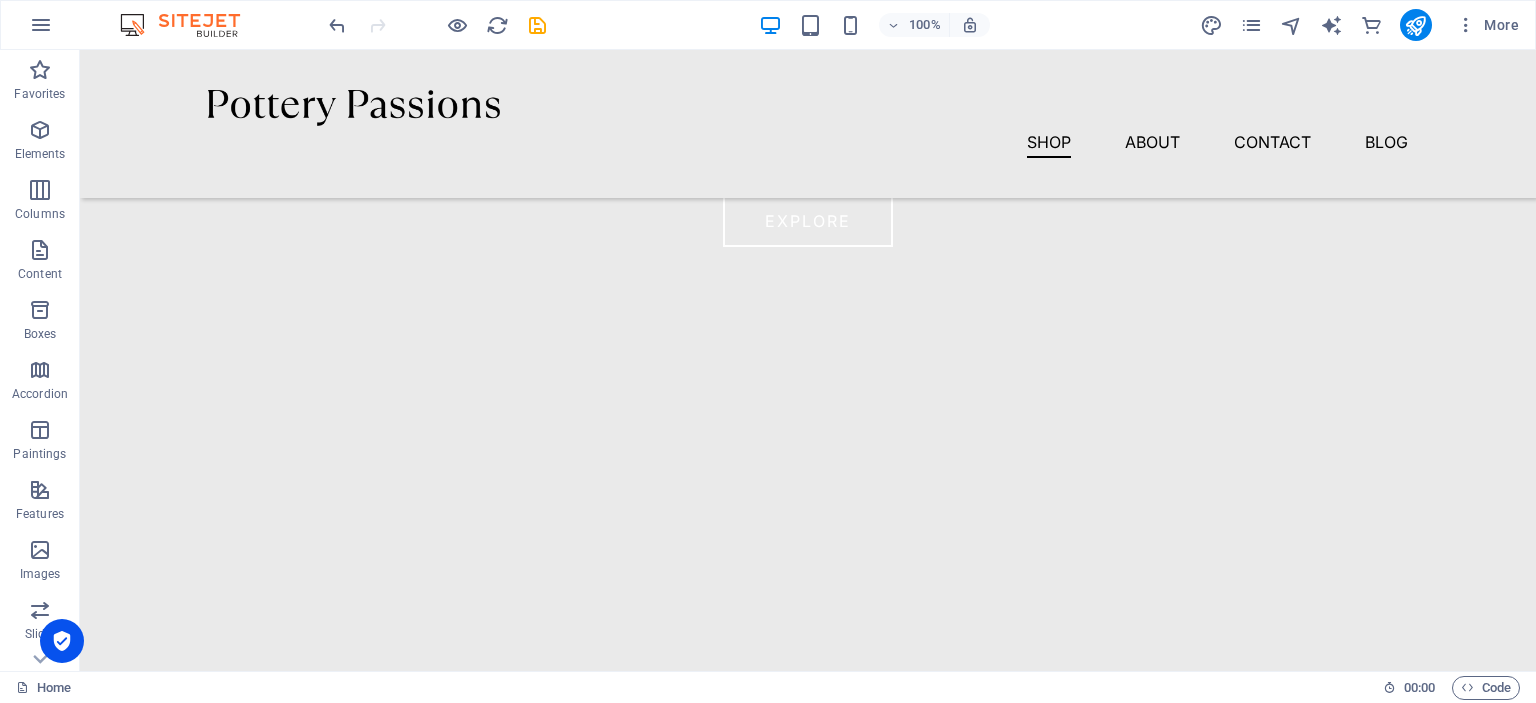 scroll, scrollTop: 869, scrollLeft: 0, axis: vertical 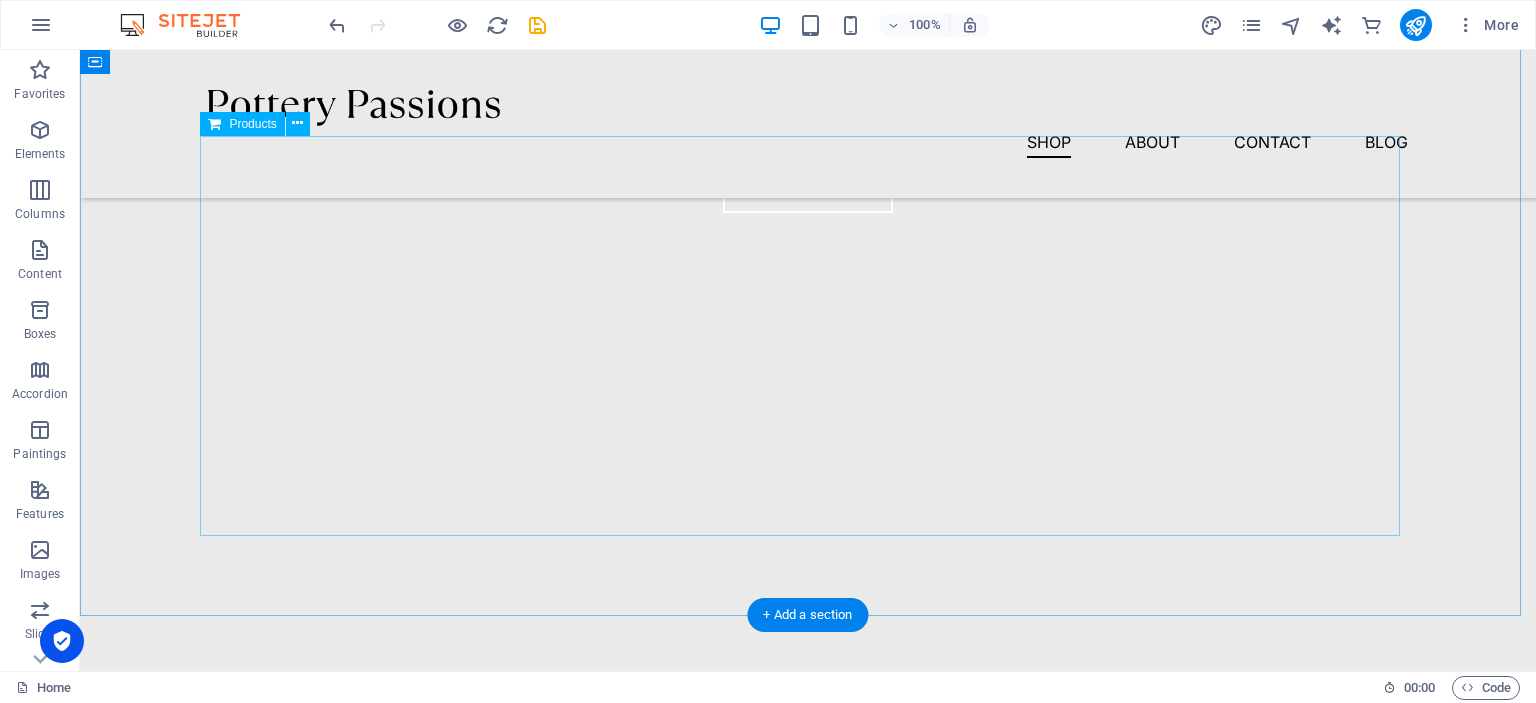 click at bounding box center [808, 311] 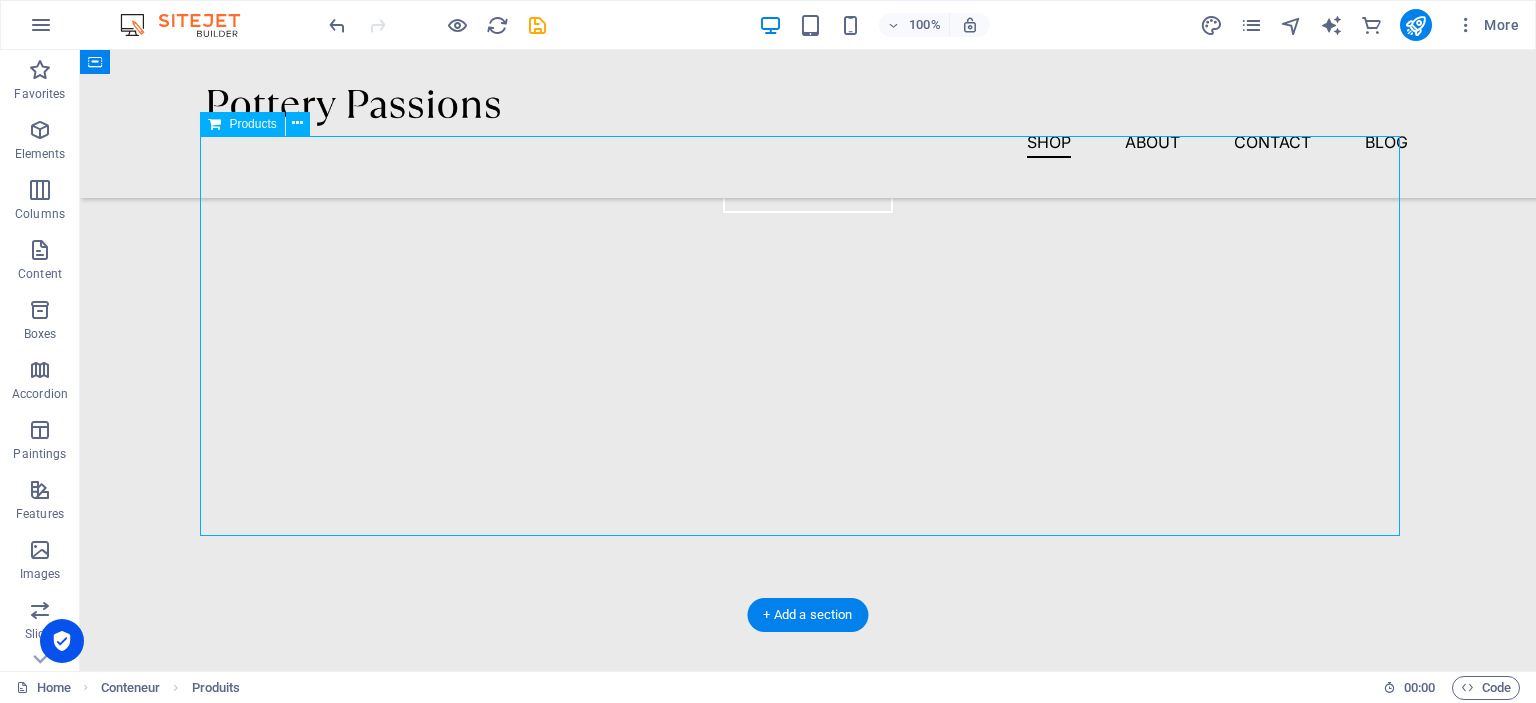 click at bounding box center [808, 311] 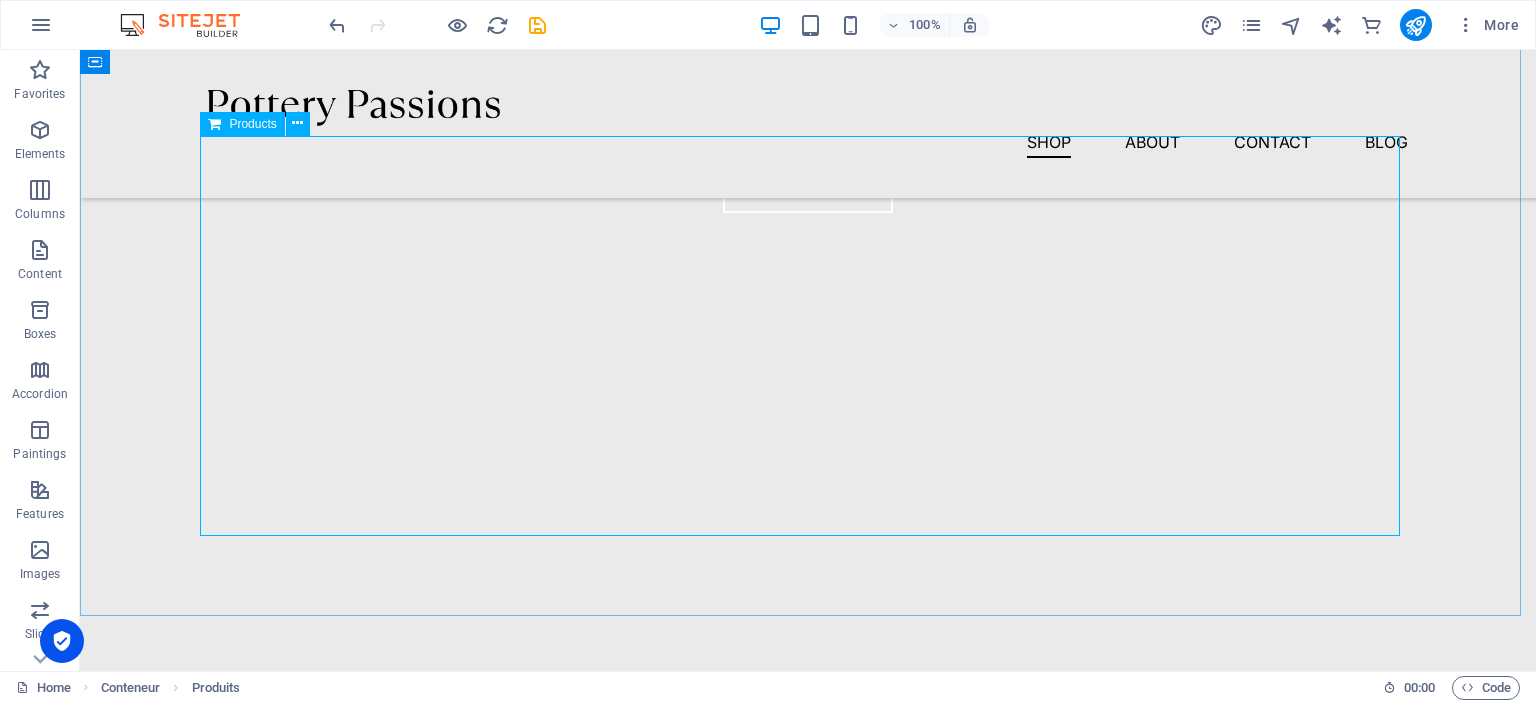click on "Products" at bounding box center (252, 124) 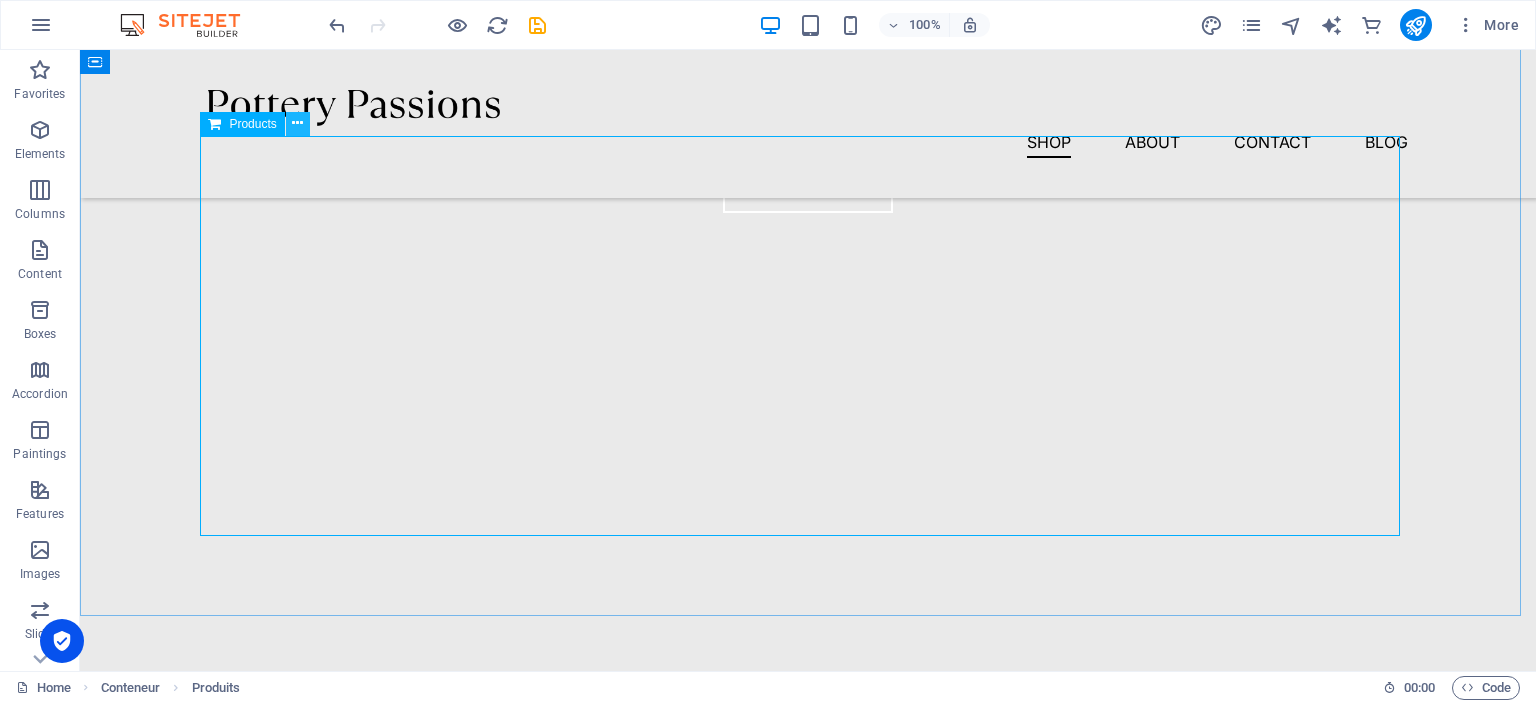 click at bounding box center [297, 123] 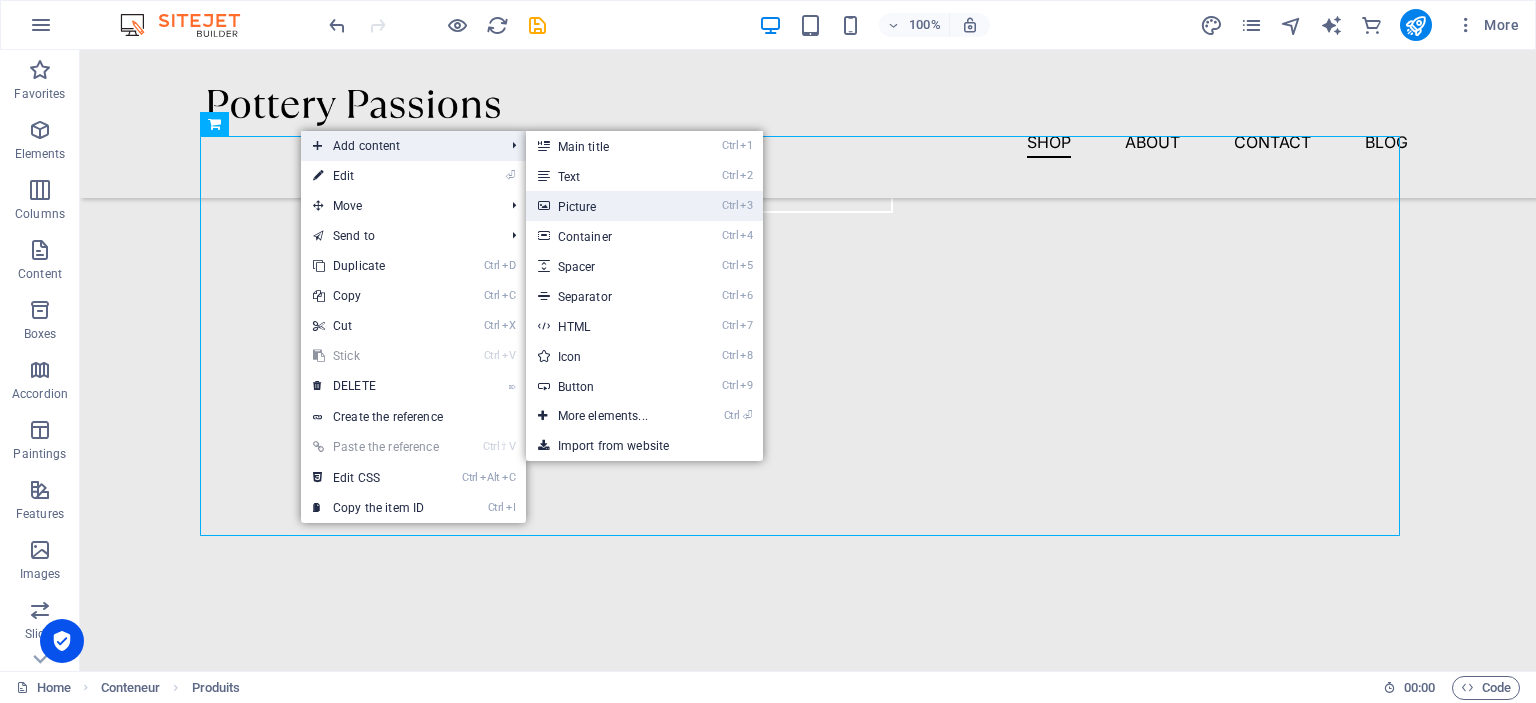 click on "Picture" at bounding box center [577, 207] 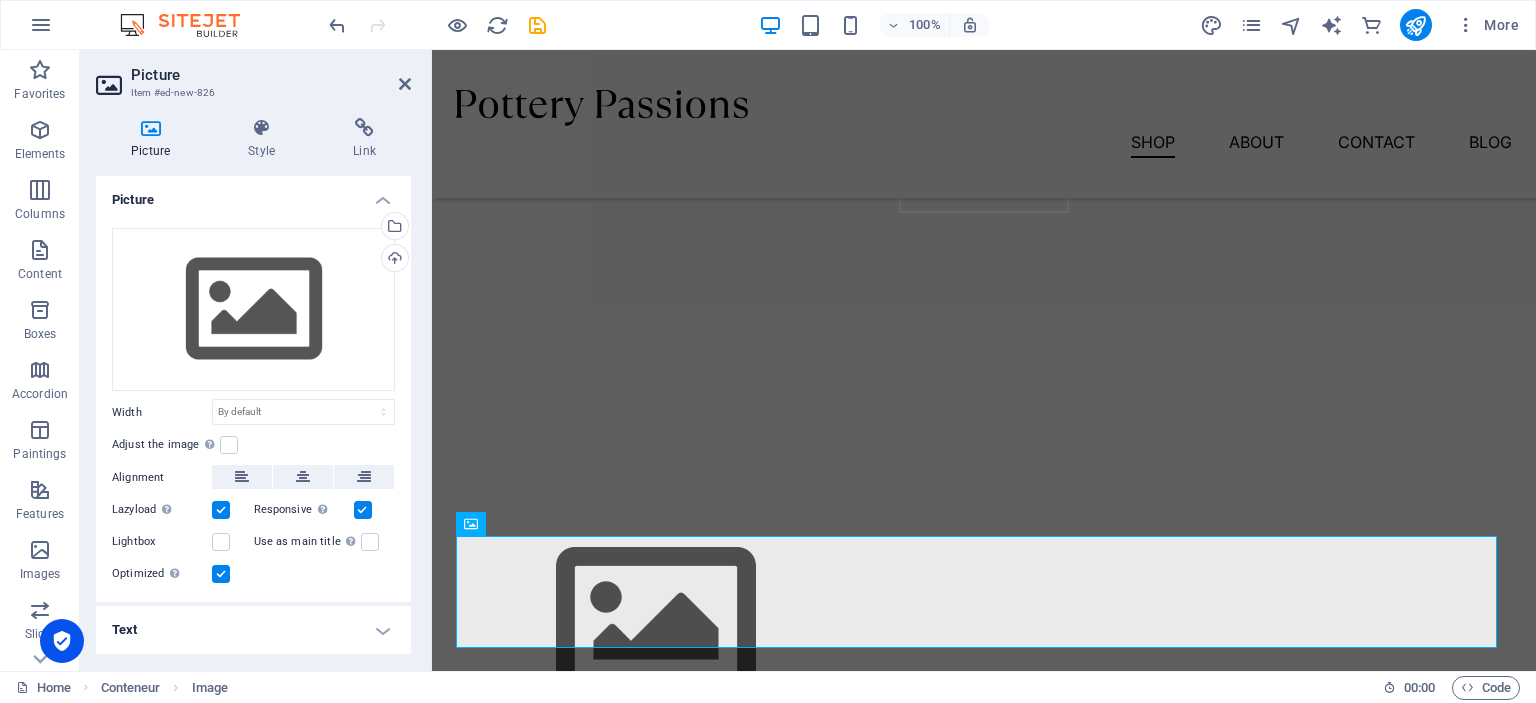 click on "Picture" at bounding box center [271, 75] 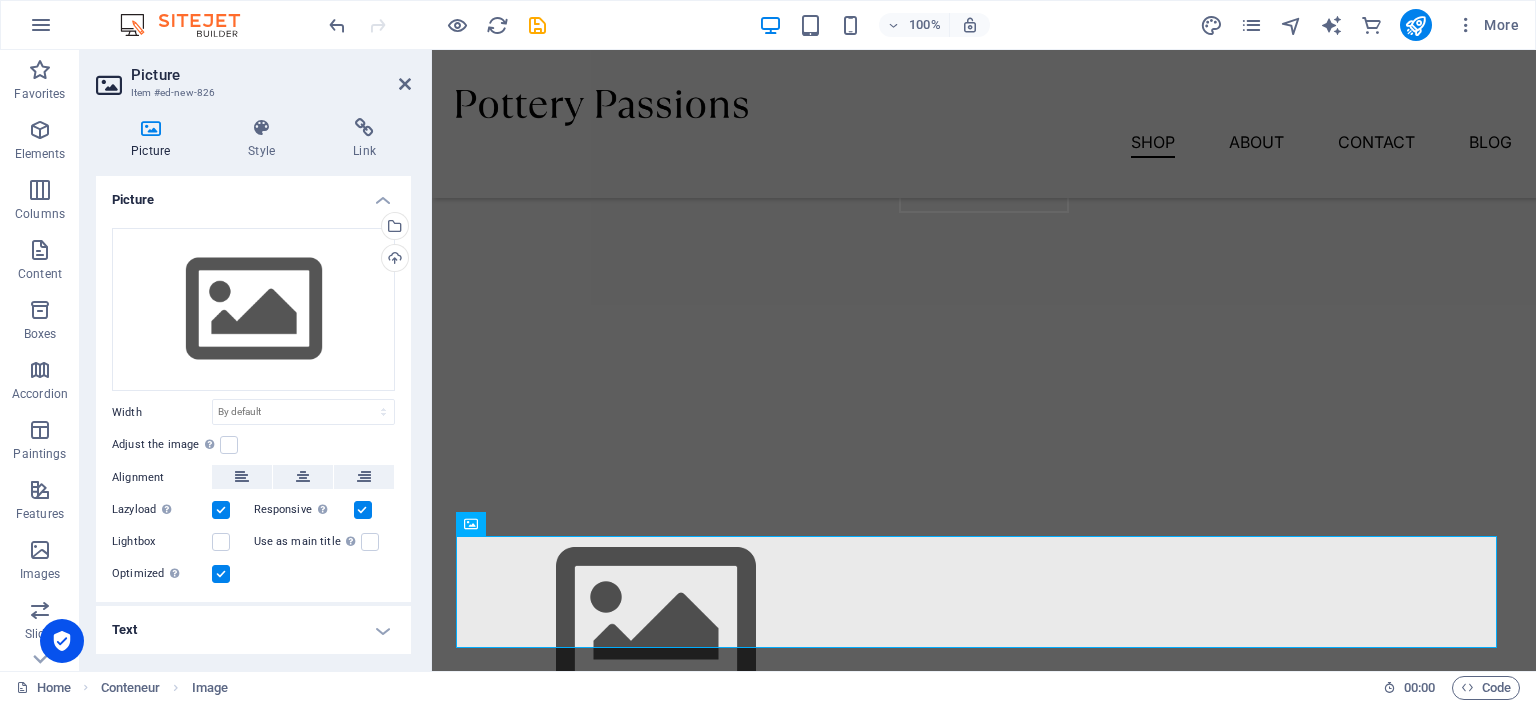 click on "Picture Item #ed-new-826 Picture Style Link Picture Drag files here, click to choose files, or  select files from Files or from our free stock photos and videos Select files from File Manager, stock photos, or upload one or more files Upload Width By default car px rem % em vh VW Adjust the image Automatically fit image to fixed width and height Height By default car px Alignment Lazyload Loading images after the page improves loading time (speed). Responsive Automatically load Retina images and formats optimized for smartphones. Lightbox Use as main title This image will be included in an H1 heading tag. Useful for giving alt text the weight of an H1 heading, e.g. for the logo. Do not check if unsure. Optimized Images are compressed to improve page speed. Position Direction Personalized X Offset 50 px rem % vh VW Y Offset 50 px rem % vh VW Floating text None Image on the left Image on the right Determine how the text around the image behaves. Text Alternative text Image caption Paragraph Format Normal Code 8" at bounding box center (256, 360) 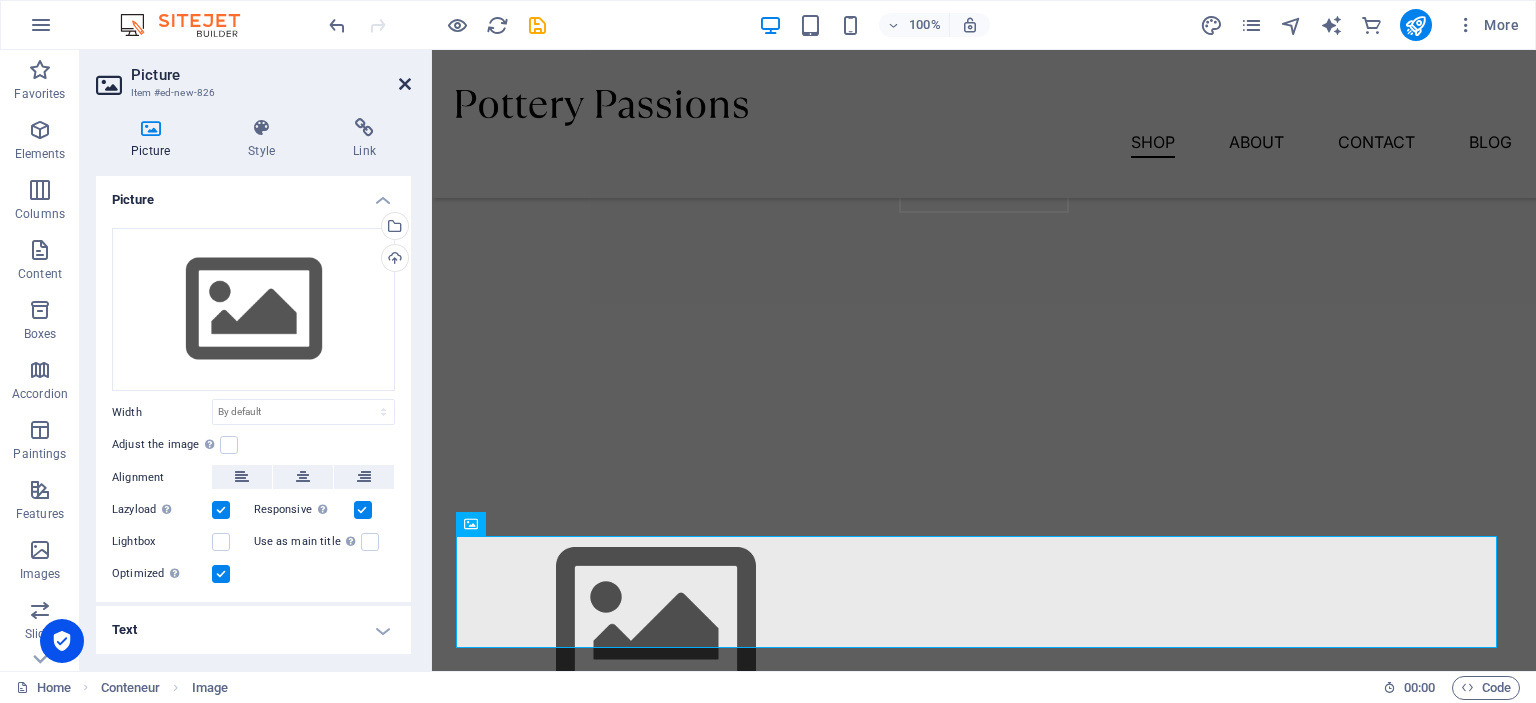 click at bounding box center (405, 84) 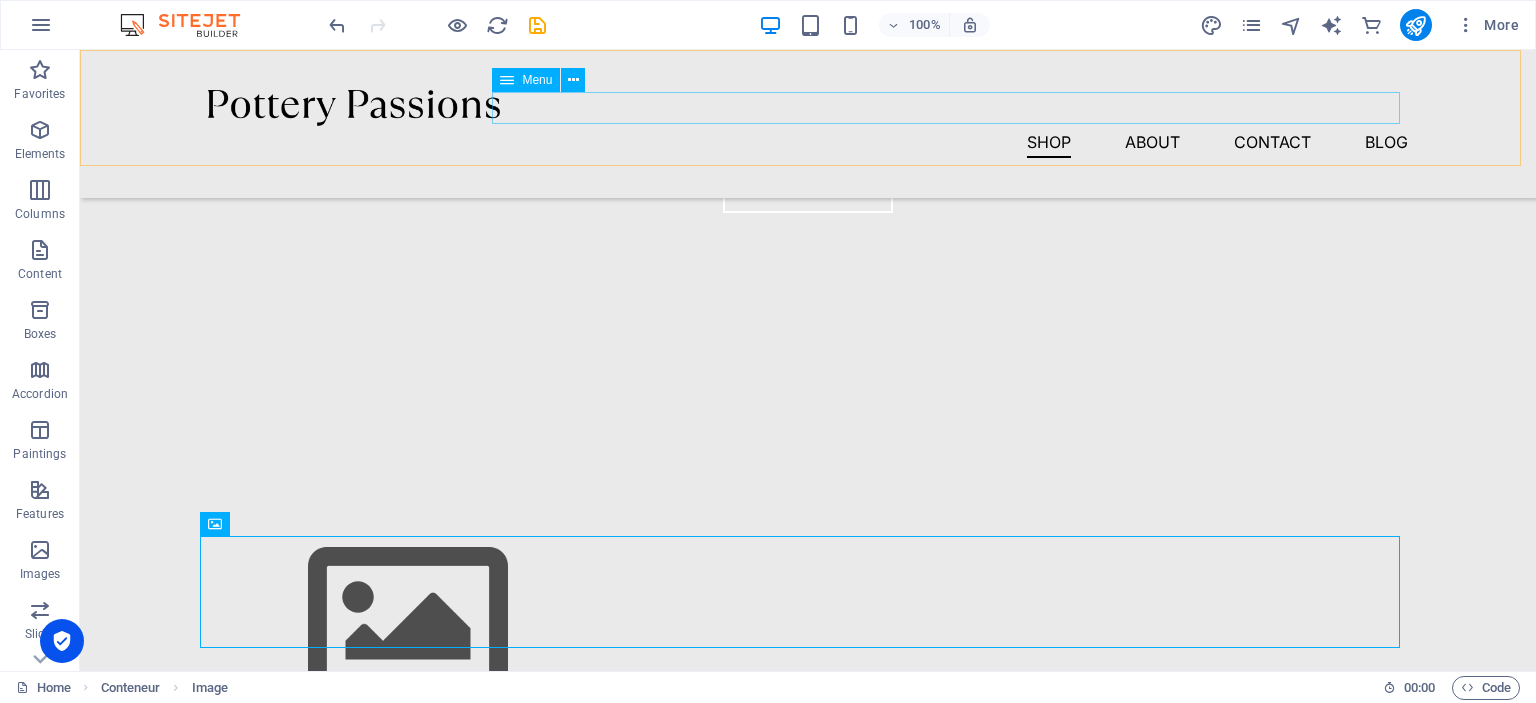 click on "Shop About Contact Blog" at bounding box center (808, 142) 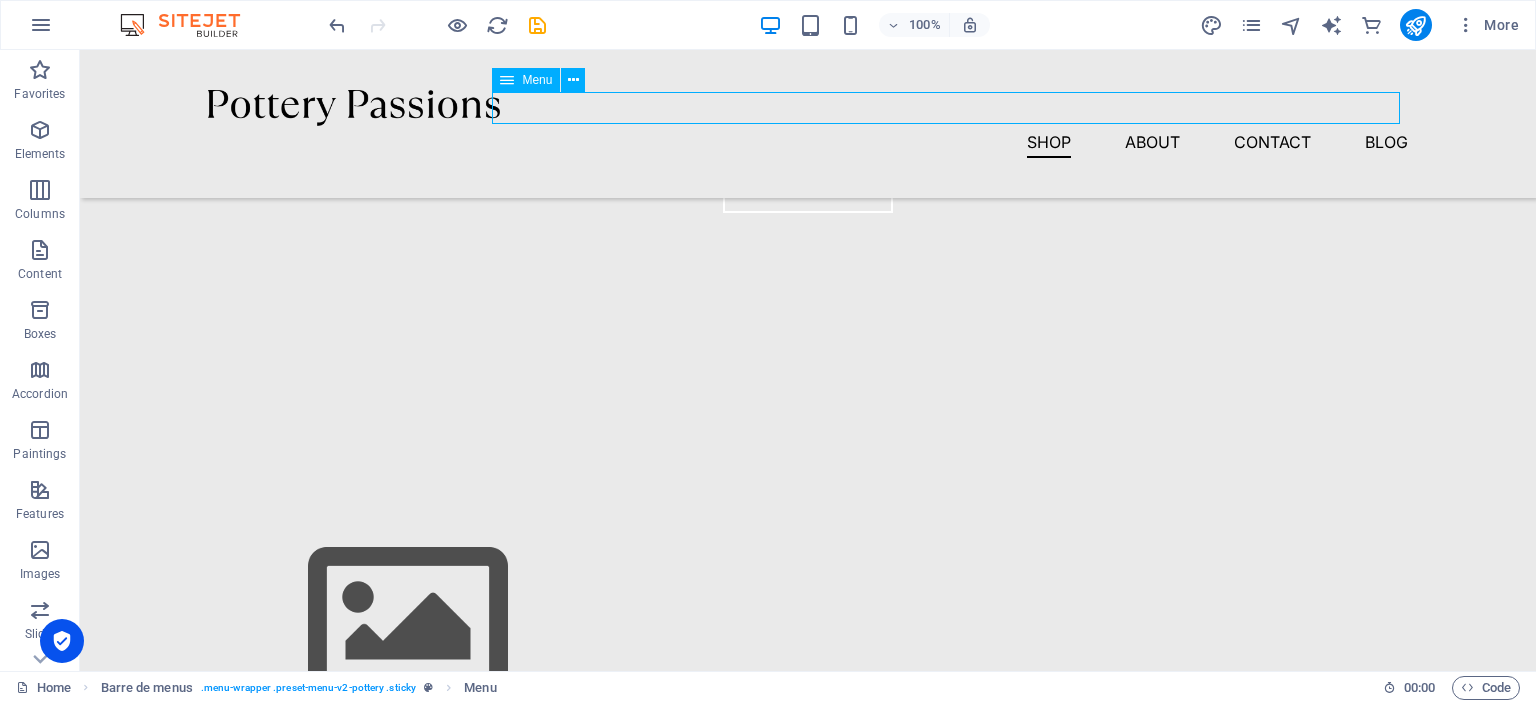 click on "Shop About Contact Blog" at bounding box center (808, 142) 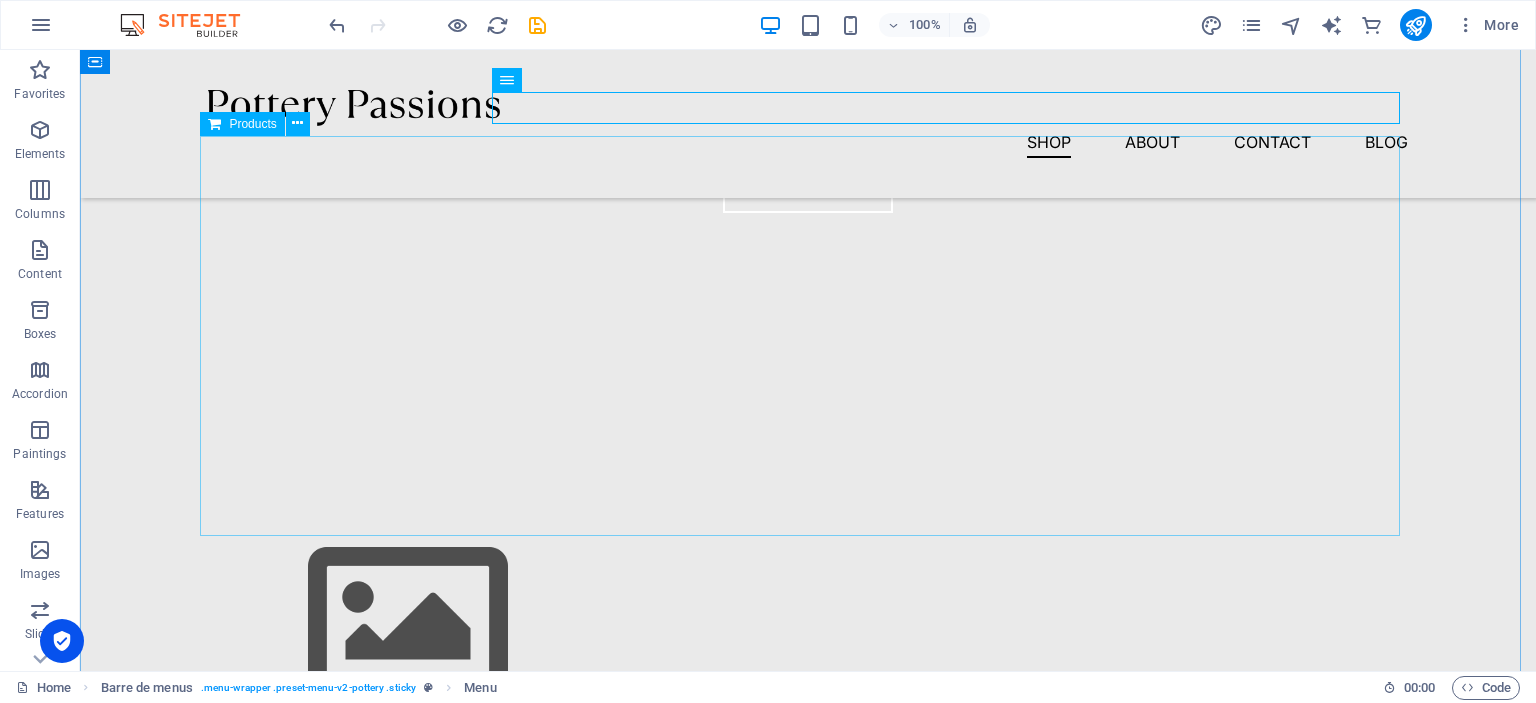 click at bounding box center (808, 311) 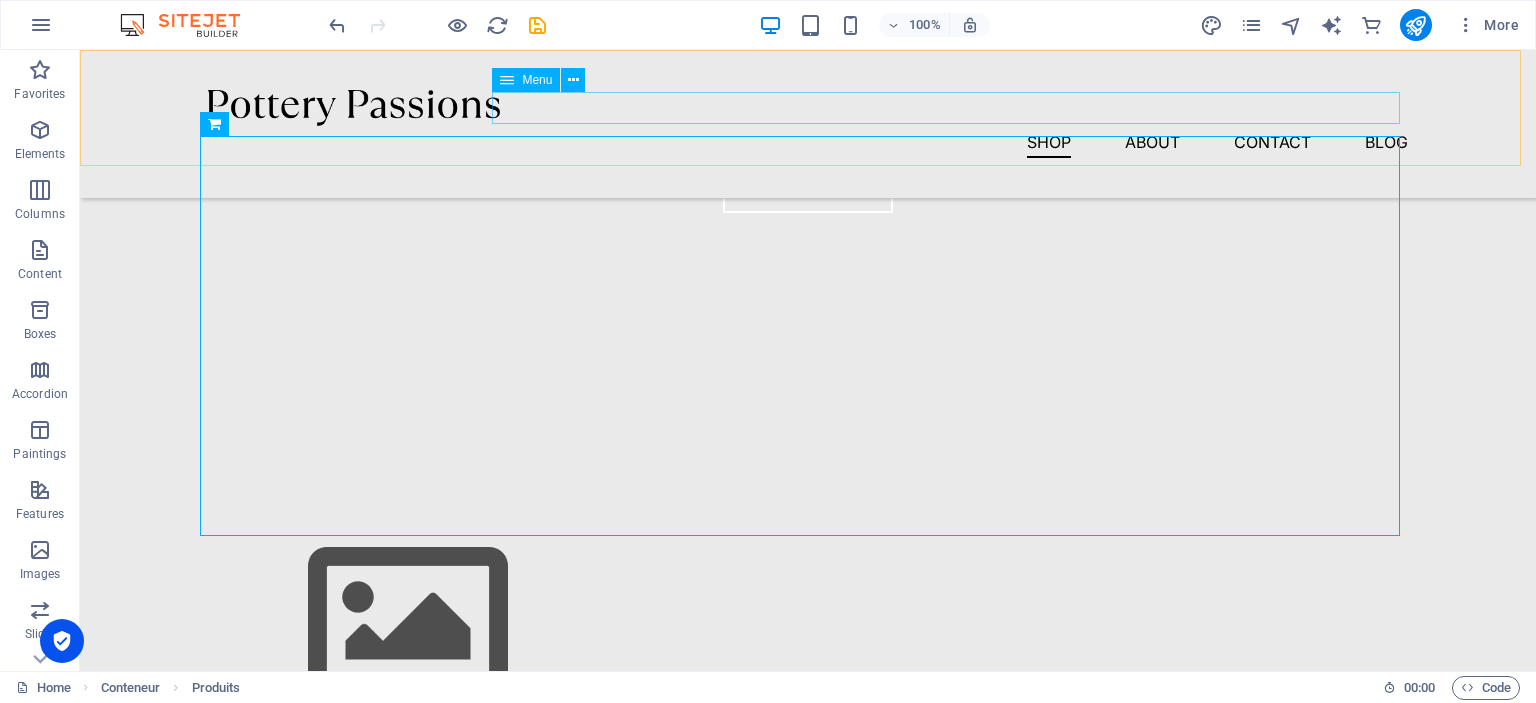 click at bounding box center (507, 80) 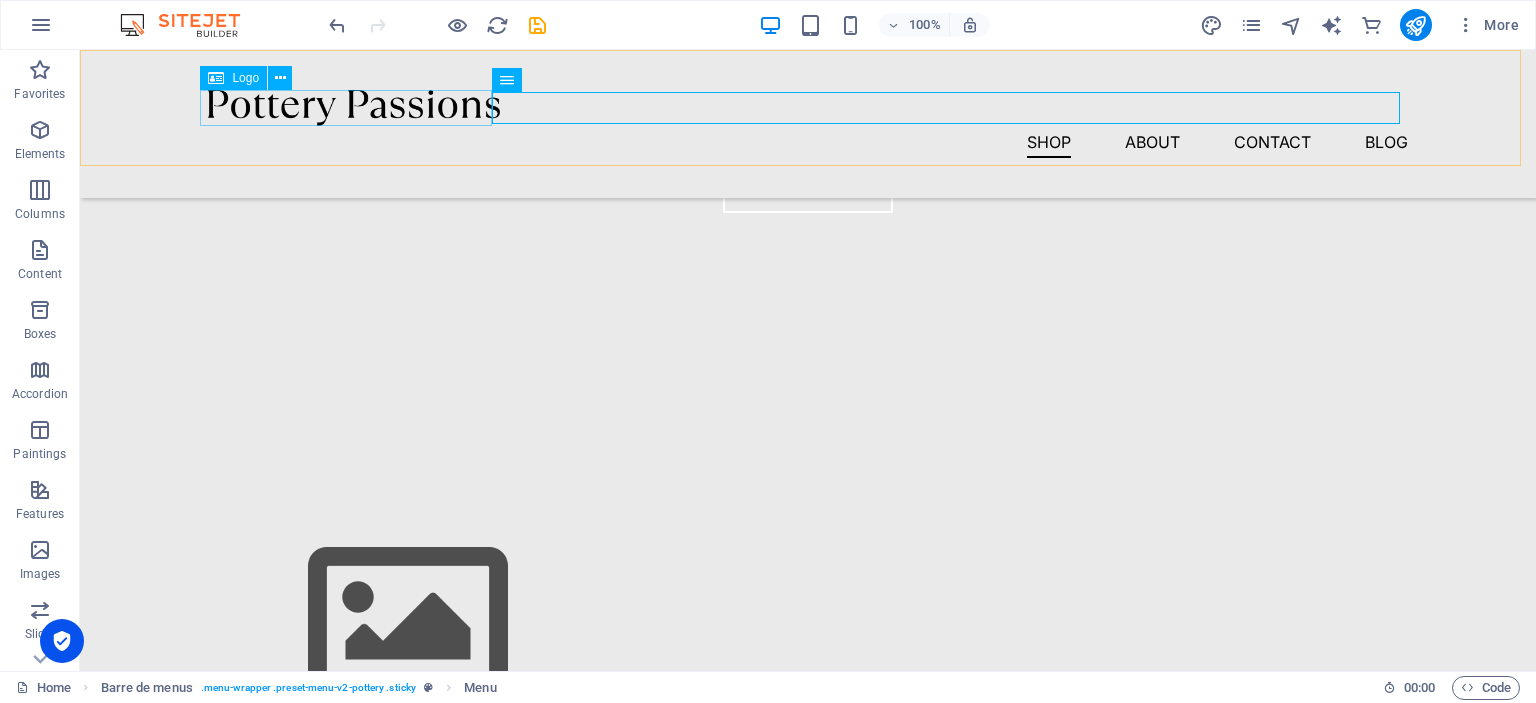 click at bounding box center [808, 108] 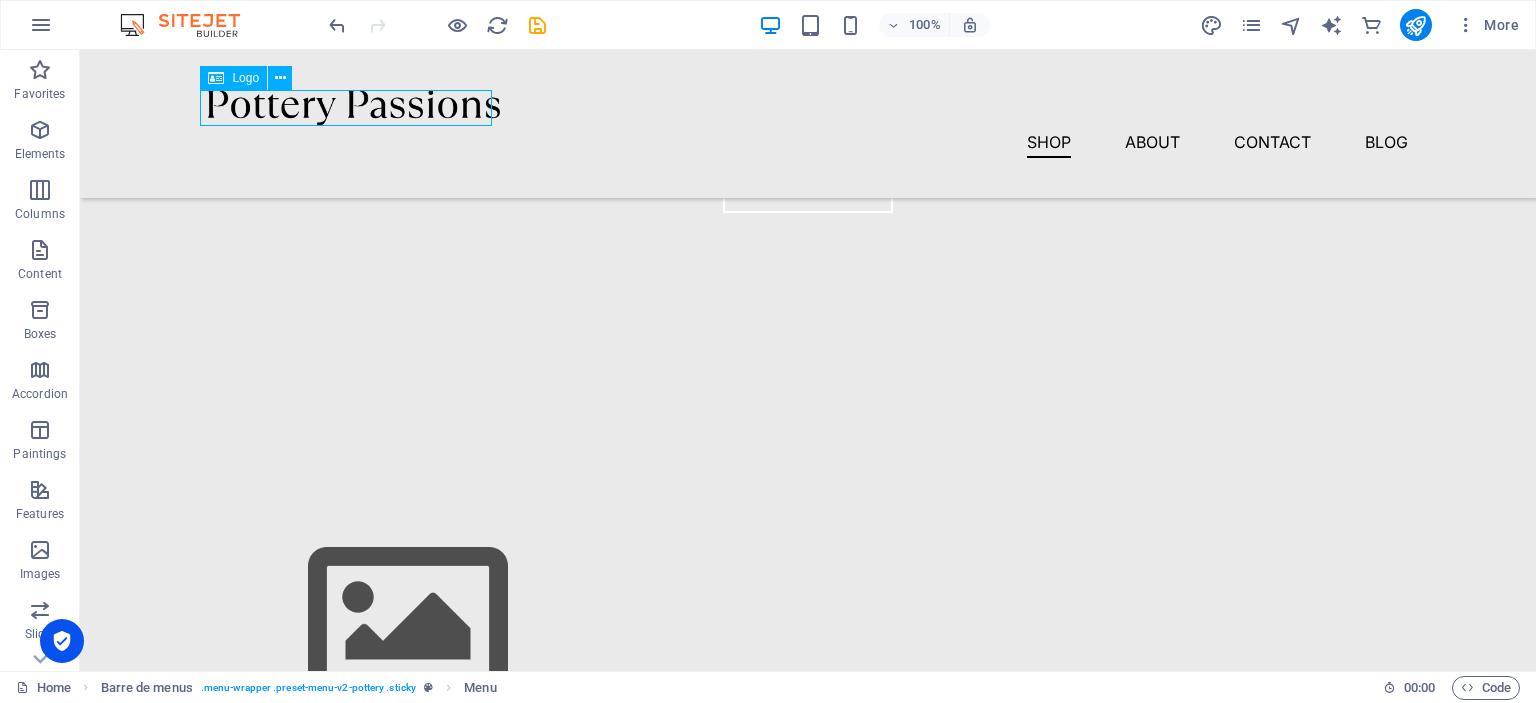 click at bounding box center [808, 108] 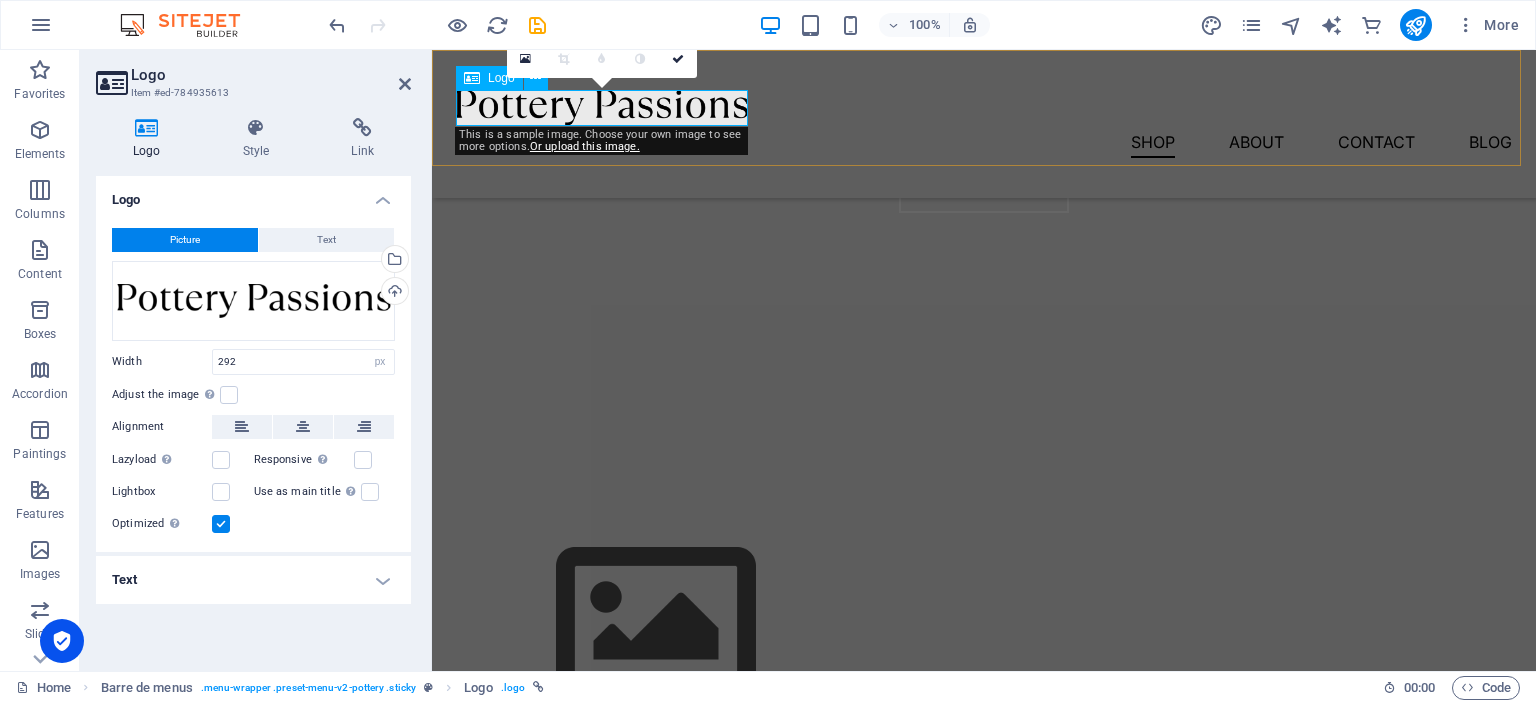 click at bounding box center [984, 108] 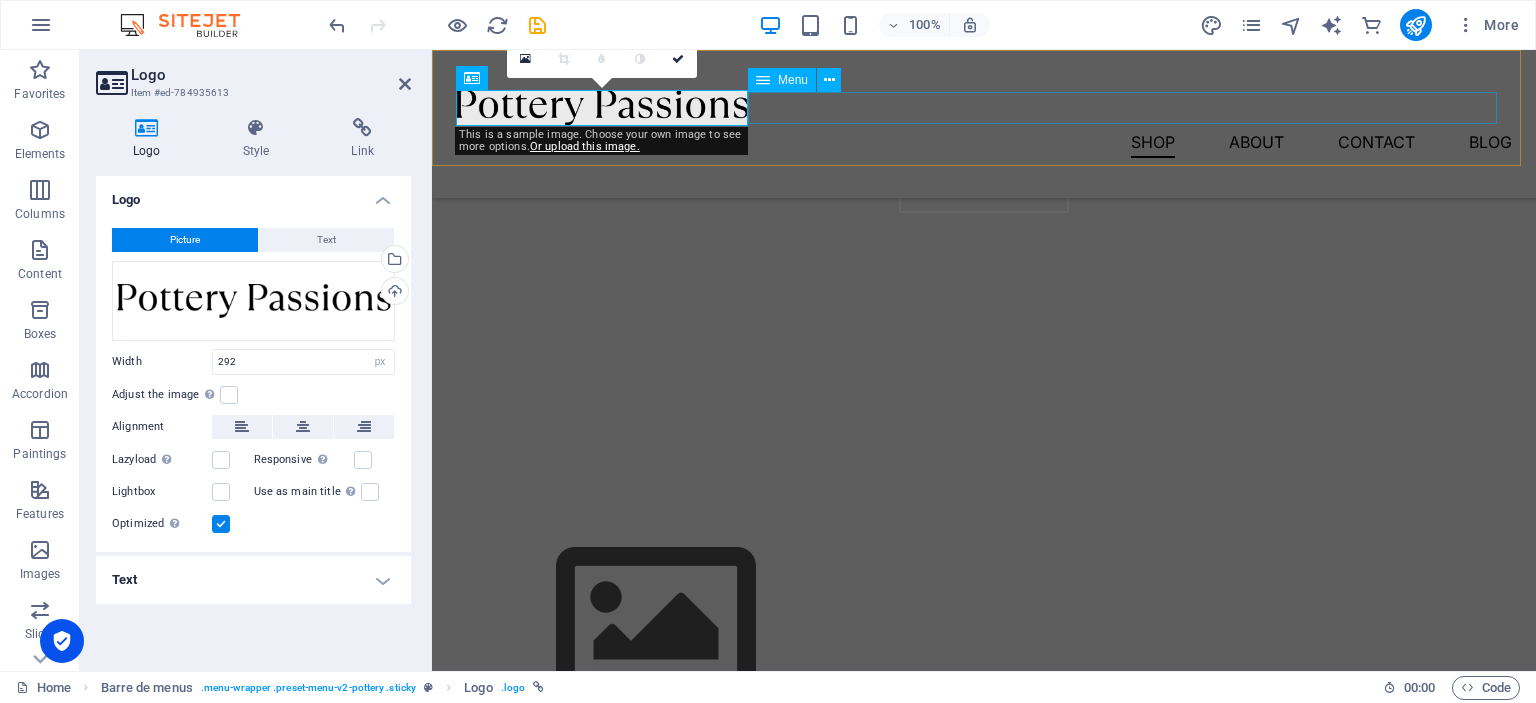 click on "Shop About Contact Blog" at bounding box center (984, 142) 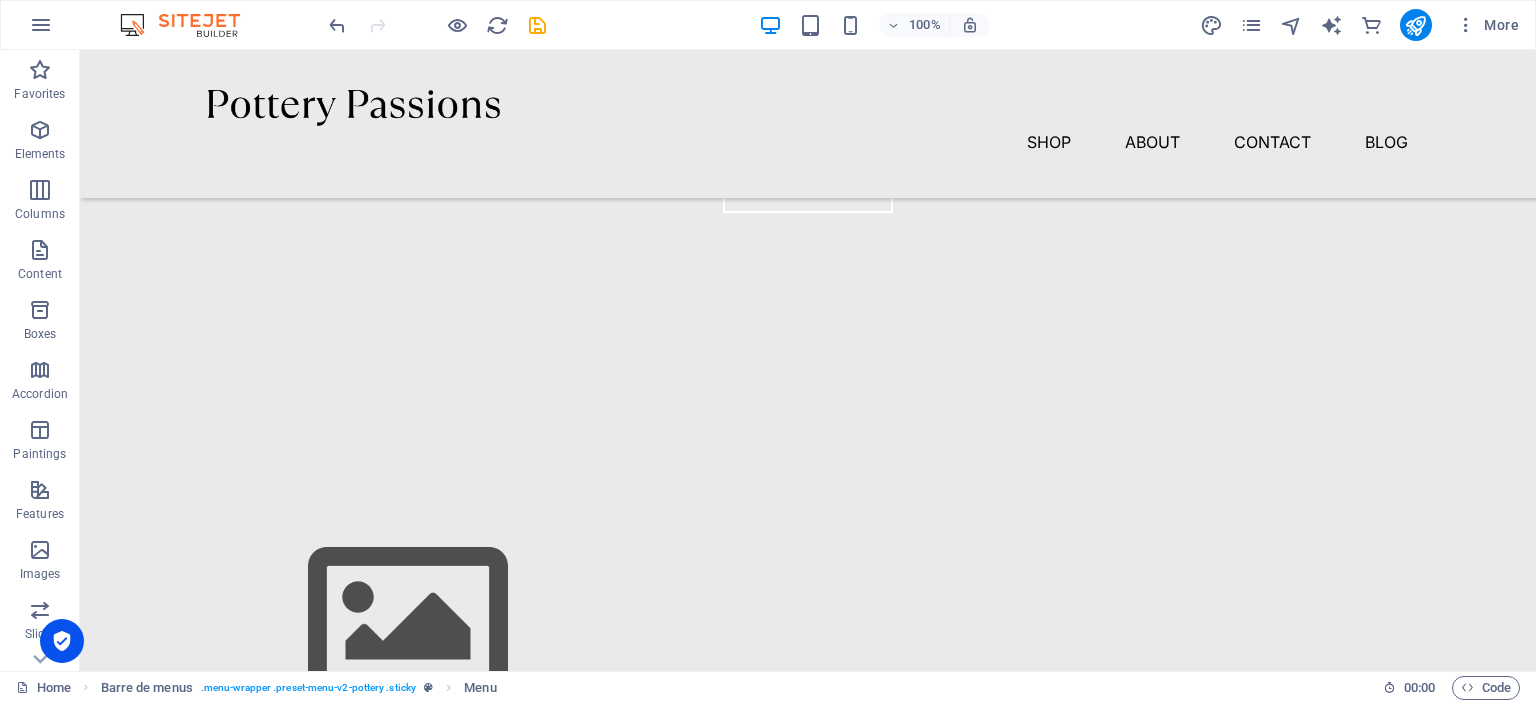scroll, scrollTop: 0, scrollLeft: 0, axis: both 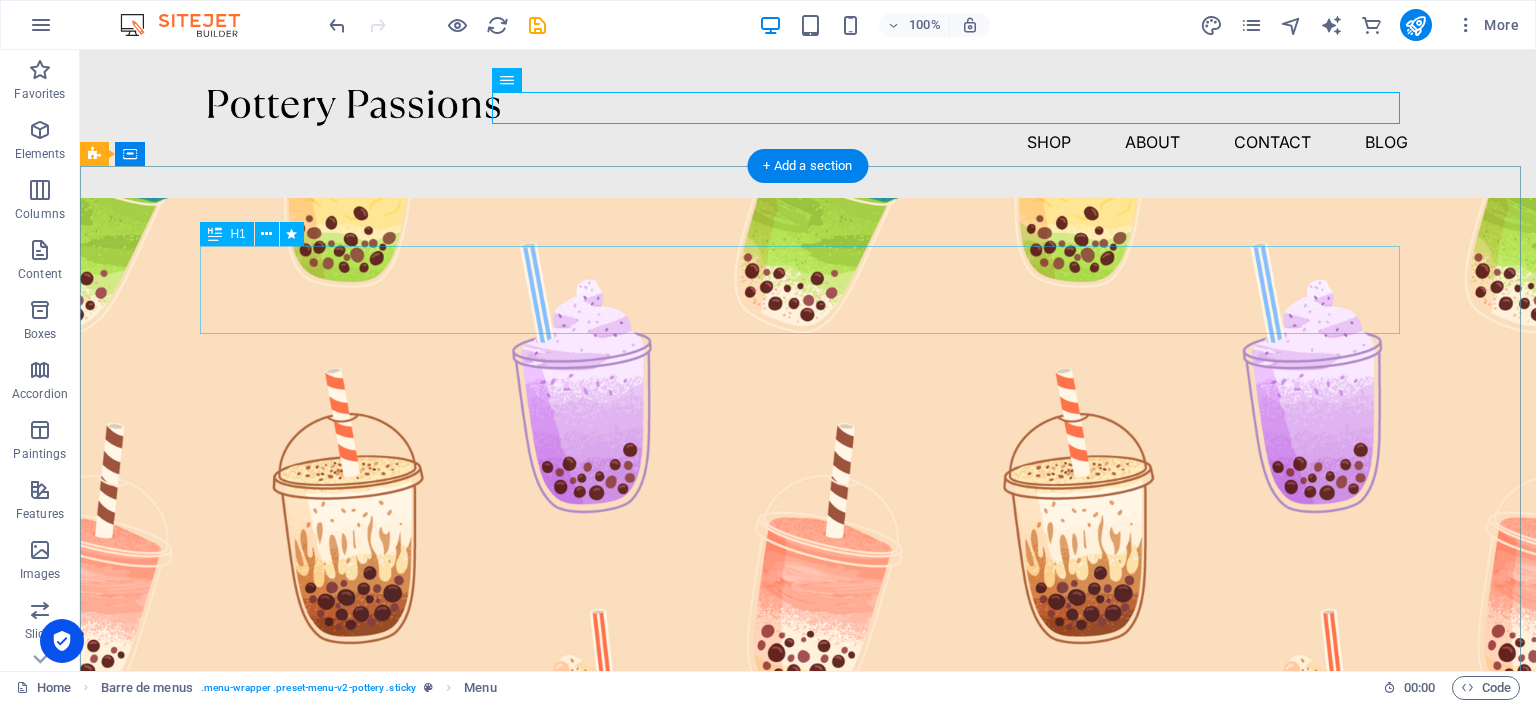 click on "Pottery is our passion" at bounding box center [808, 936] 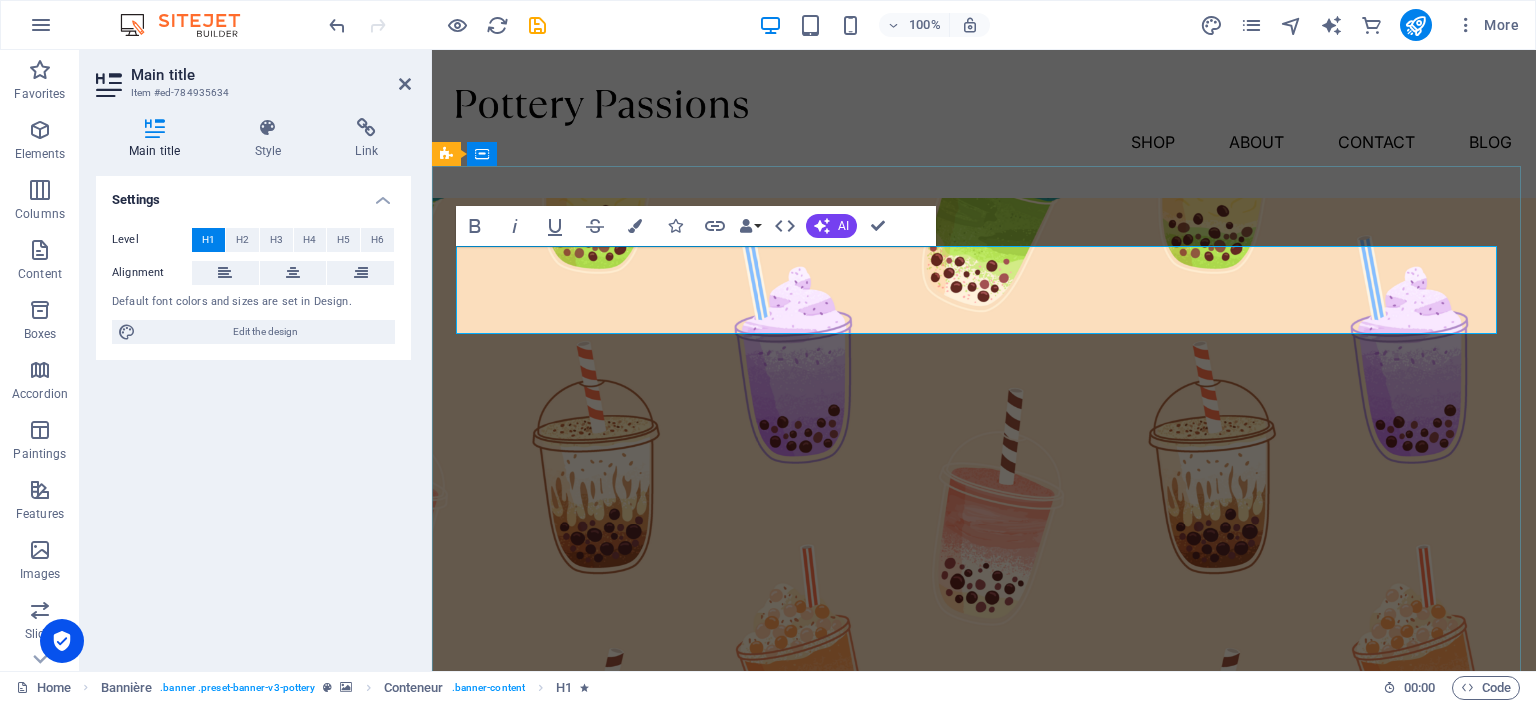 type 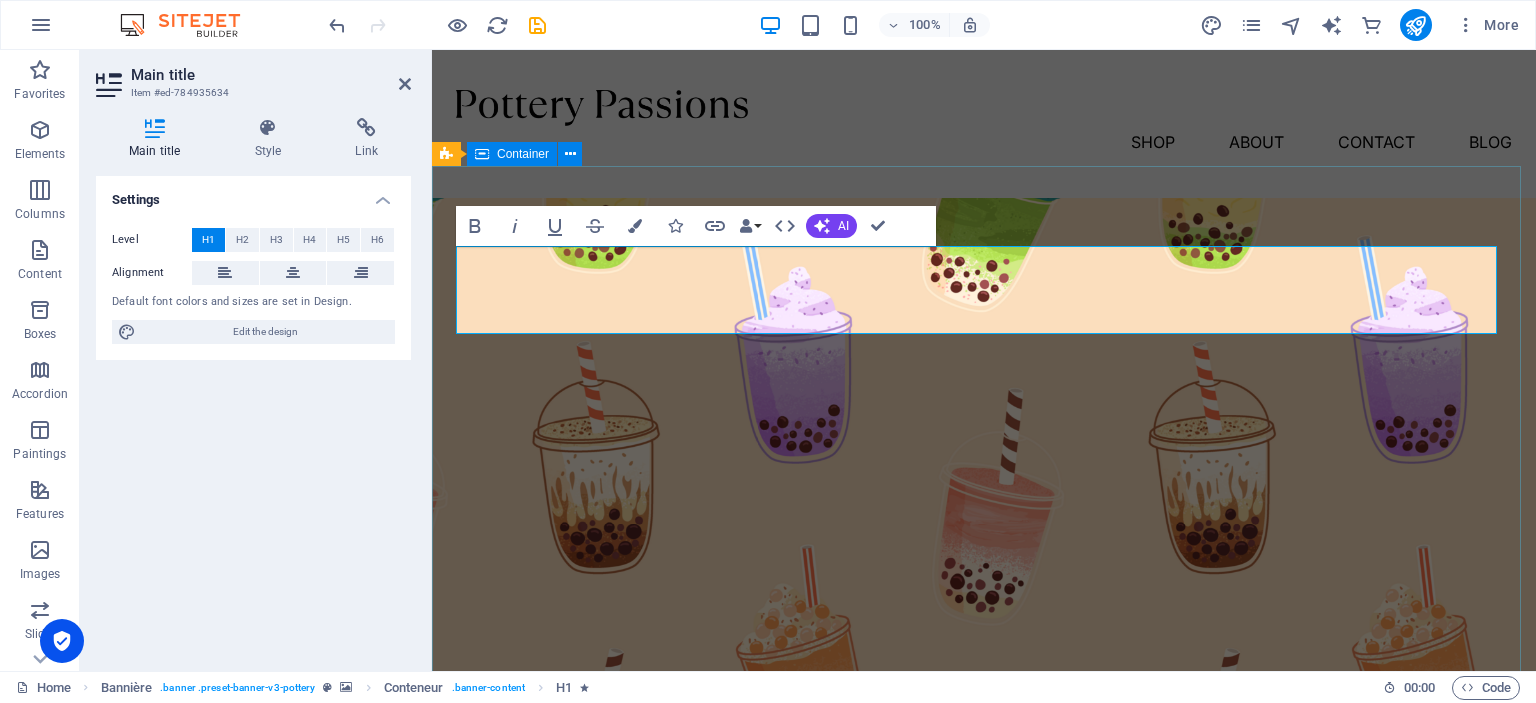 click on "Best-Teas Lorem ipsum dolor sit amet, consectetur adipiscing elit, sed do eiusmod tempor incididunt ut labore et dolore magna aliqua. Explore" at bounding box center (984, 1003) 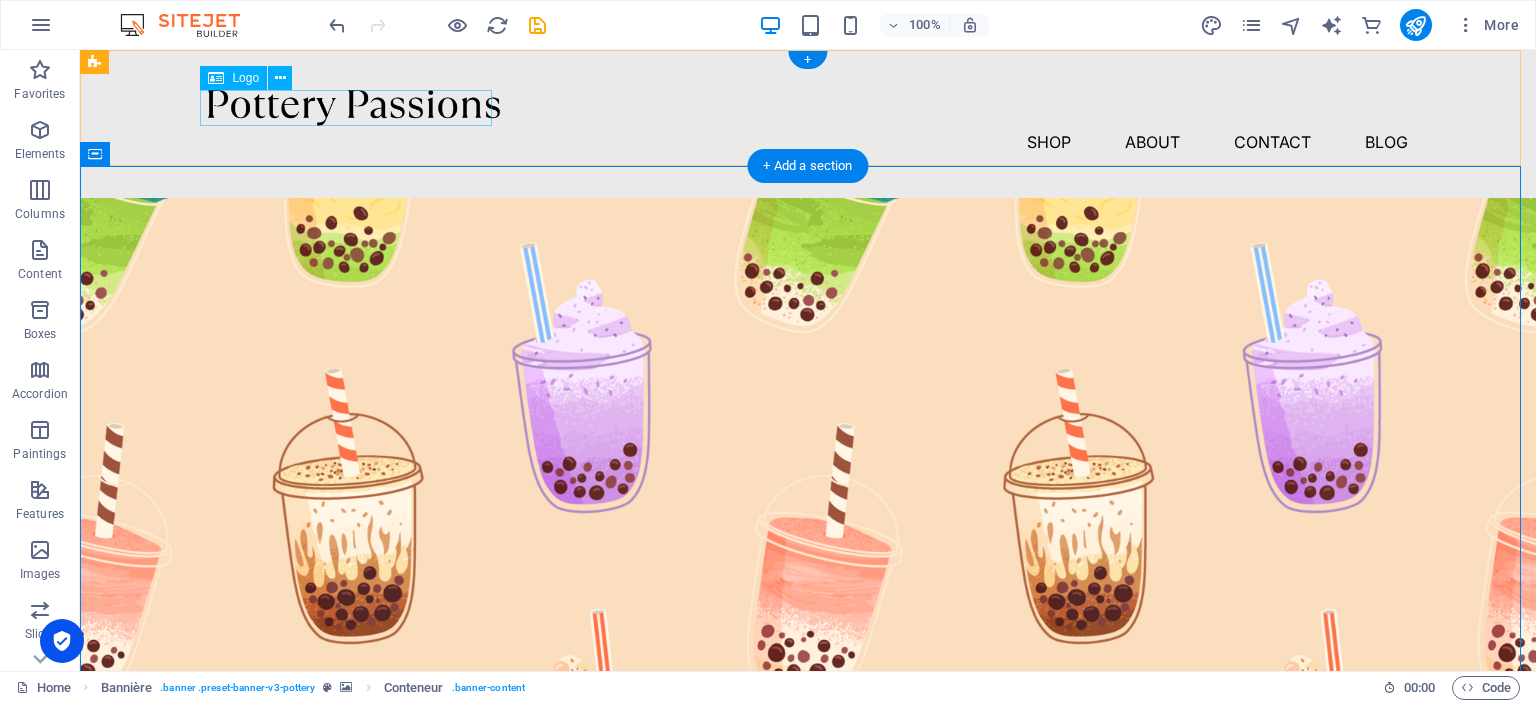 click at bounding box center (808, 108) 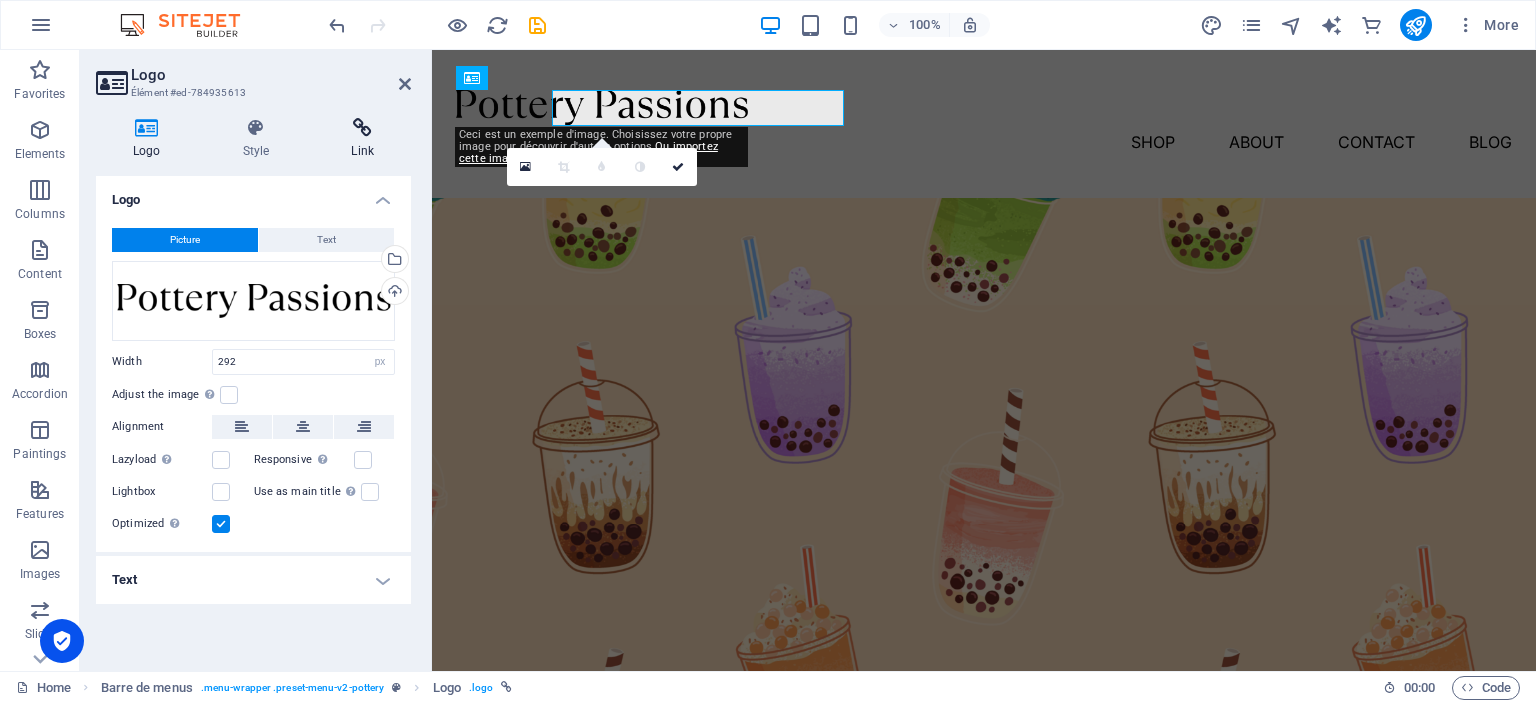 click at bounding box center (362, 128) 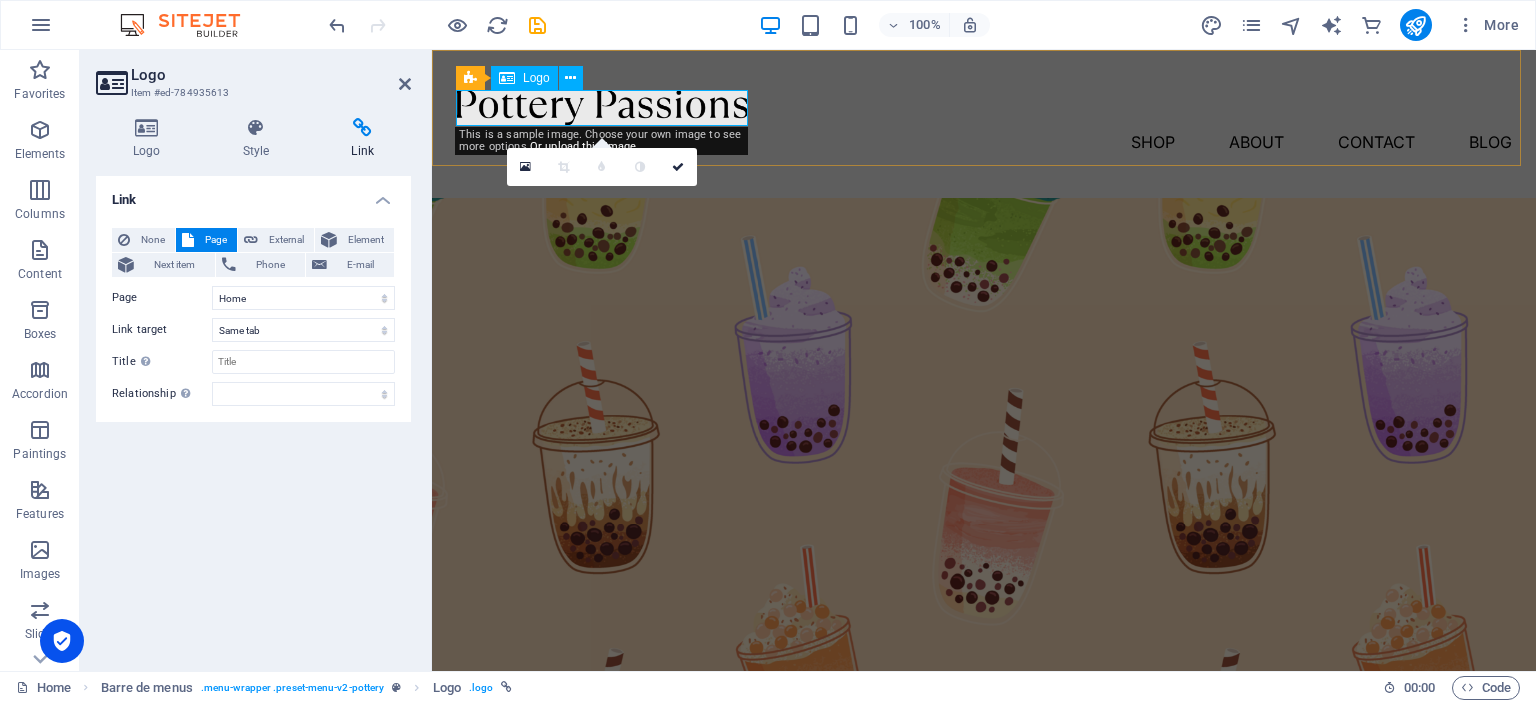 click at bounding box center [984, 108] 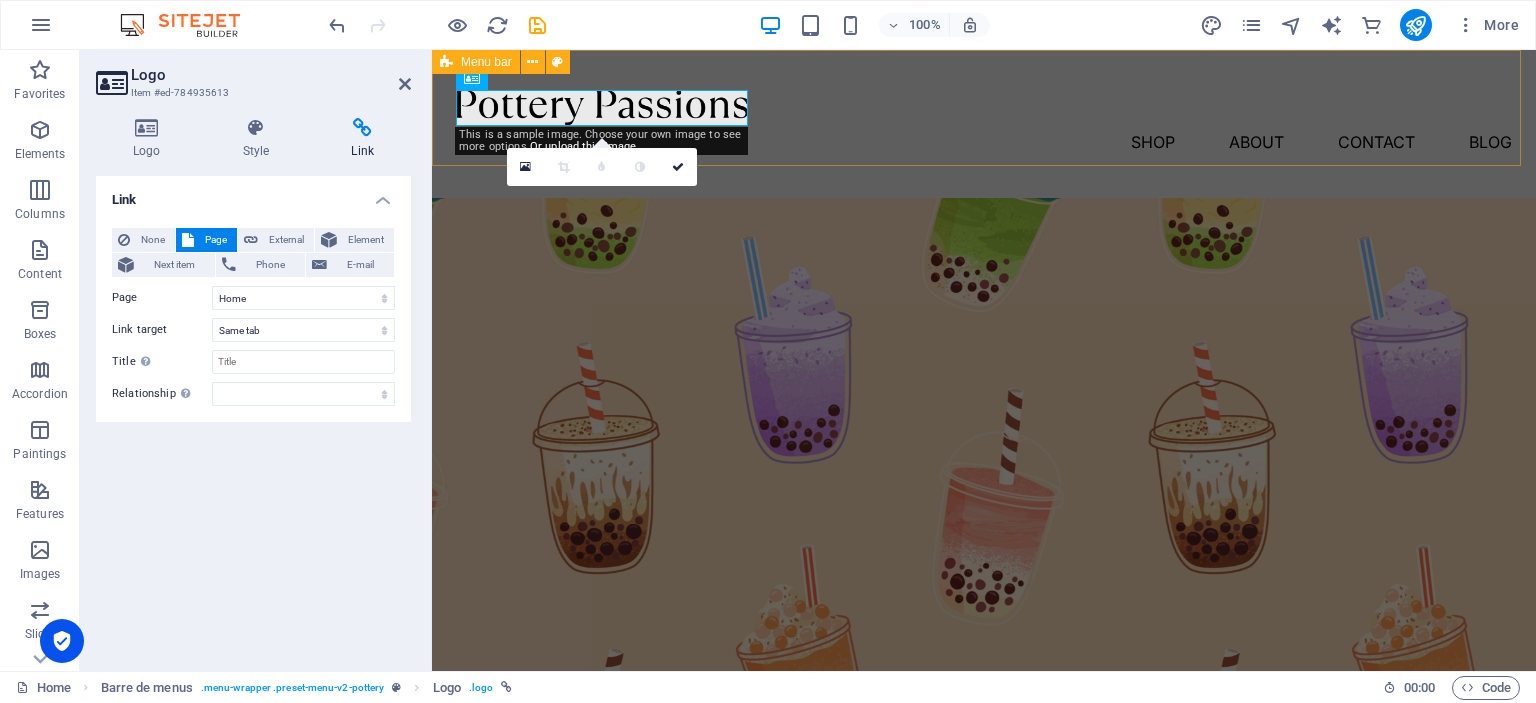 click on "Shop About Contact Blog" at bounding box center (984, 124) 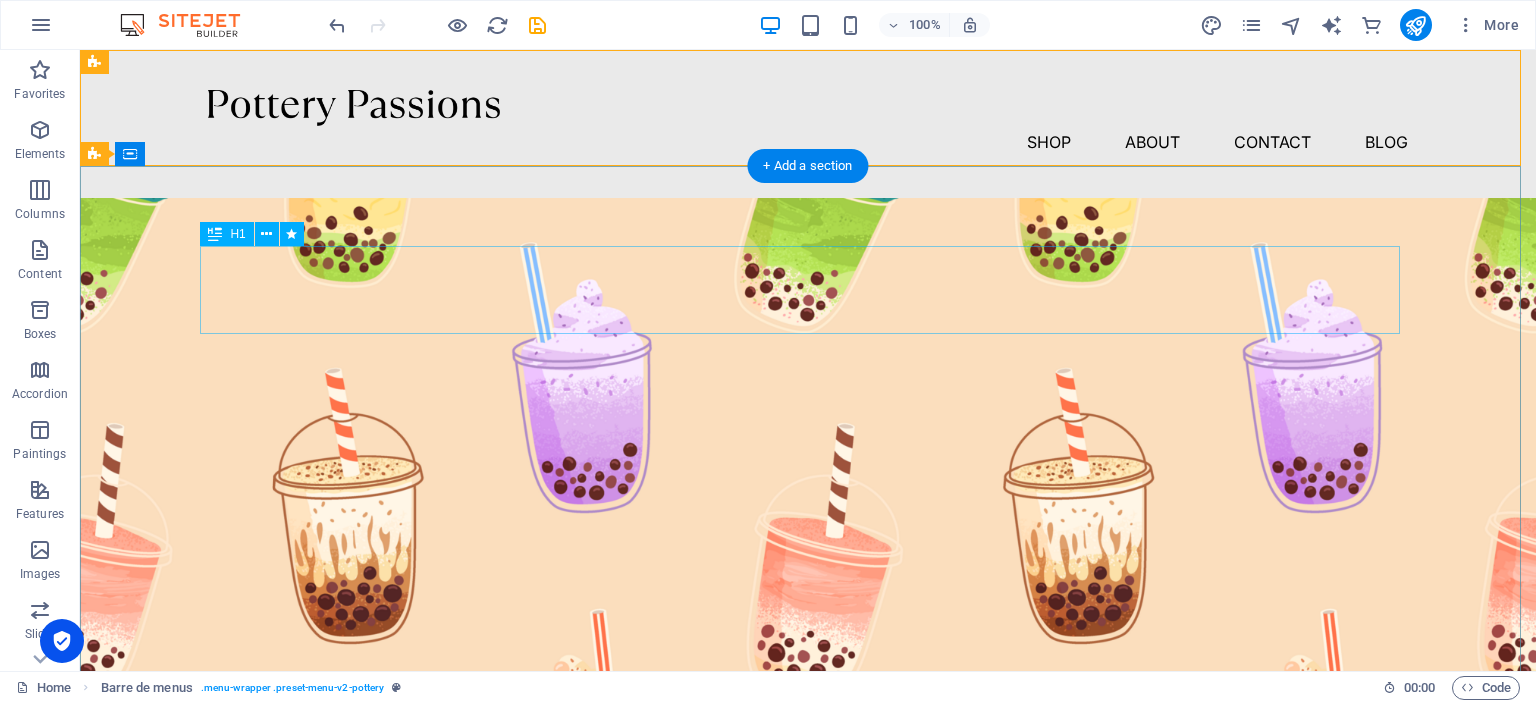 click on "Best-Teas" at bounding box center (808, 936) 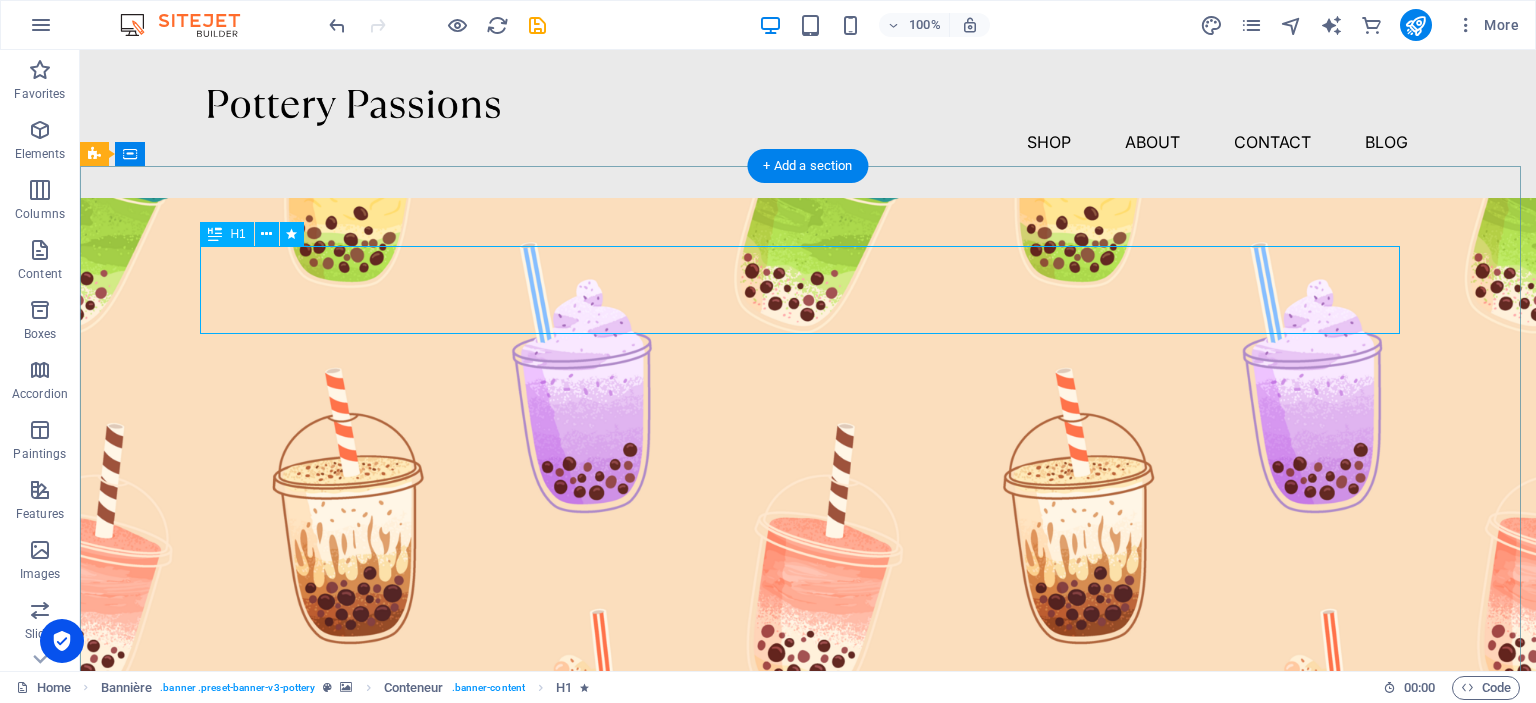 click on "Best-Teas" at bounding box center (808, 936) 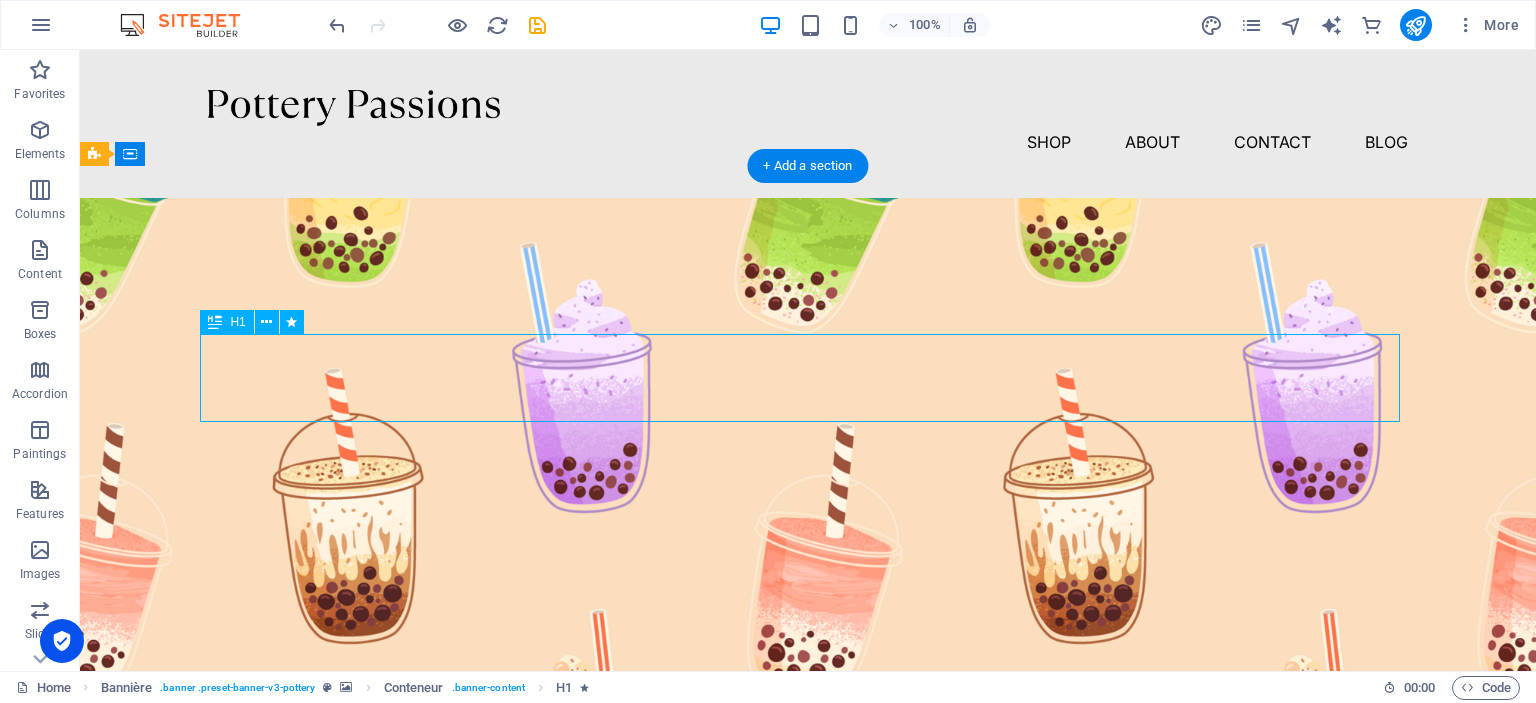 drag, startPoint x: 832, startPoint y: 395, endPoint x: 721, endPoint y: 378, distance: 112.29426 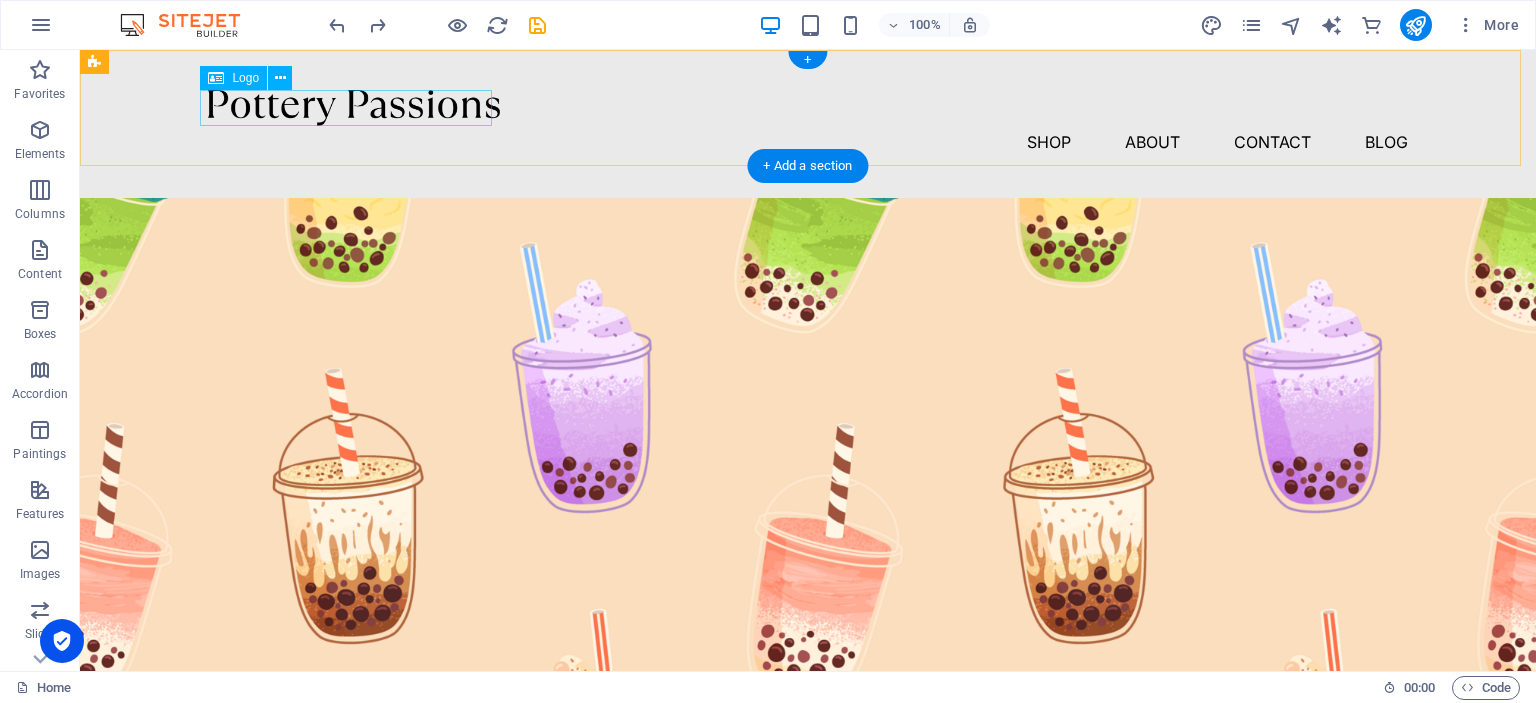 click at bounding box center [808, 108] 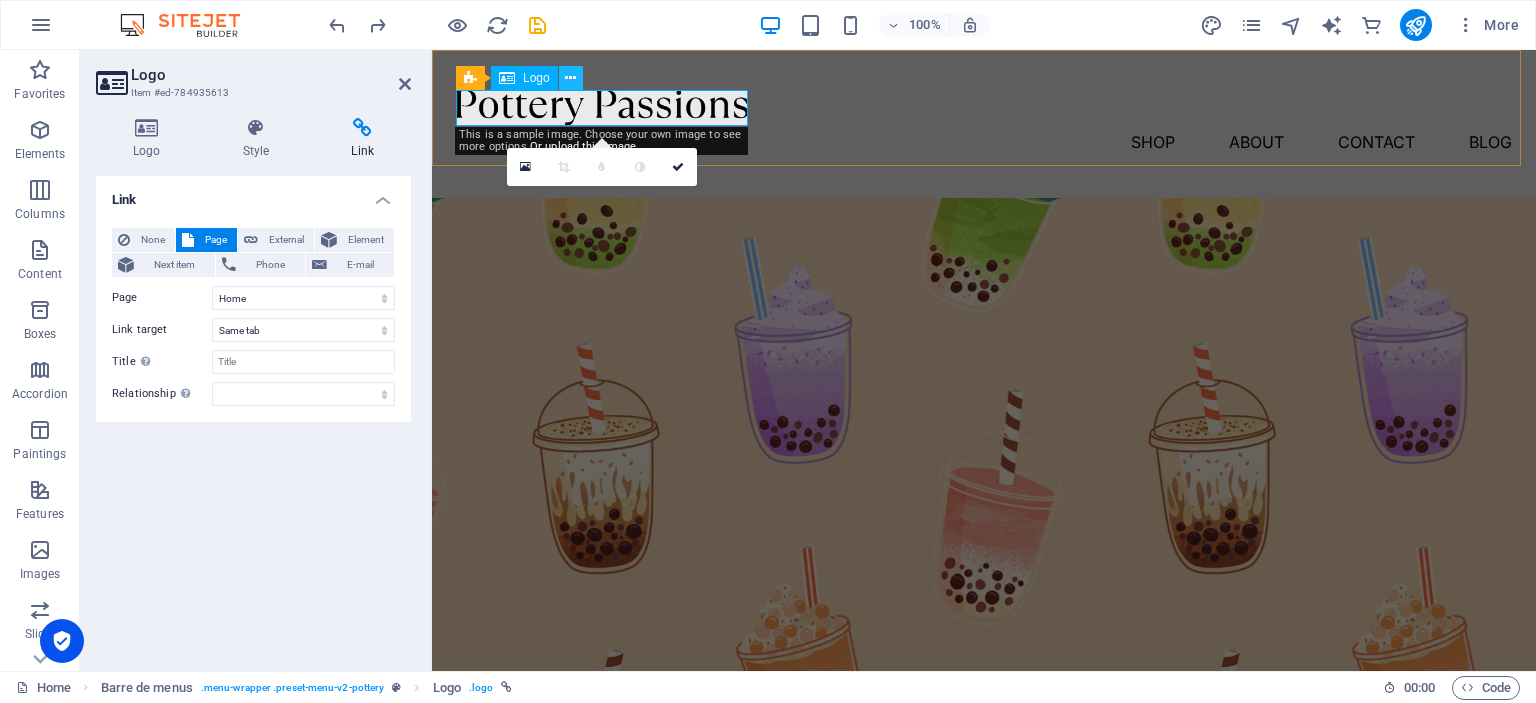 click at bounding box center (570, 78) 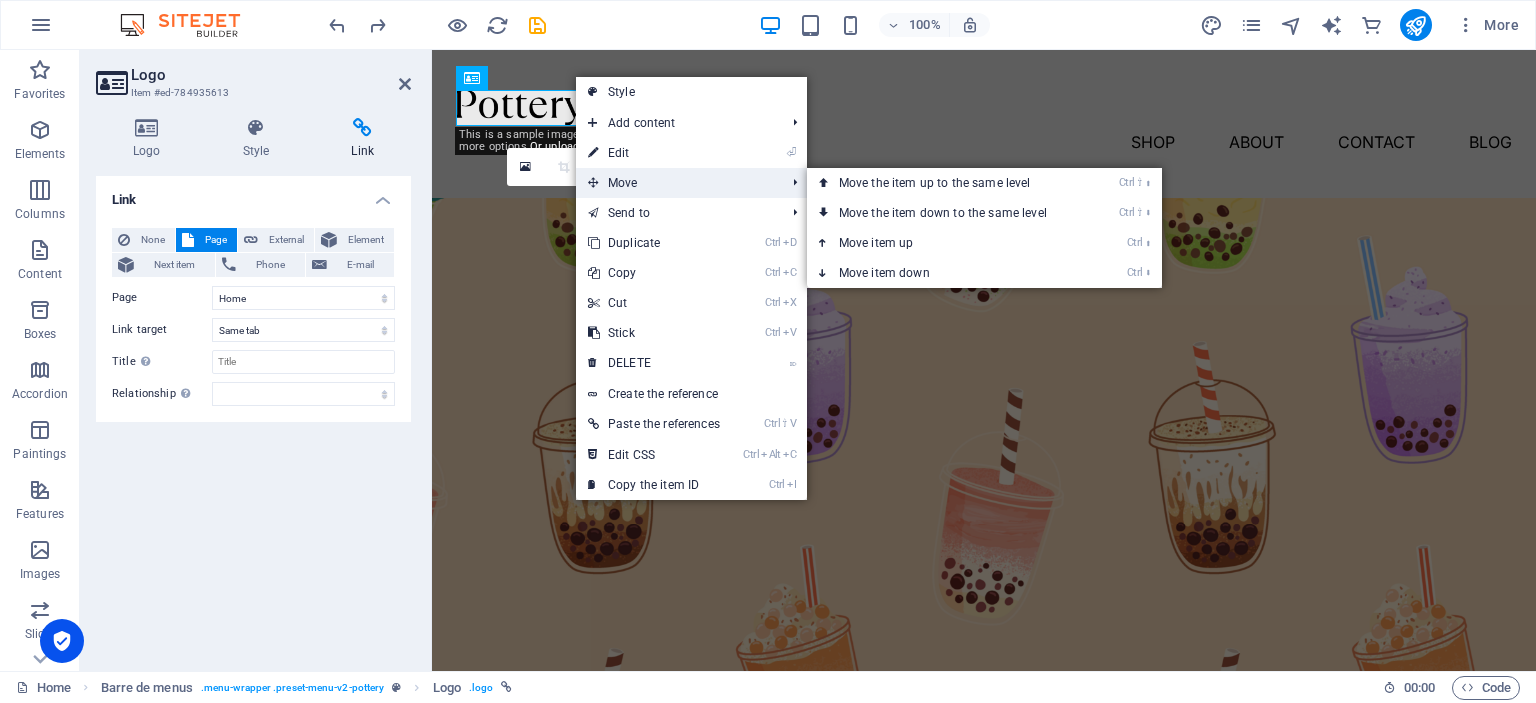 click on "⏎ Edit" at bounding box center (654, 153) 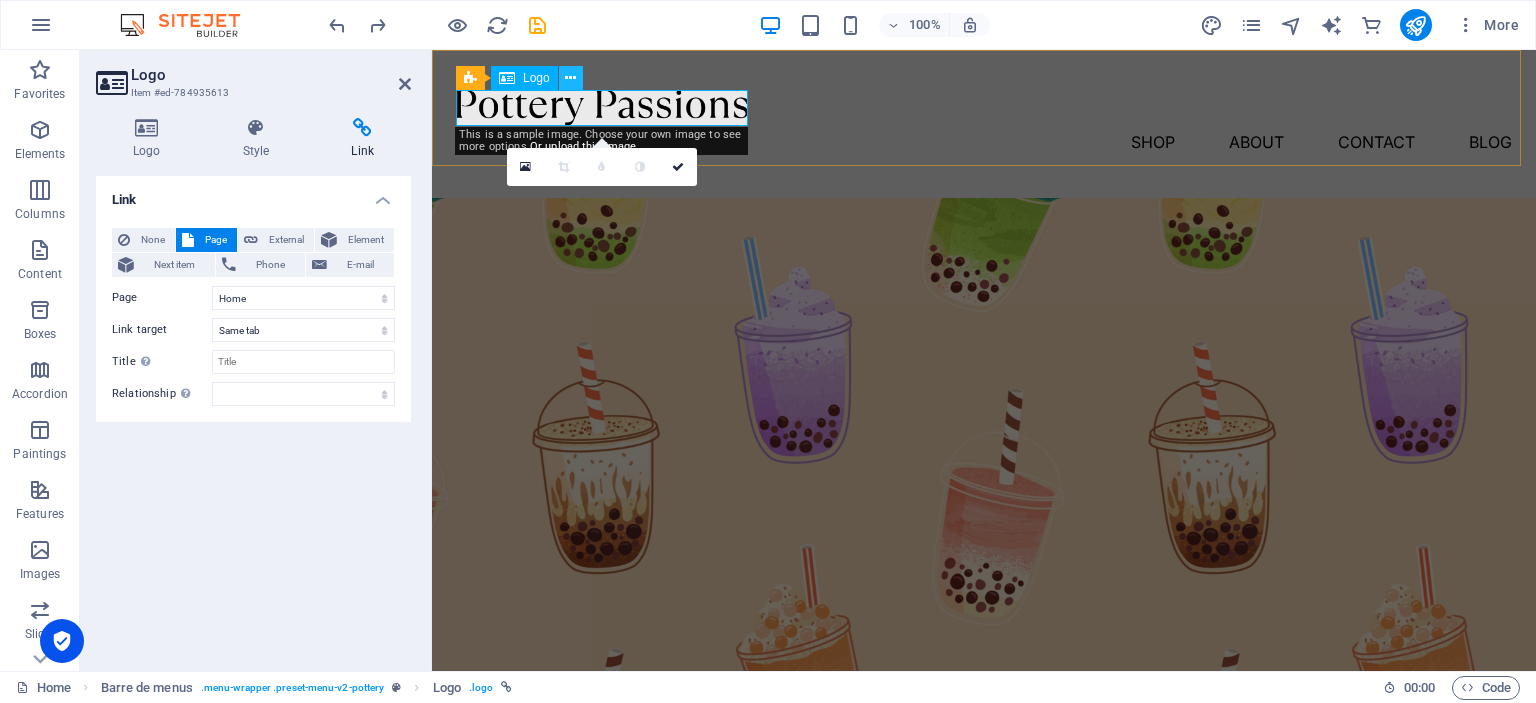 click at bounding box center [570, 78] 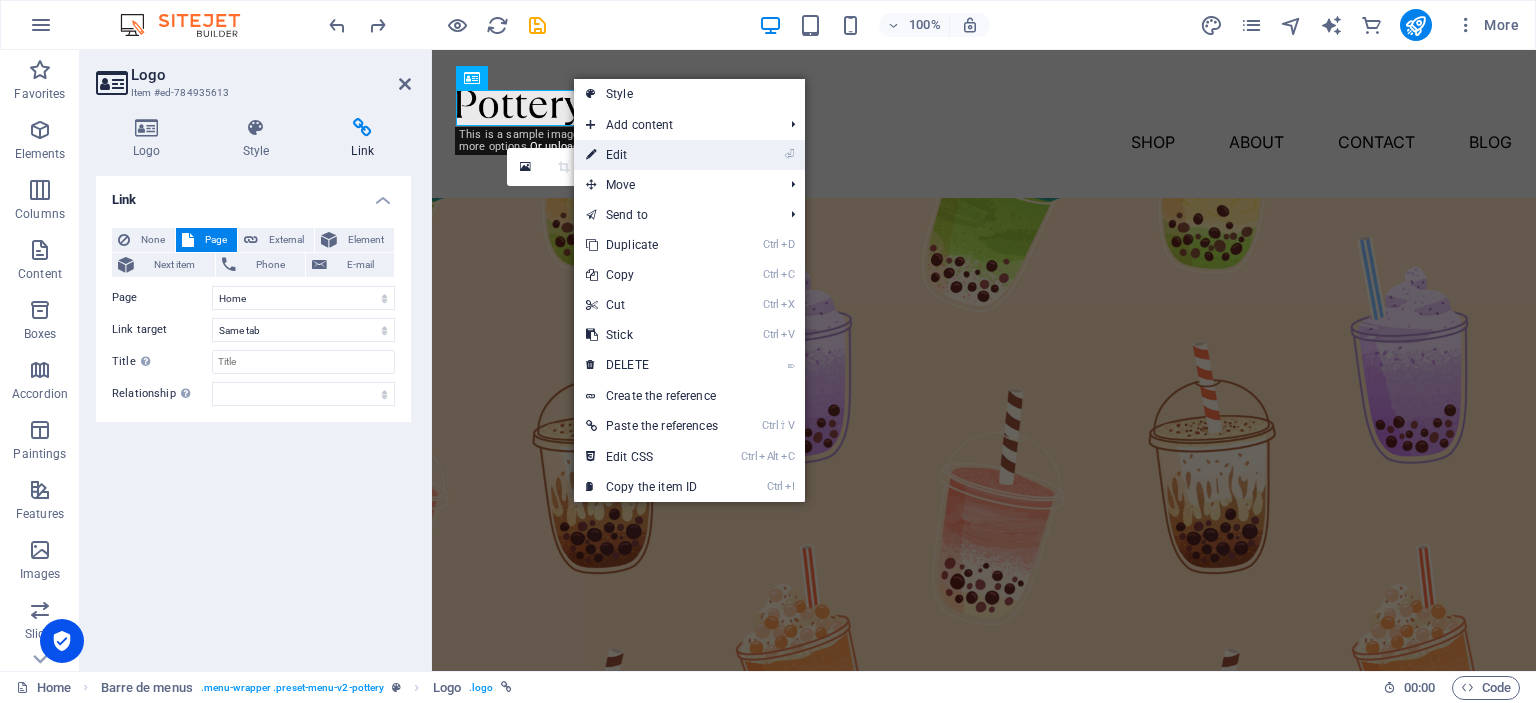 click on "Edit" at bounding box center [617, 155] 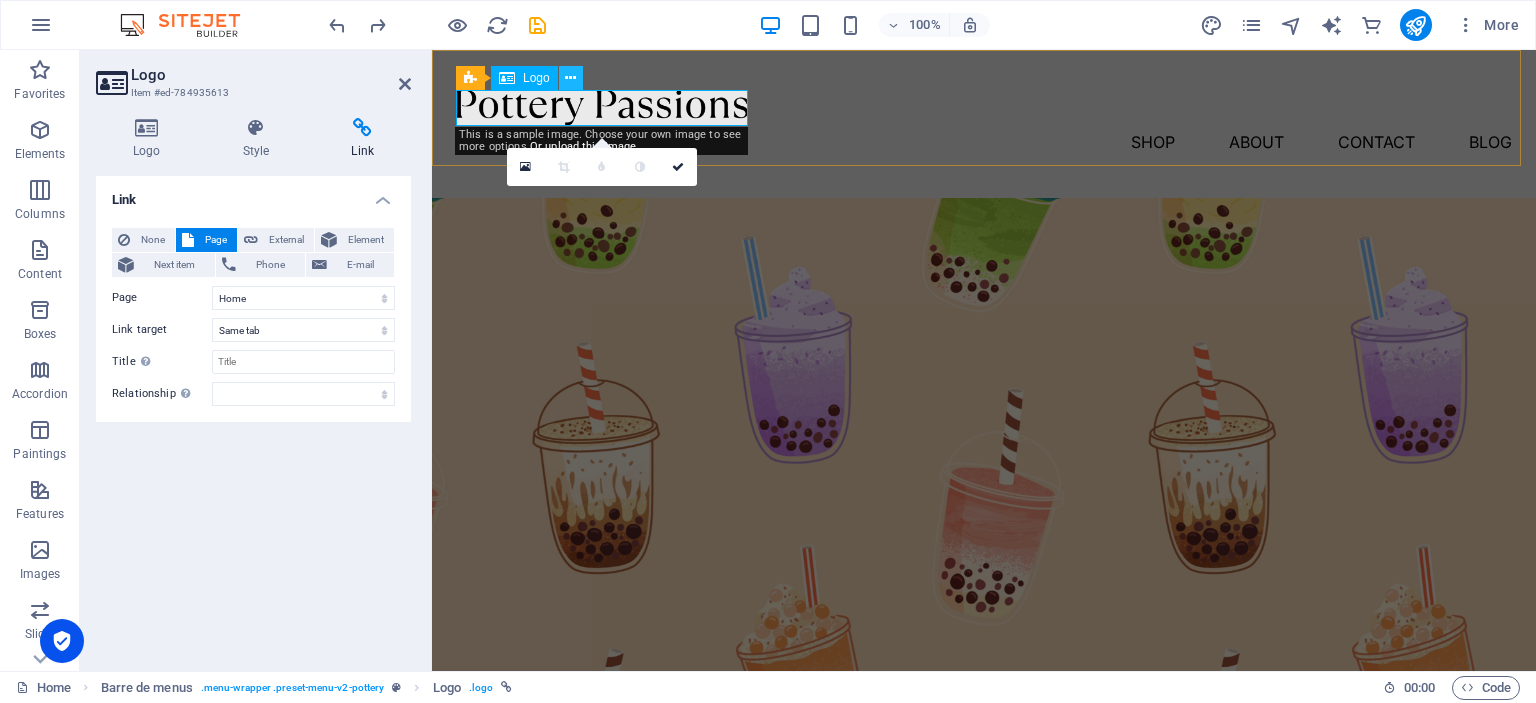 click at bounding box center [571, 78] 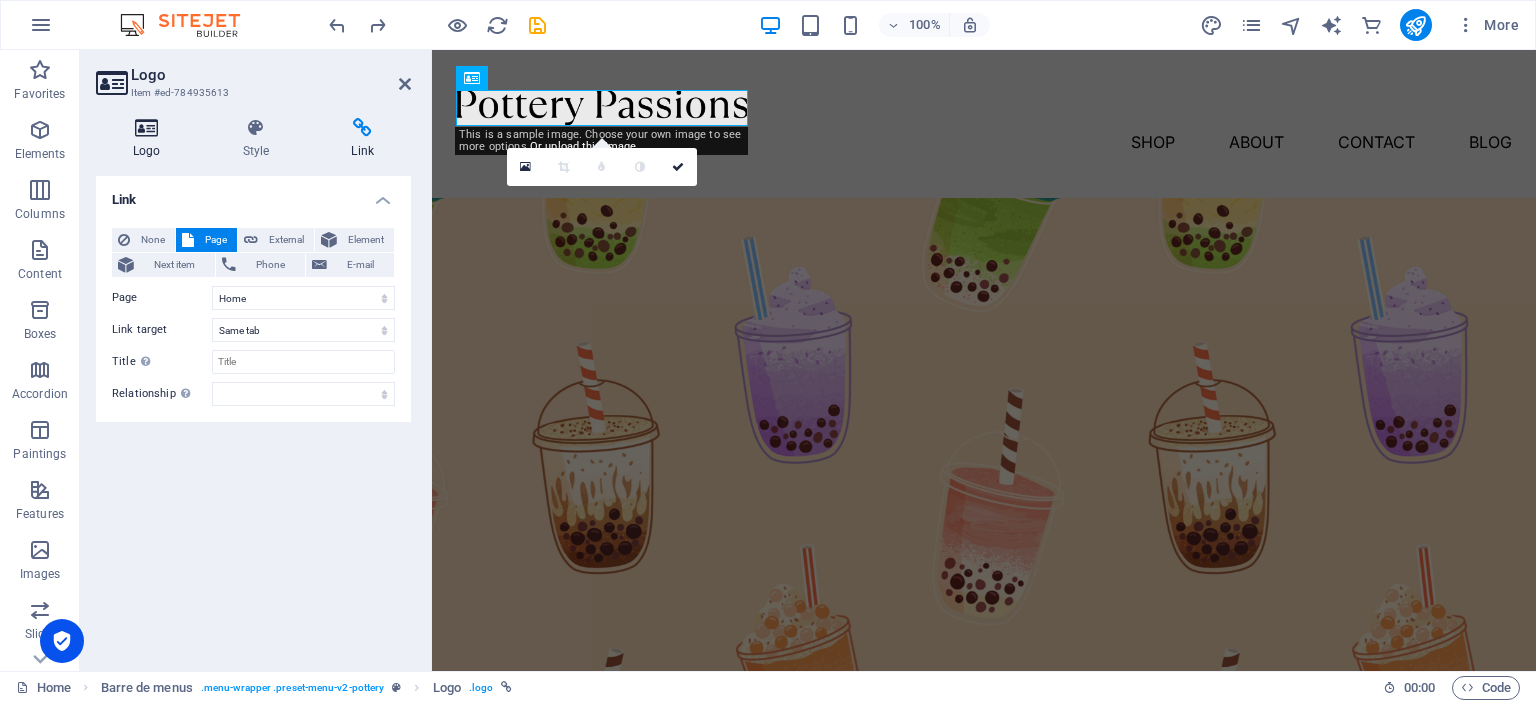 click at bounding box center [147, 128] 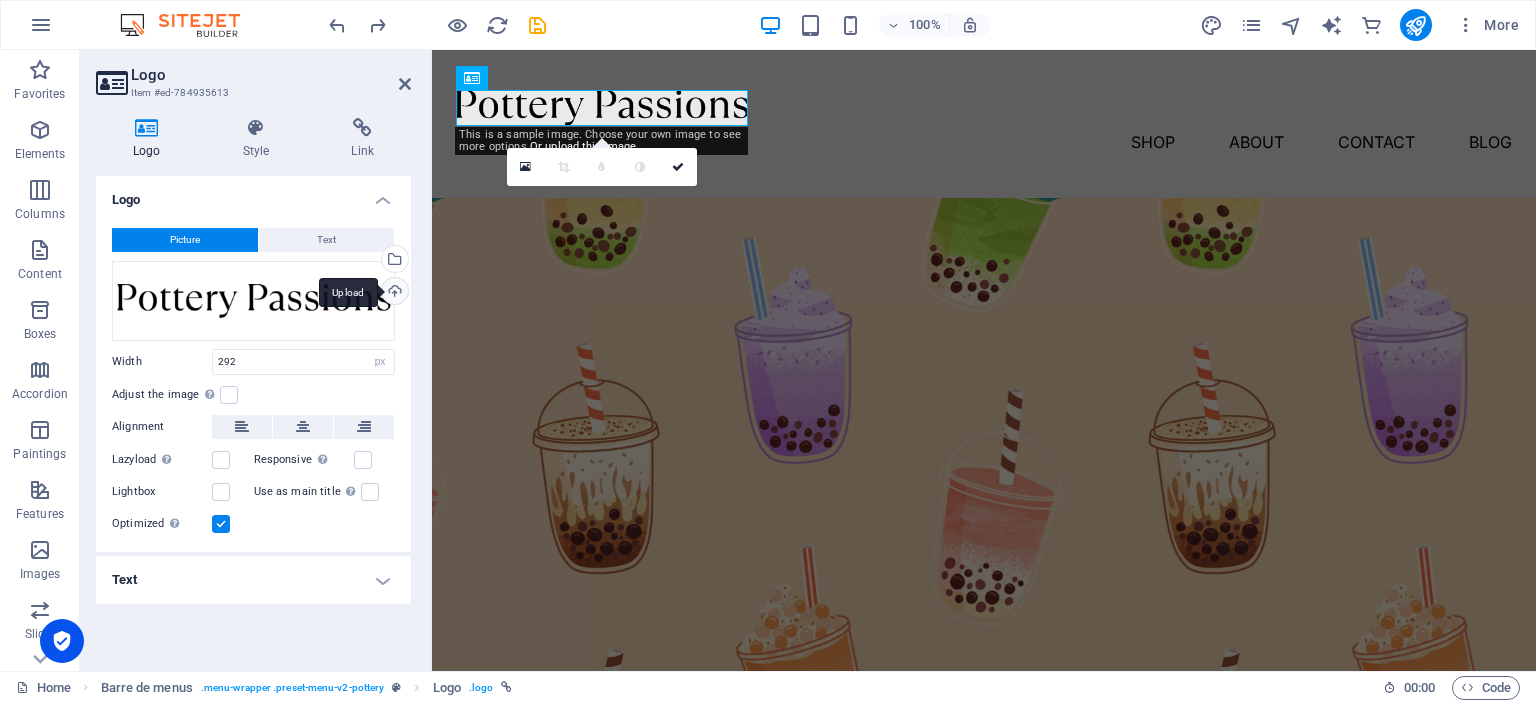 click on "Upload" at bounding box center (393, 293) 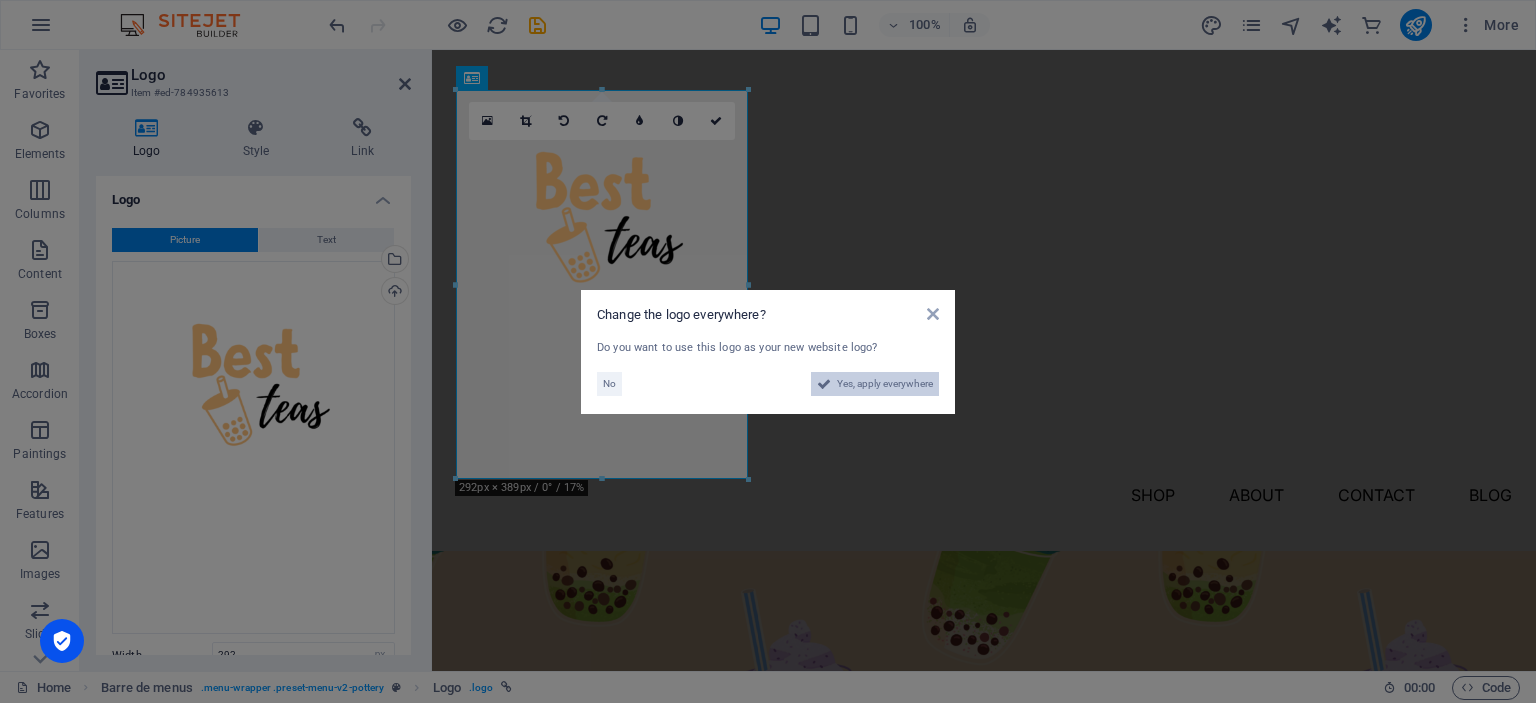 click on "Yes, apply everywhere" at bounding box center (885, 383) 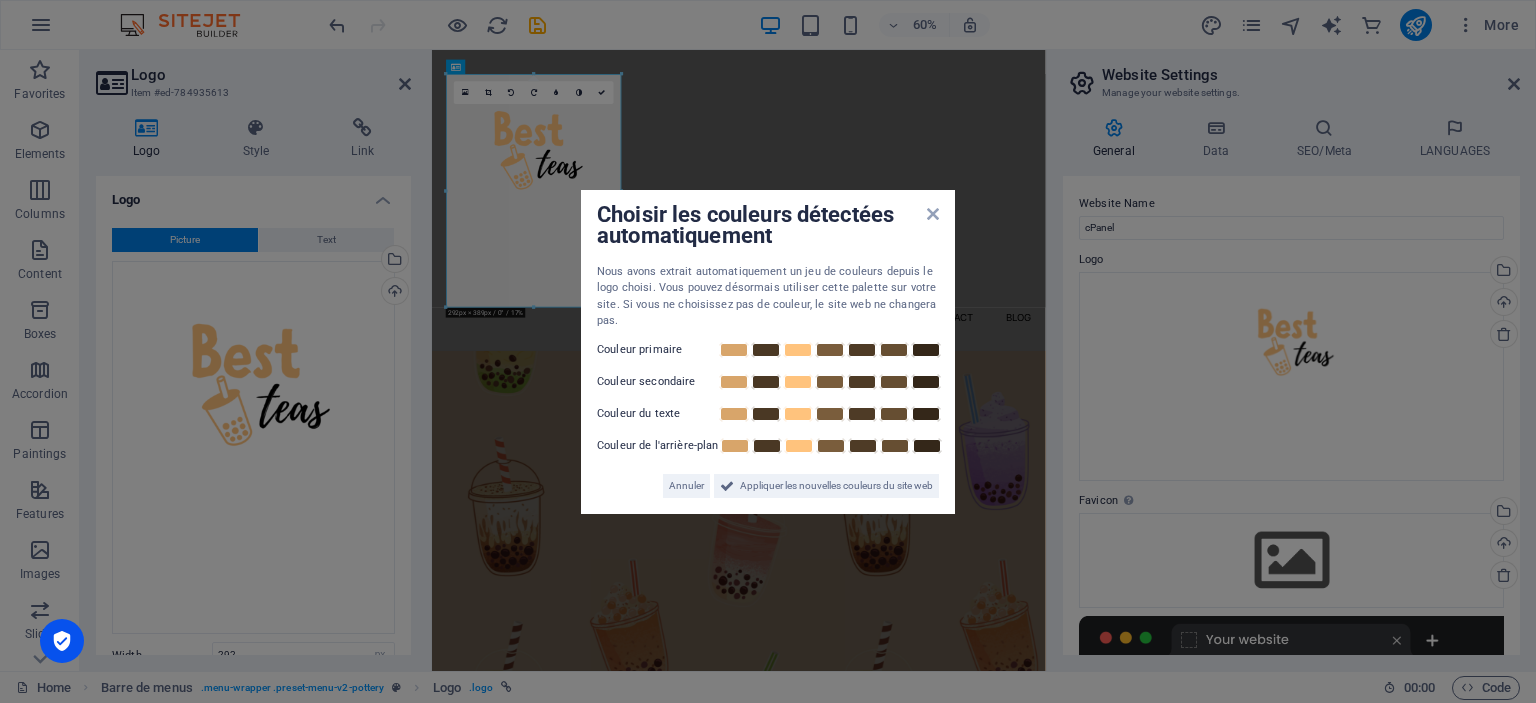 drag, startPoint x: 531, startPoint y: 288, endPoint x: 528, endPoint y: 272, distance: 16.27882 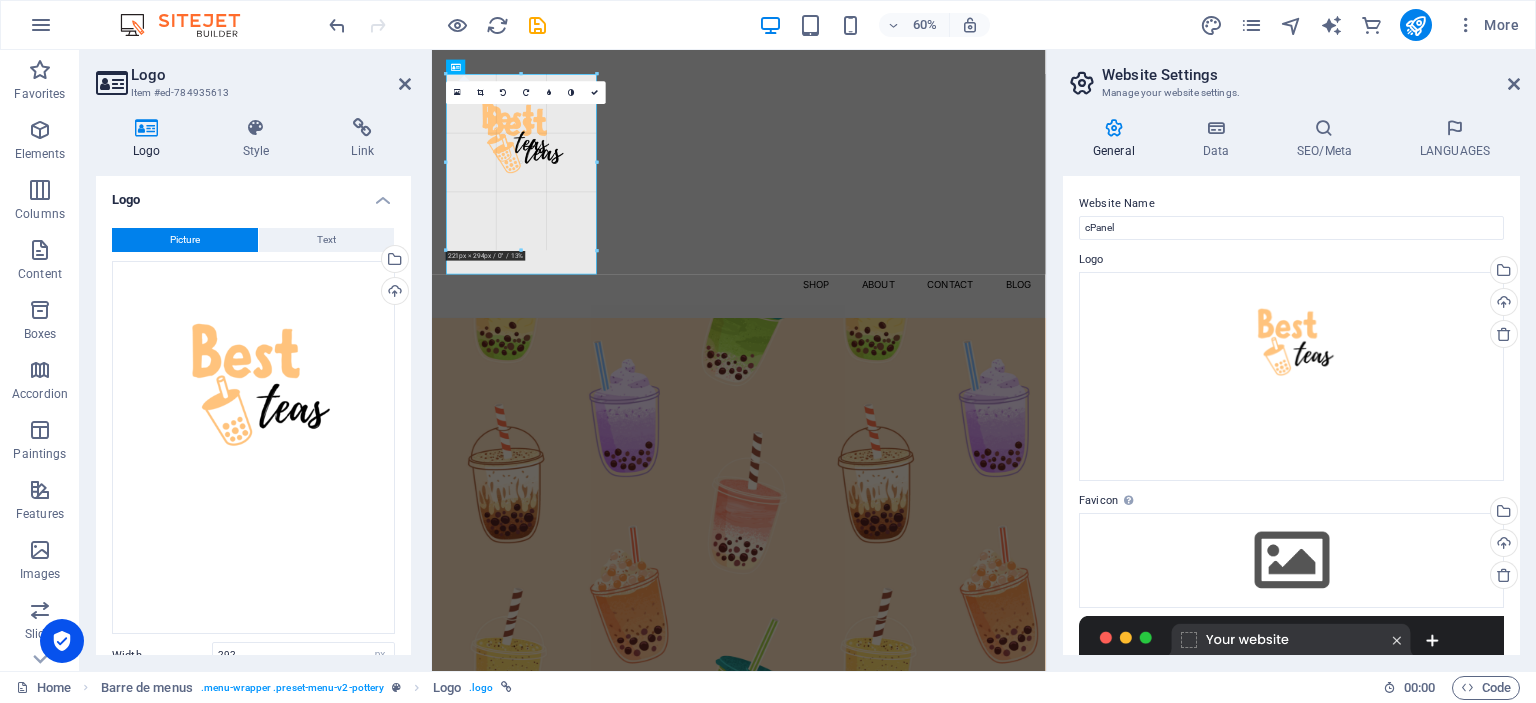 drag, startPoint x: 532, startPoint y: 306, endPoint x: 338, endPoint y: 334, distance: 196.01021 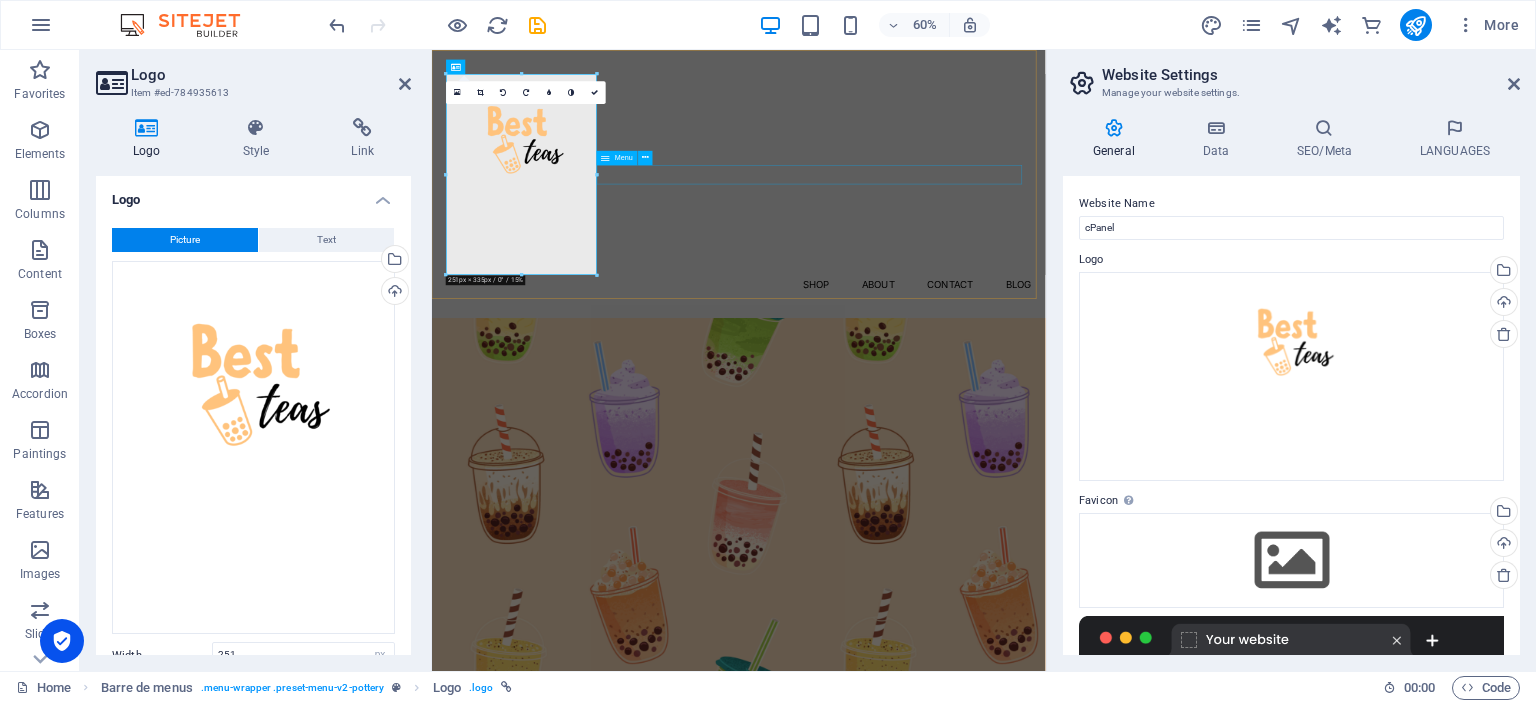 drag, startPoint x: 1031, startPoint y: 225, endPoint x: 775, endPoint y: 246, distance: 256.8599 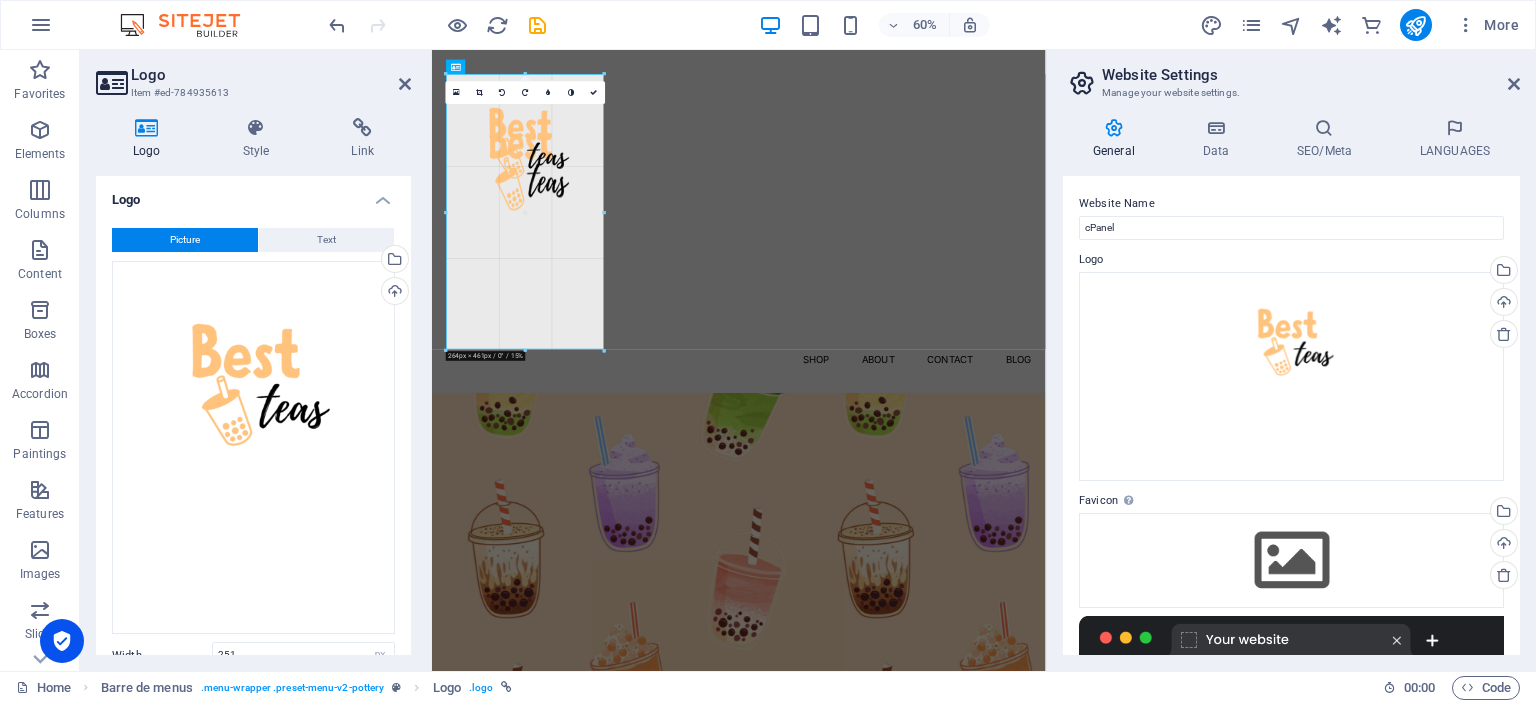 type on "292" 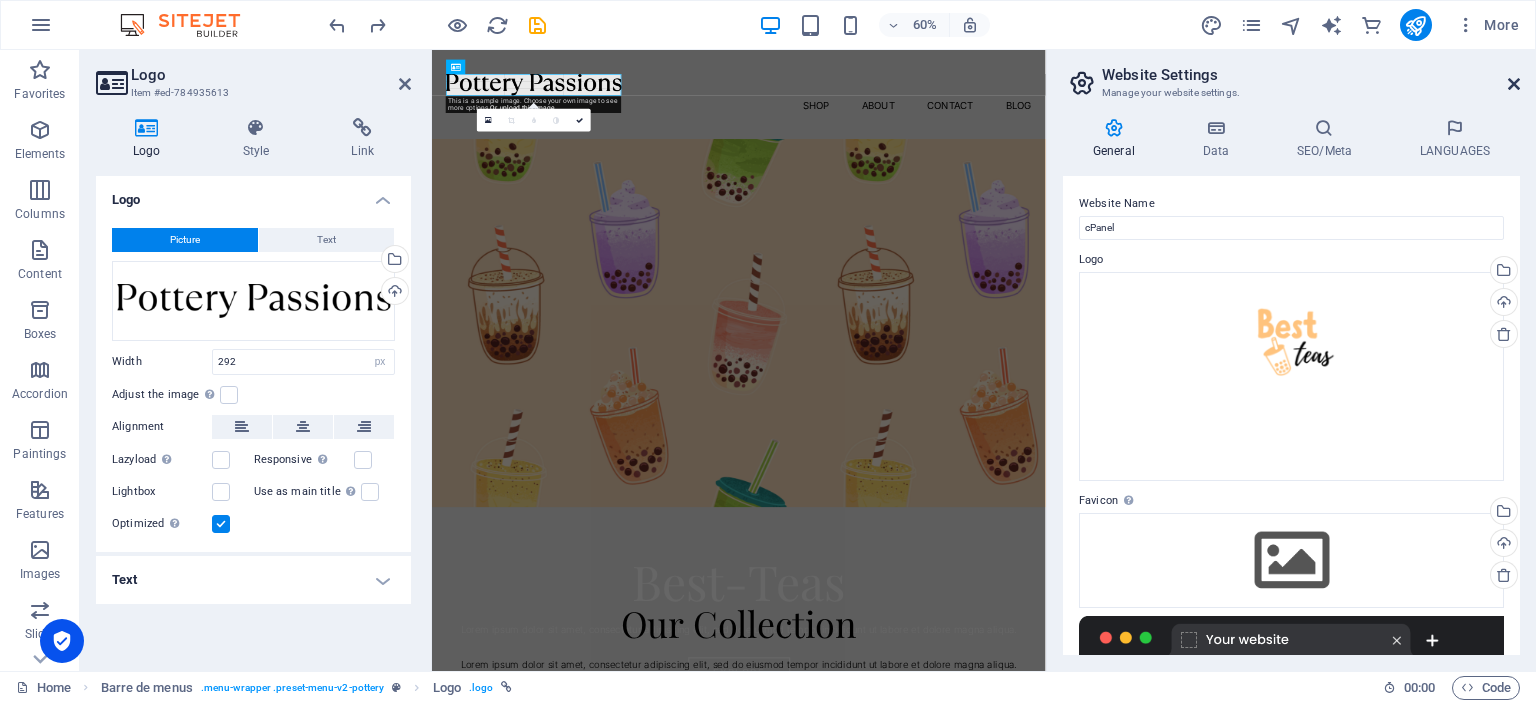 click at bounding box center [1514, 84] 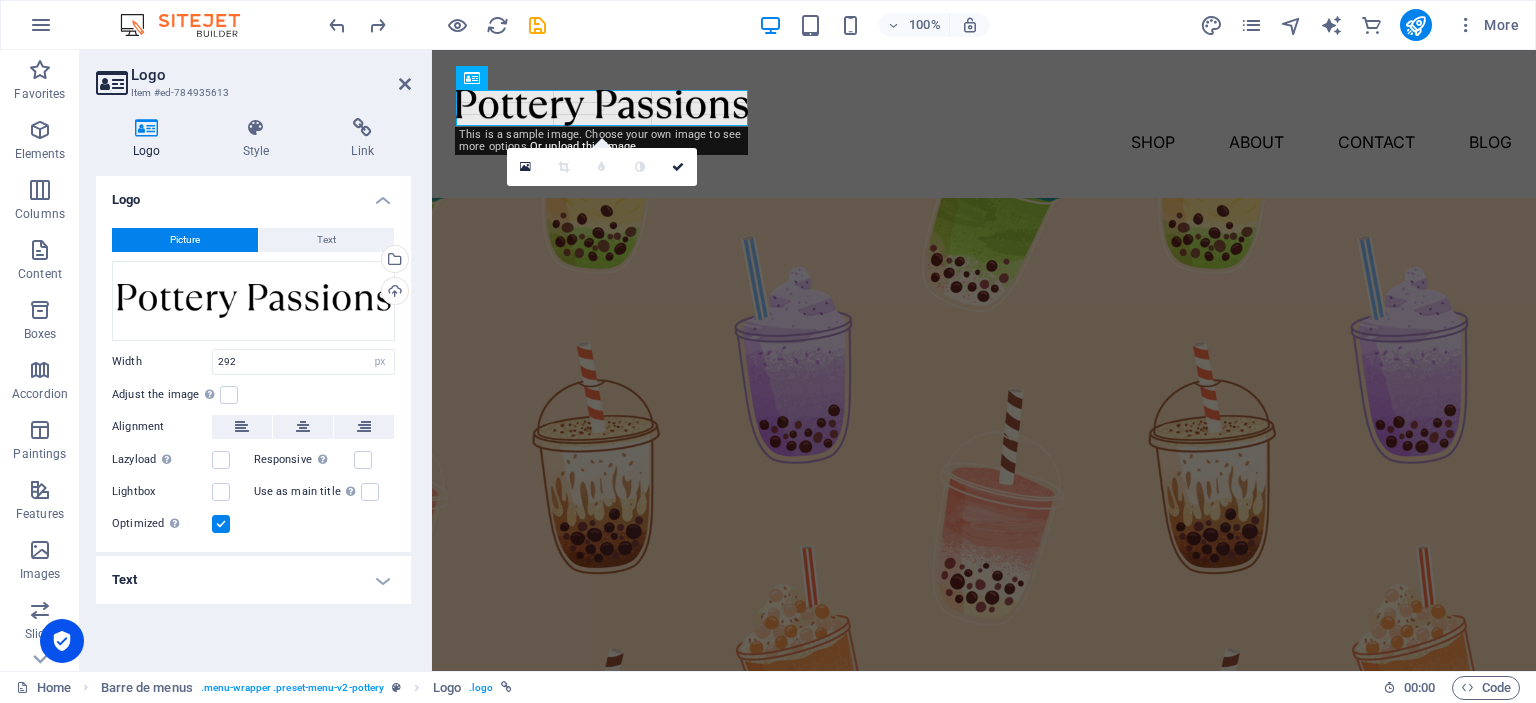 click at bounding box center [5747, 108] 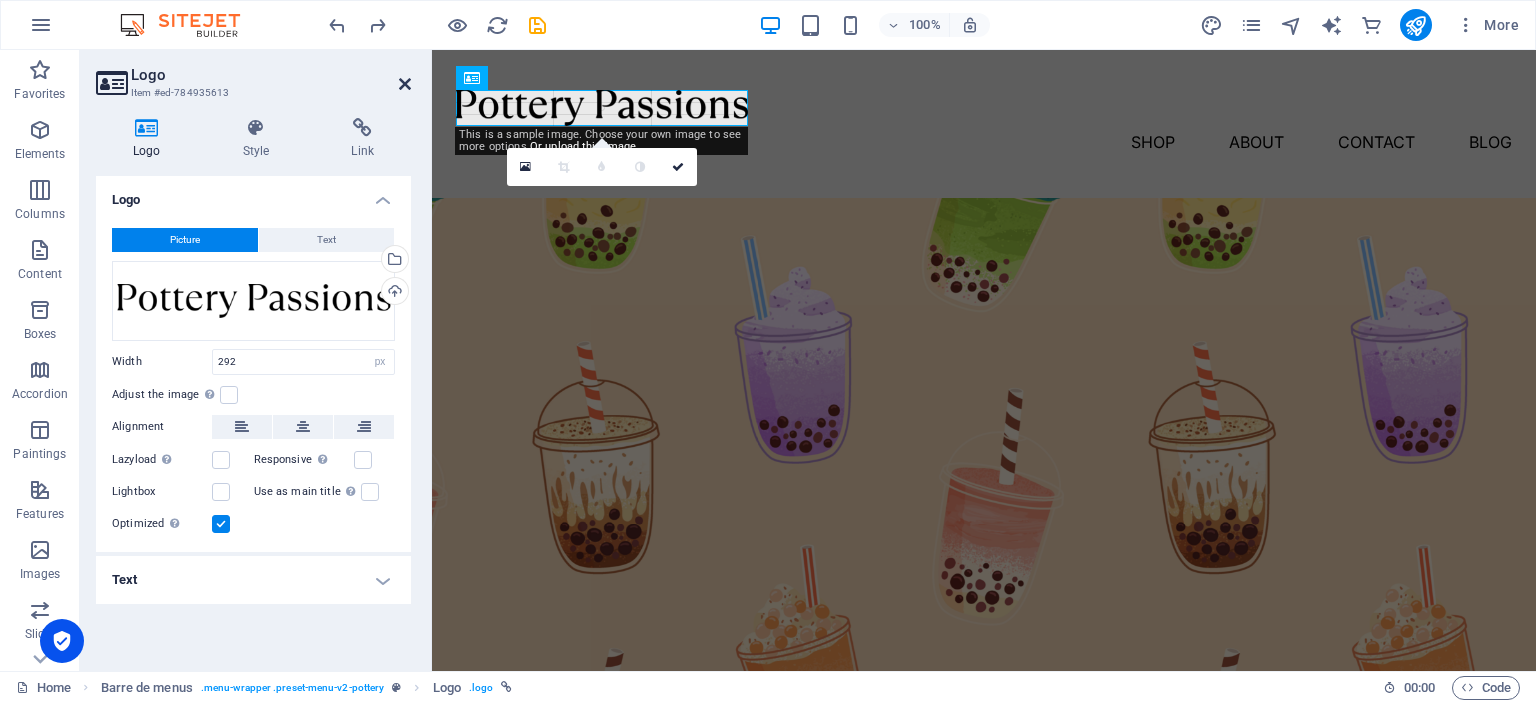 click at bounding box center [405, 84] 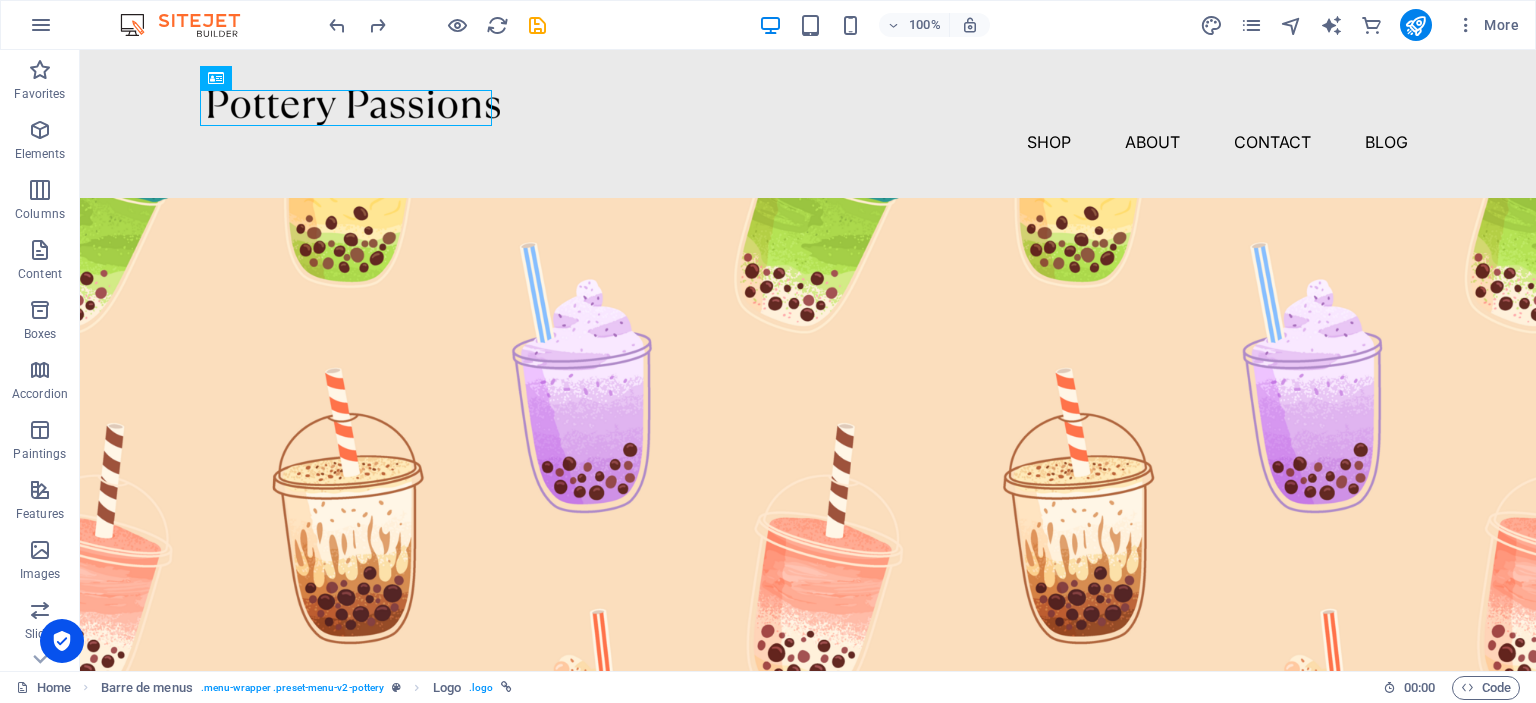 drag, startPoint x: 1535, startPoint y: 98, endPoint x: 1535, endPoint y: 151, distance: 53 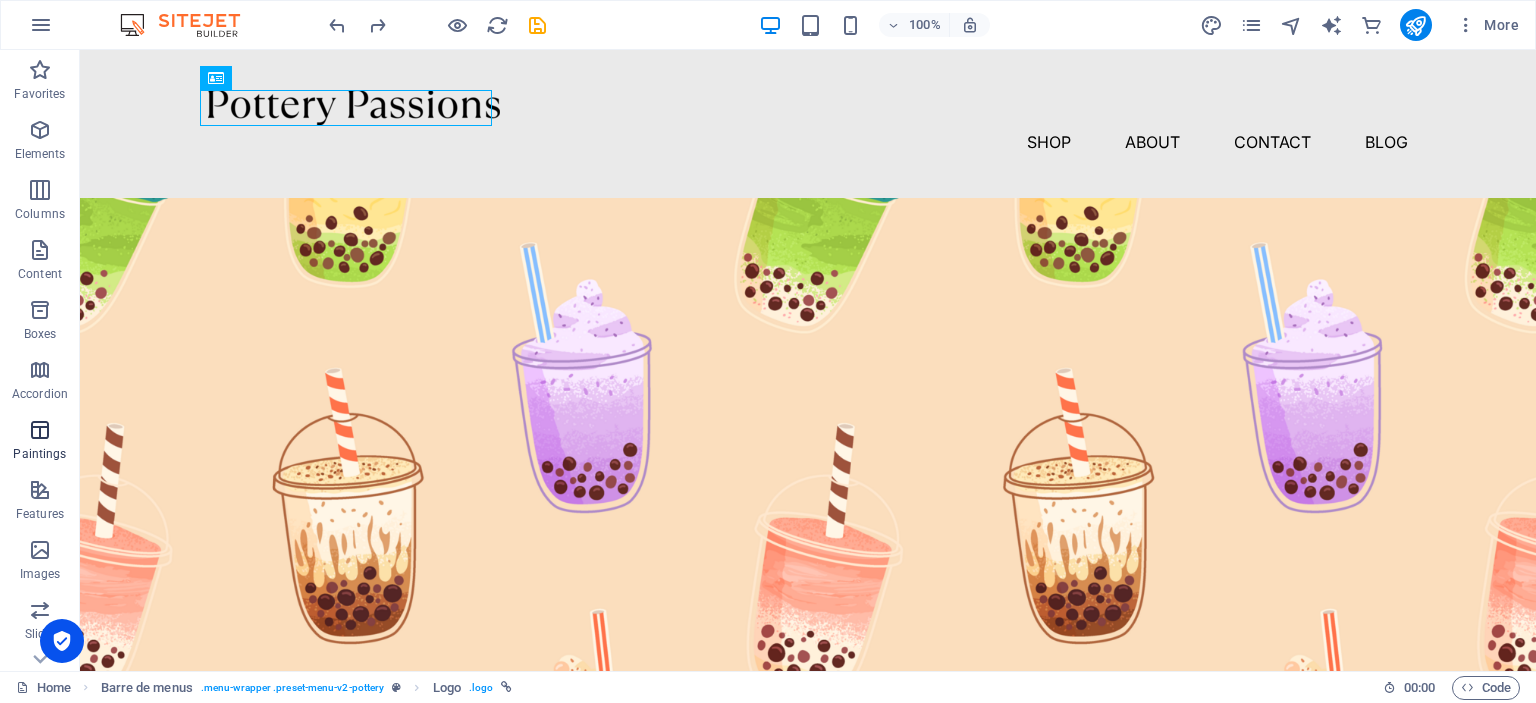 click at bounding box center (40, 430) 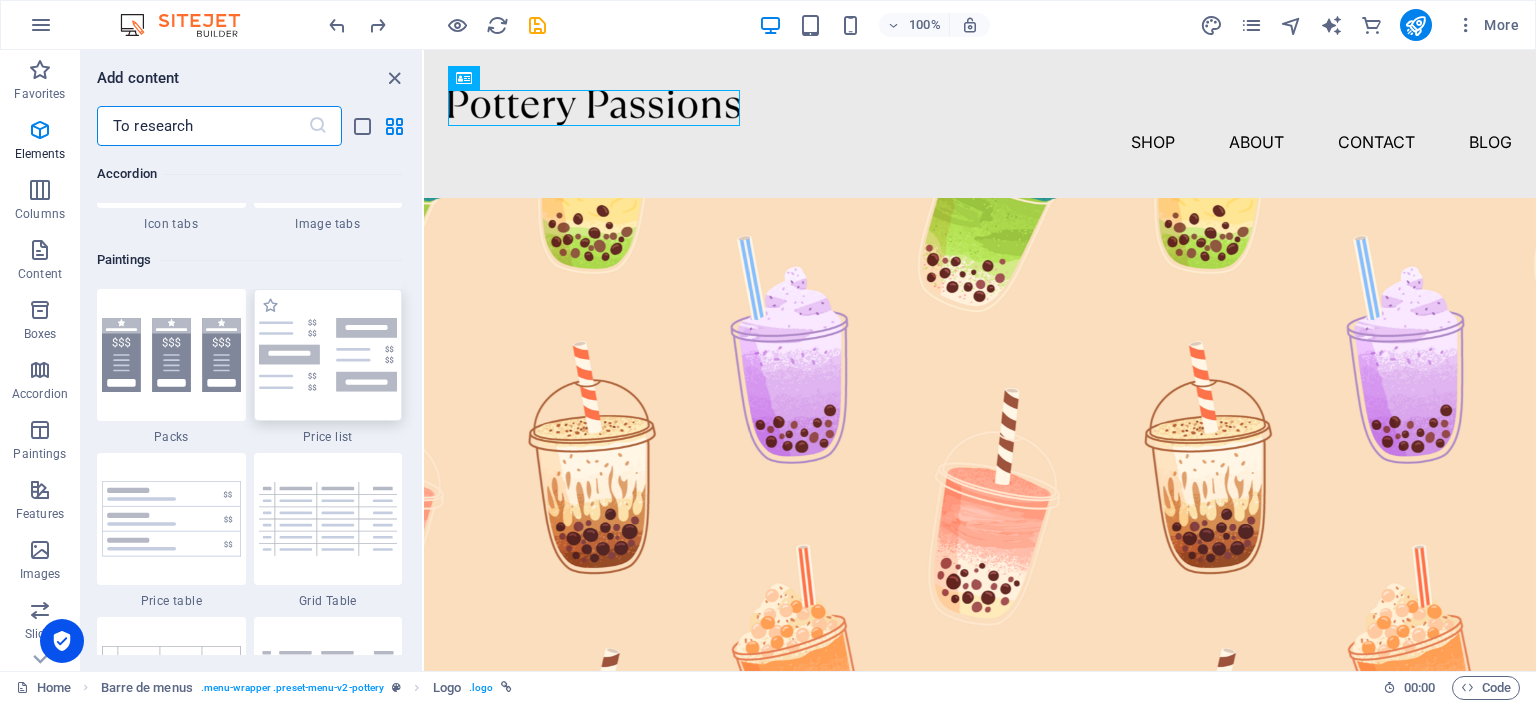 scroll, scrollTop: 6762, scrollLeft: 0, axis: vertical 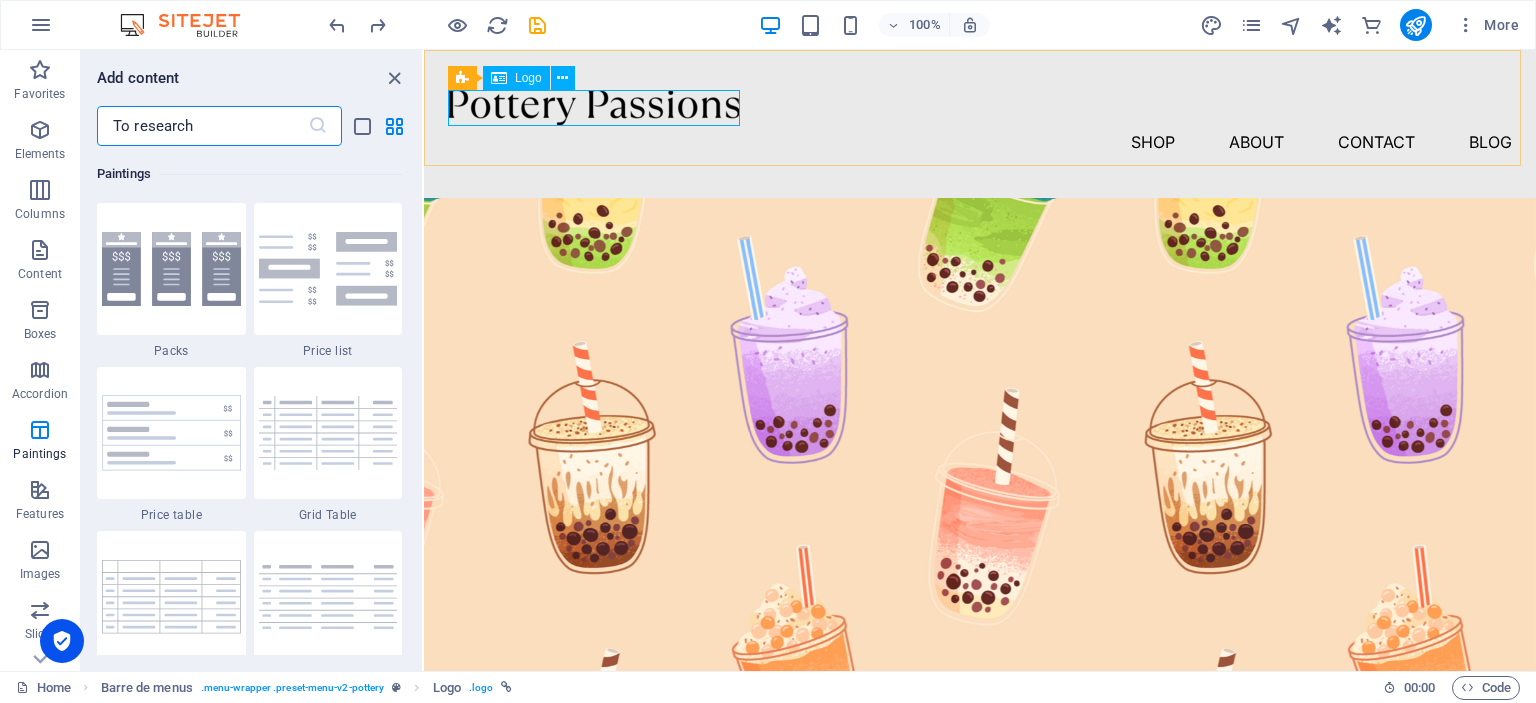 click on "Logo" at bounding box center (516, 78) 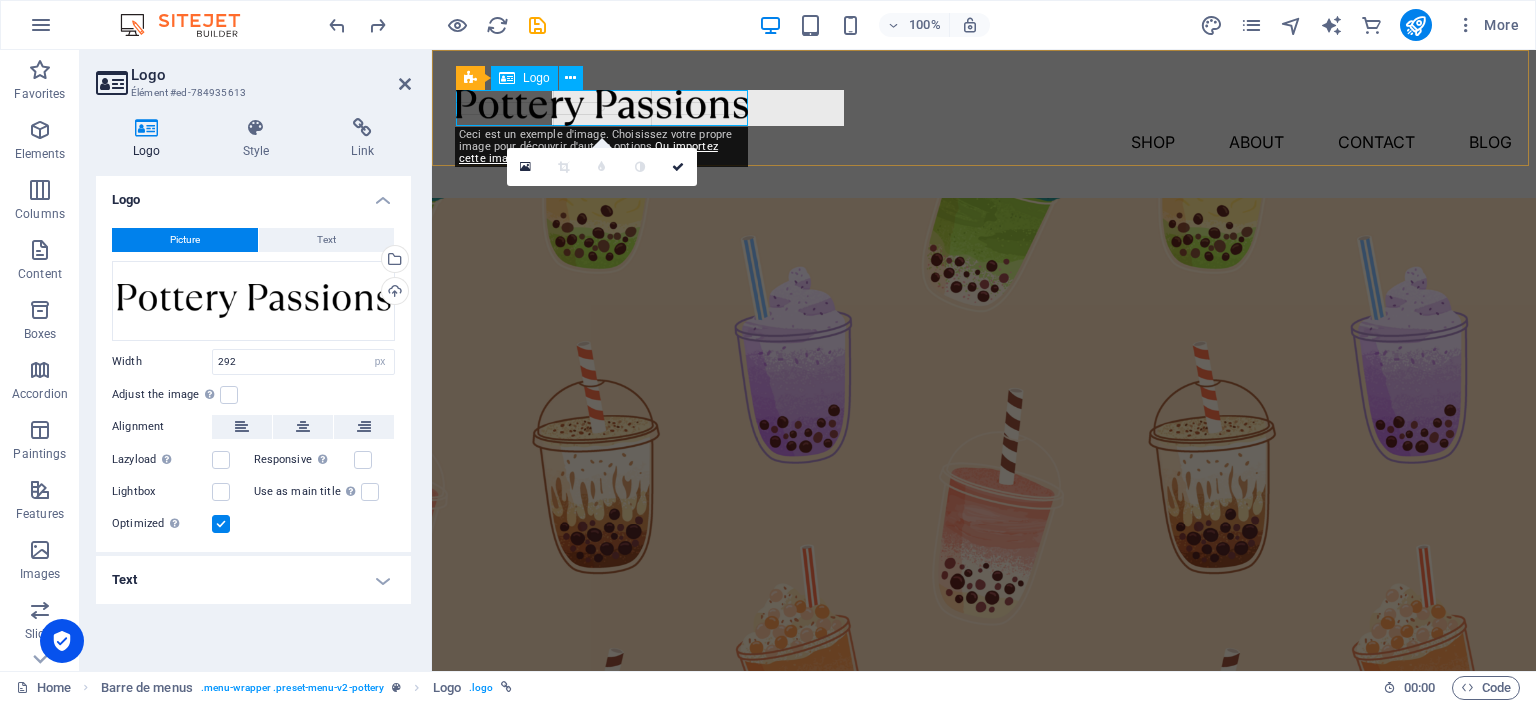click at bounding box center (507, 78) 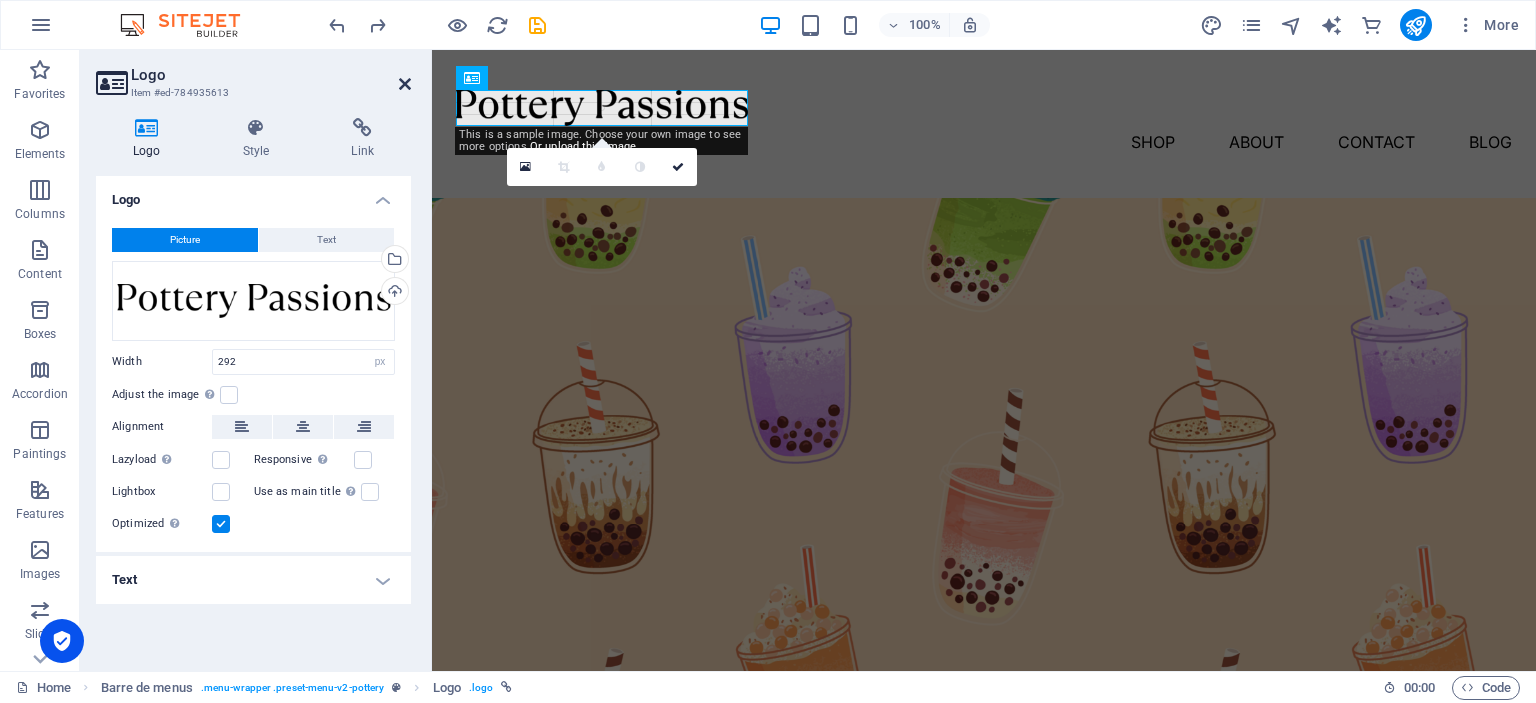 click at bounding box center (405, 84) 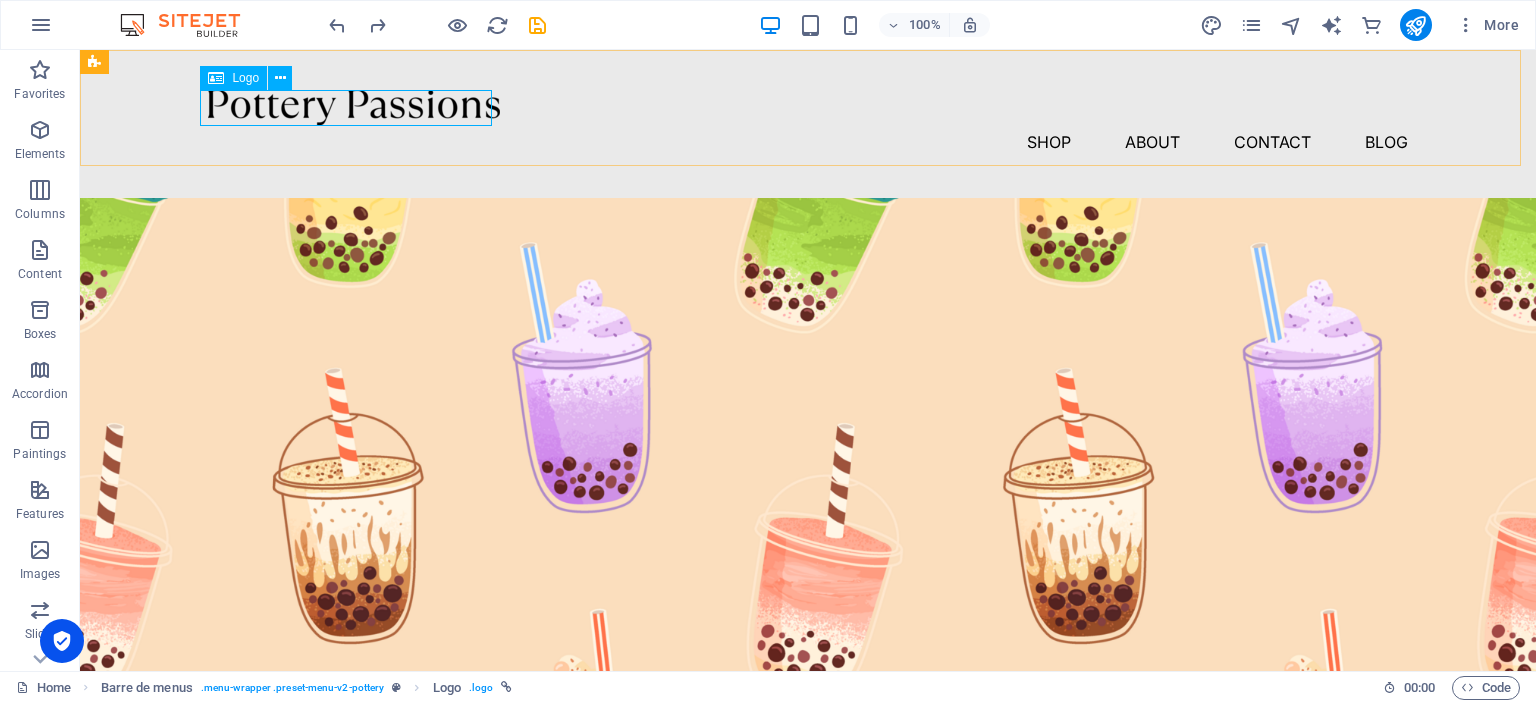 click on "Logo" at bounding box center (245, 78) 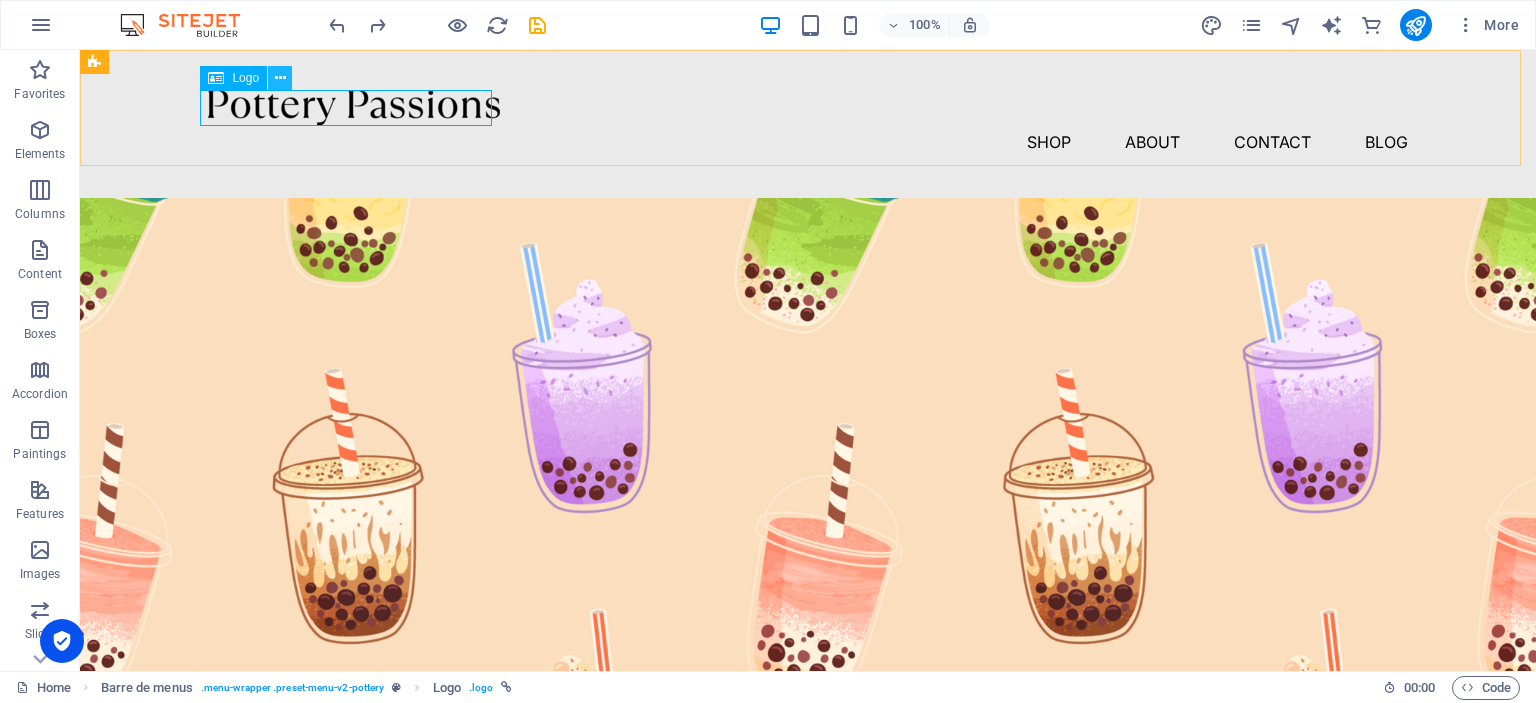 click at bounding box center [280, 78] 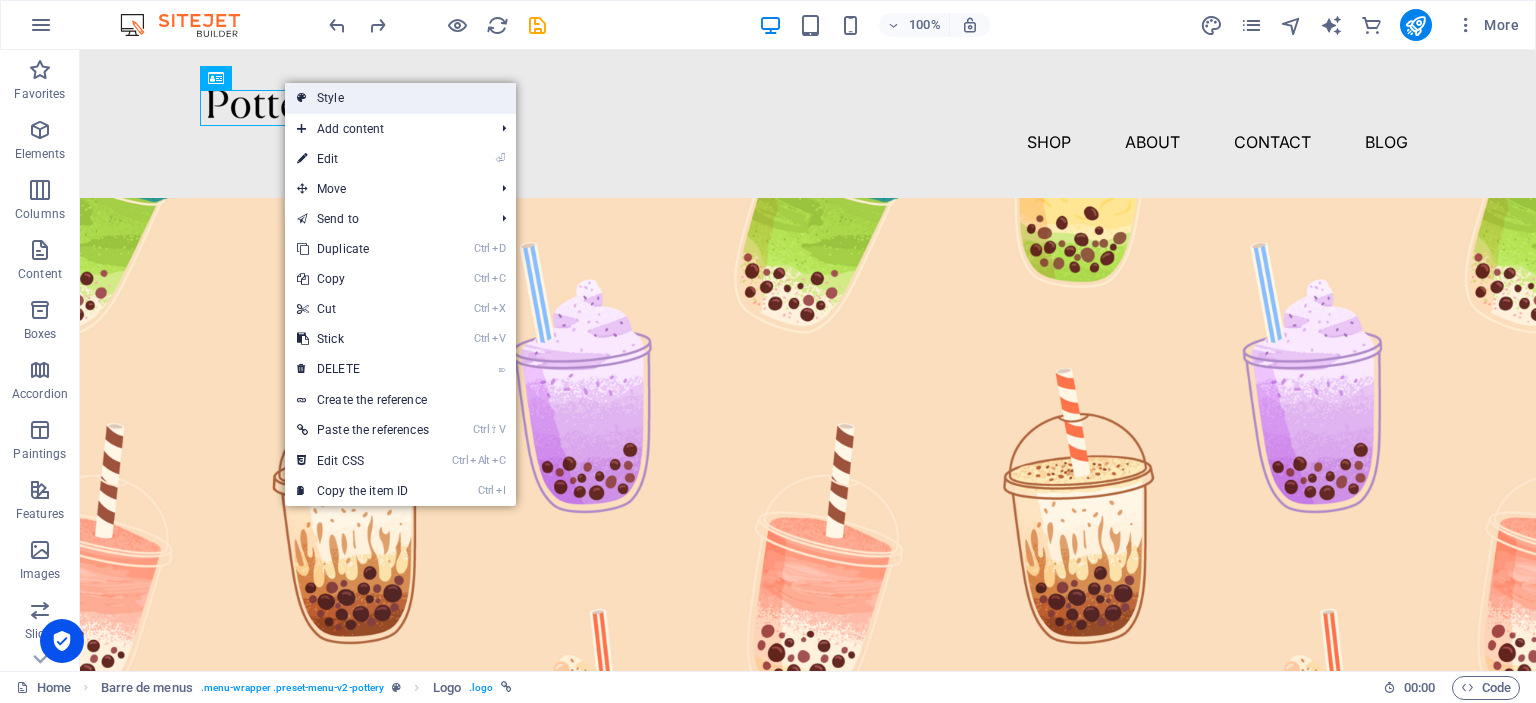 click on "Style" at bounding box center (330, 98) 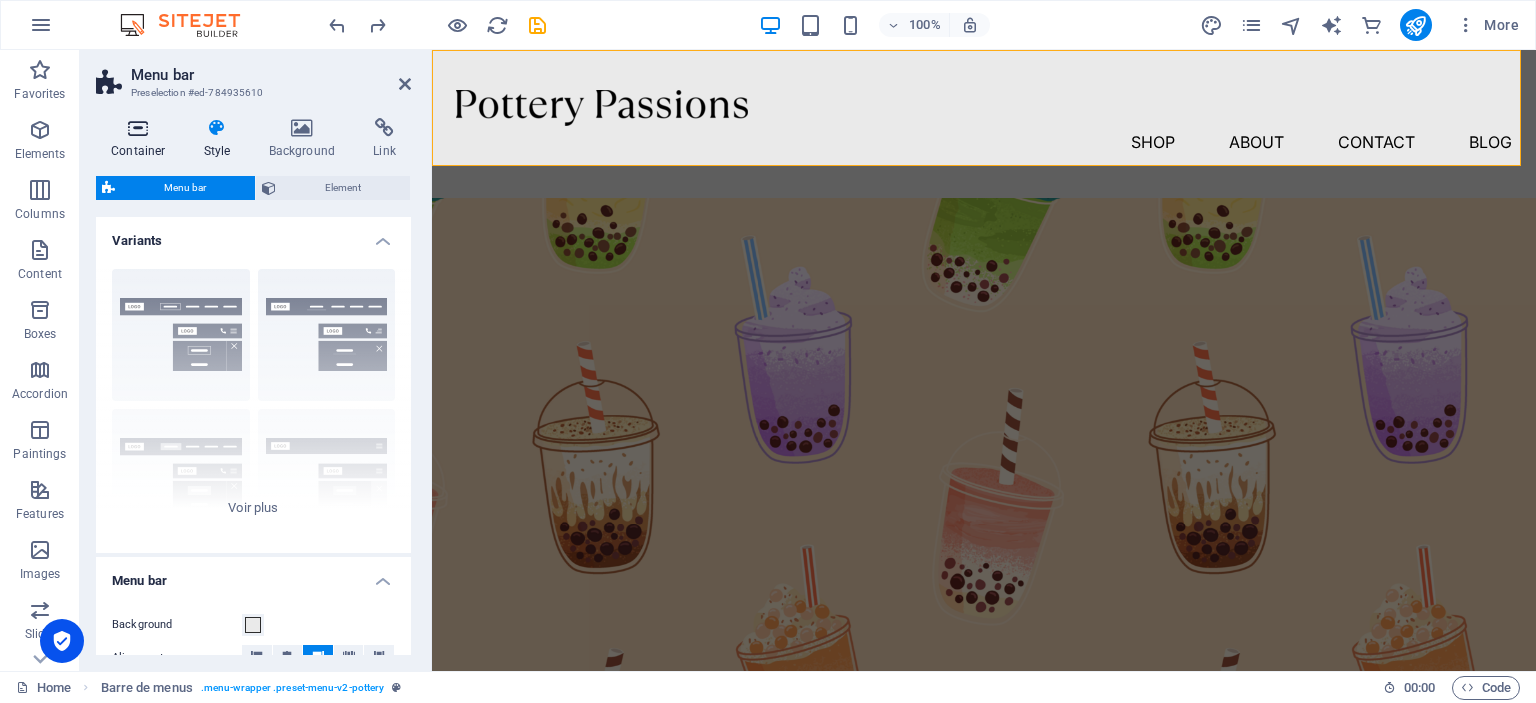 click on "Container" at bounding box center (142, 139) 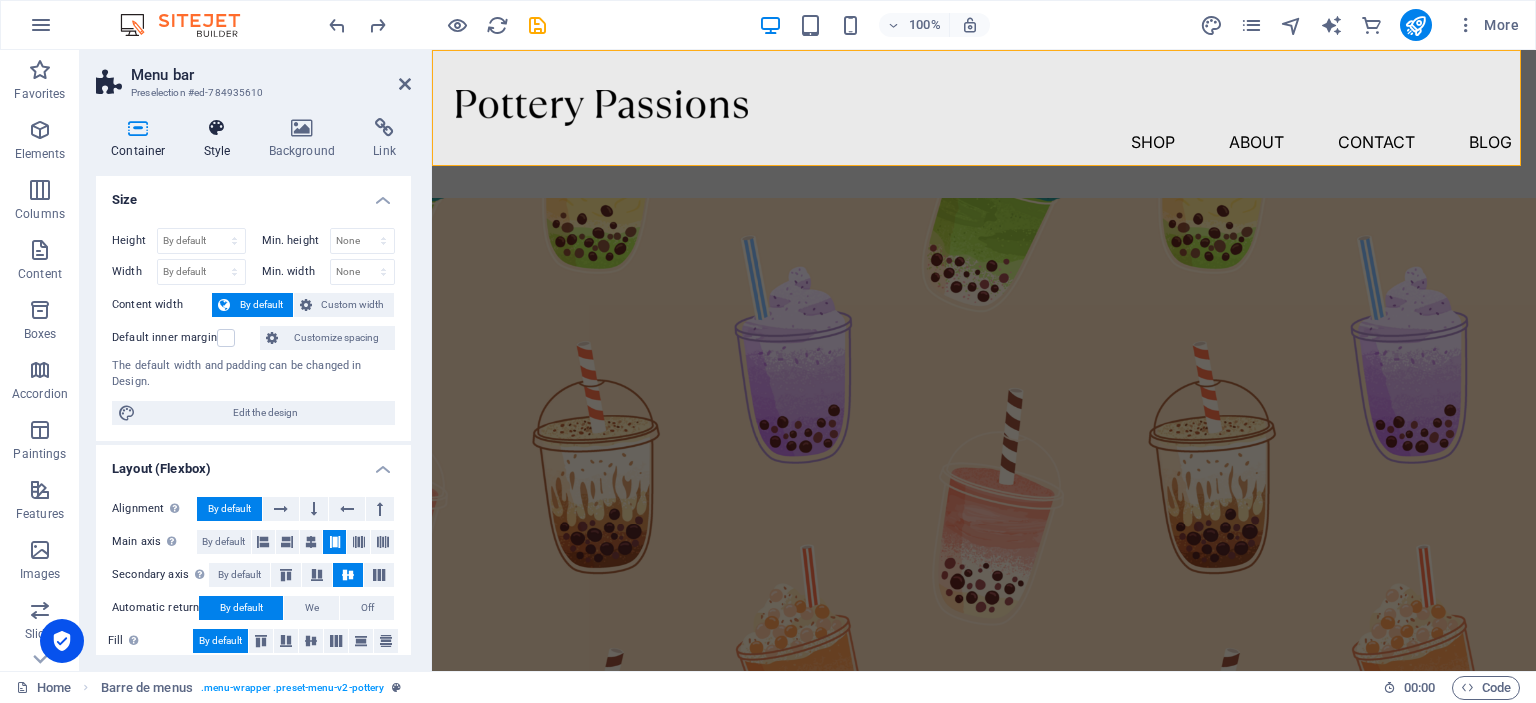 click at bounding box center [217, 128] 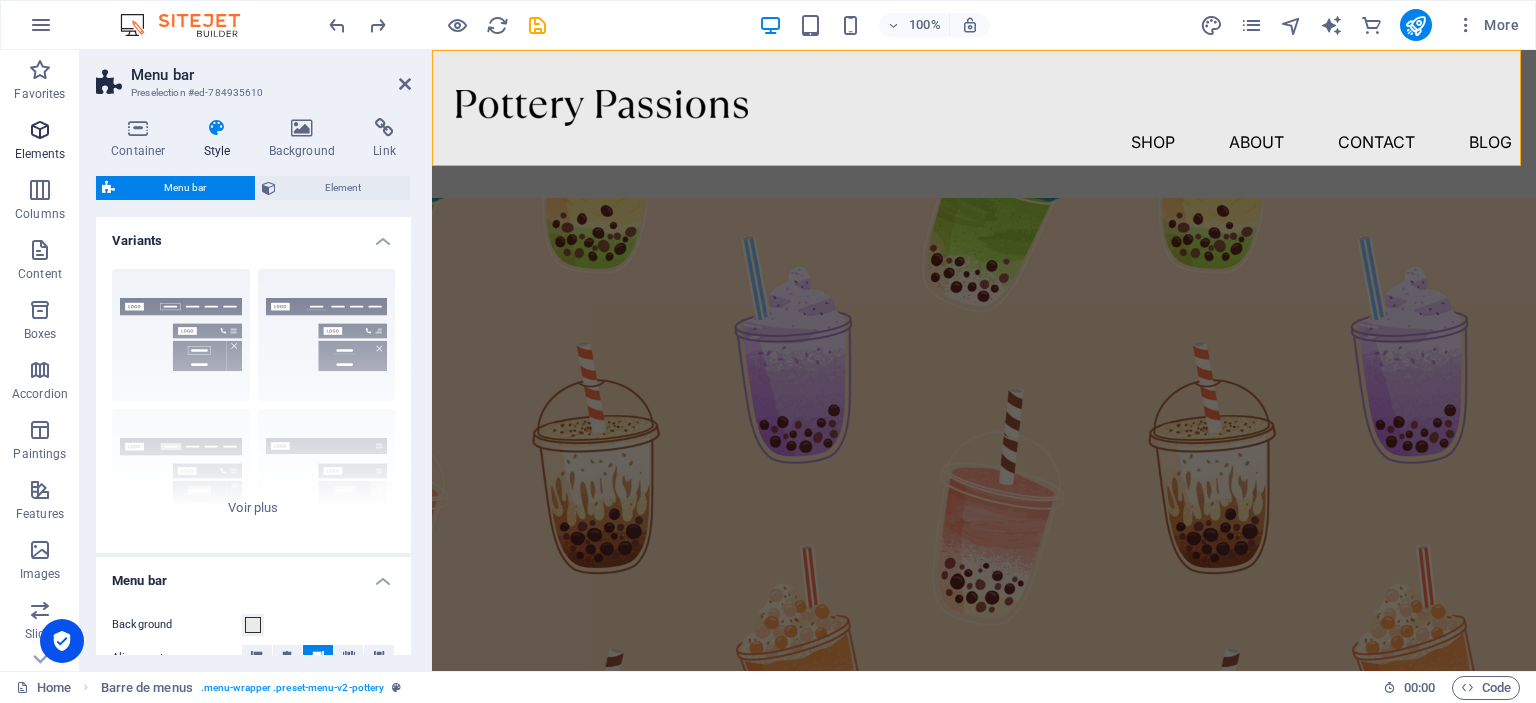 click on "Elements" at bounding box center [40, 140] 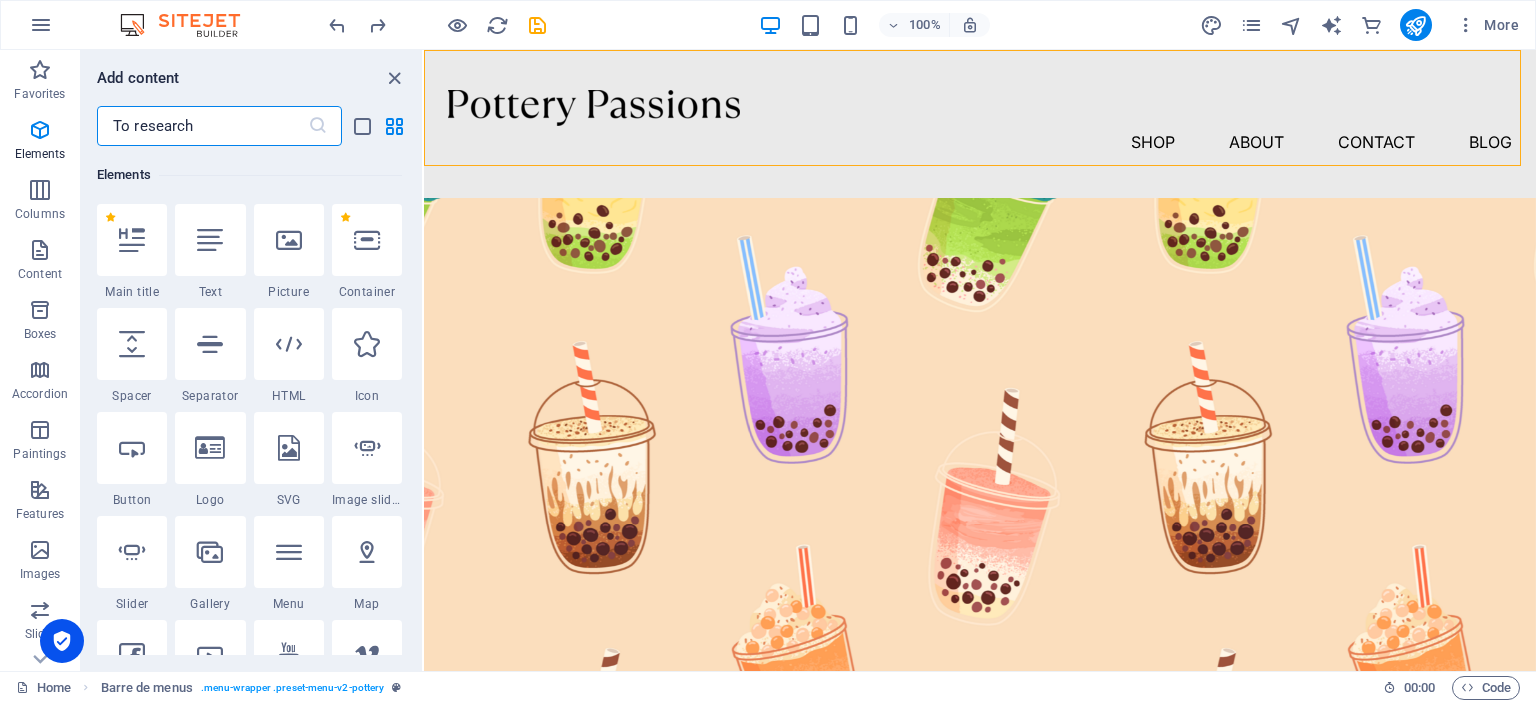 scroll, scrollTop: 212, scrollLeft: 0, axis: vertical 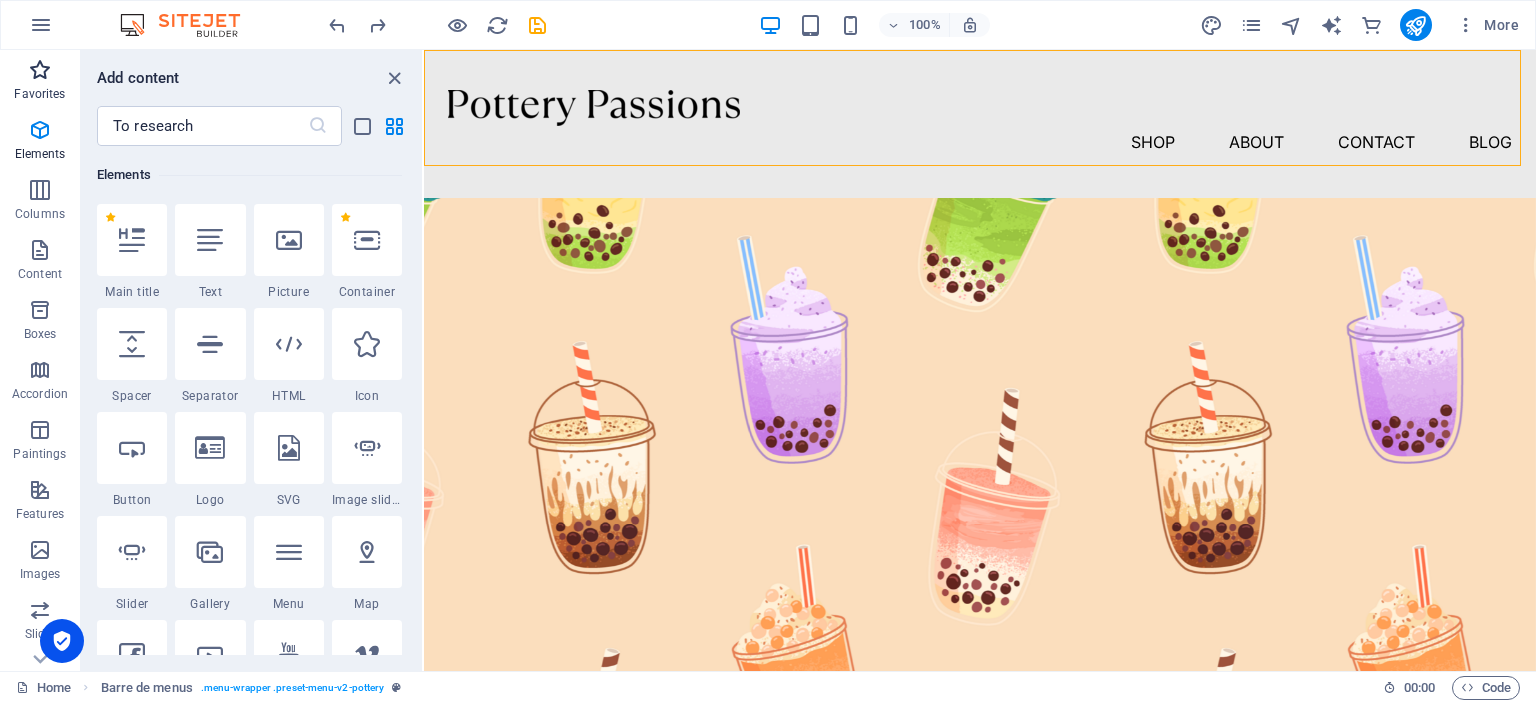 click at bounding box center [40, 70] 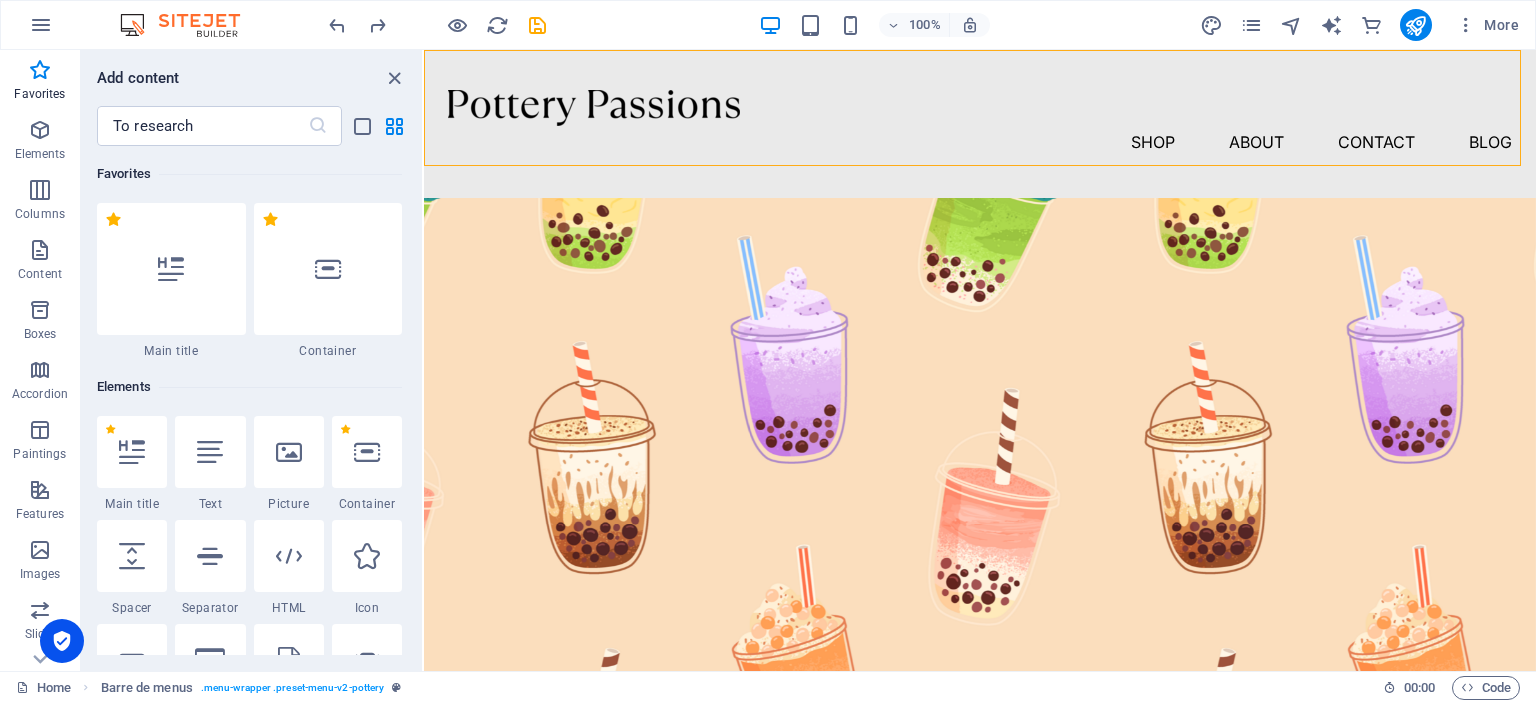 scroll, scrollTop: 0, scrollLeft: 0, axis: both 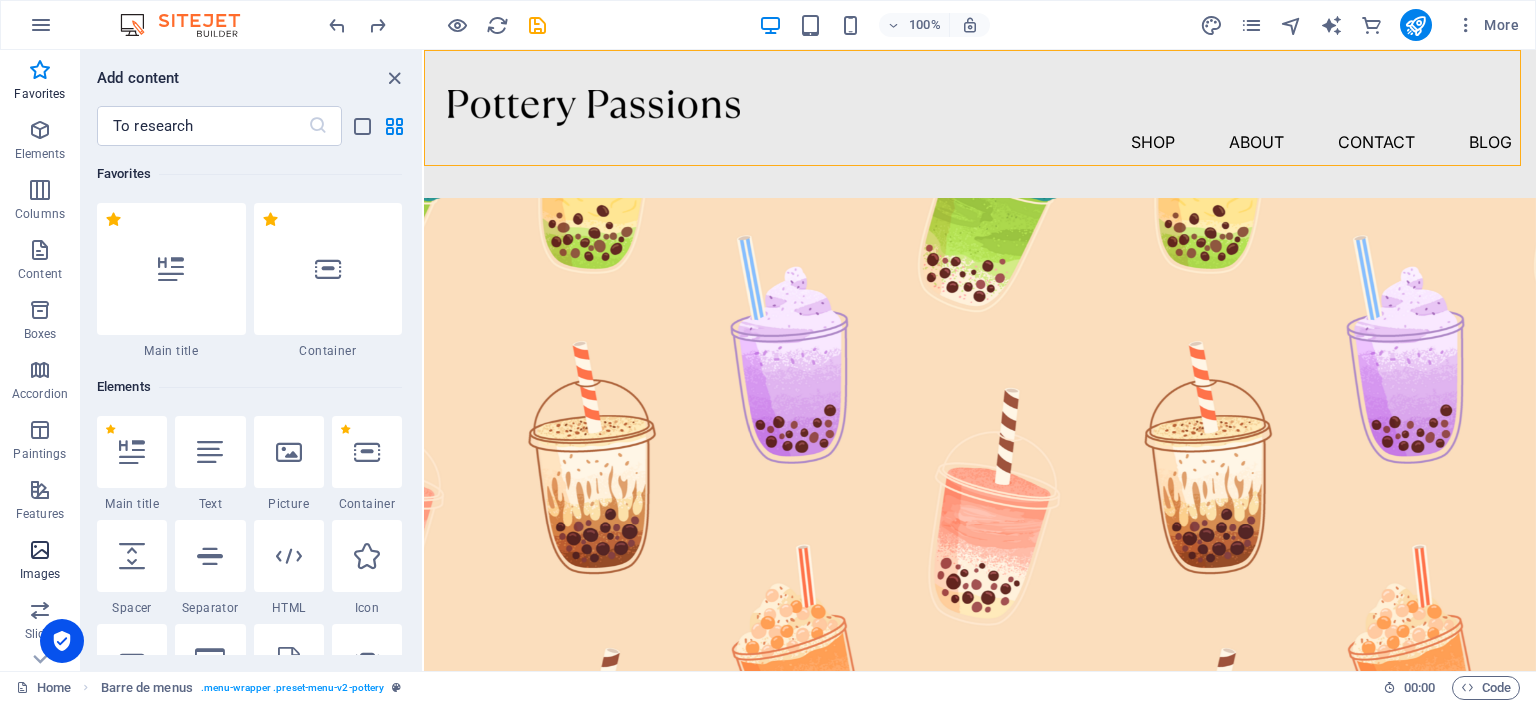 click on "Images" at bounding box center (40, 562) 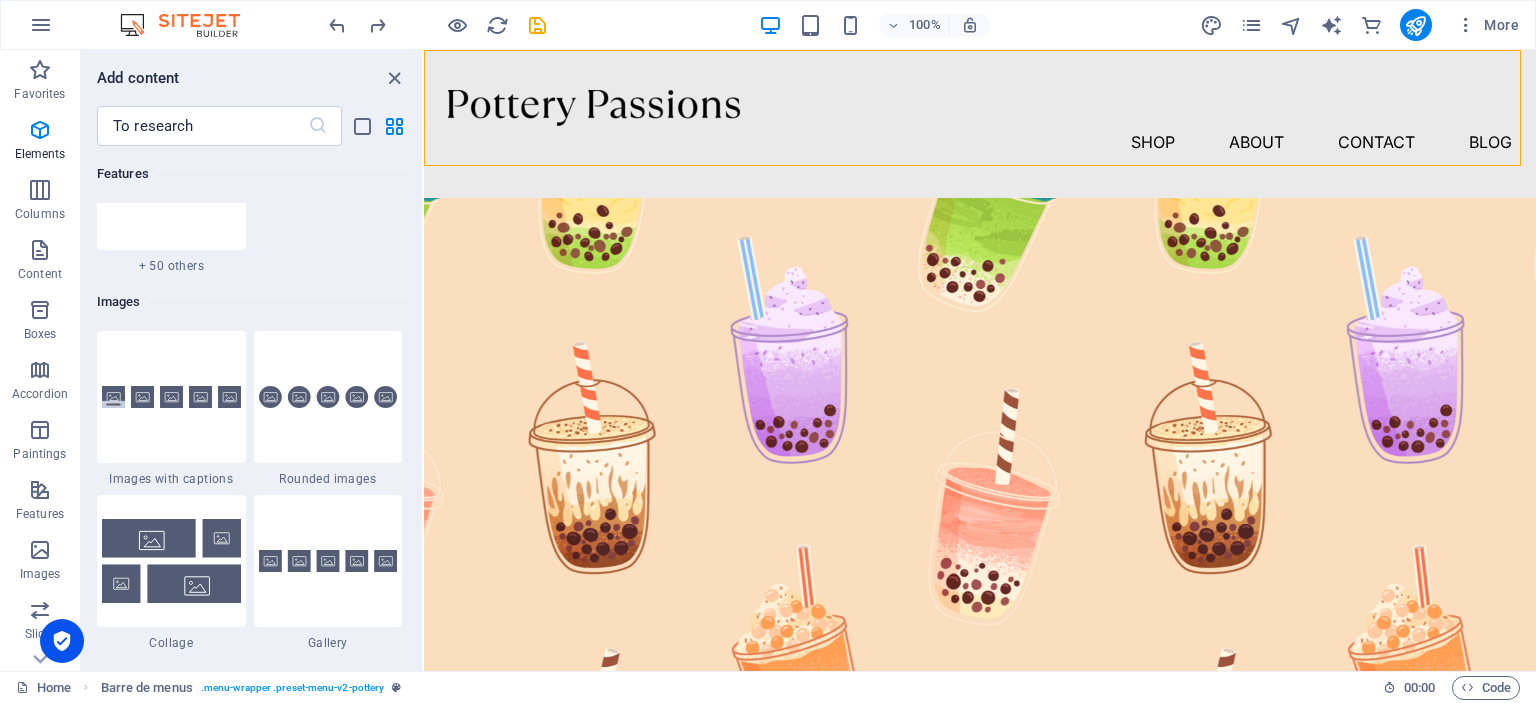 scroll, scrollTop: 9976, scrollLeft: 0, axis: vertical 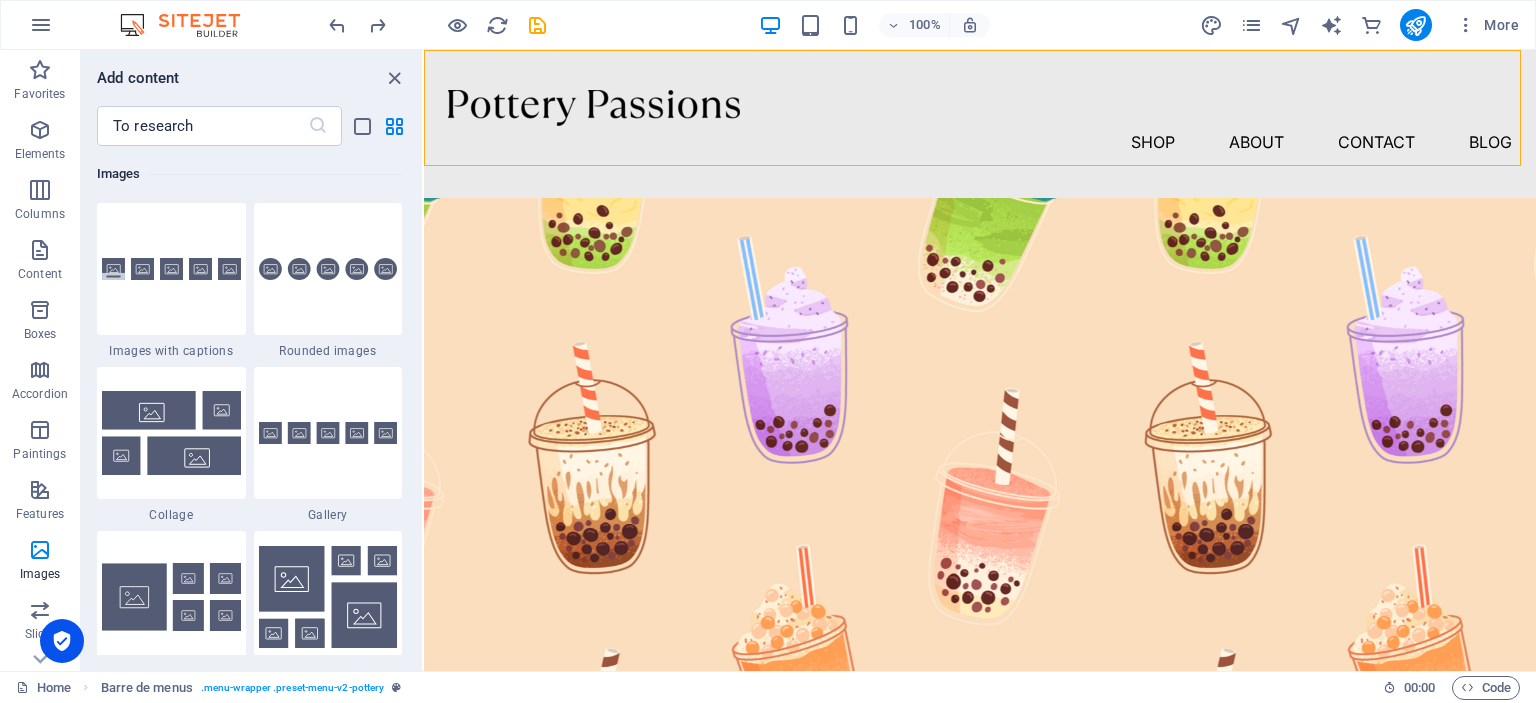 click at bounding box center (972, 108) 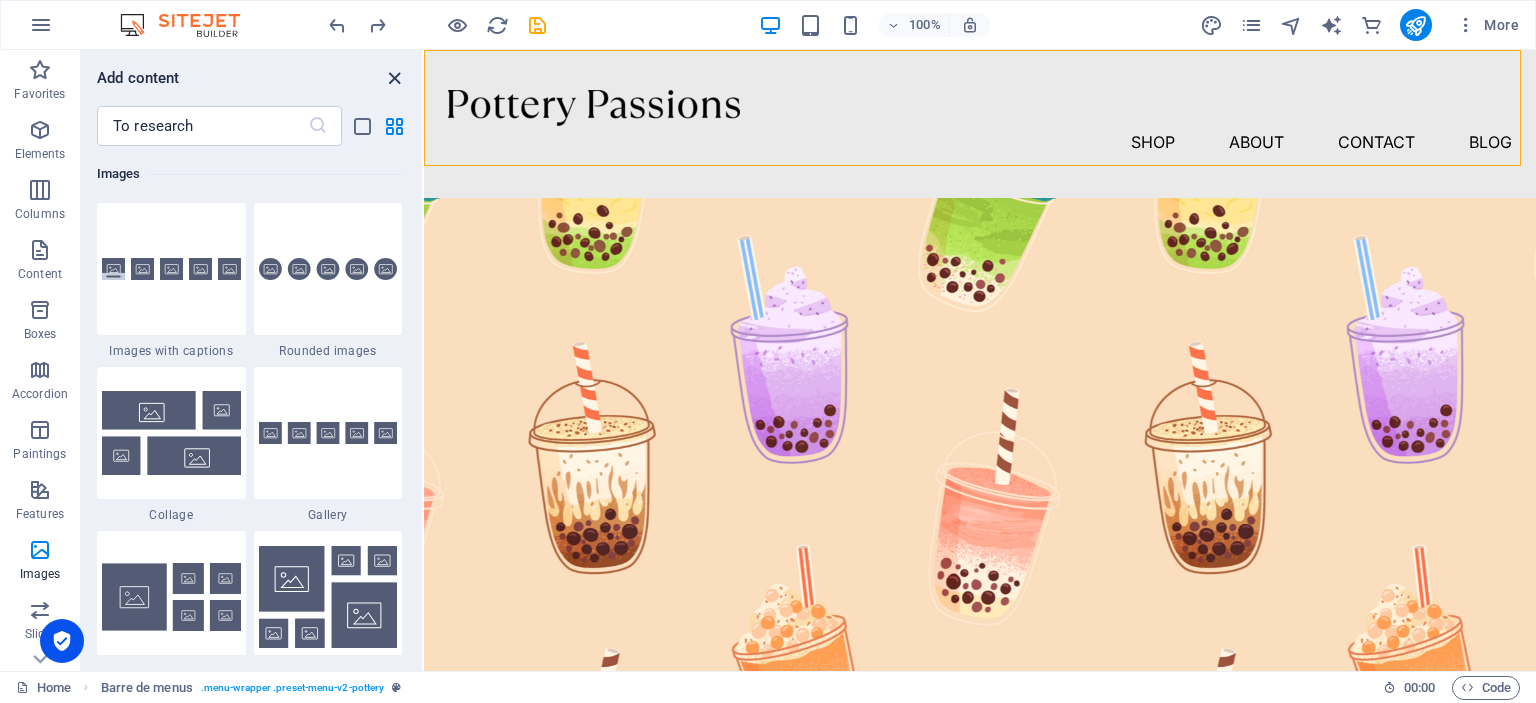 click at bounding box center (394, 78) 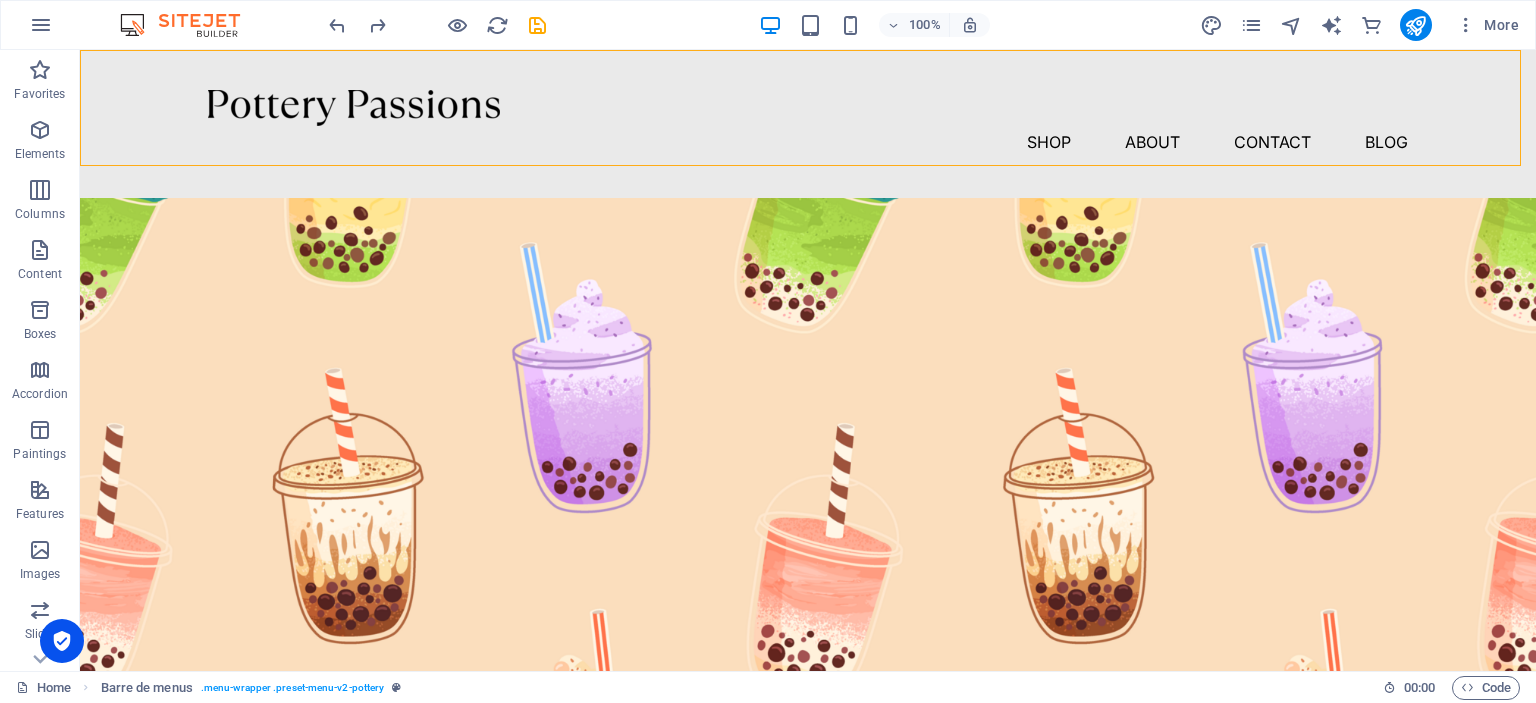 drag, startPoint x: 1535, startPoint y: 103, endPoint x: 1532, endPoint y: 139, distance: 36.124783 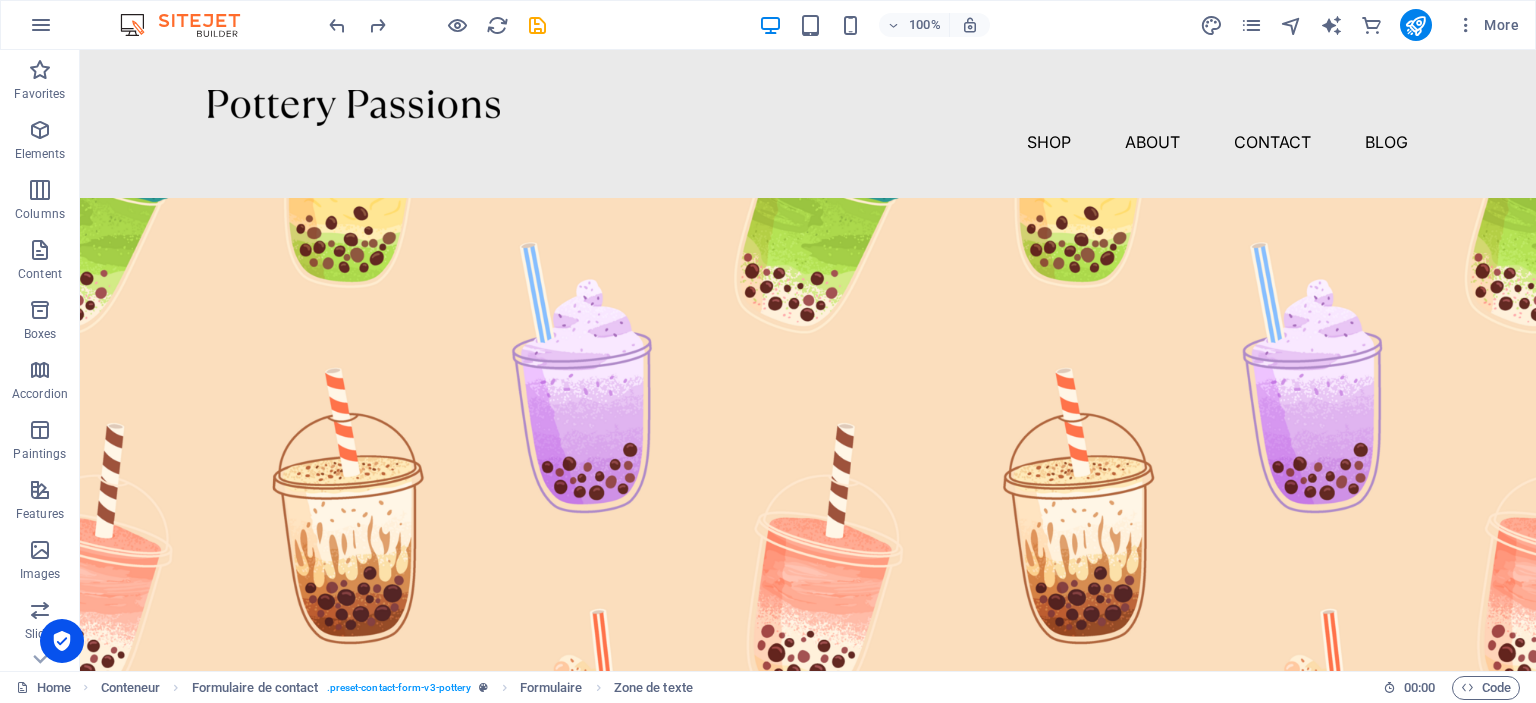 click at bounding box center [946, 108] 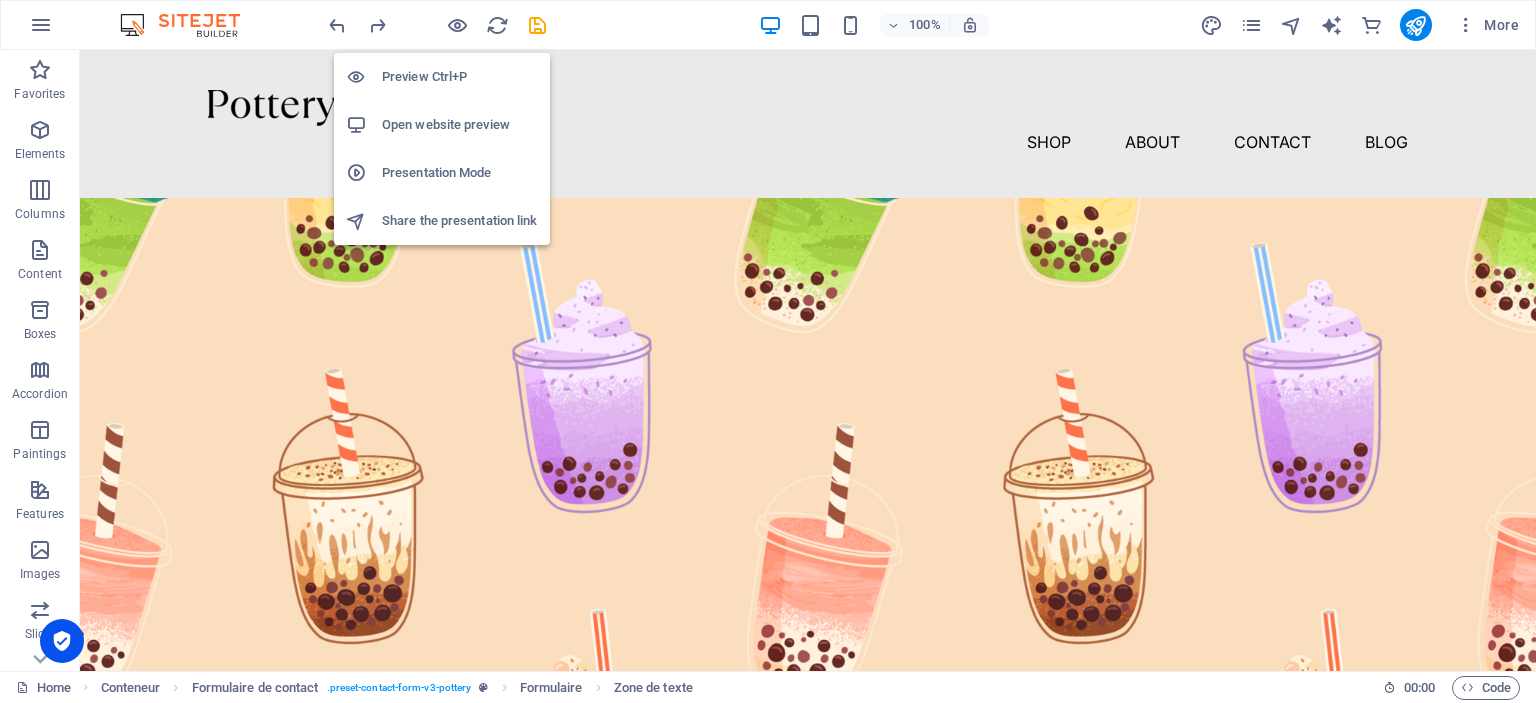 click on "Open website preview" at bounding box center [460, 125] 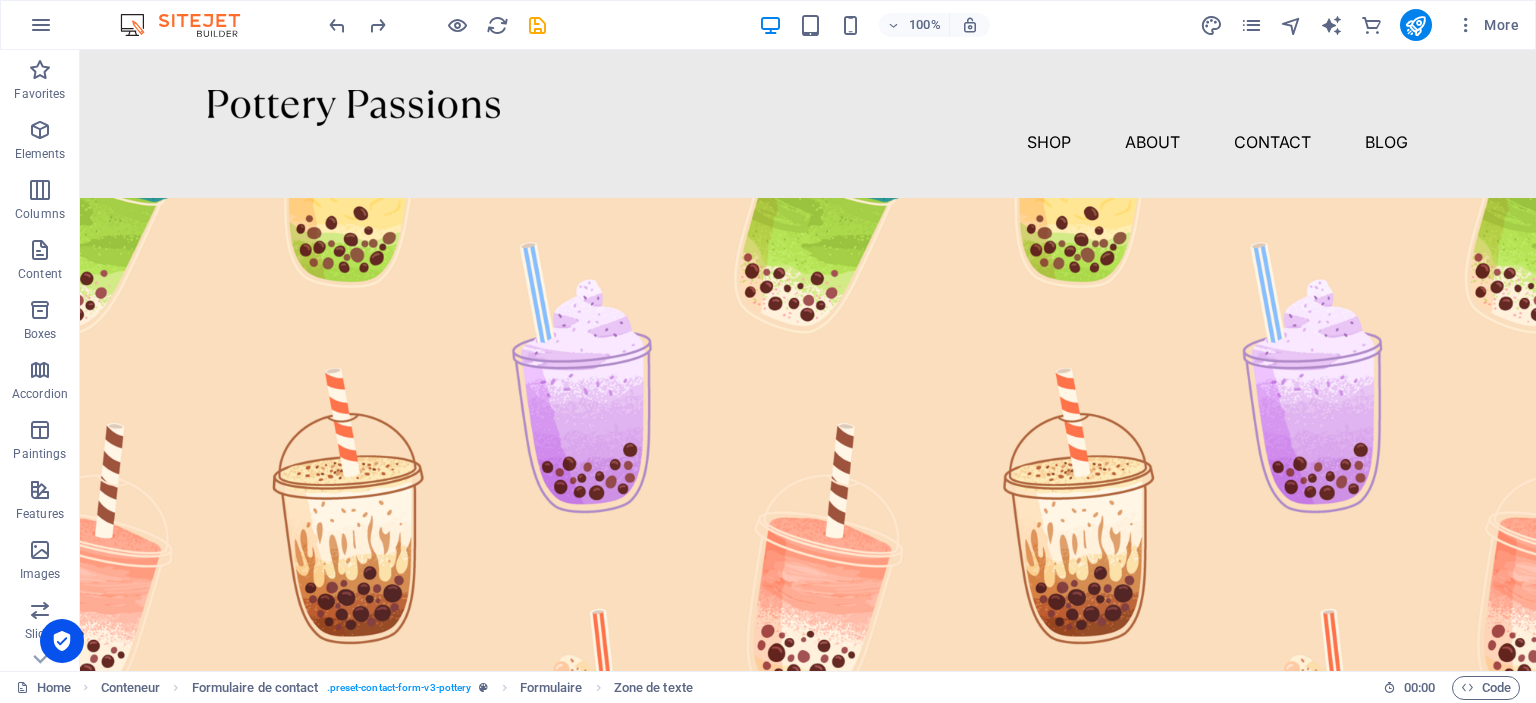 click at bounding box center (800, 473) 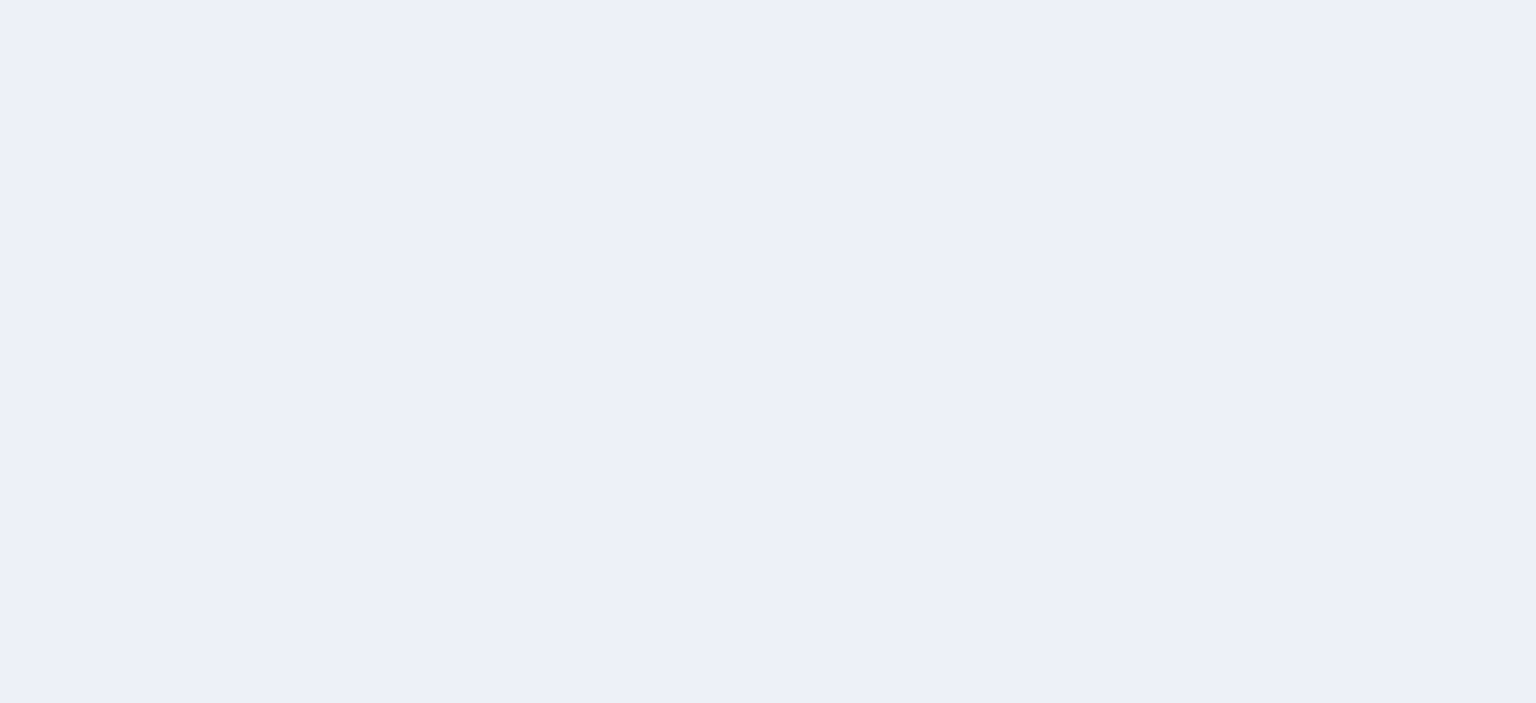 scroll, scrollTop: 0, scrollLeft: 0, axis: both 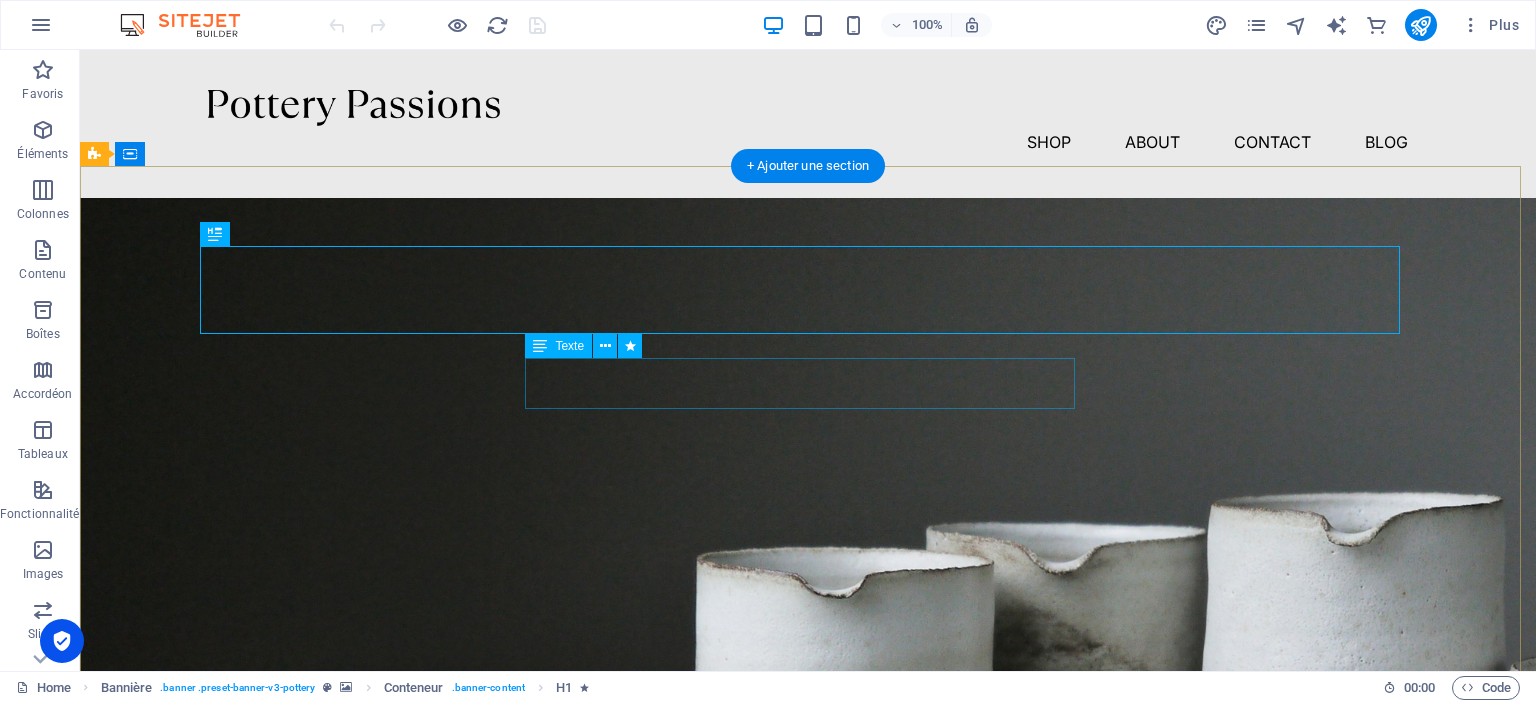 click on "Lorem ipsum dolor sit amet, consectetur adipiscing elit, sed do eiusmod tempor incididunt ut labore et dolore magna aliqua." at bounding box center (808, 1017) 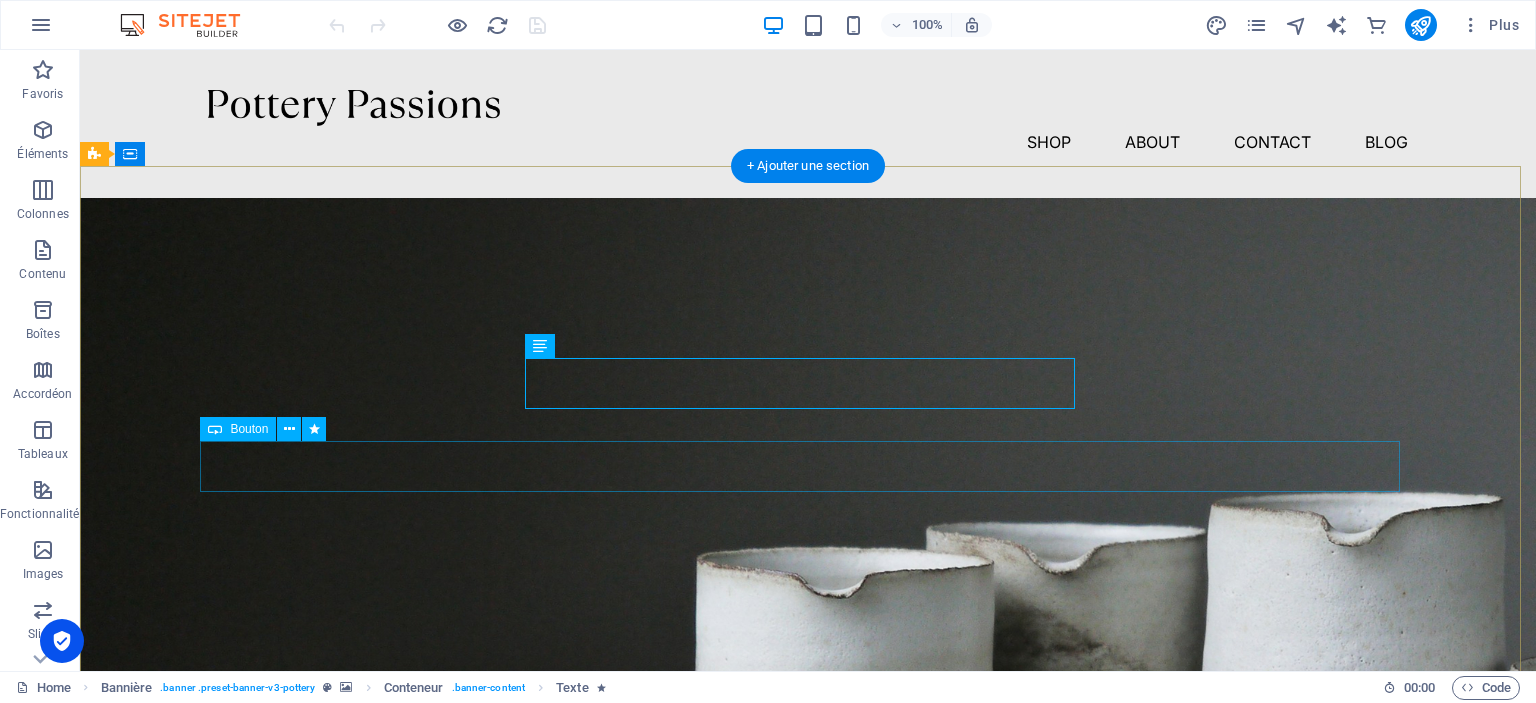 click on "Explore" at bounding box center [808, 1088] 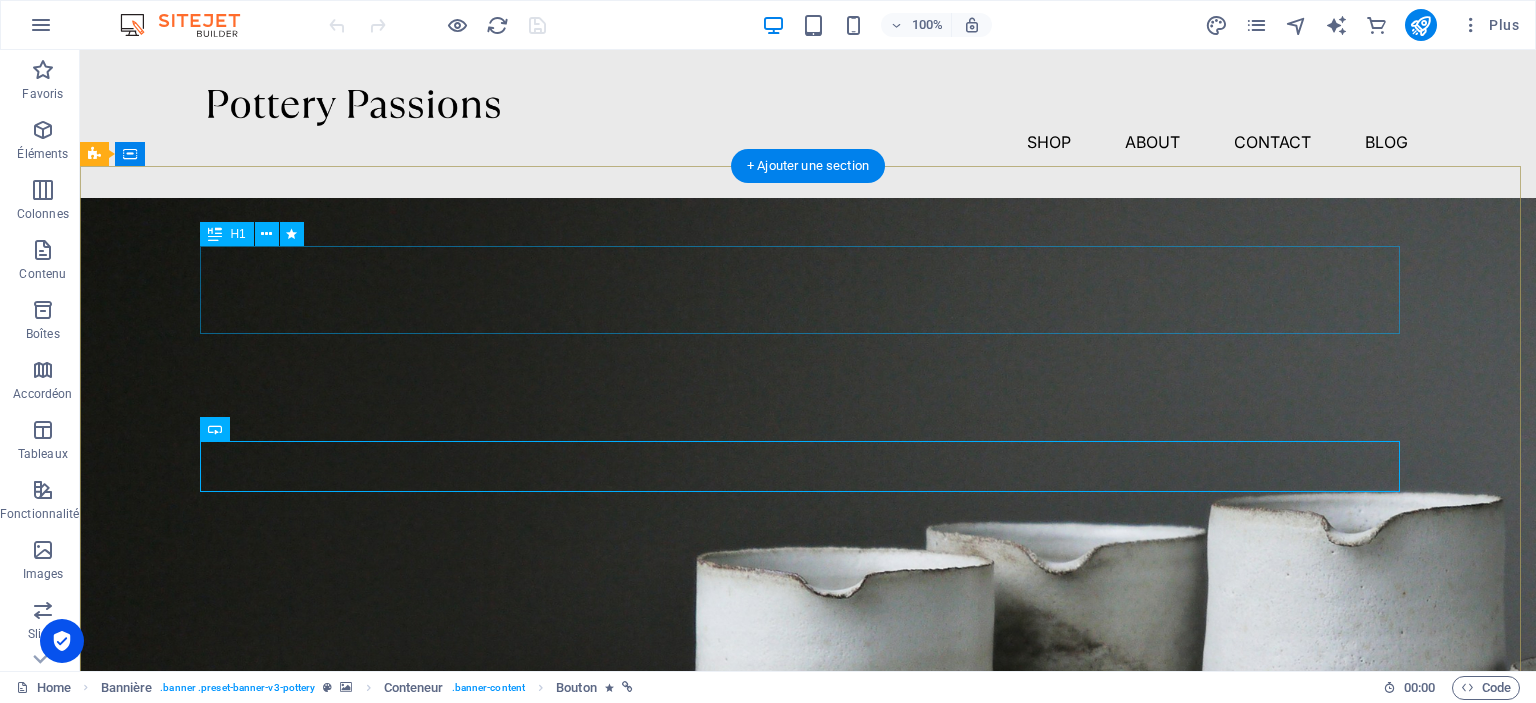 click on "Pottery is our passion" at bounding box center (808, 936) 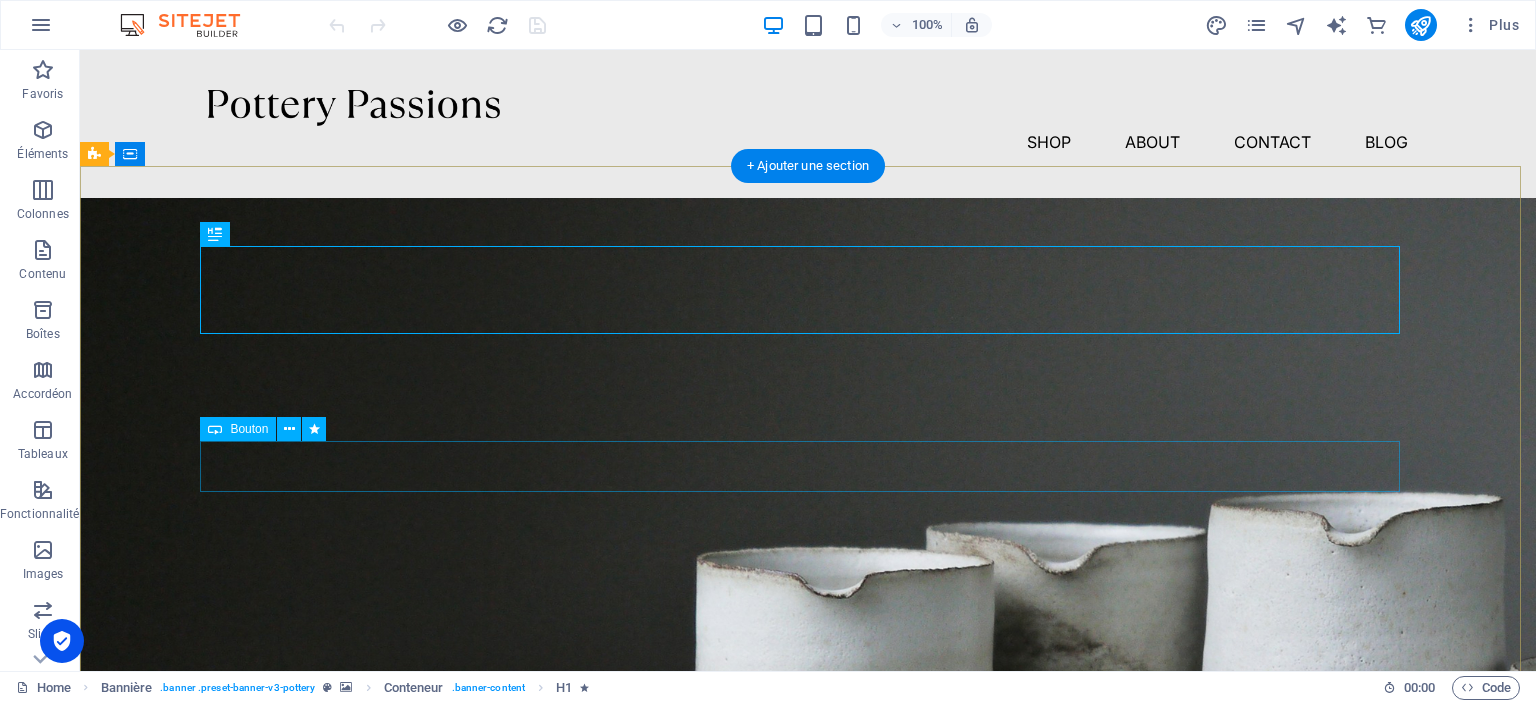 click on "Explore" at bounding box center (808, 1088) 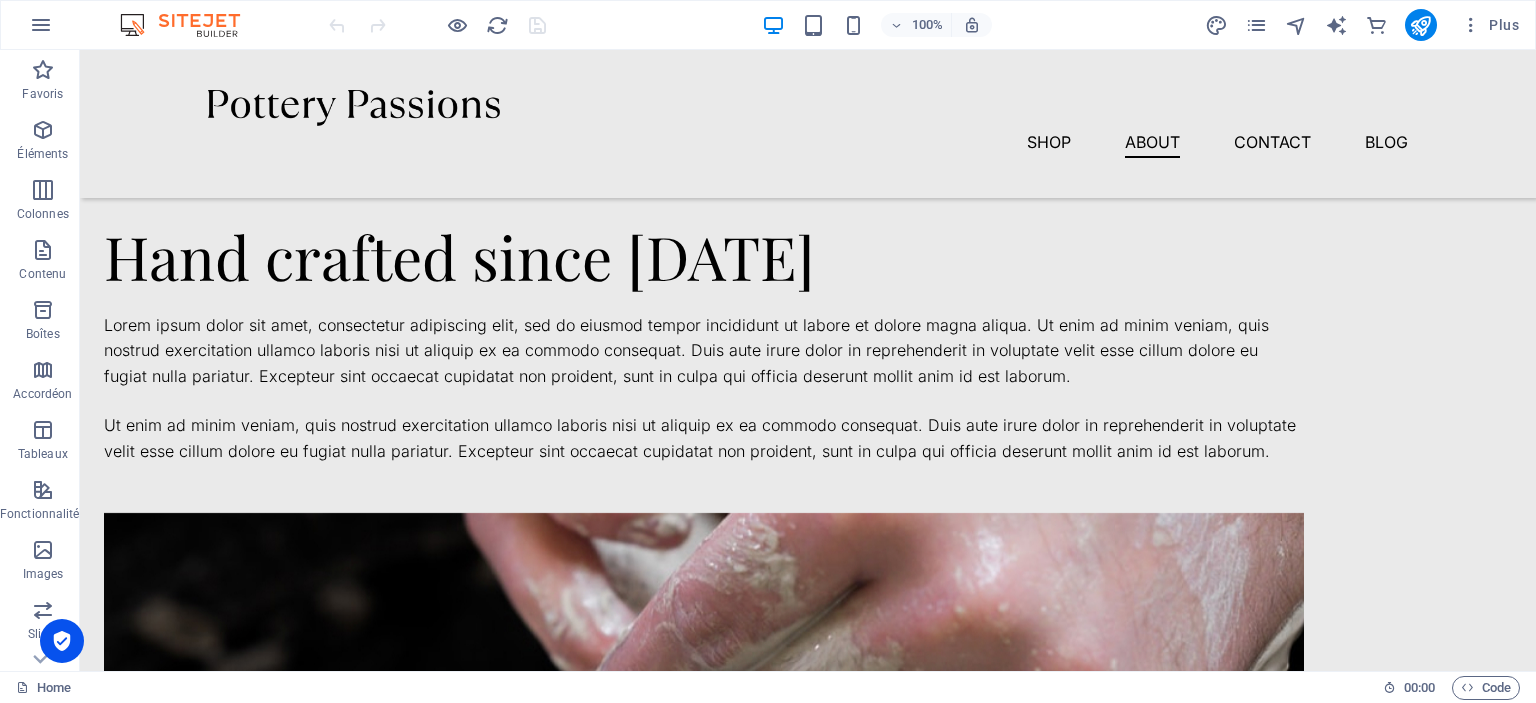 scroll, scrollTop: 1301, scrollLeft: 0, axis: vertical 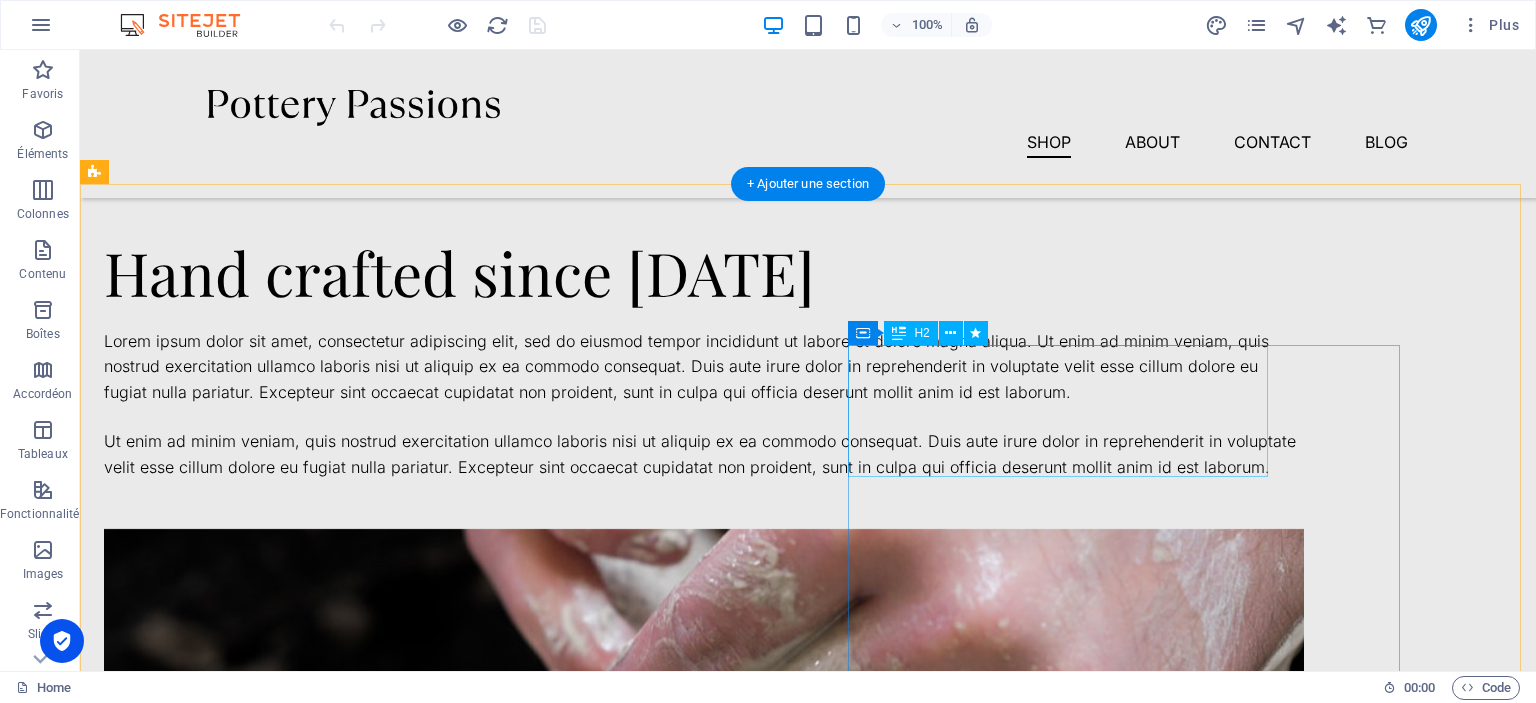 click on "Hand crafted since [DATE]" at bounding box center [704, 272] 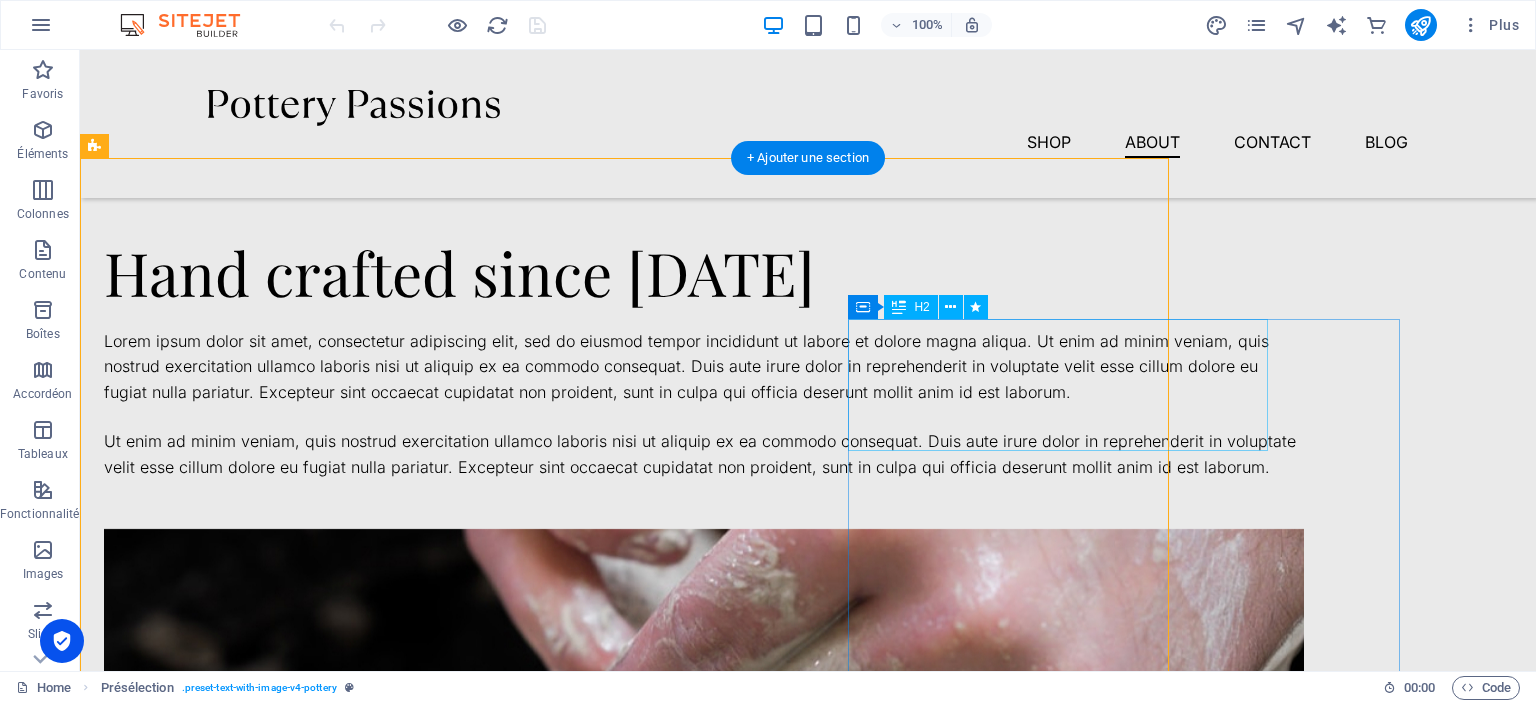 scroll, scrollTop: 1327, scrollLeft: 0, axis: vertical 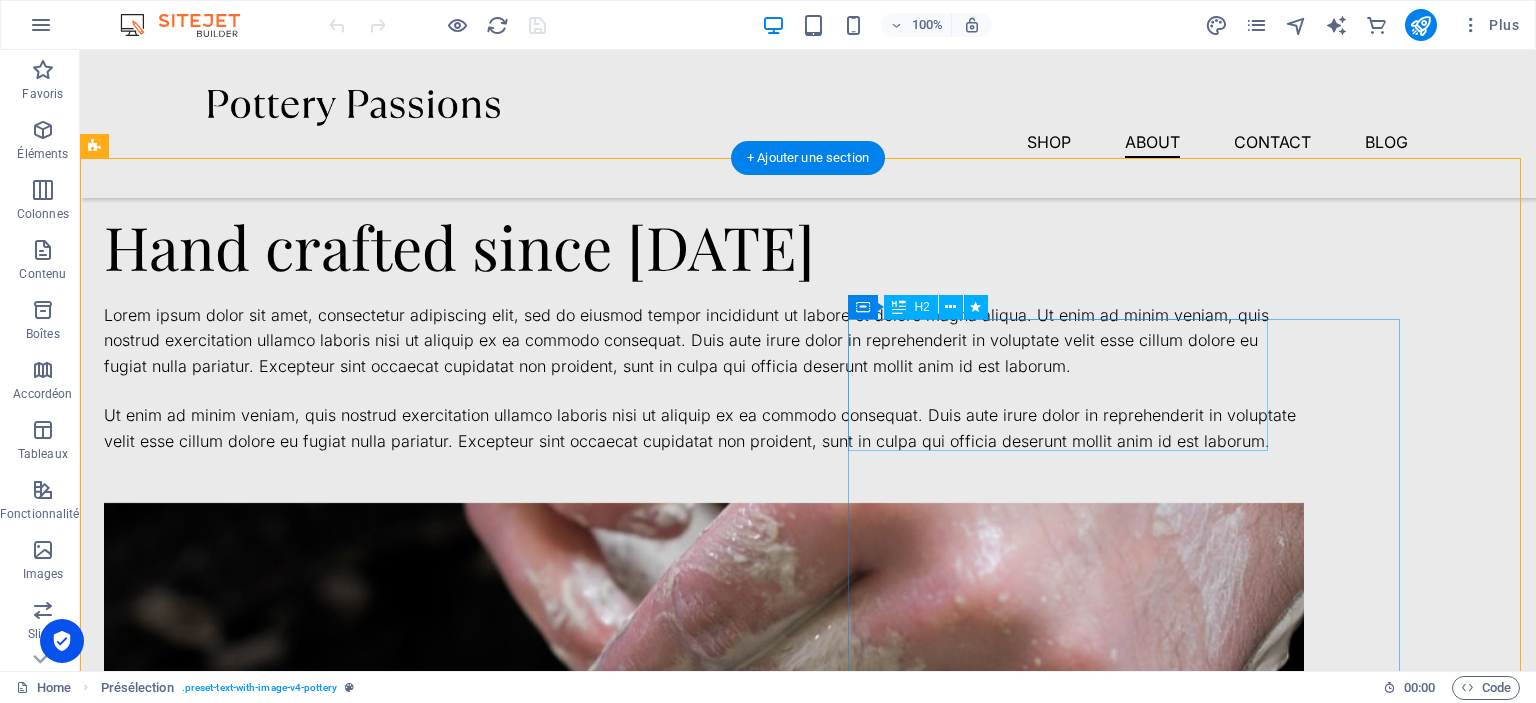 click on "Hand crafted since [DATE]" at bounding box center (704, 246) 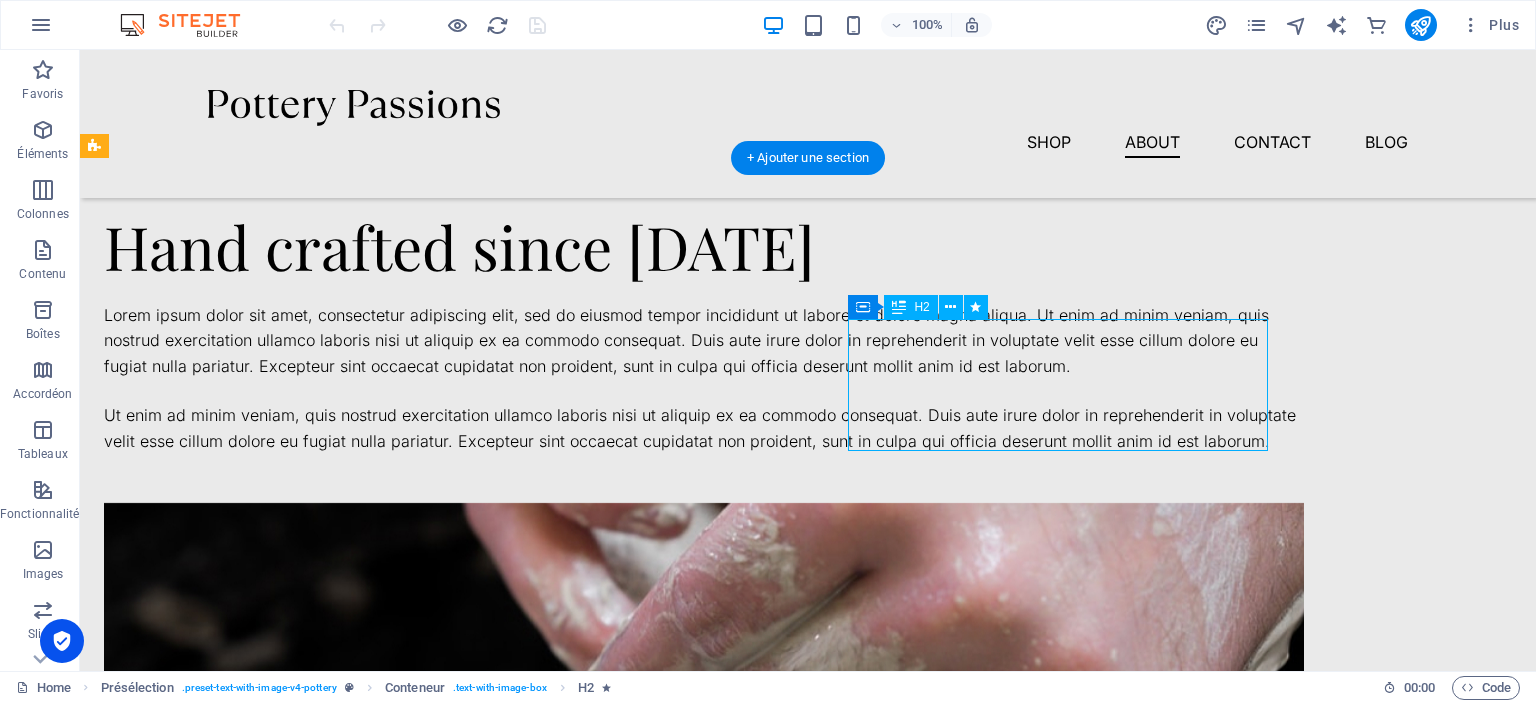 click on "Hand crafted since [DATE]" at bounding box center [704, 246] 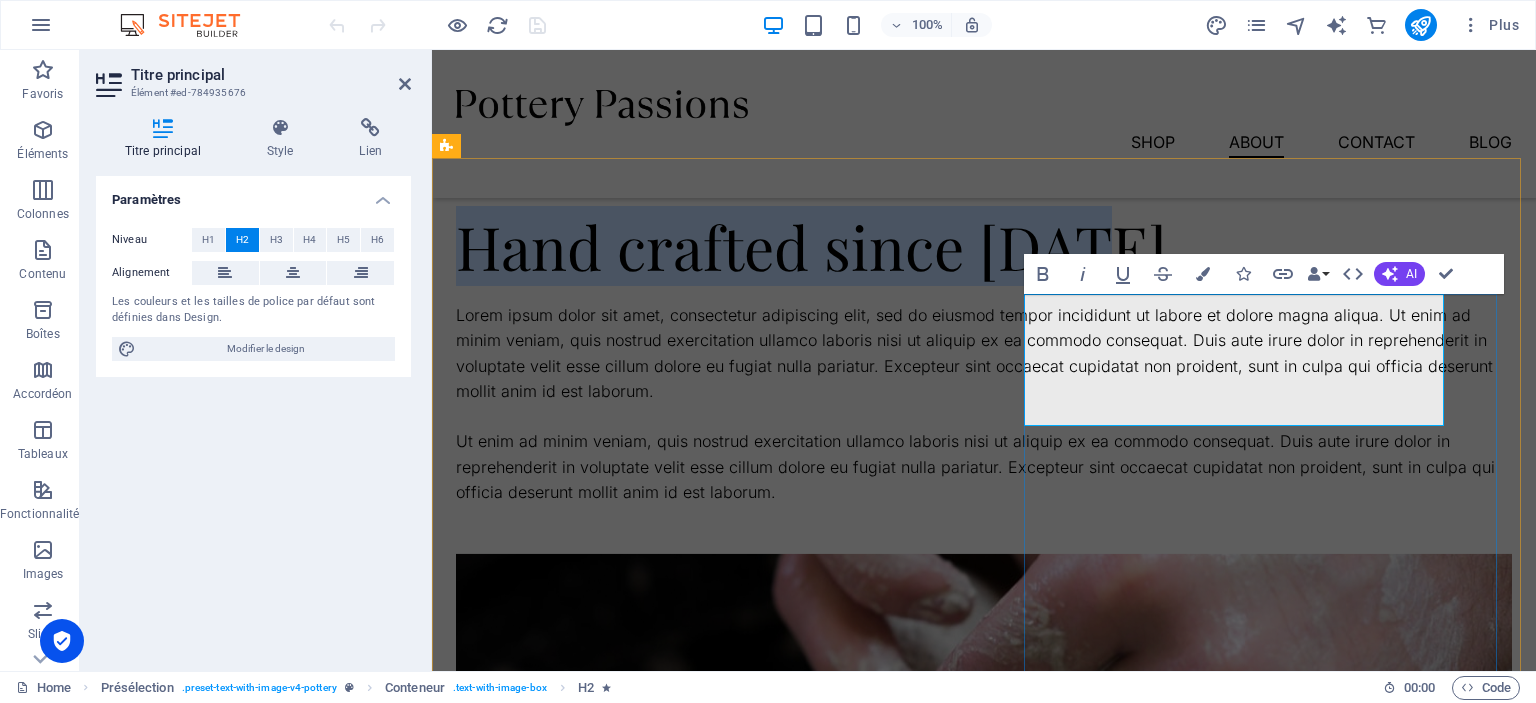 click on "Hand crafted since [DATE]" at bounding box center (984, 246) 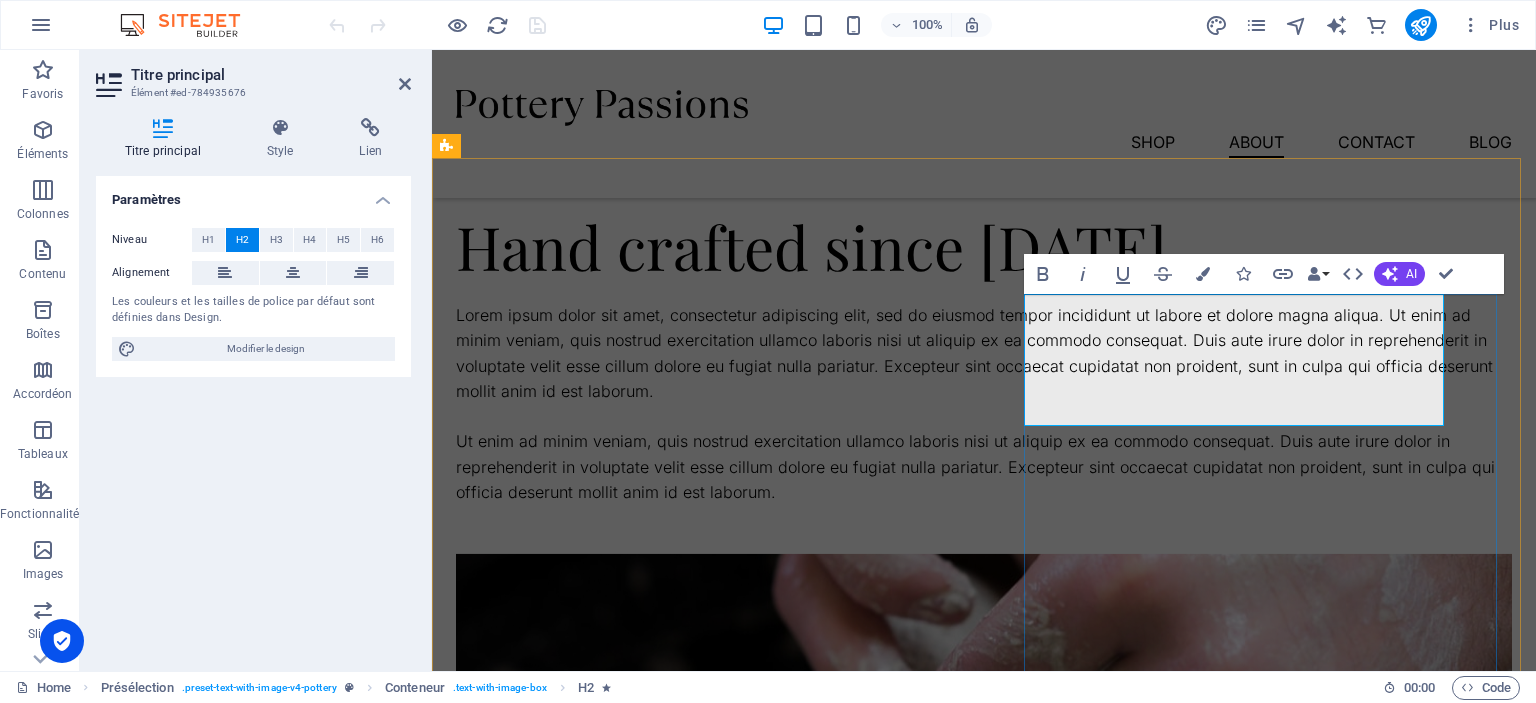 type 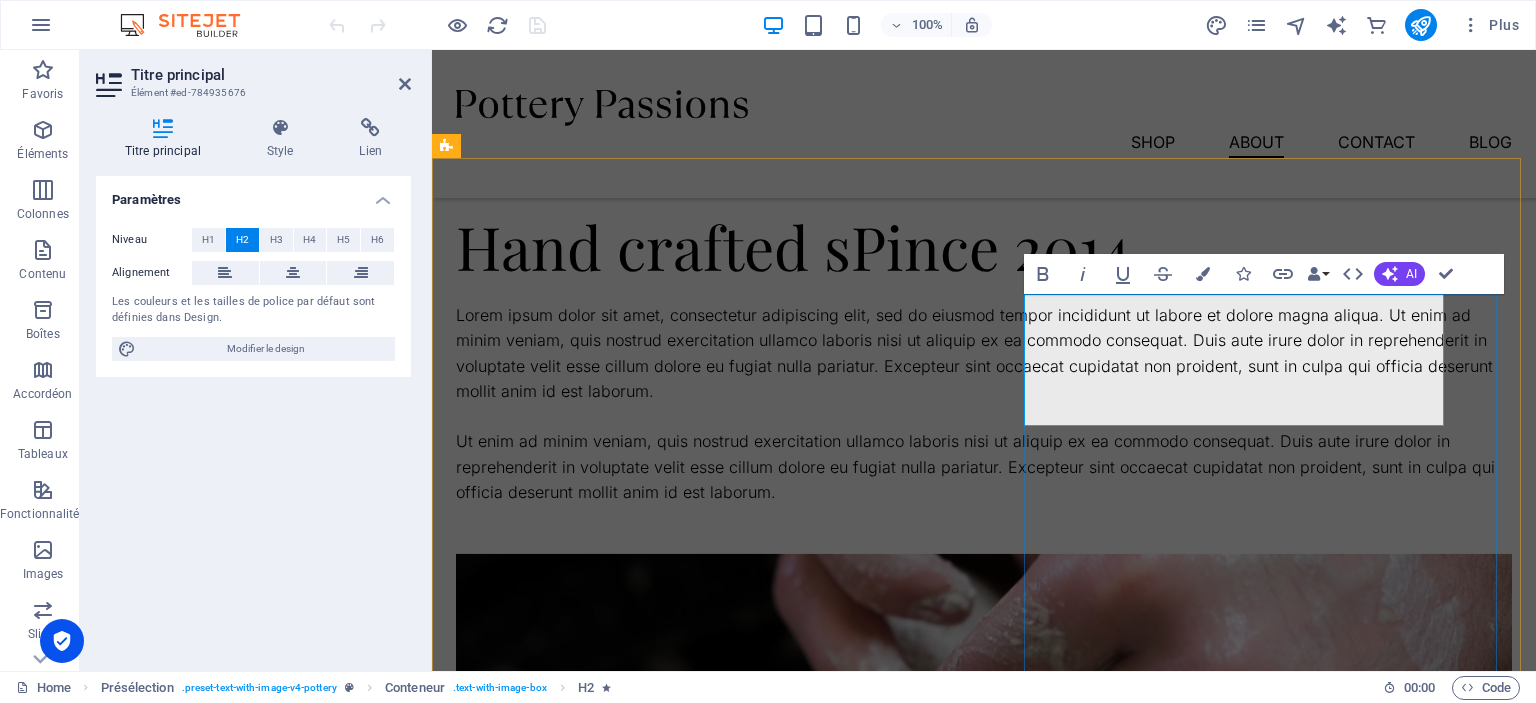 click on "Hand crafted sPince 2014" at bounding box center [984, 246] 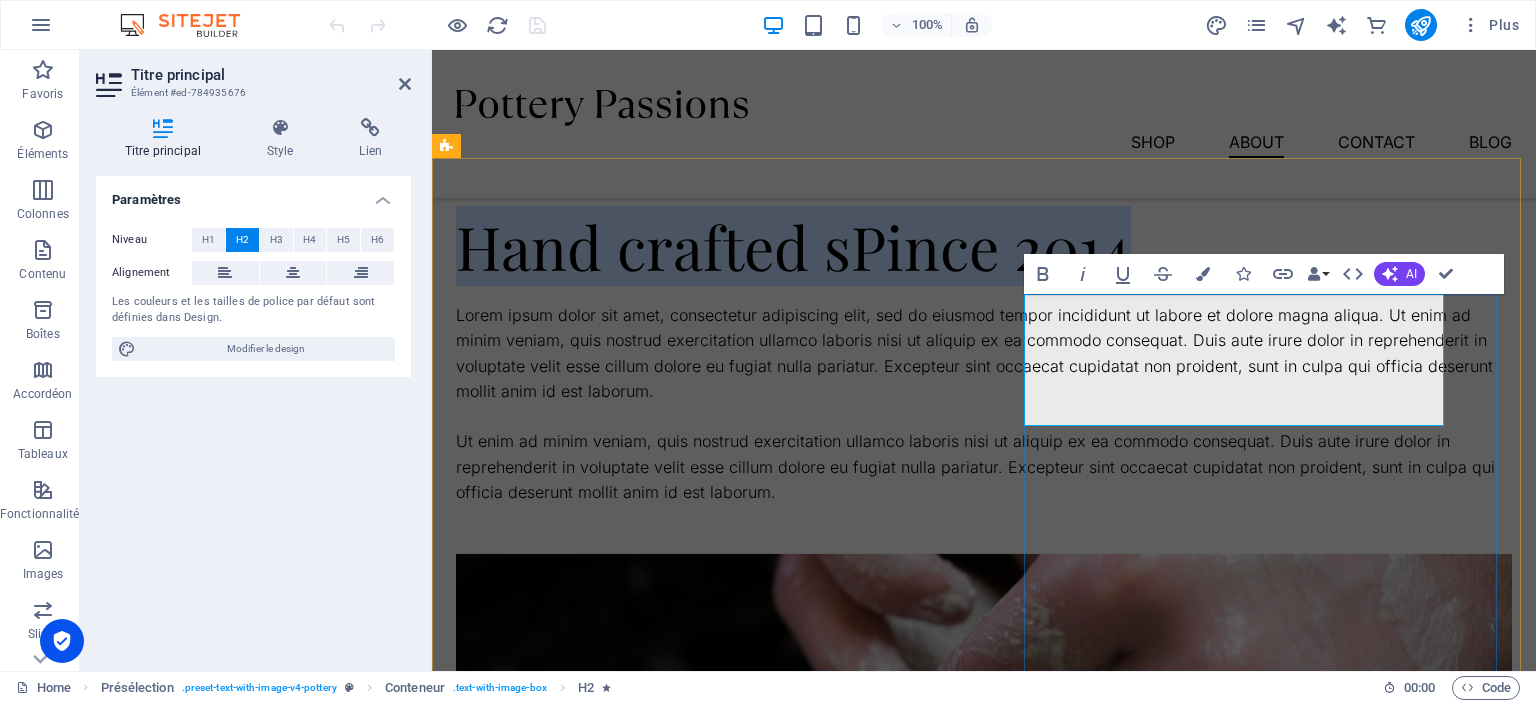 click on "Hand crafted sPince 2014" at bounding box center [984, 246] 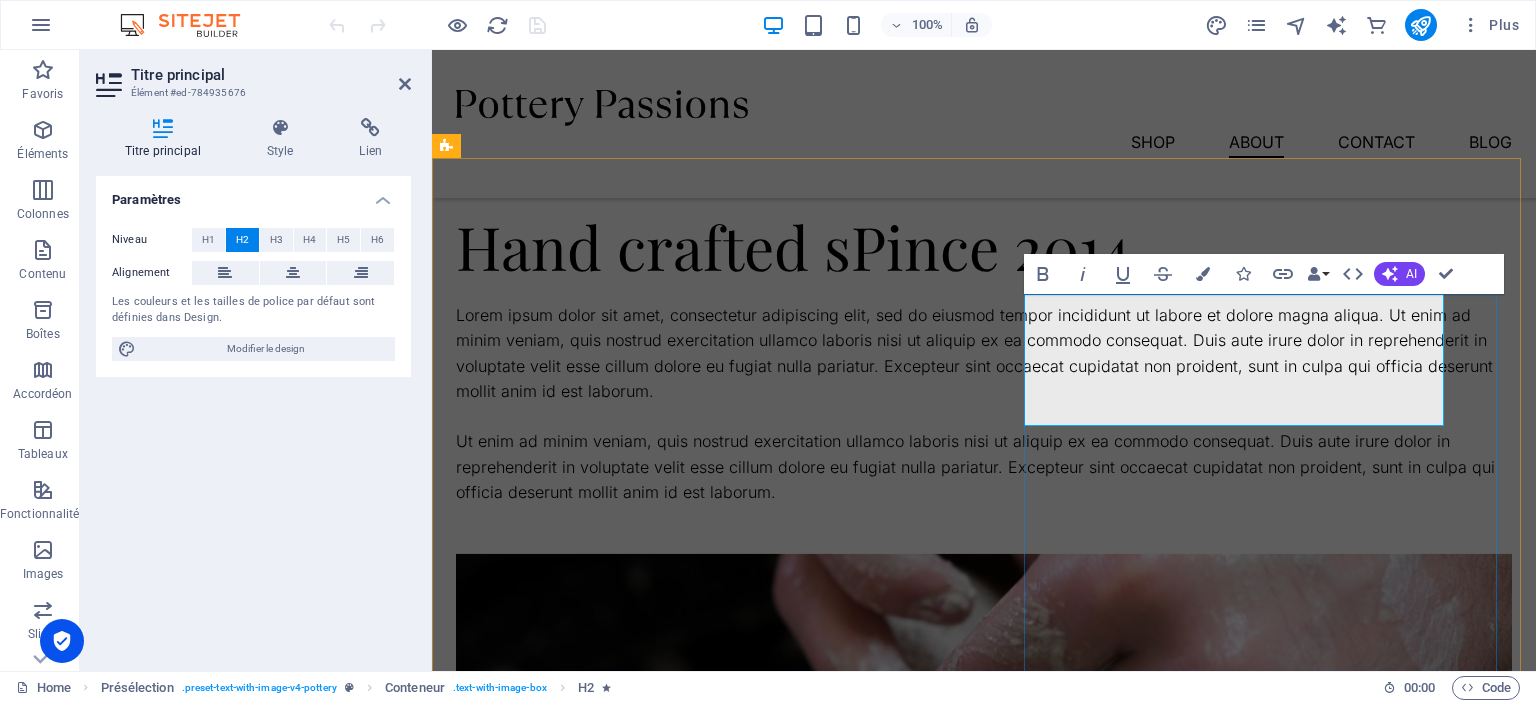 scroll, scrollTop: 1360, scrollLeft: 0, axis: vertical 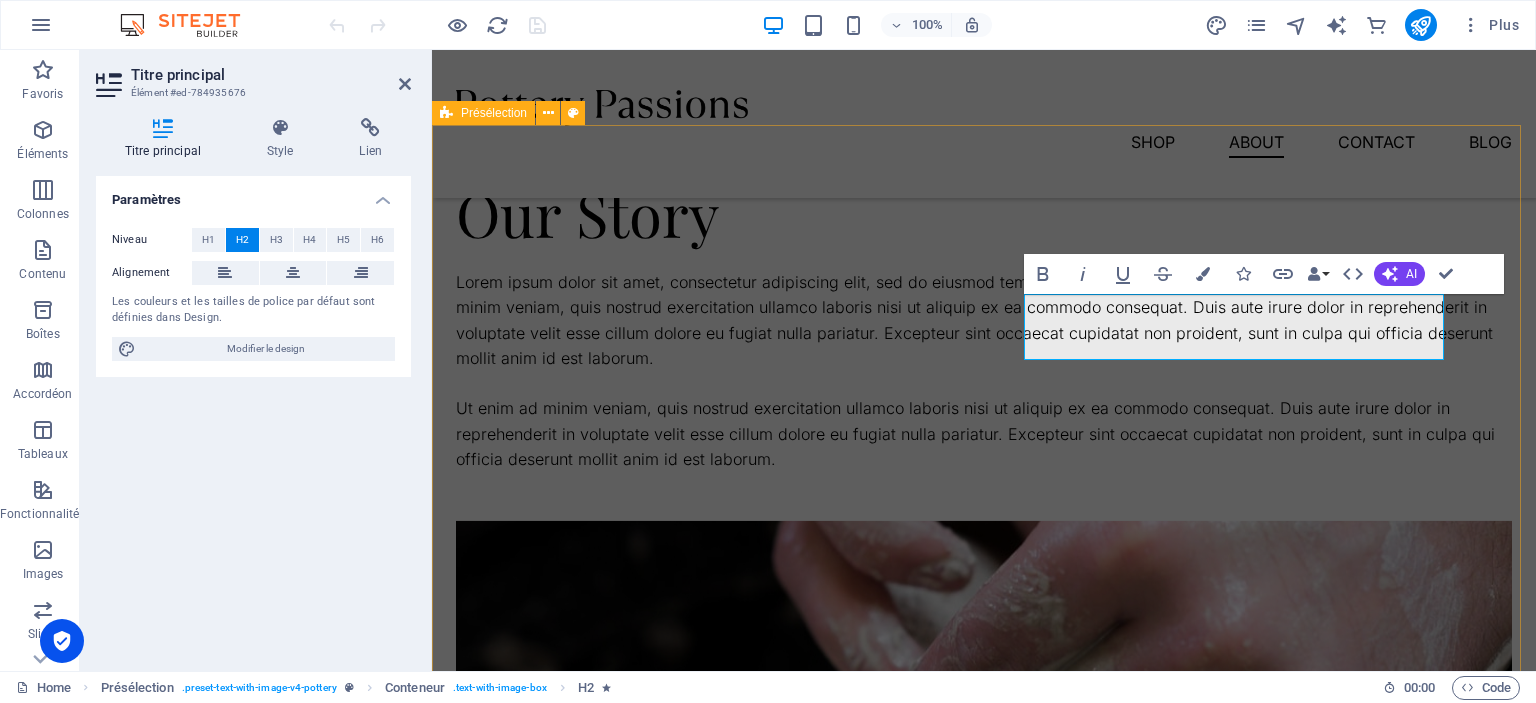 click on "Our Story Lorem ipsum dolor sit amet, consectetur adipiscing elit, sed do eiusmod tempor incididunt ut labore et dolore magna aliqua. Ut enim ad minim veniam, quis nostrud exercitation ullamco laboris nisi ut aliquip ex ea commodo consequat. Duis aute irure dolor in reprehenderit in voluptate velit esse cillum dolore eu fugiat nulla pariatur. Excepteur sint occaecat cupidatat non proident, sunt in culpa qui officia deserunt mollit anim id est laborum. Ut enim ad minim veniam, quis nostrud exercitation ullamco laboris nisi ut aliquip ex ea commodo consequat. Duis aute irure dolor in reprehenderit in voluptate velit esse cillum dolore eu fugiat nulla pariatur. Excepteur sint occaecat cupidatat non proident, sunt in culpa qui officia deserunt mollit anim id est laborum. Déposer le contenu ici ou  Ajouter les éléments  [PERSON_NAME] le presse-papiers" at bounding box center (984, 746) 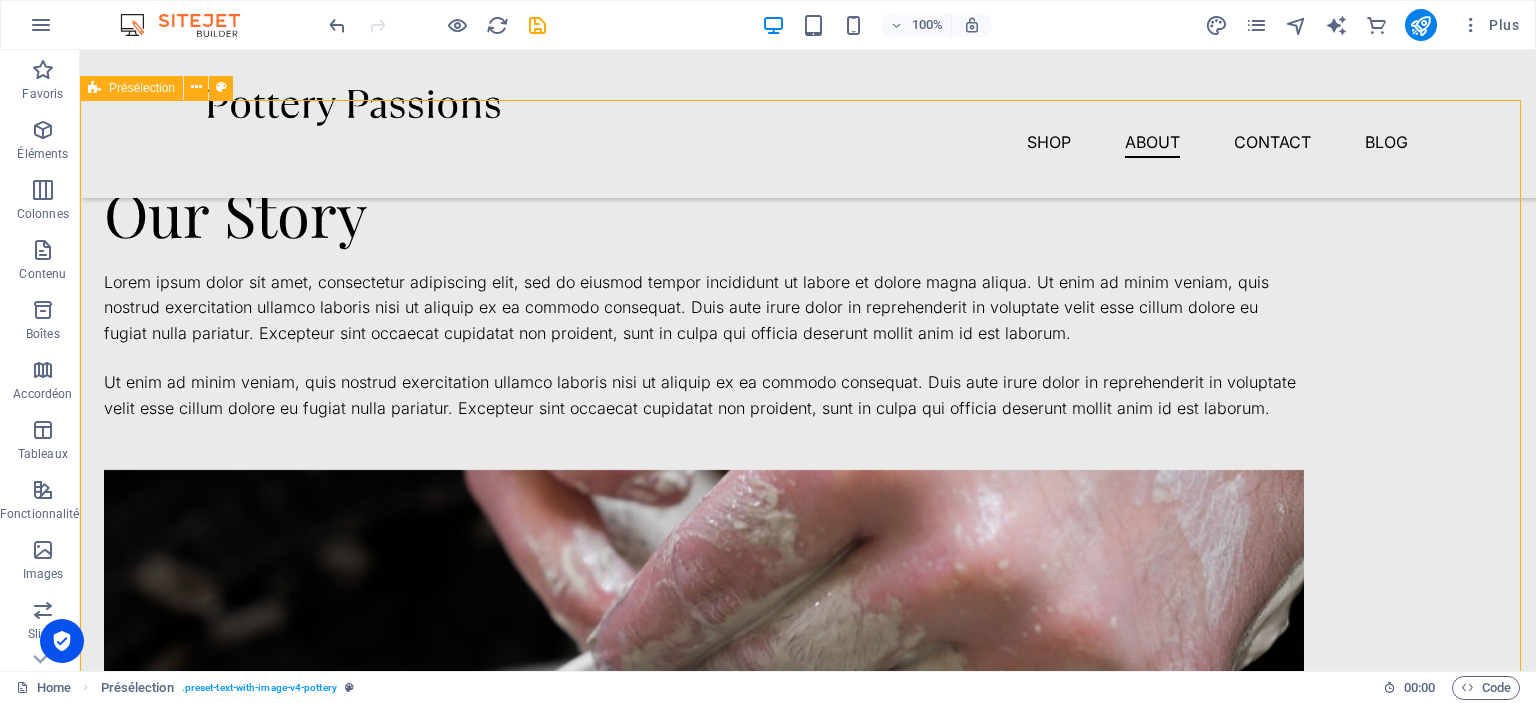 scroll, scrollTop: 1385, scrollLeft: 0, axis: vertical 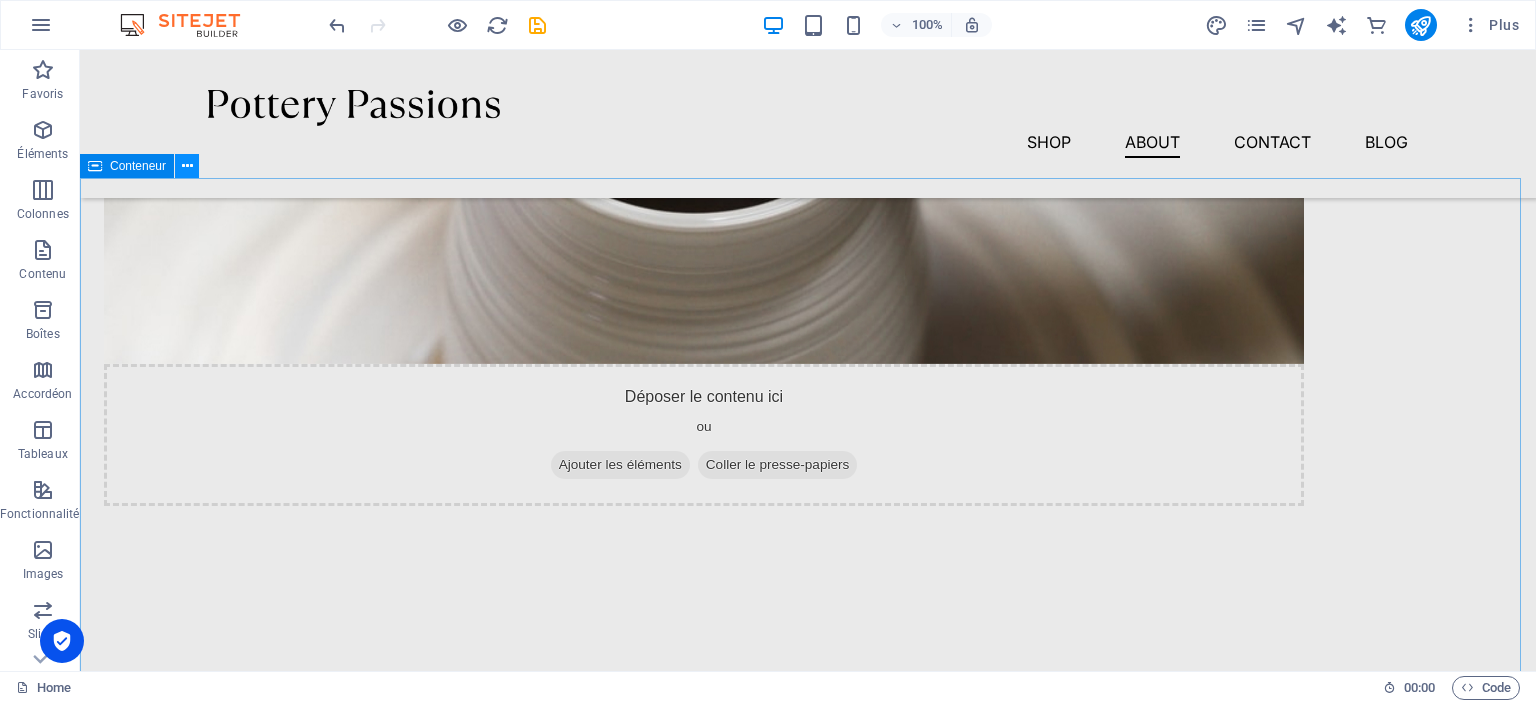 click at bounding box center [187, 166] 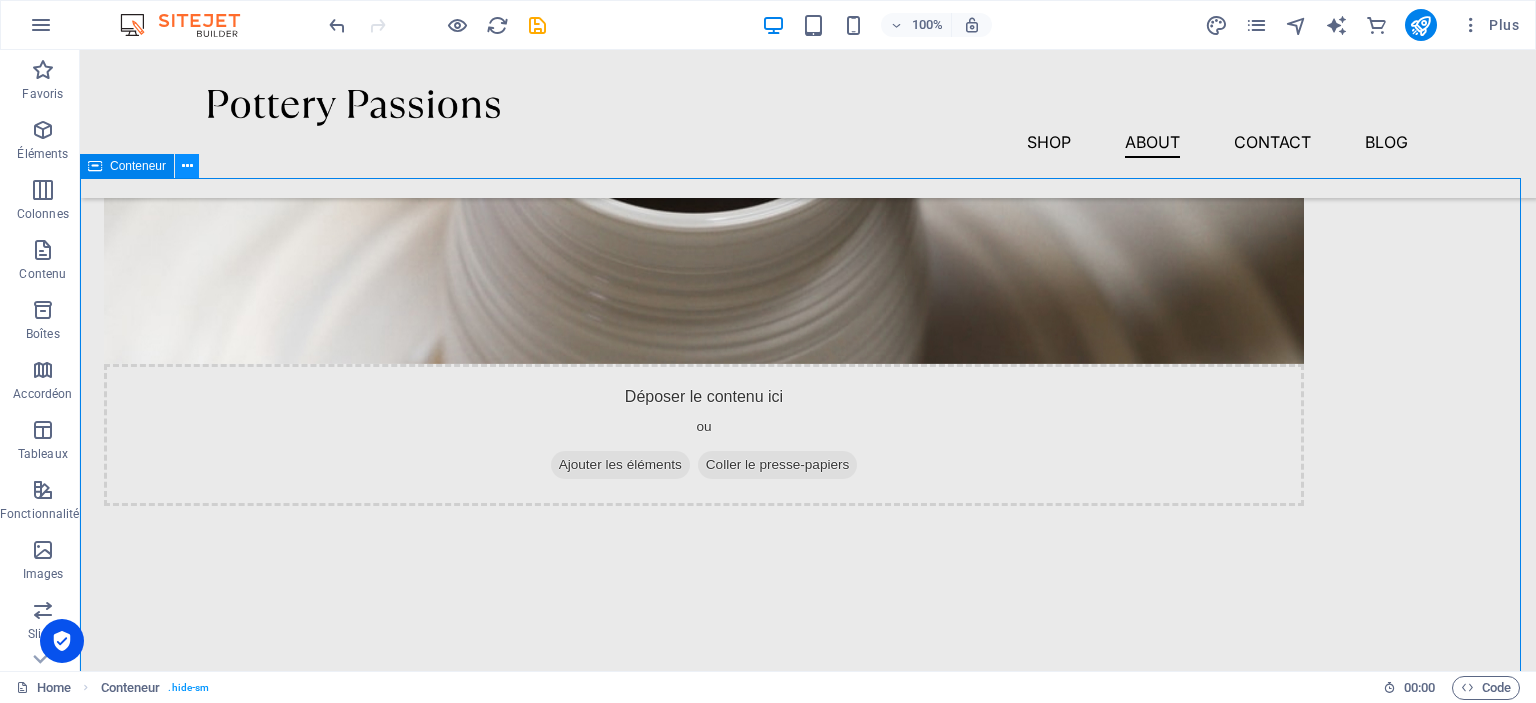 click at bounding box center (187, 166) 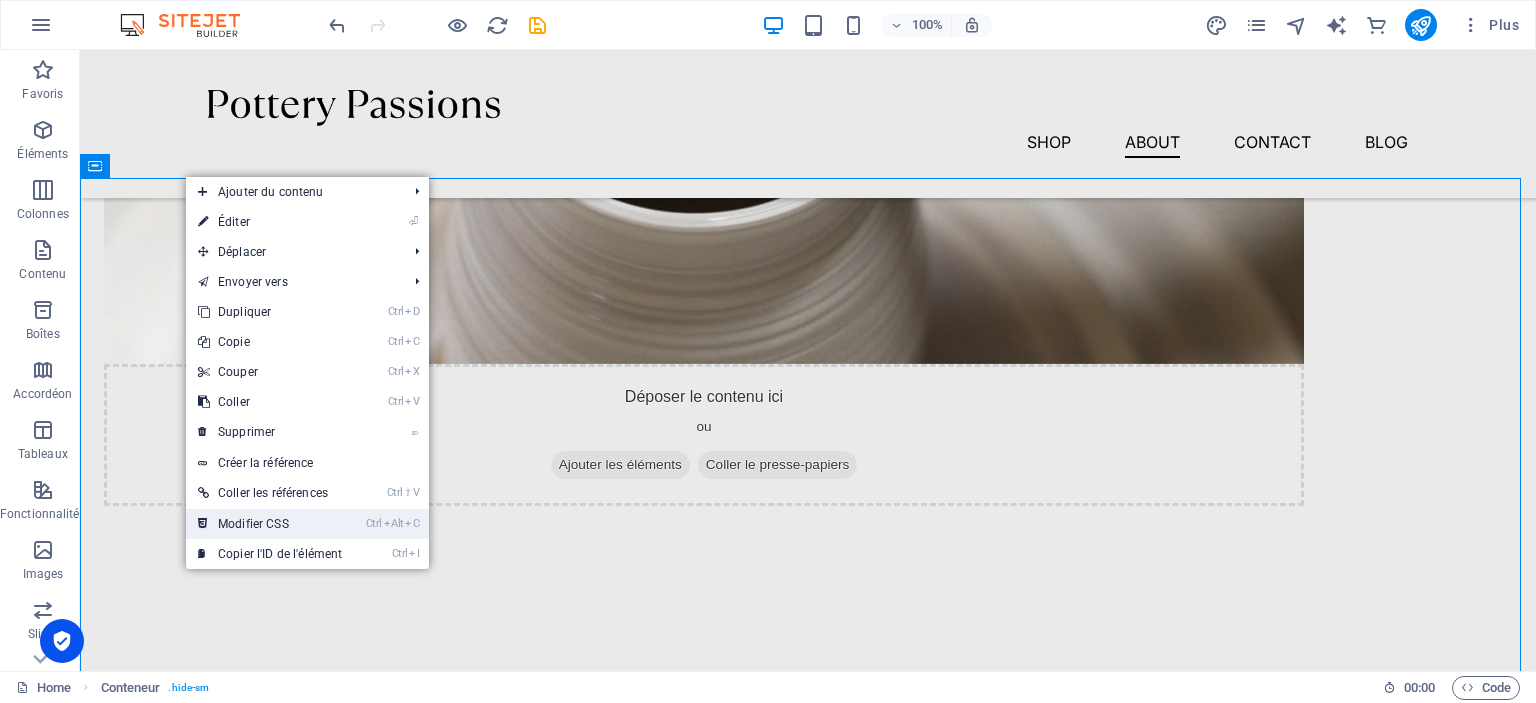 click on "Ctrl Alt C  Modifier CSS" at bounding box center [270, 524] 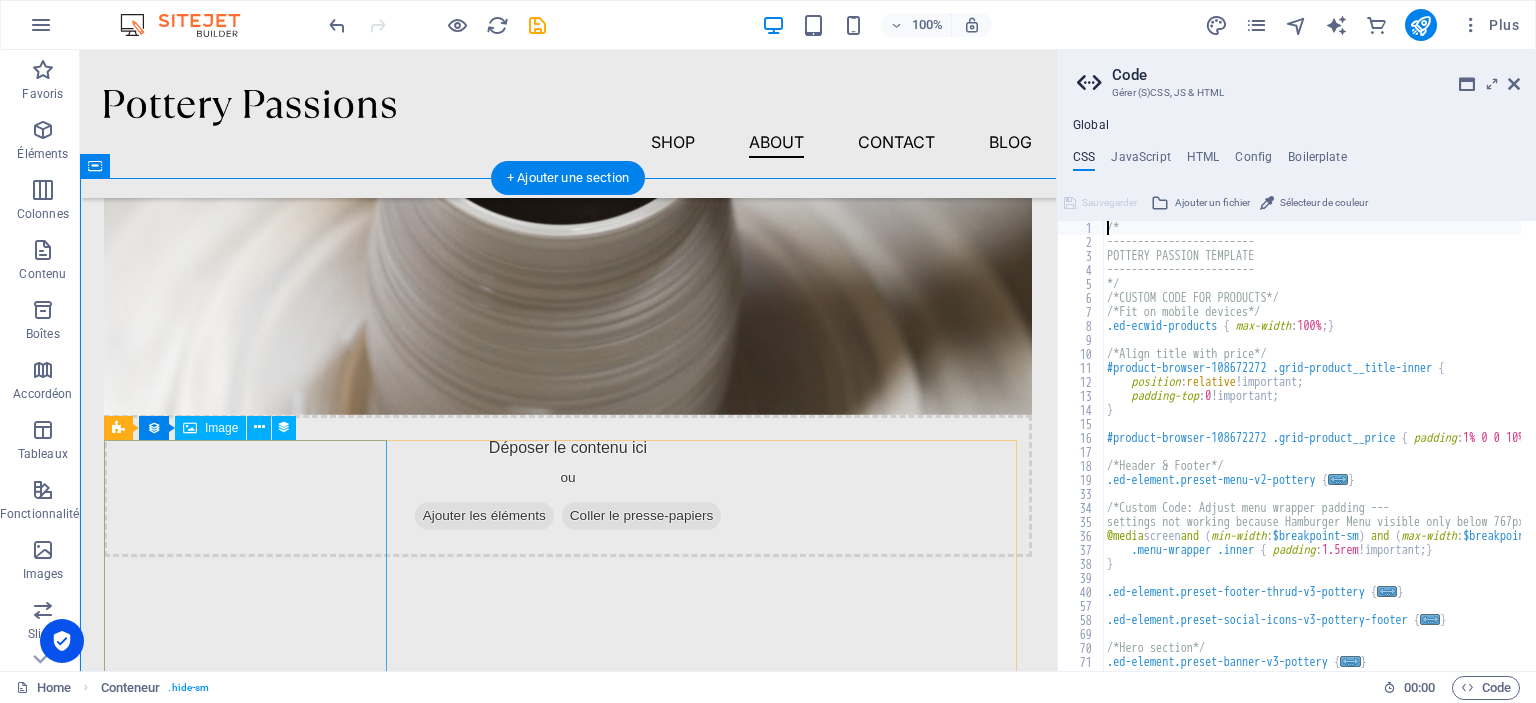type on "@include blog;" 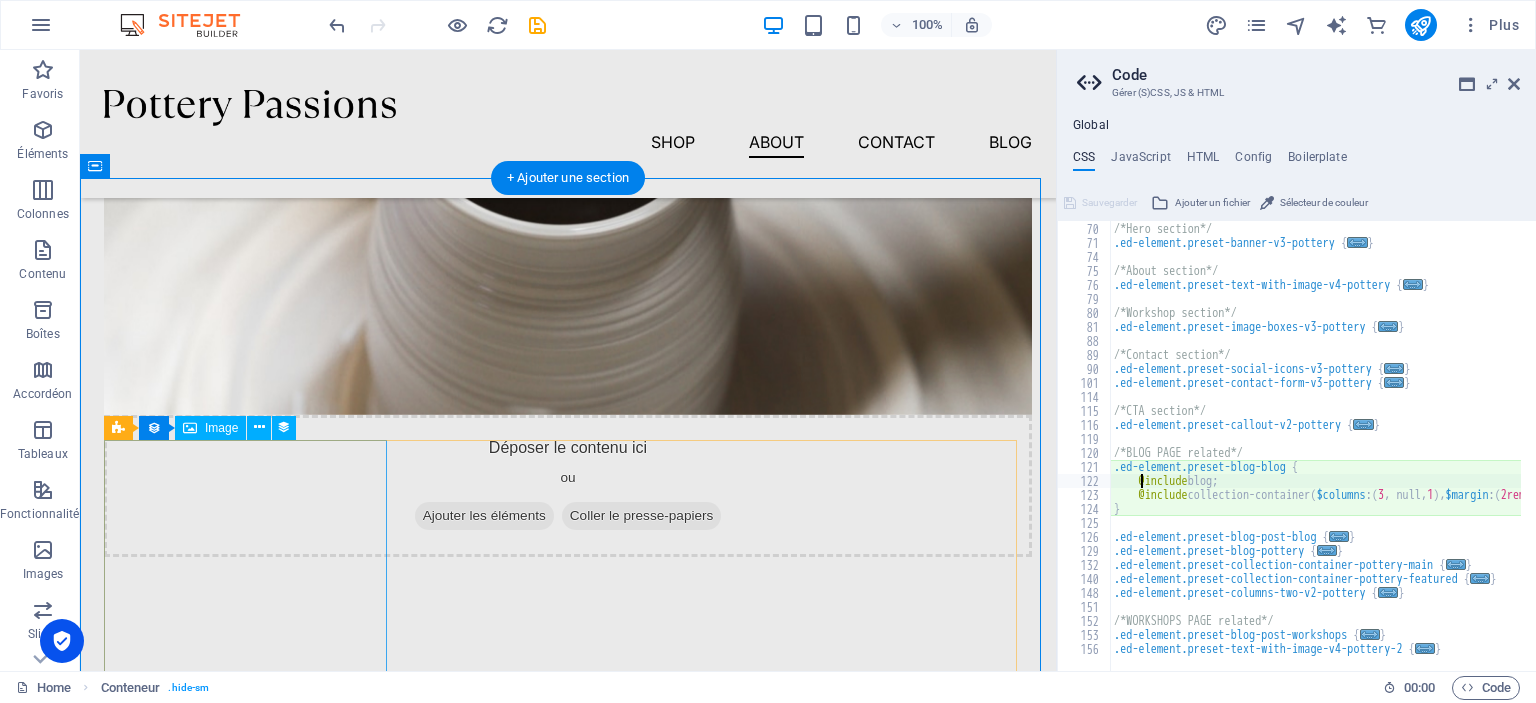 scroll, scrollTop: 419, scrollLeft: 0, axis: vertical 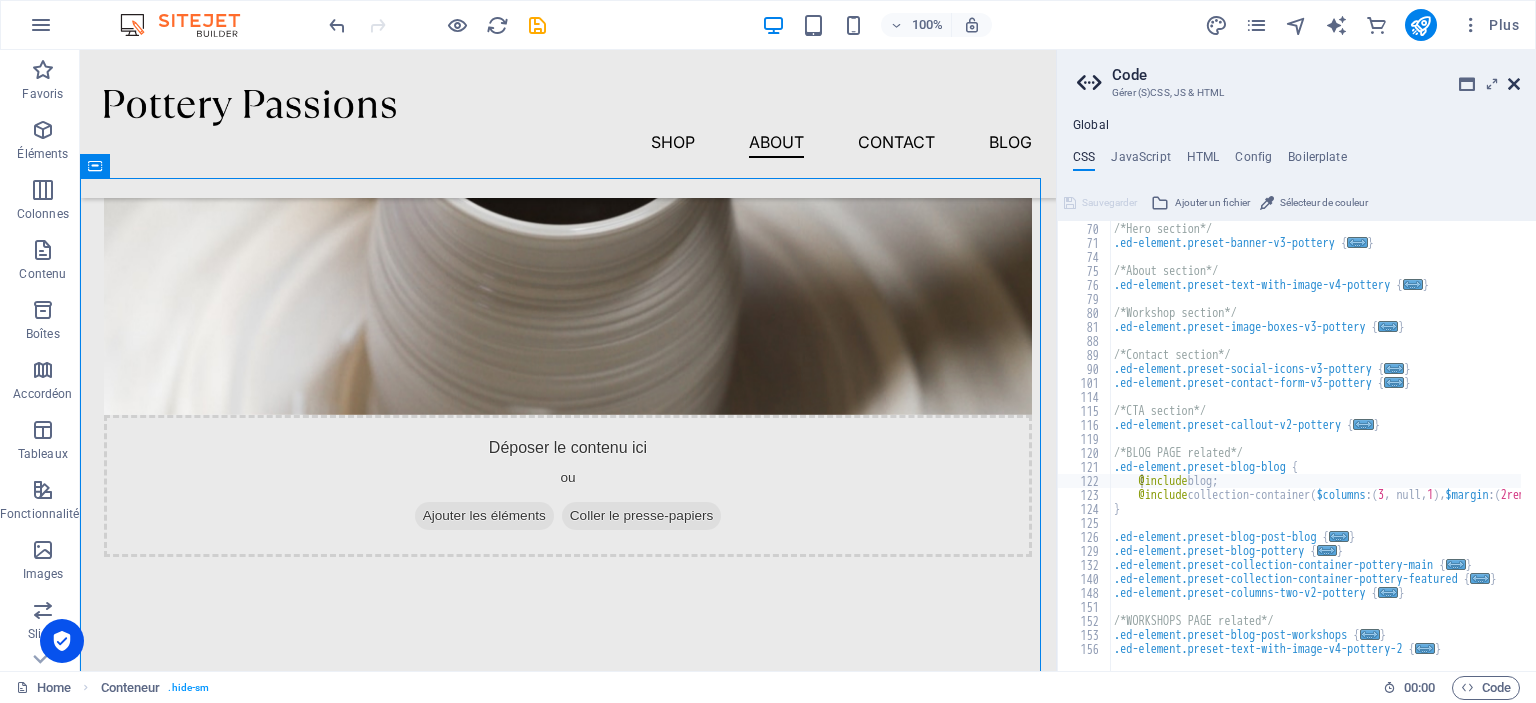 click at bounding box center (1514, 84) 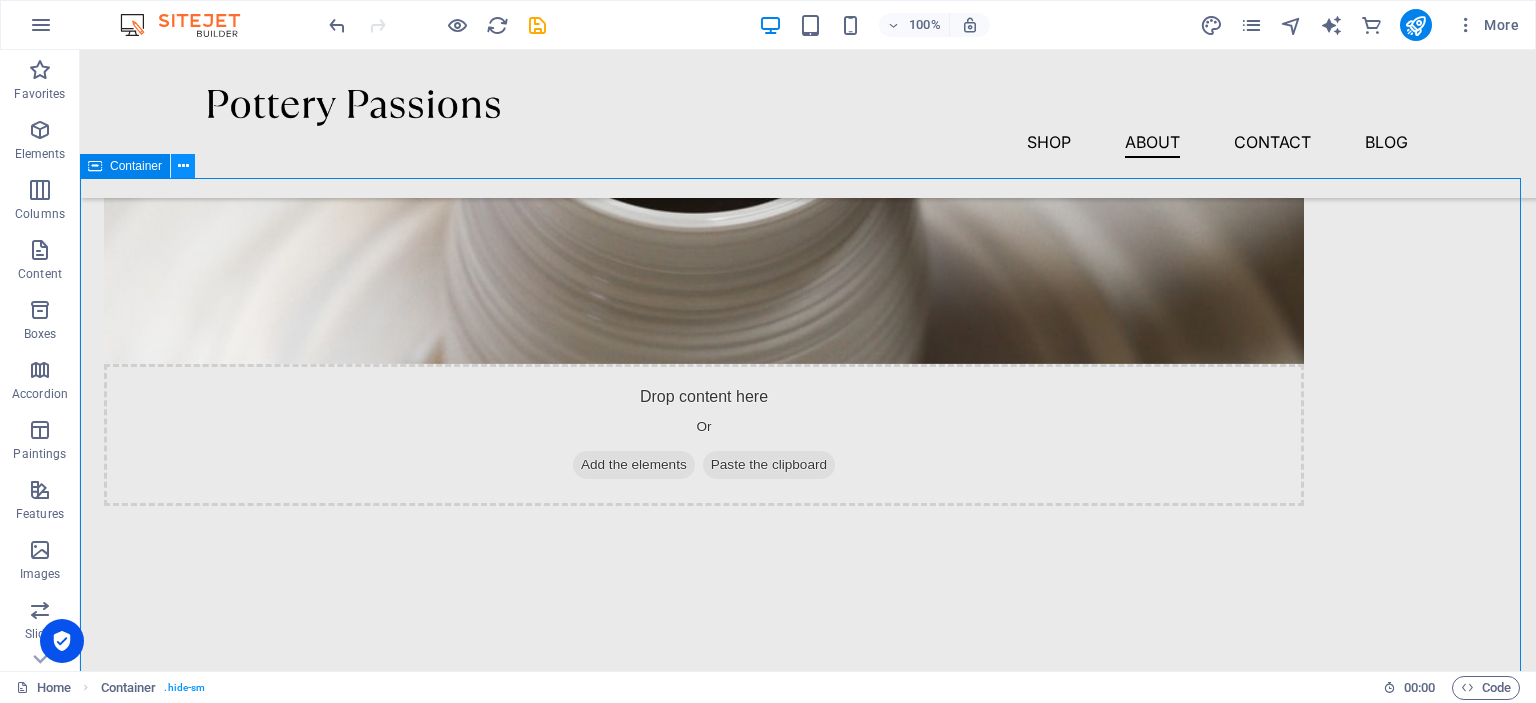 click at bounding box center [183, 166] 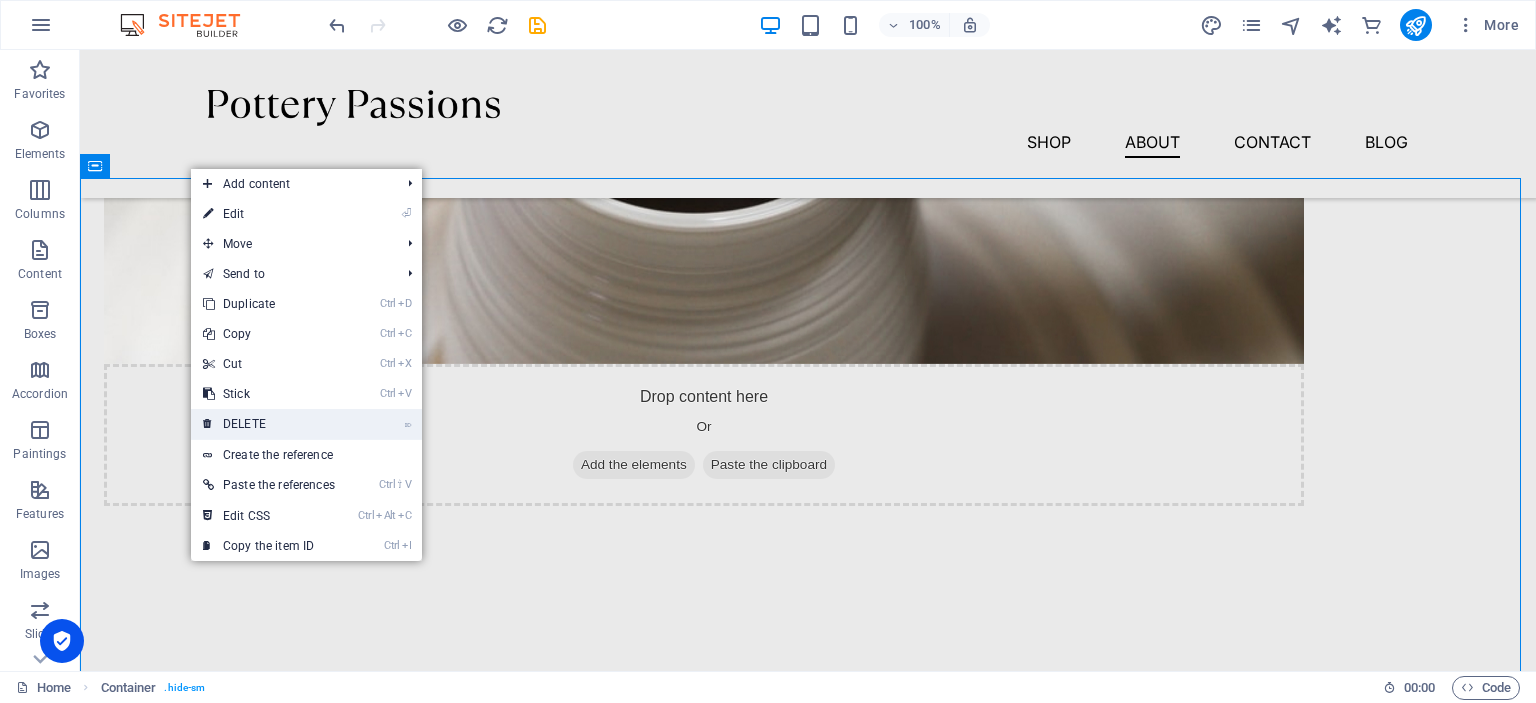 click on "⌦ DELETE" at bounding box center [269, 424] 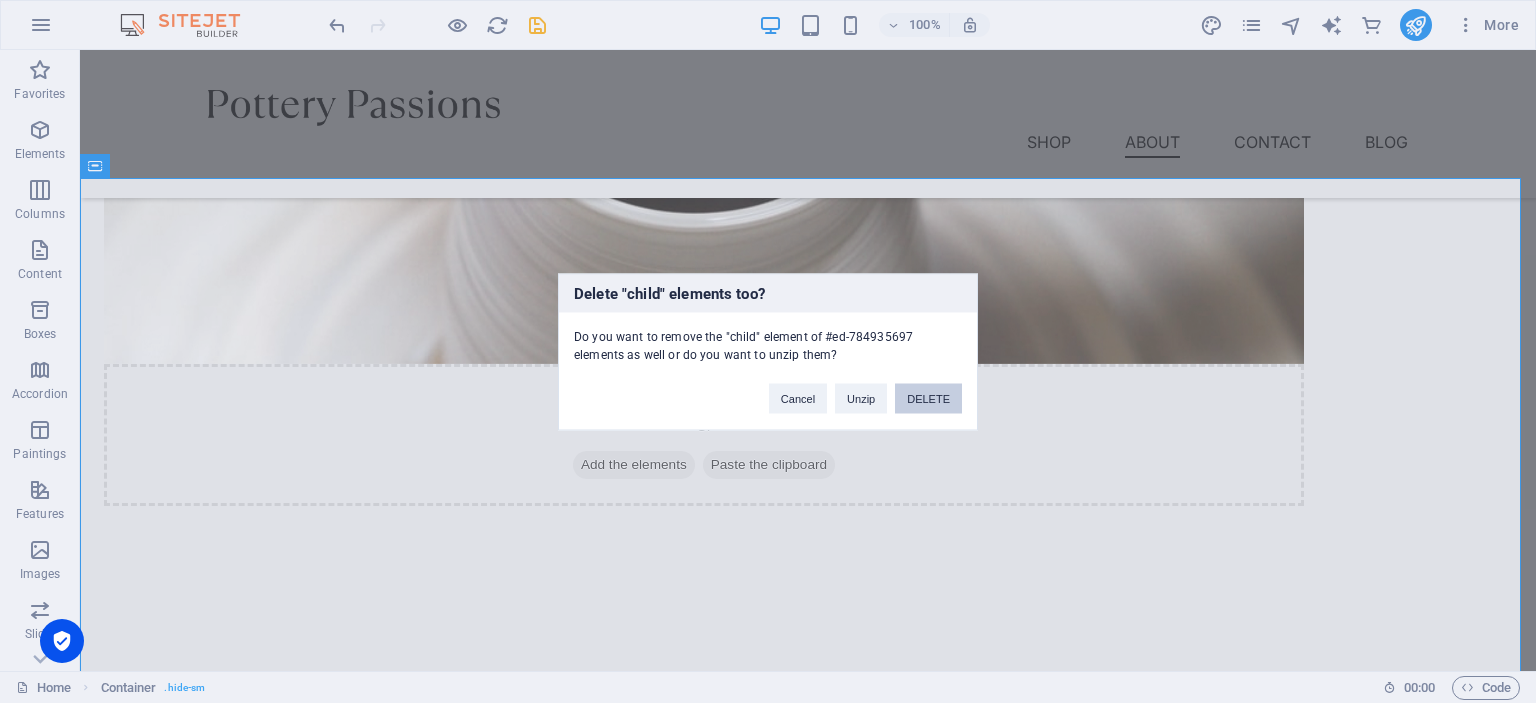 click on "DELETE" at bounding box center [928, 398] 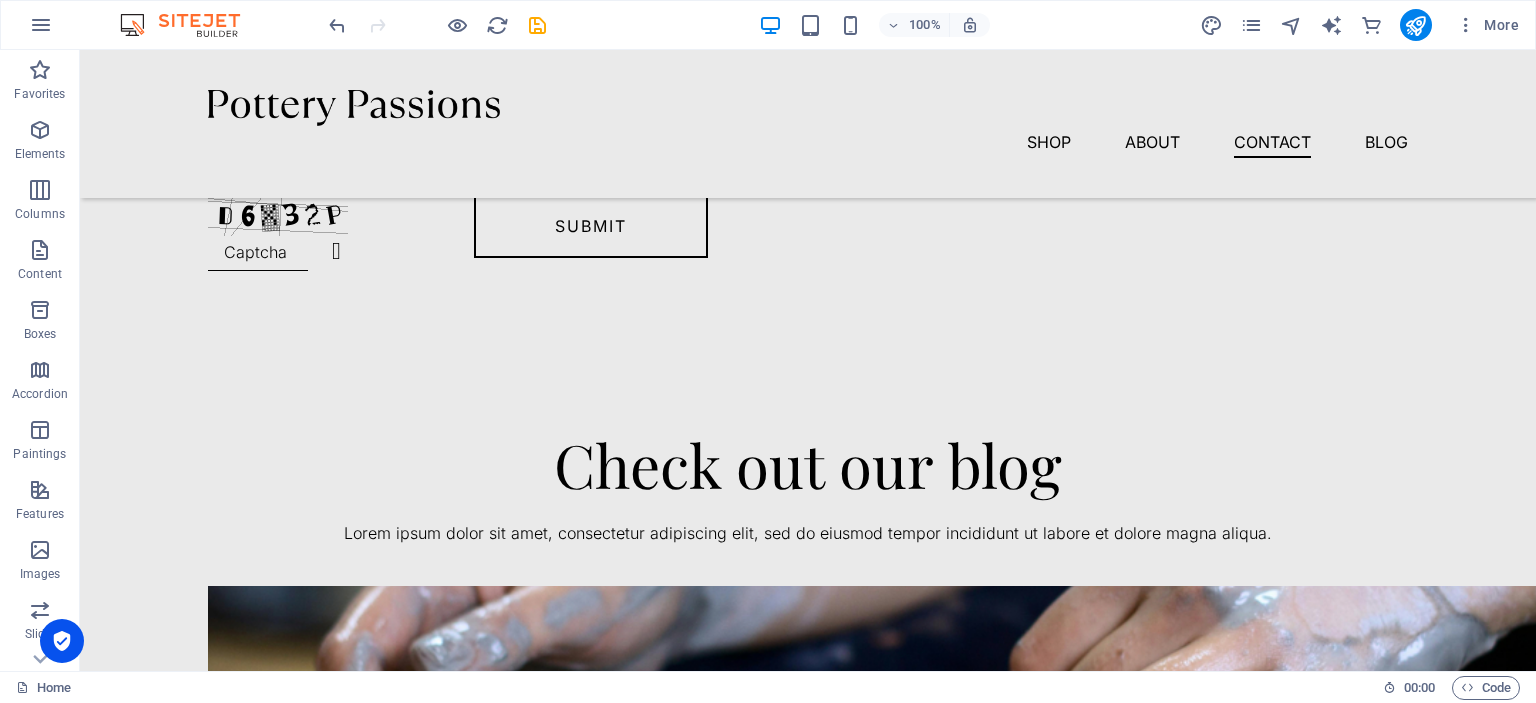 scroll, scrollTop: 3293, scrollLeft: 0, axis: vertical 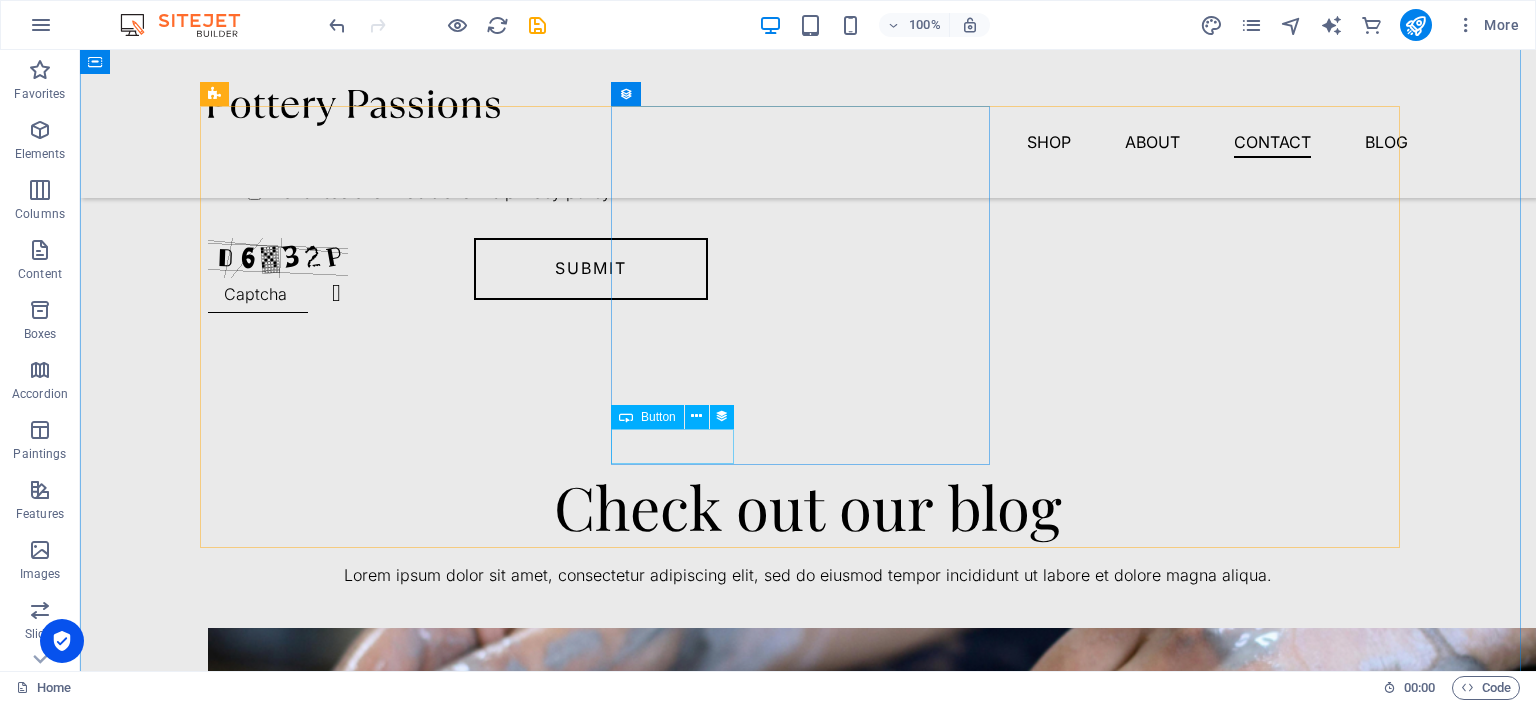 click on "Button" at bounding box center [658, 417] 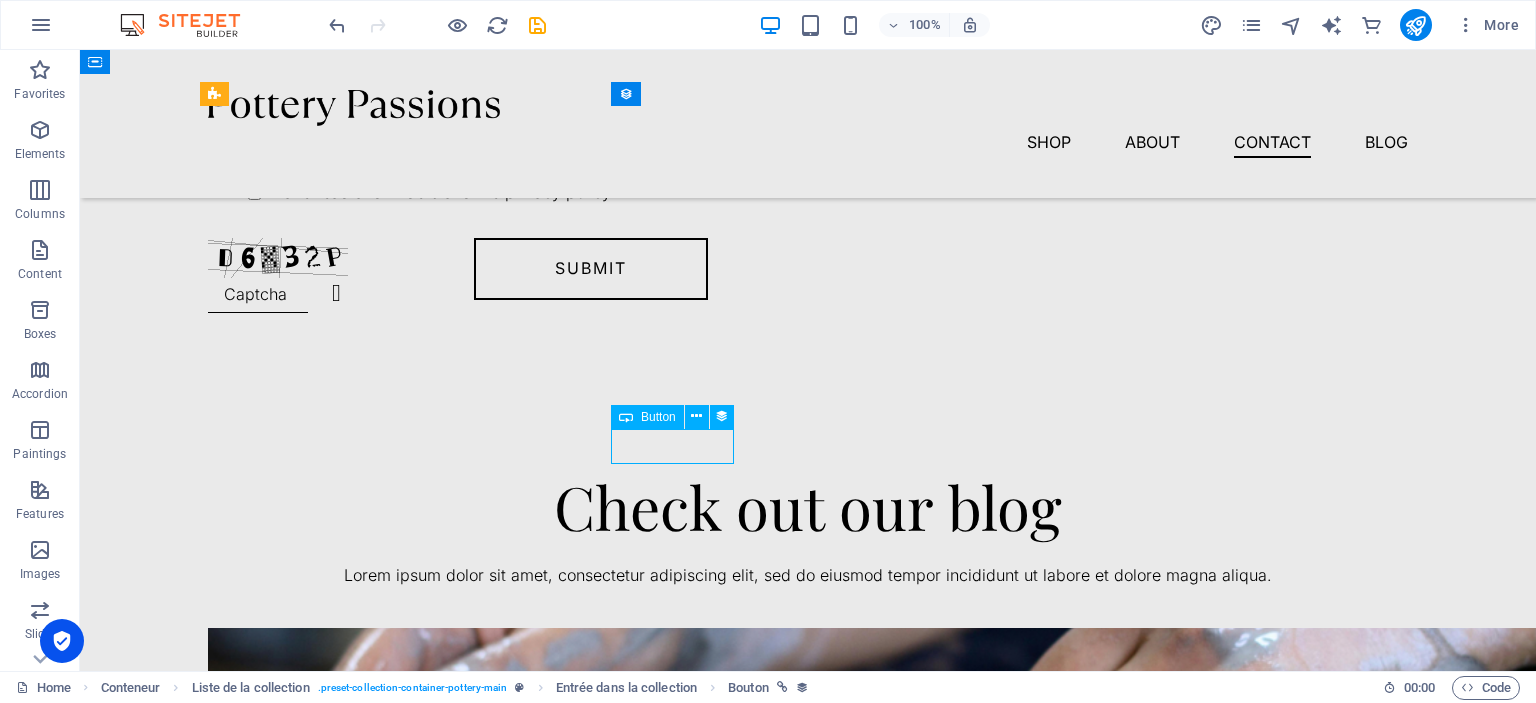 click on "Button" at bounding box center [658, 417] 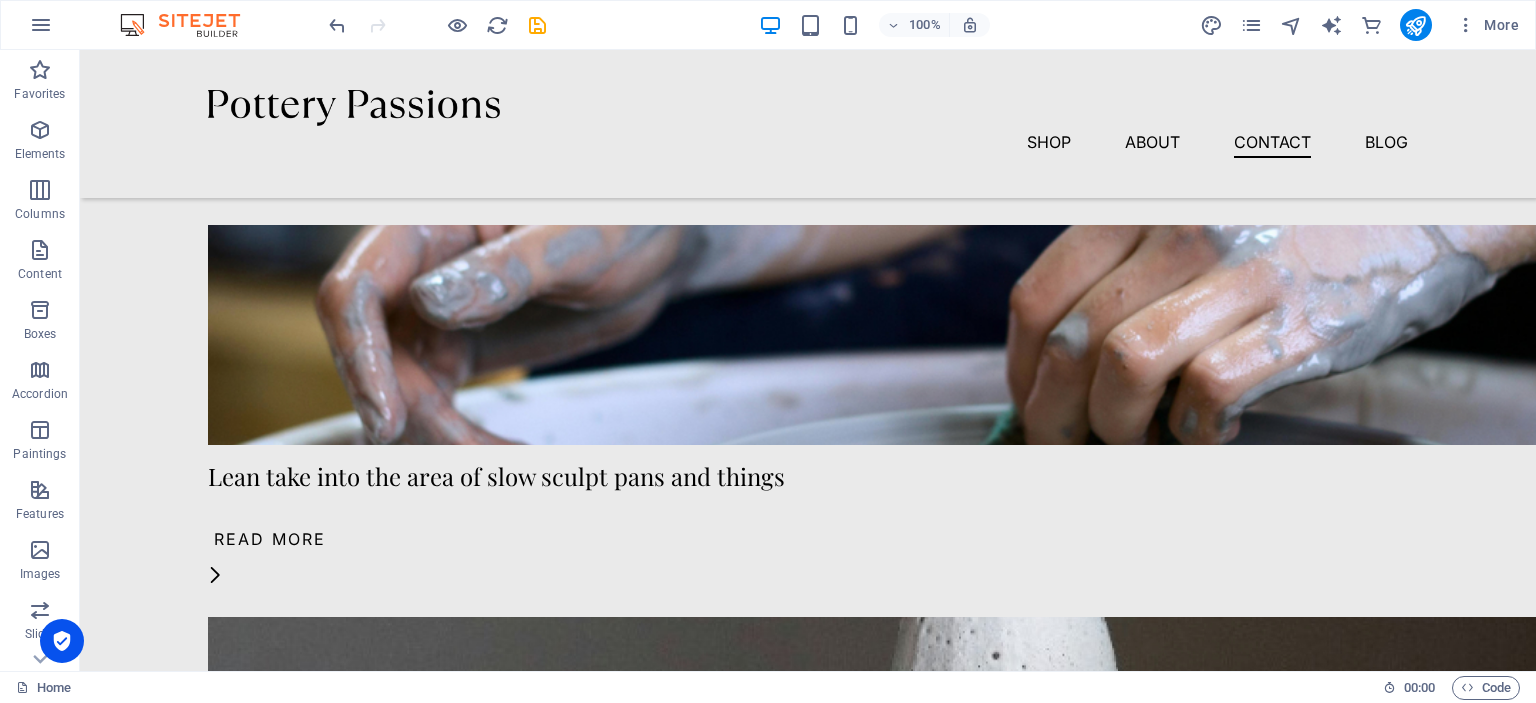 scroll, scrollTop: 3647, scrollLeft: 0, axis: vertical 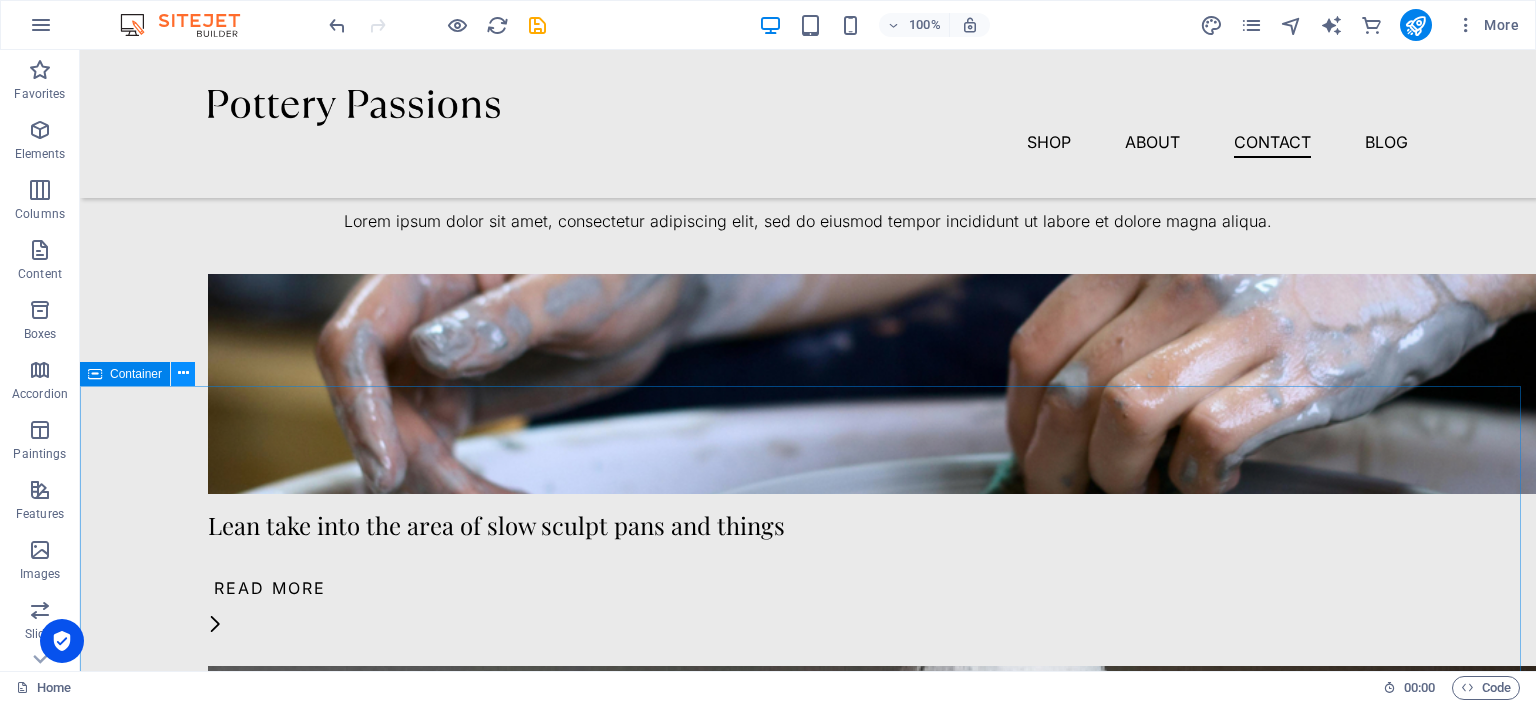 click at bounding box center [183, 374] 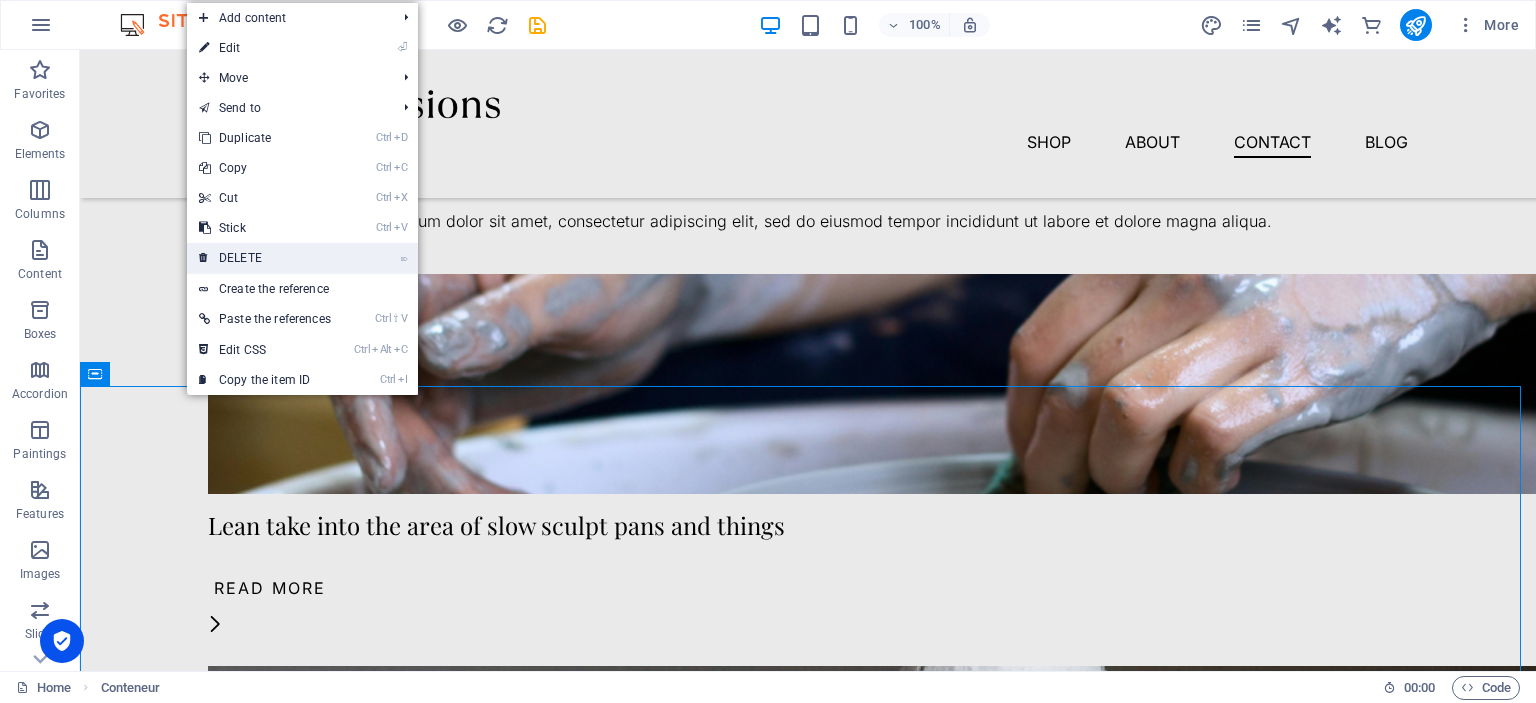 click on "⌦ DELETE" at bounding box center [265, 258] 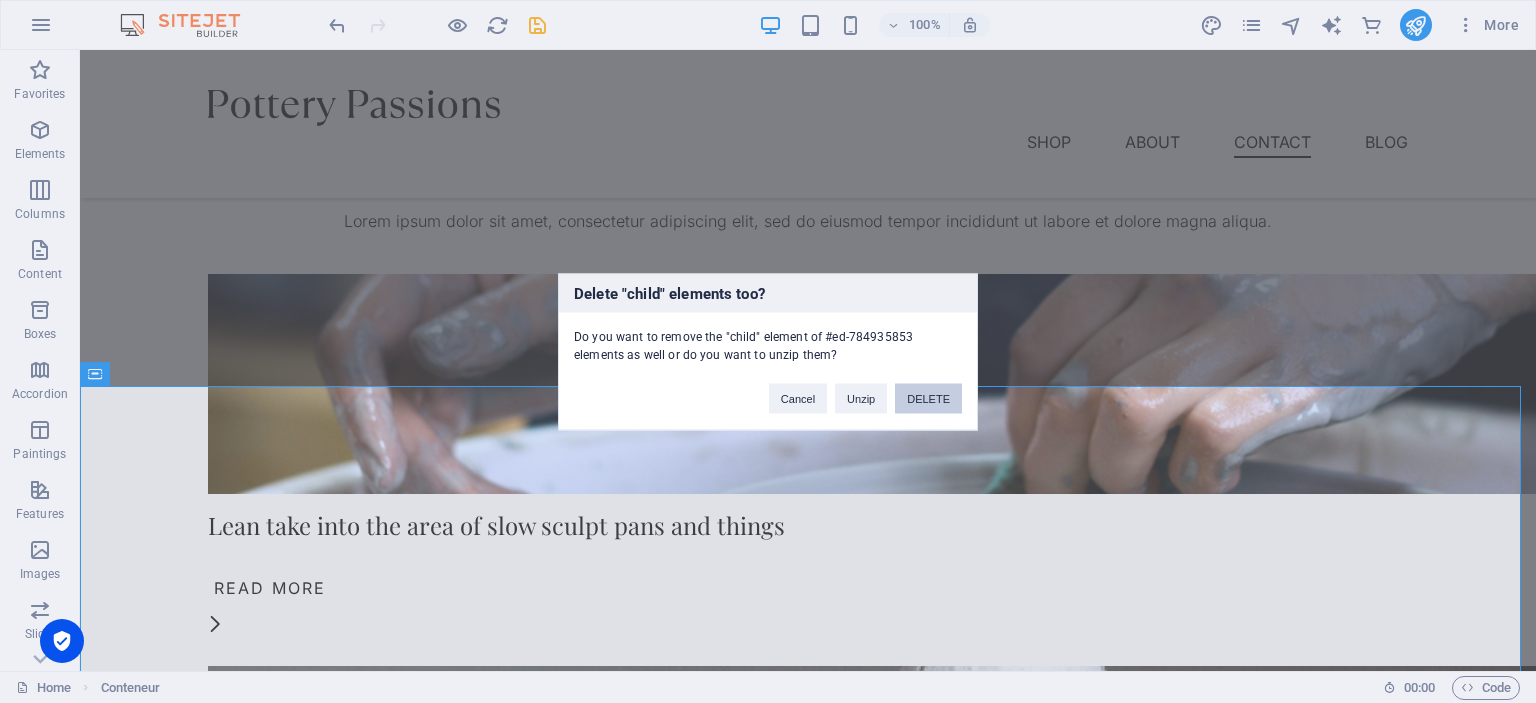 click on "DELETE" at bounding box center (928, 398) 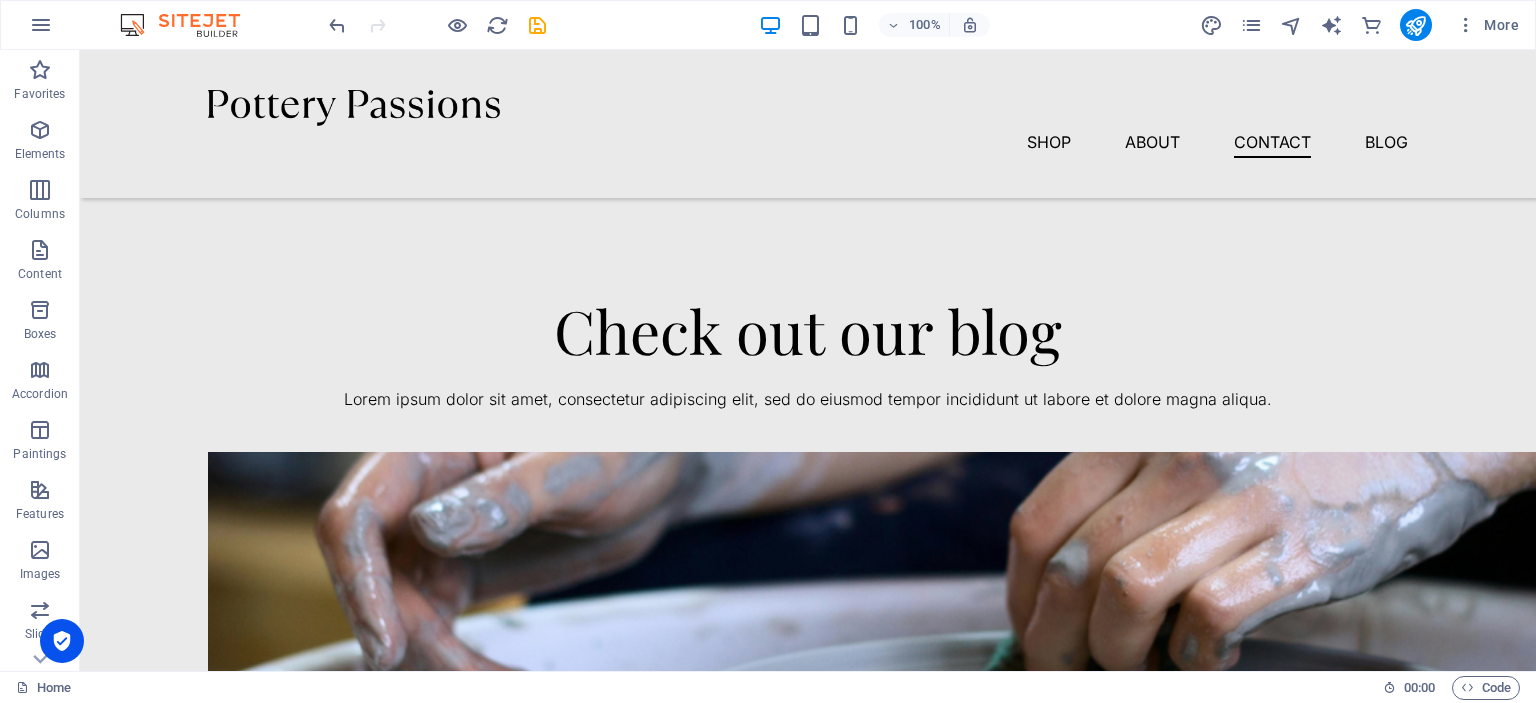scroll, scrollTop: 3732, scrollLeft: 0, axis: vertical 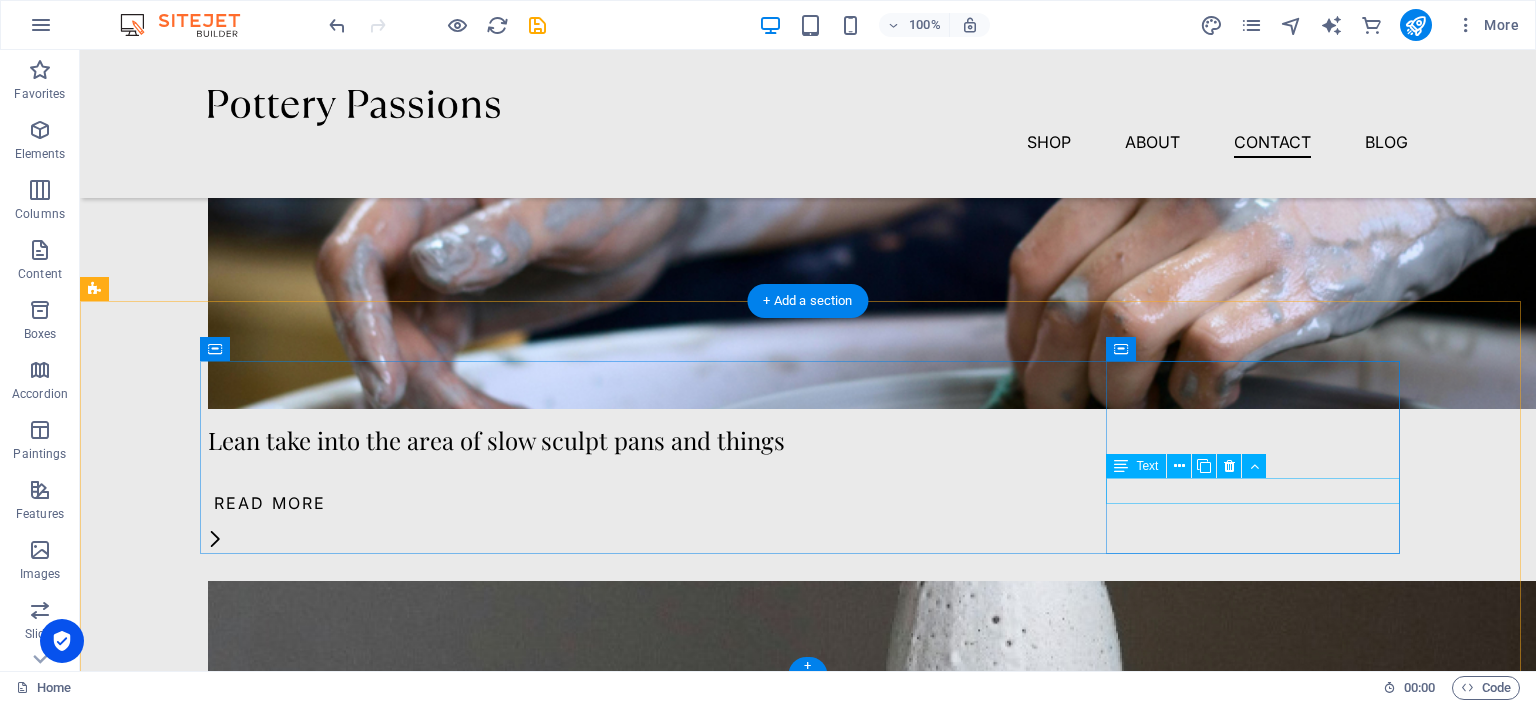 click on "[EMAIL_ADDRESS]" at bounding box center (279, 2377) 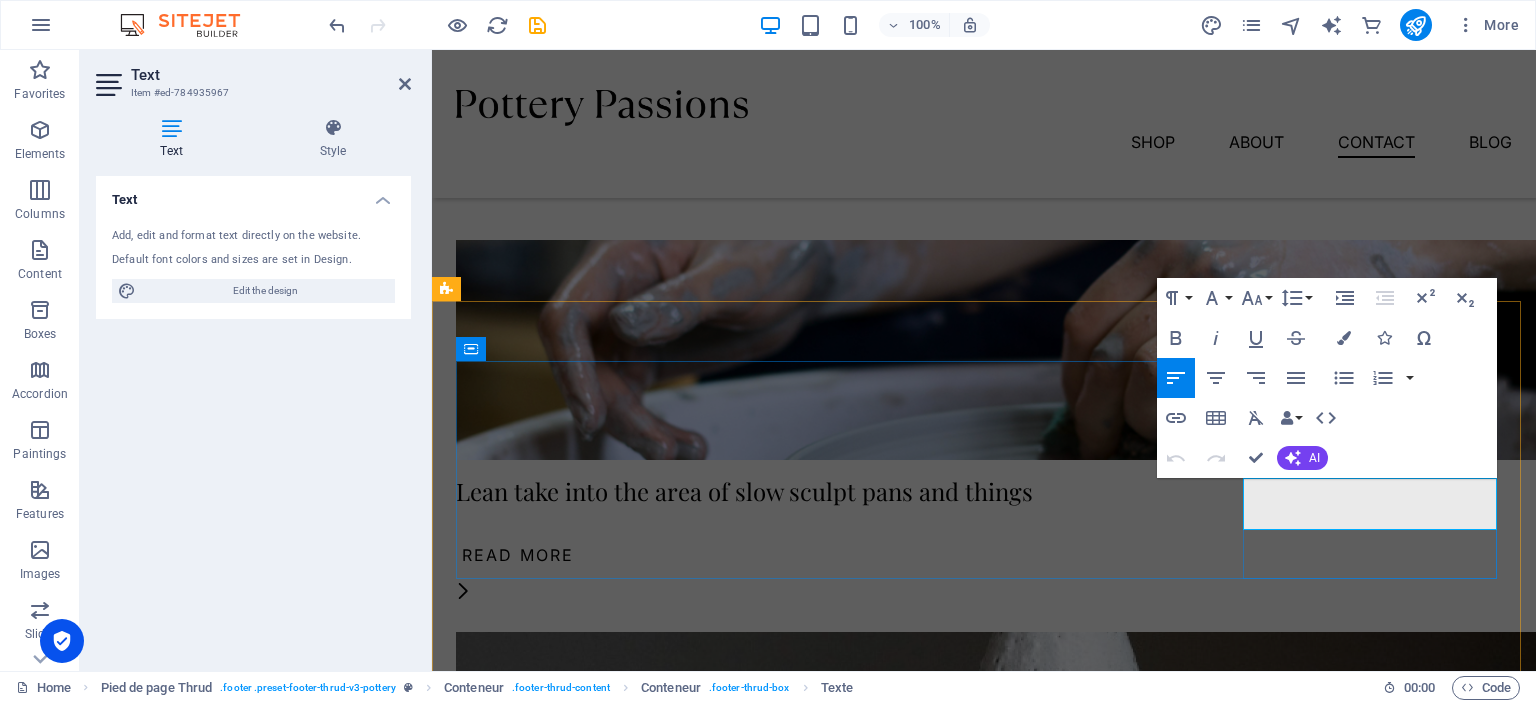 click on "[EMAIL_ADDRESS]" at bounding box center (527, 2428) 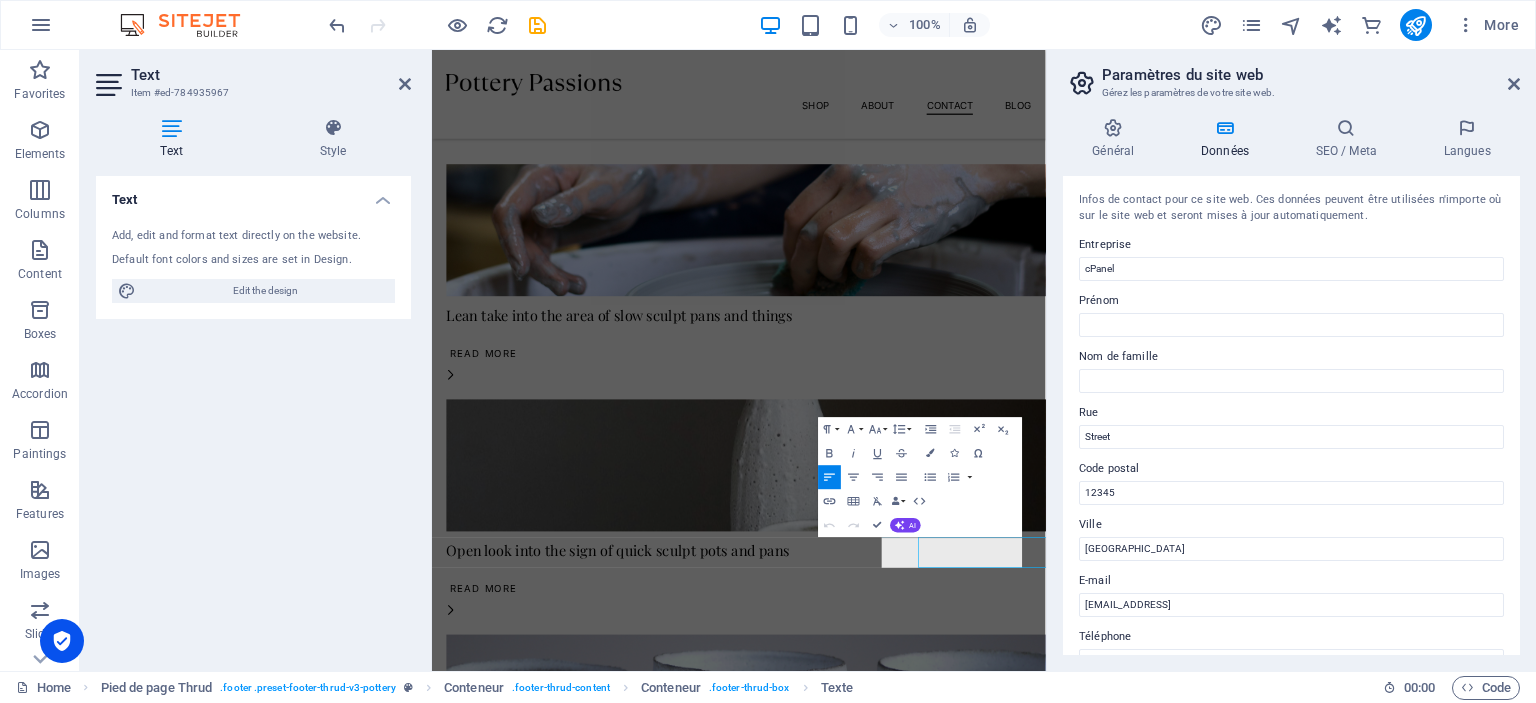 scroll, scrollTop: 3348, scrollLeft: 0, axis: vertical 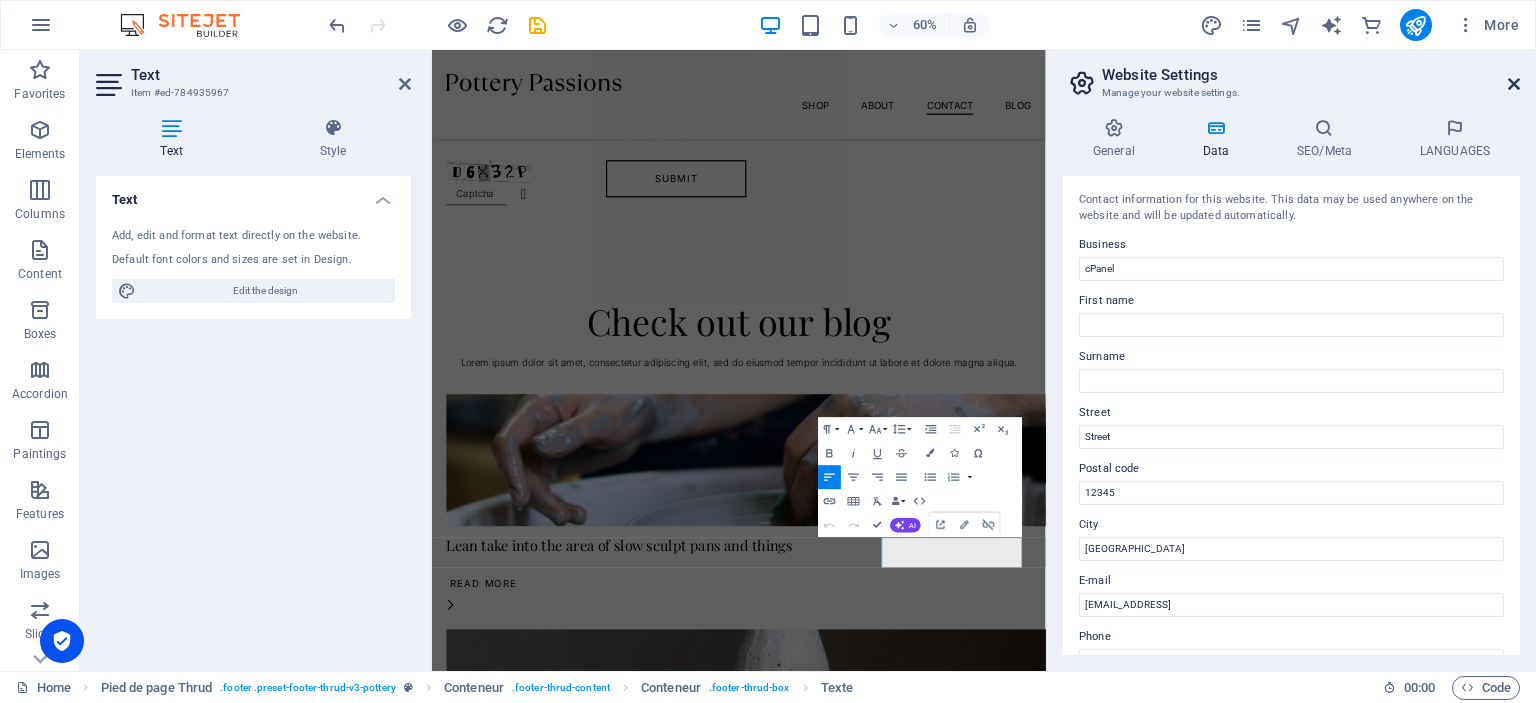 click at bounding box center (1514, 84) 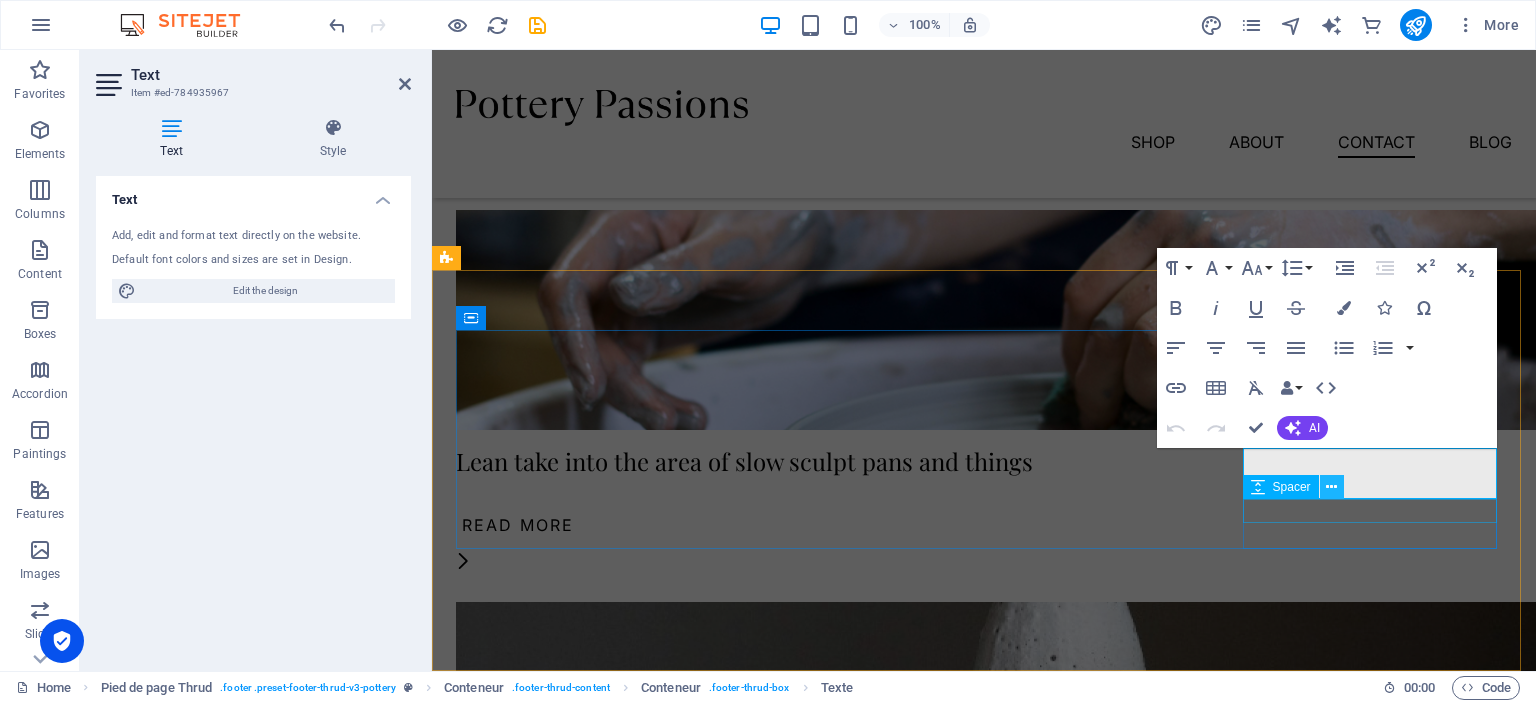 click at bounding box center [1332, 487] 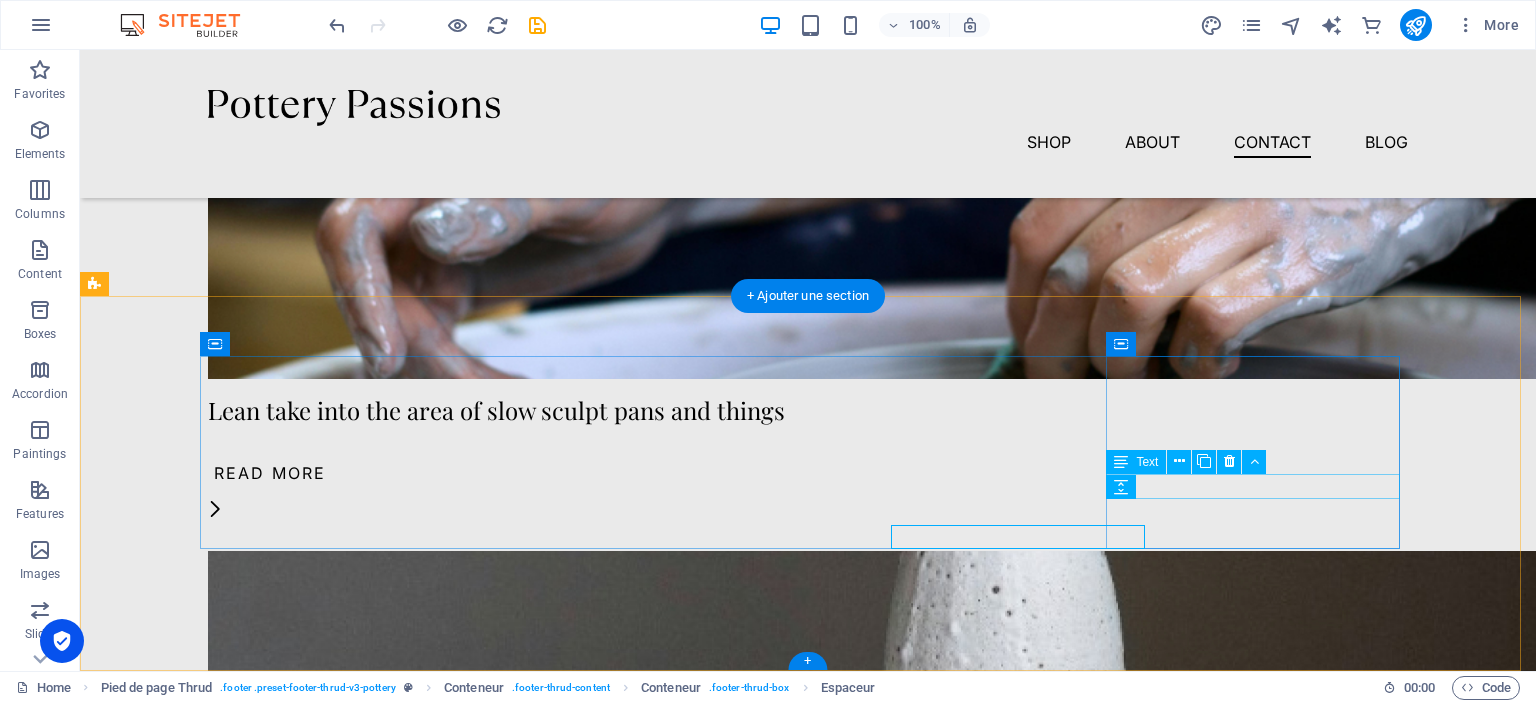 scroll, scrollTop: 3736, scrollLeft: 0, axis: vertical 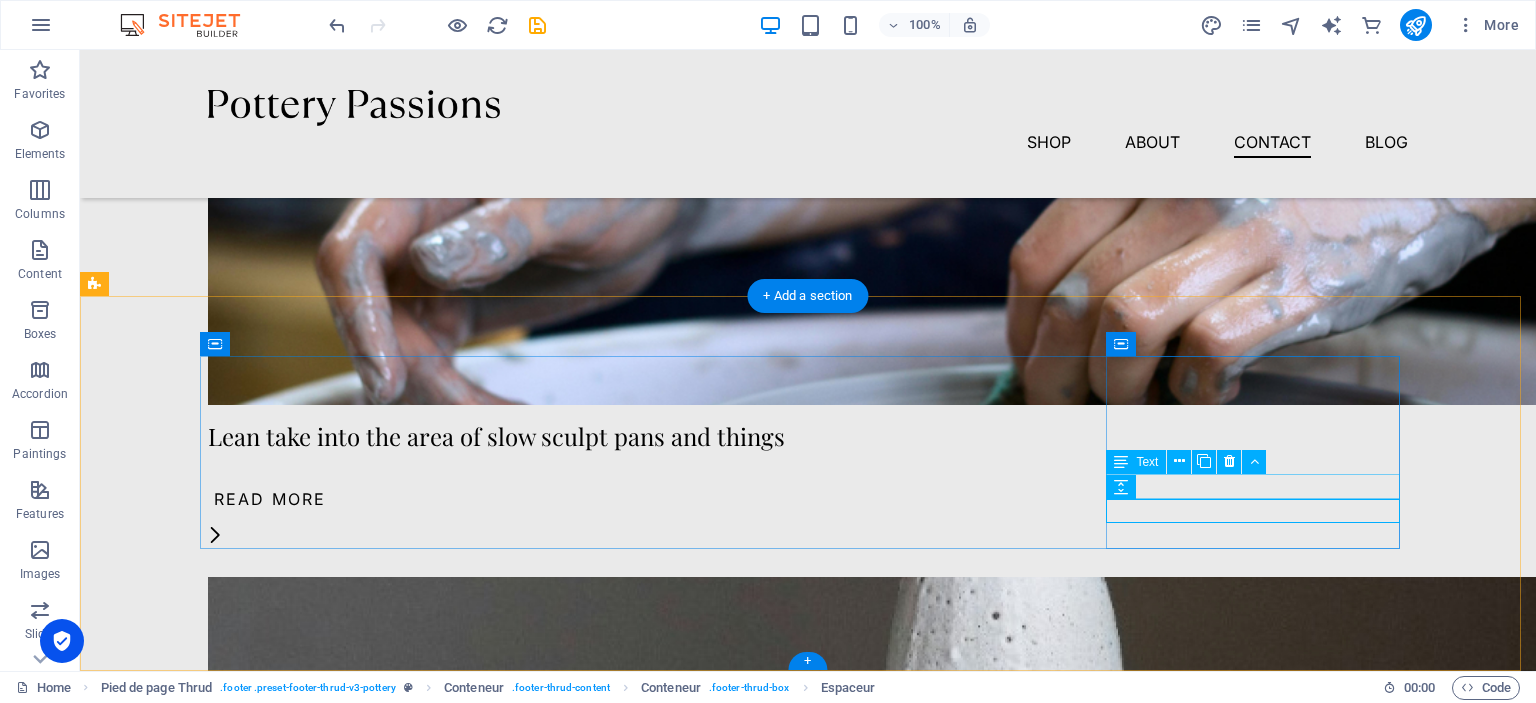 click on "[EMAIL_ADDRESS]" at bounding box center (355, 2374) 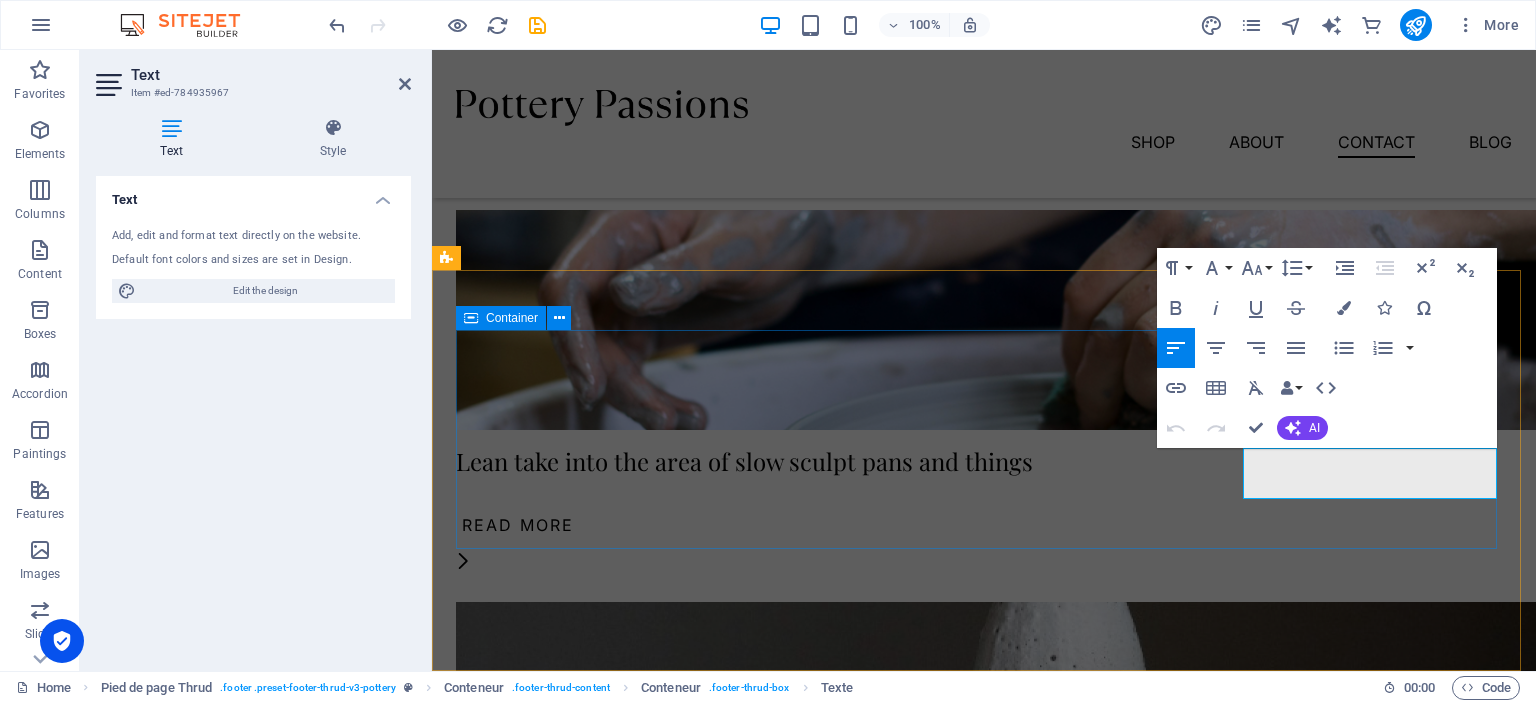 click on "[GEOGRAPHIC_DATA]   Quick Links Shop Contact About Blog Details Legal Notice Privacy Policy Contact 0123 - 456789 [EMAIL_ADDRESS] 10:00 AM - 8:00 PM" at bounding box center (984, 2117) 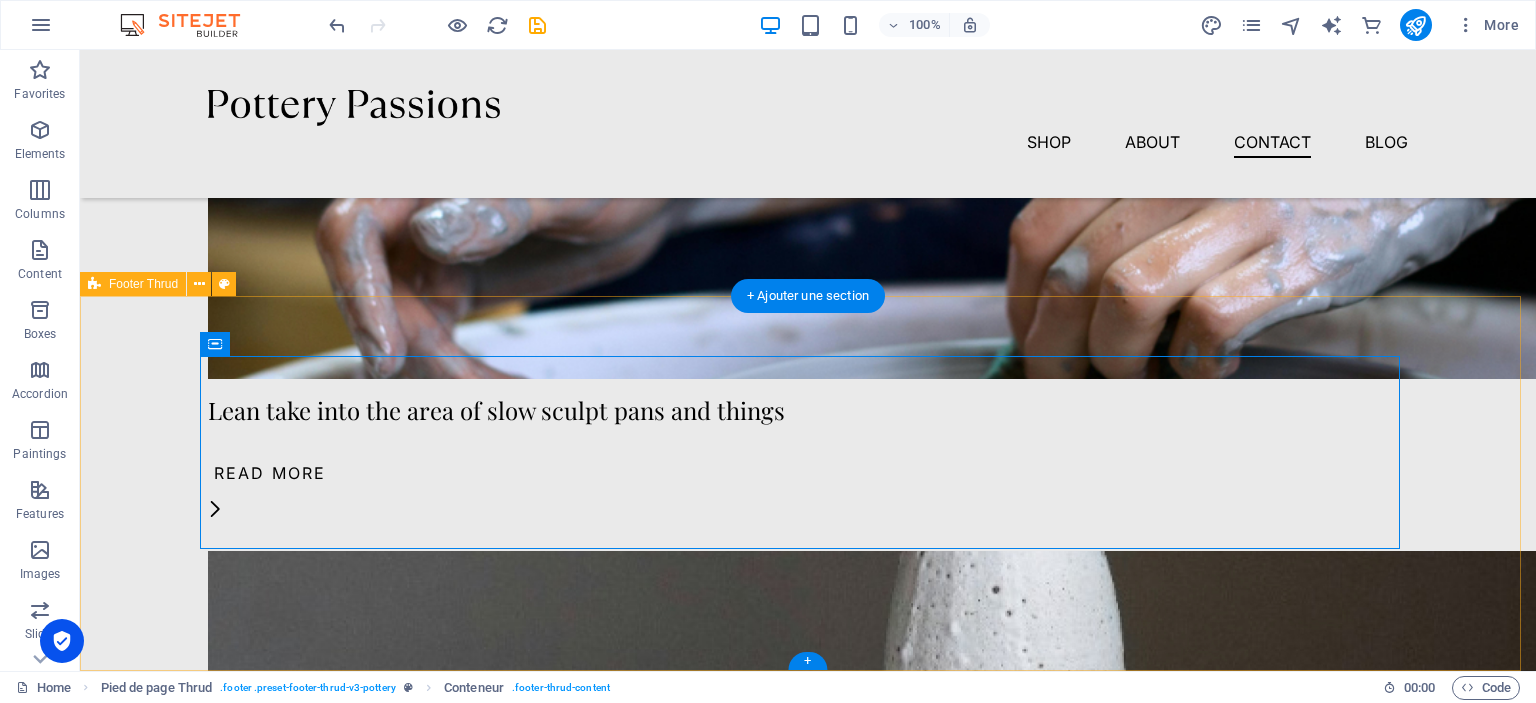 scroll, scrollTop: 3736, scrollLeft: 0, axis: vertical 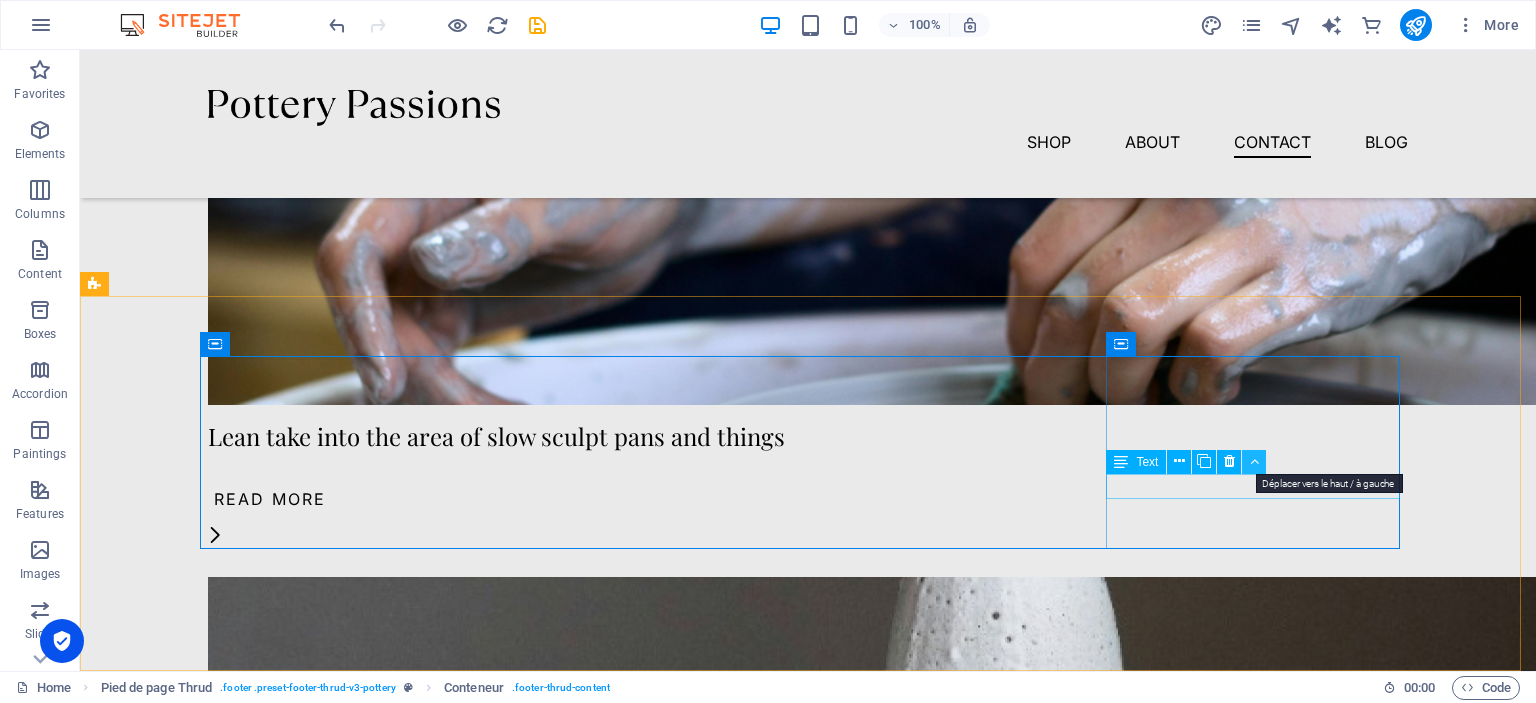click at bounding box center (1254, 461) 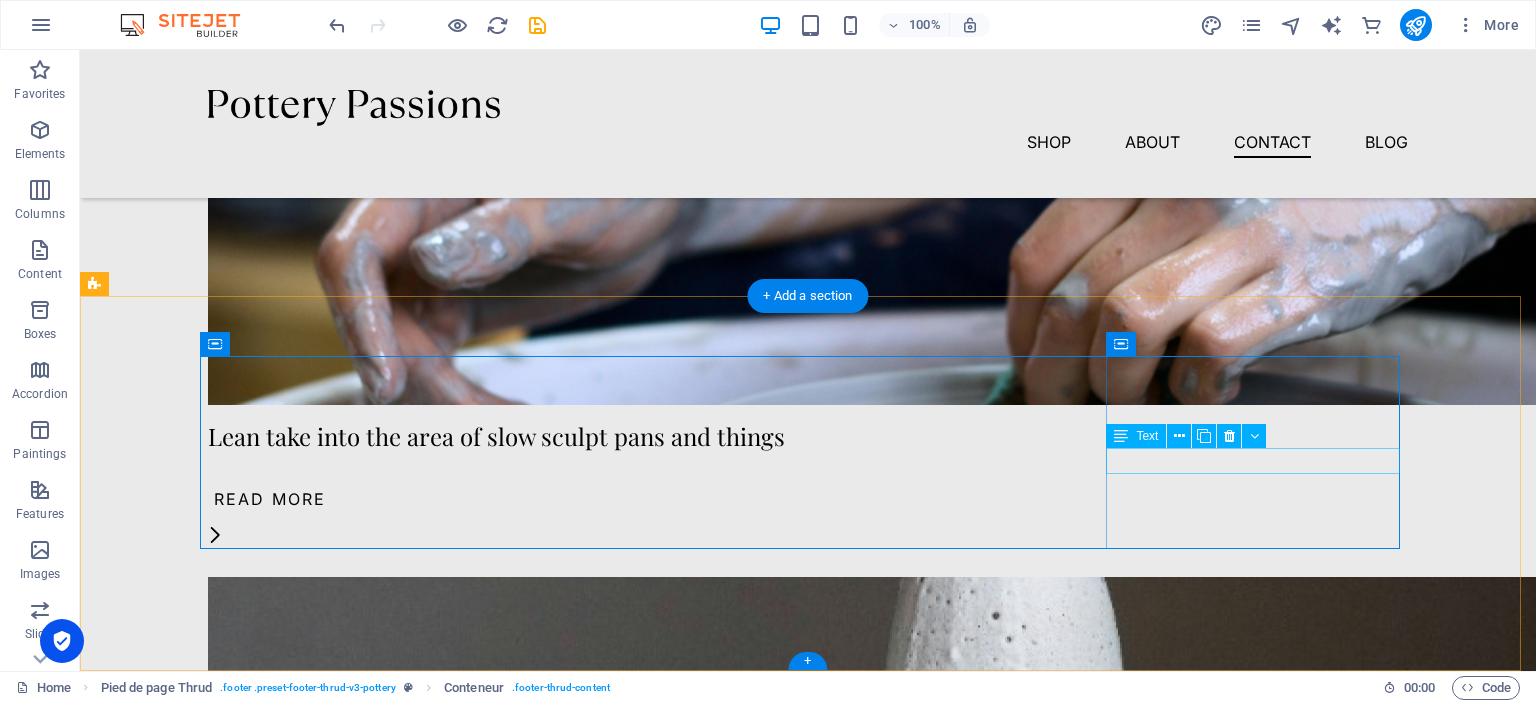 click on "[EMAIL_ADDRESS]" at bounding box center (279, 2342) 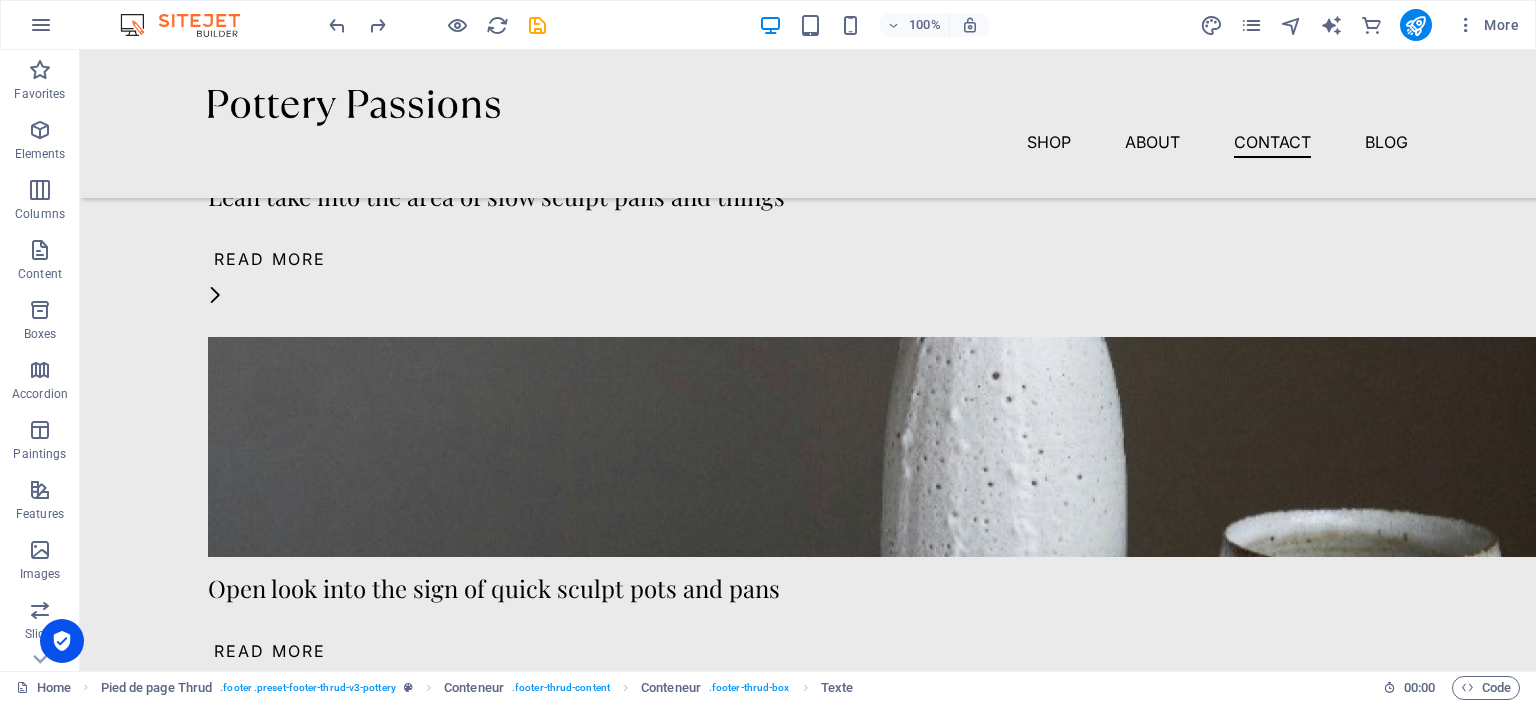 scroll, scrollTop: 3620, scrollLeft: 0, axis: vertical 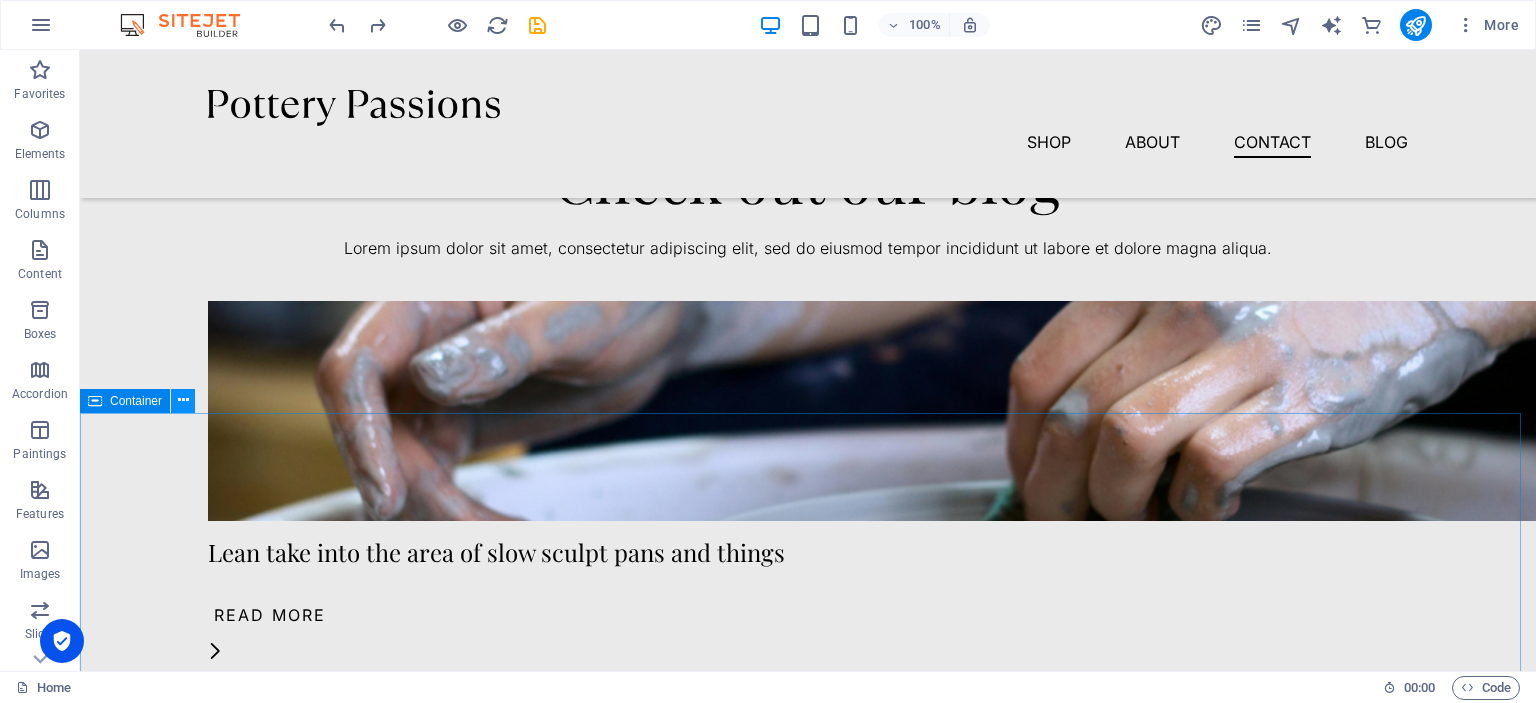 click at bounding box center [183, 401] 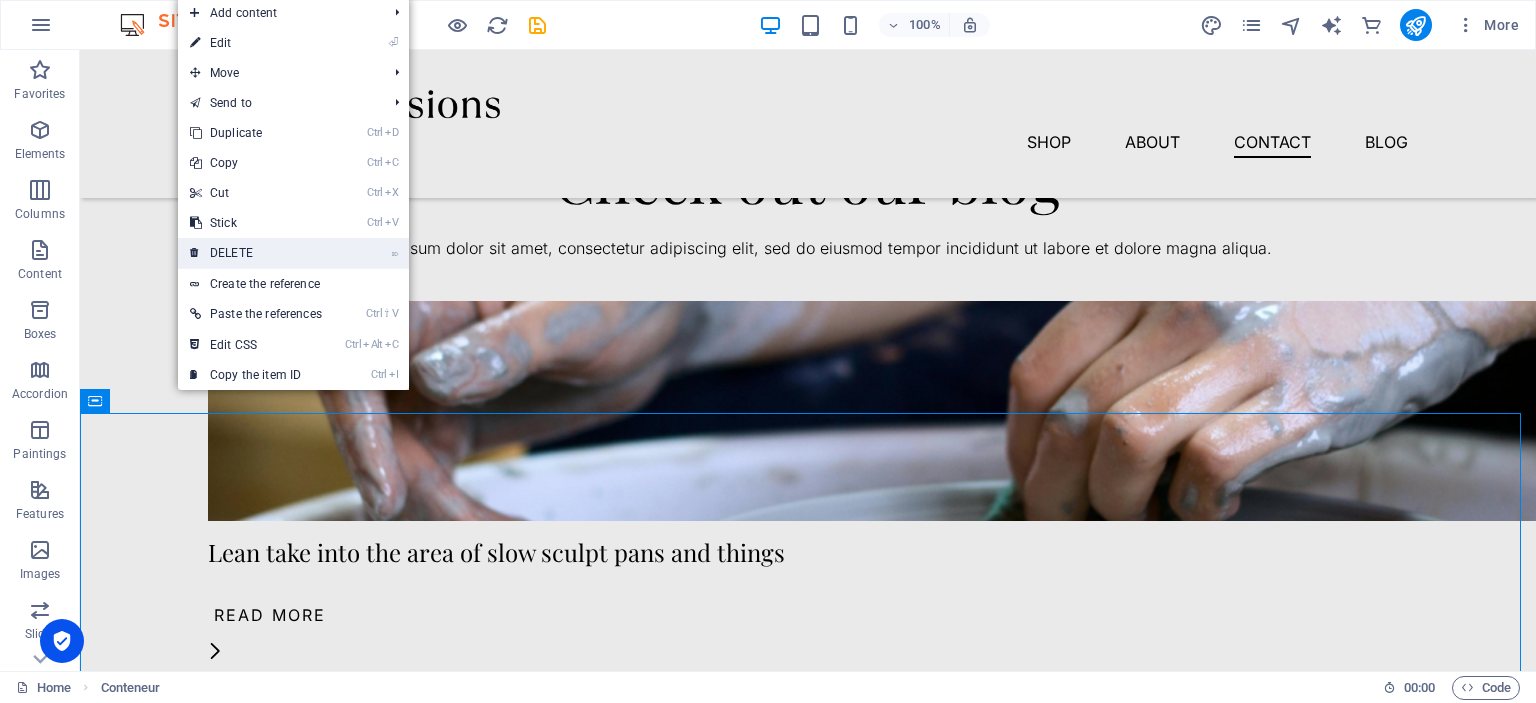 click on "⌦ DELETE" at bounding box center (256, 253) 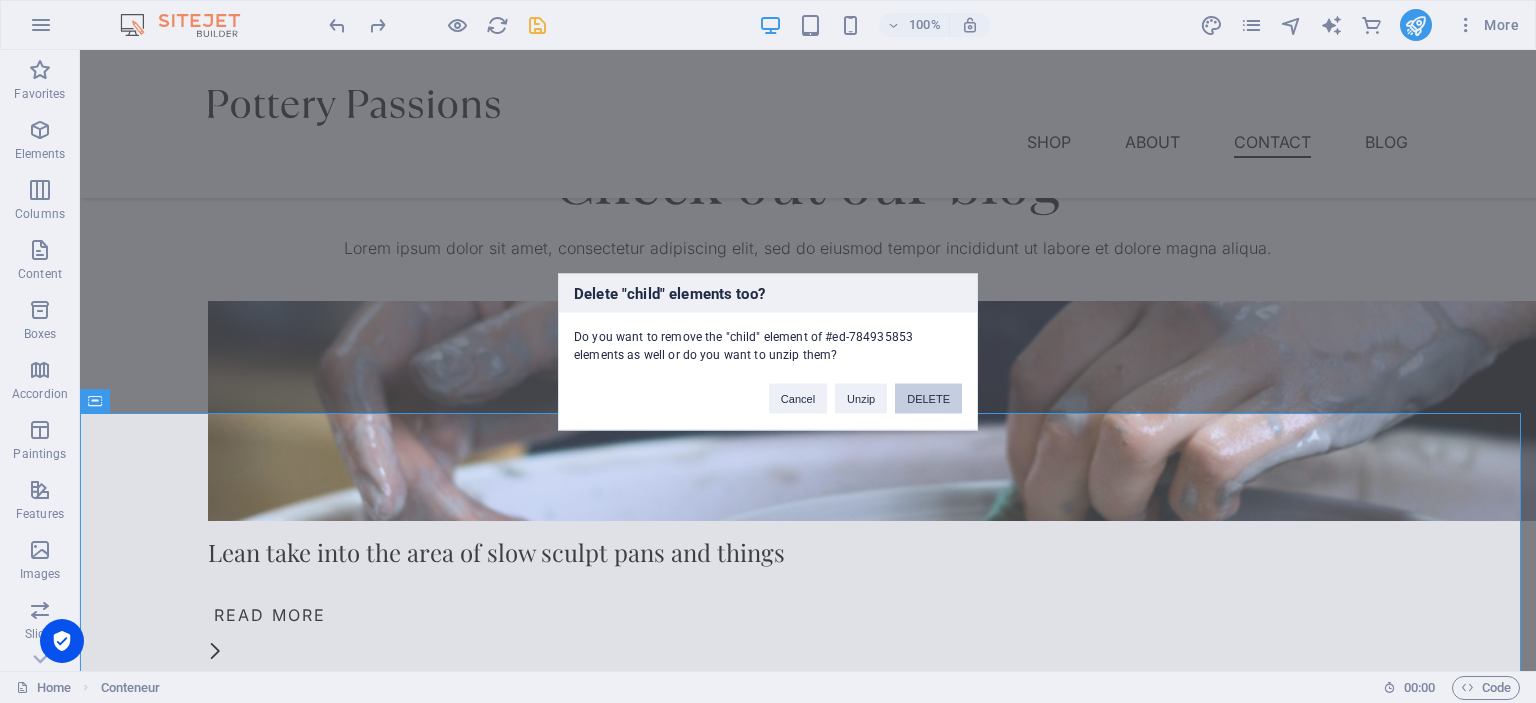 click on "DELETE" at bounding box center (928, 398) 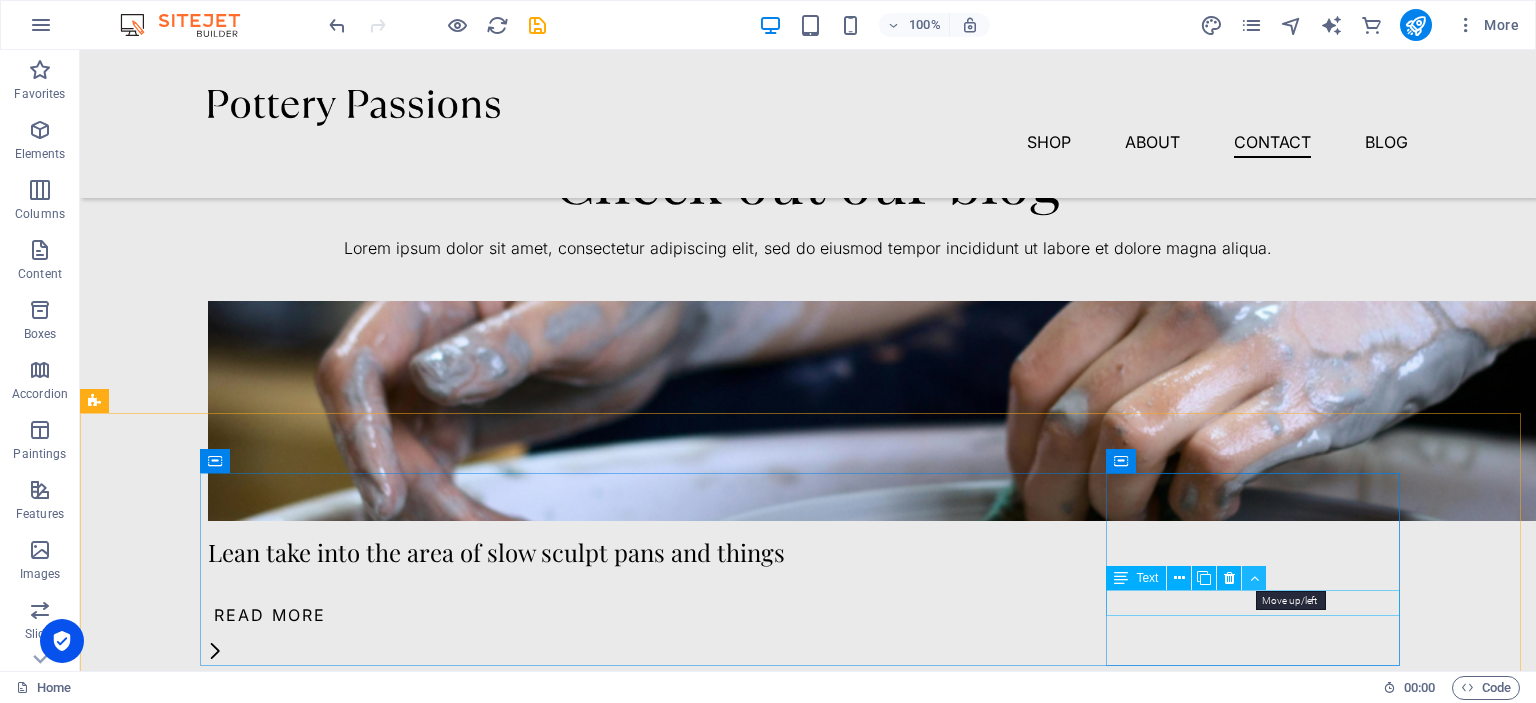click at bounding box center (1254, 578) 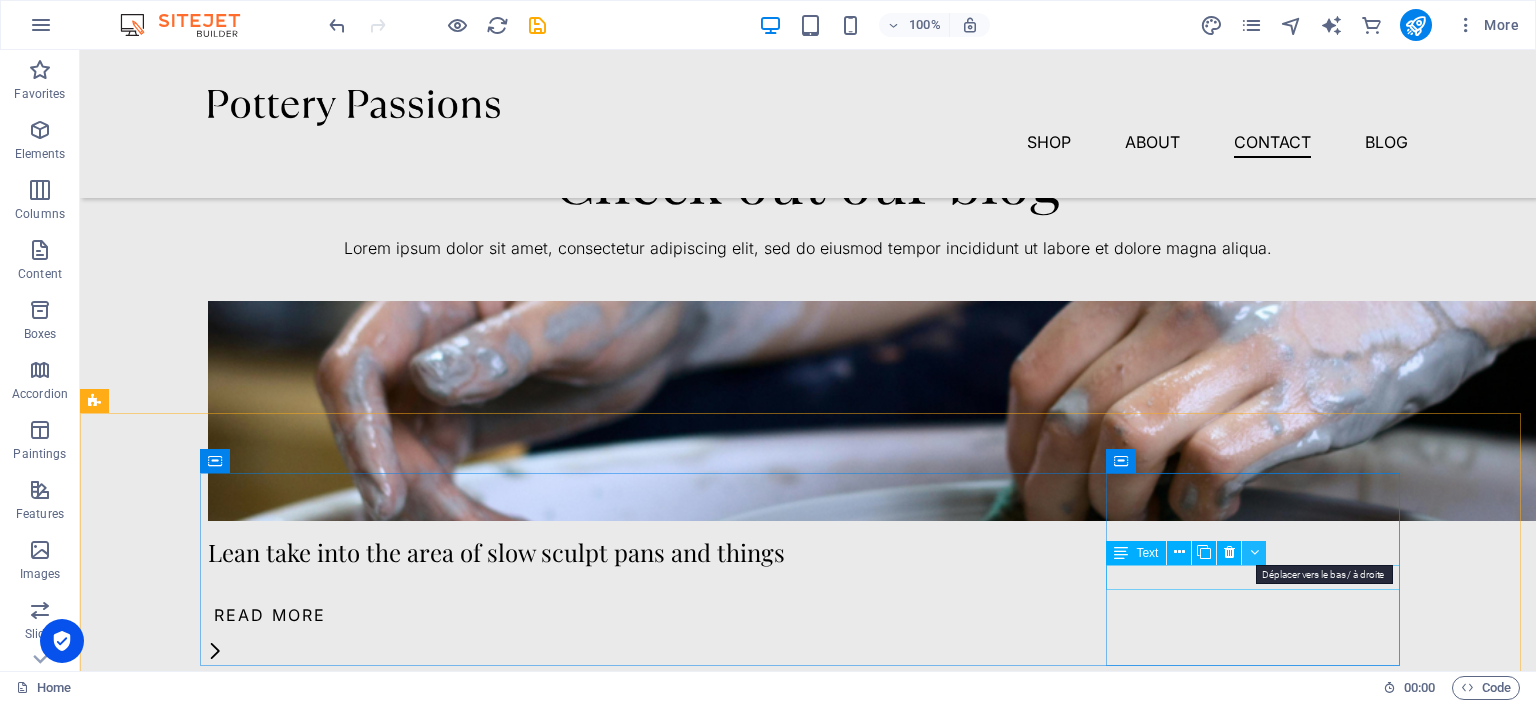 click at bounding box center [1254, 552] 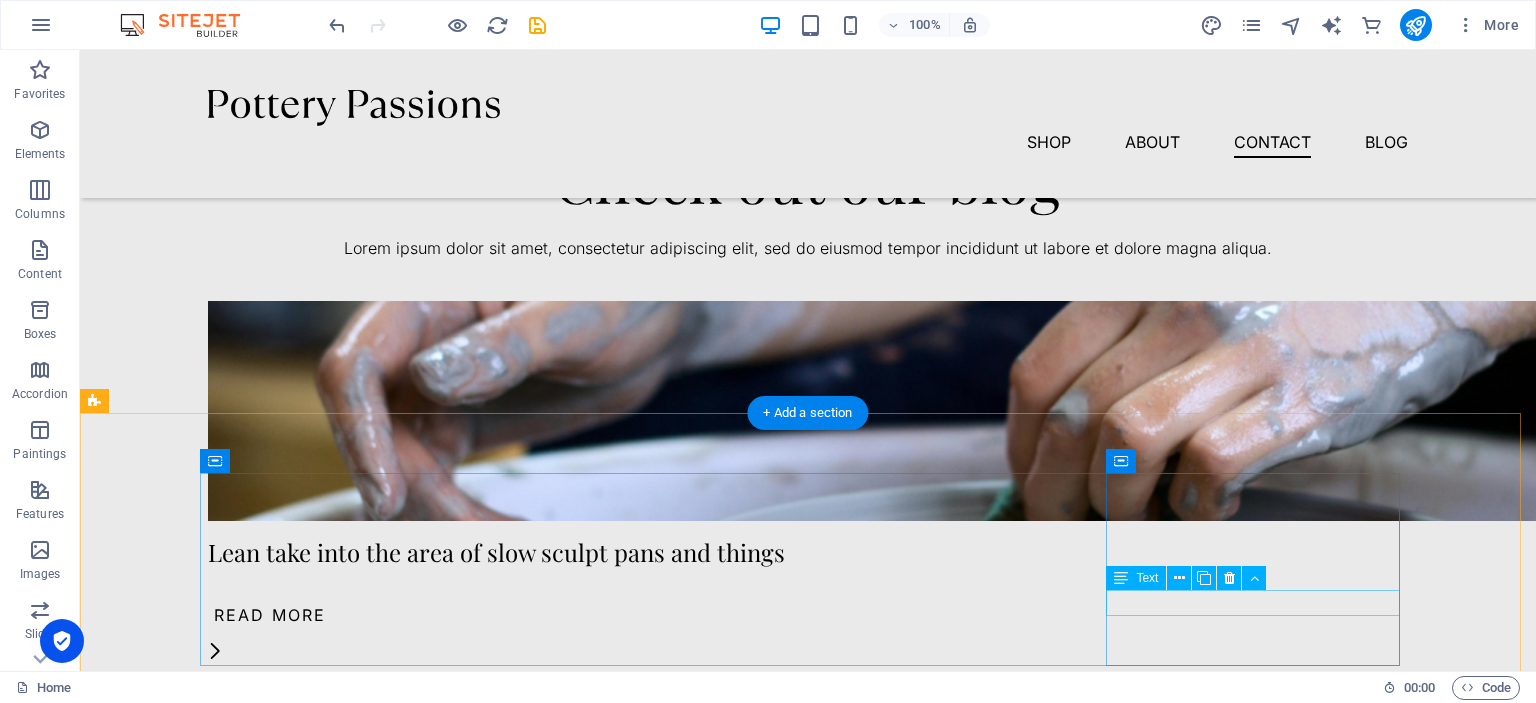 click on "[EMAIL_ADDRESS]" at bounding box center (279, 2489) 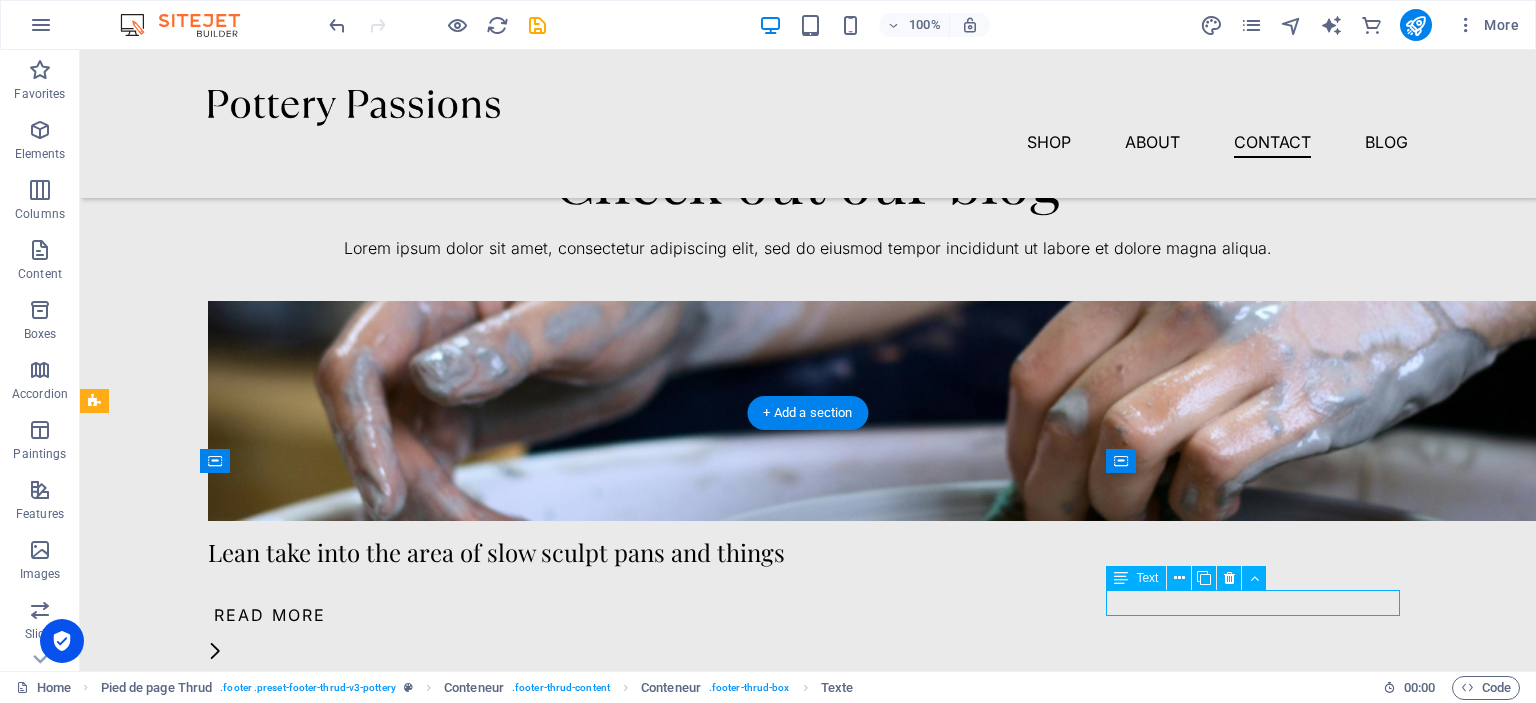 click on "[EMAIL_ADDRESS]" at bounding box center (279, 2489) 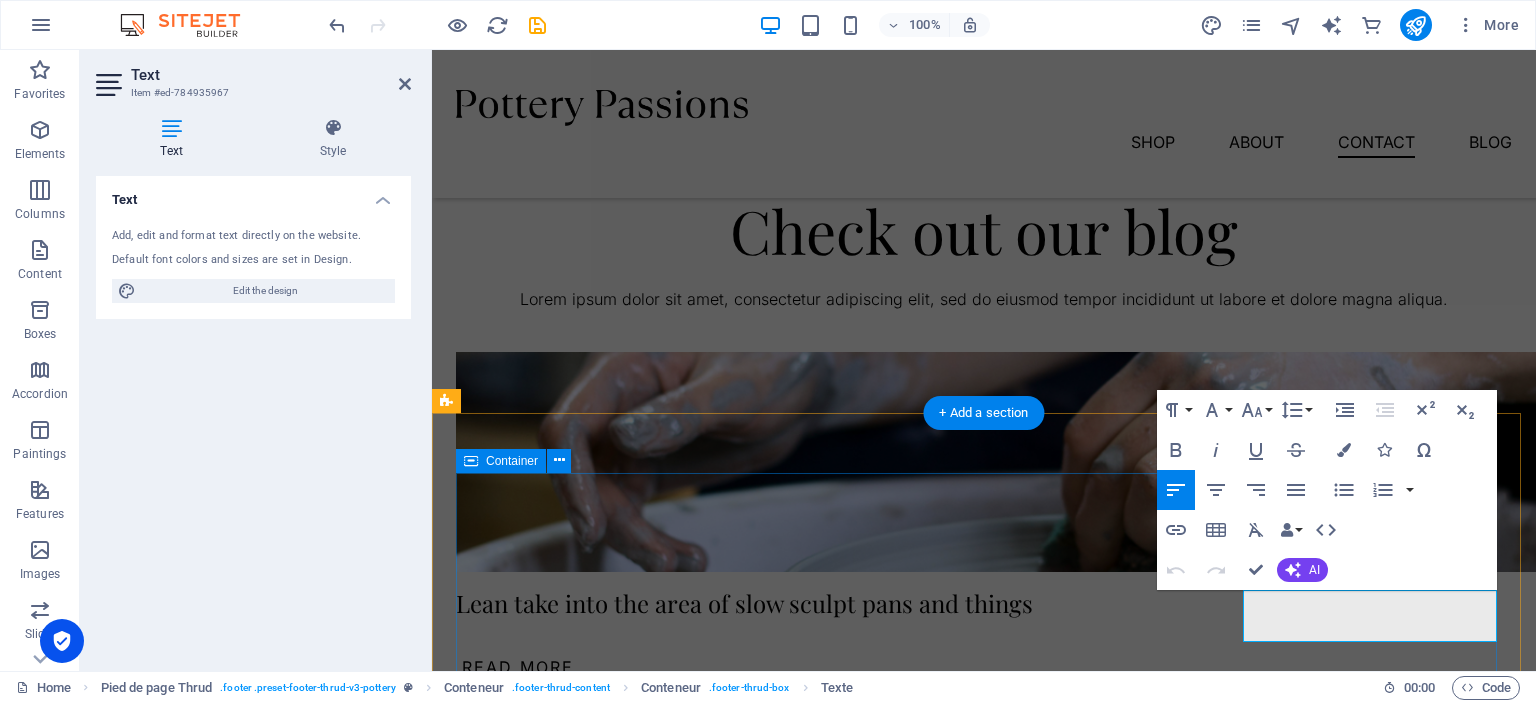 type 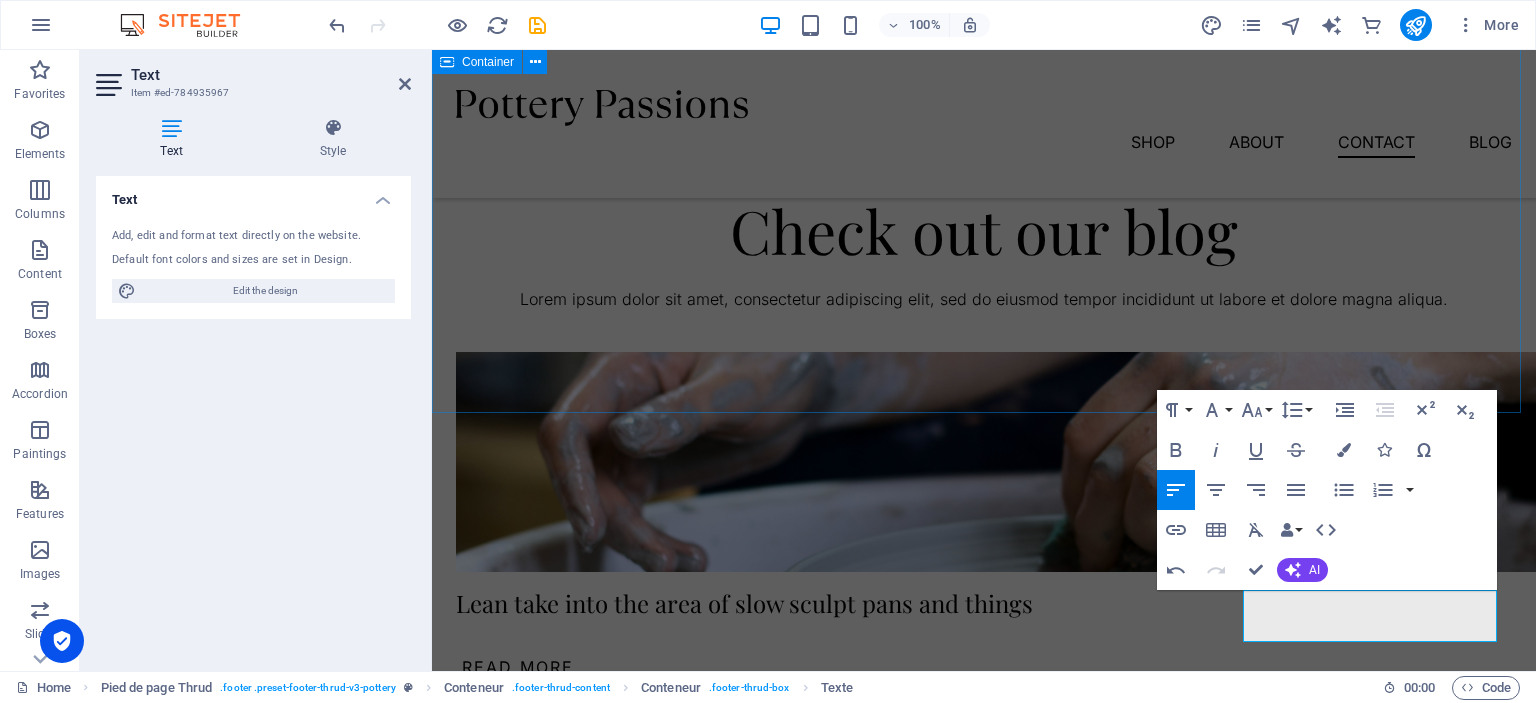 click on "Check out our blog Lorem ipsum dolor sit amet, consectetur adipiscing elit, sed do eiusmod tempor incididunt ut labore et dolore magna aliqua. Lean take into the area of ​​slow sculpt pans and things Read More Open look into the sign of quick sculpt pots and pans Read More Quick give of the areas of fast sculpt work and items Read More Previous Next Explore More" at bounding box center (984, 971) 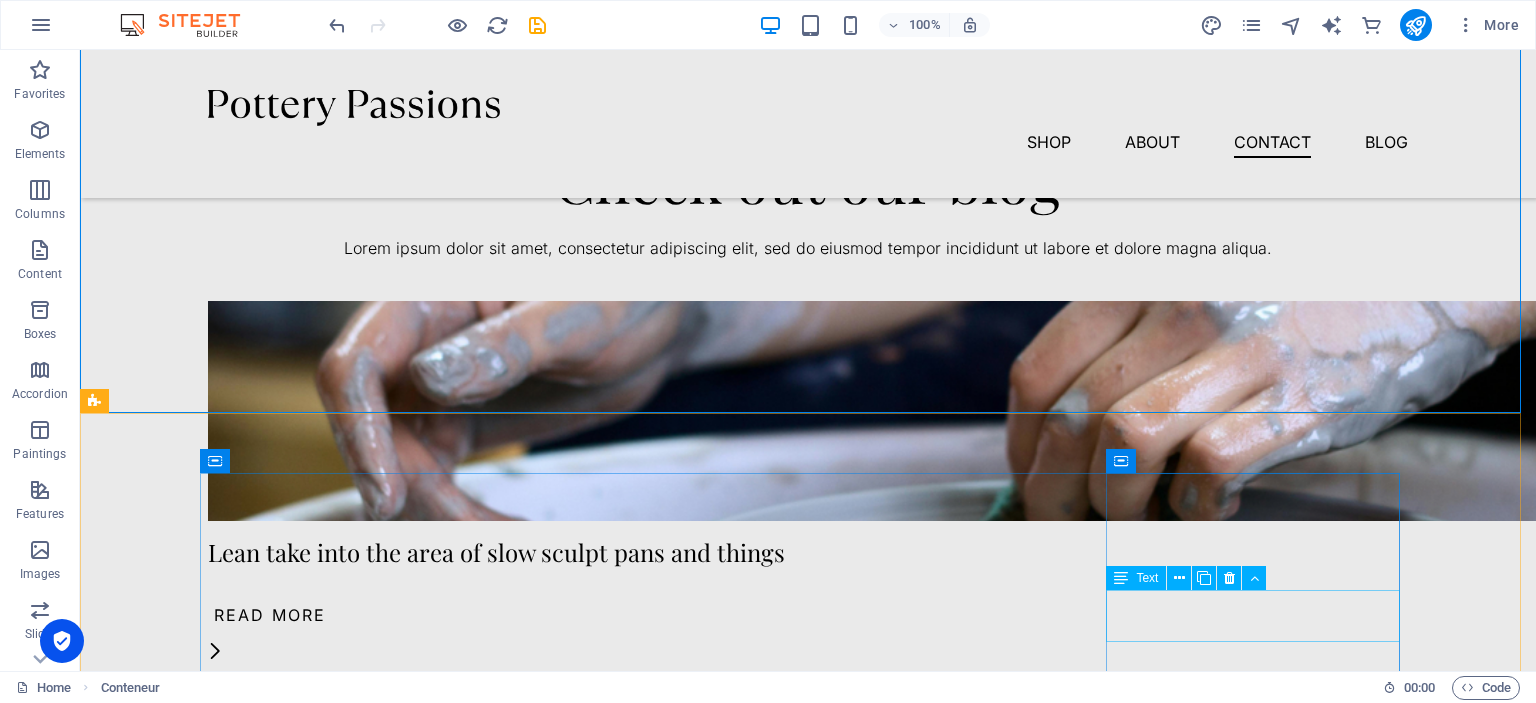 click on "Text" at bounding box center (1136, 578) 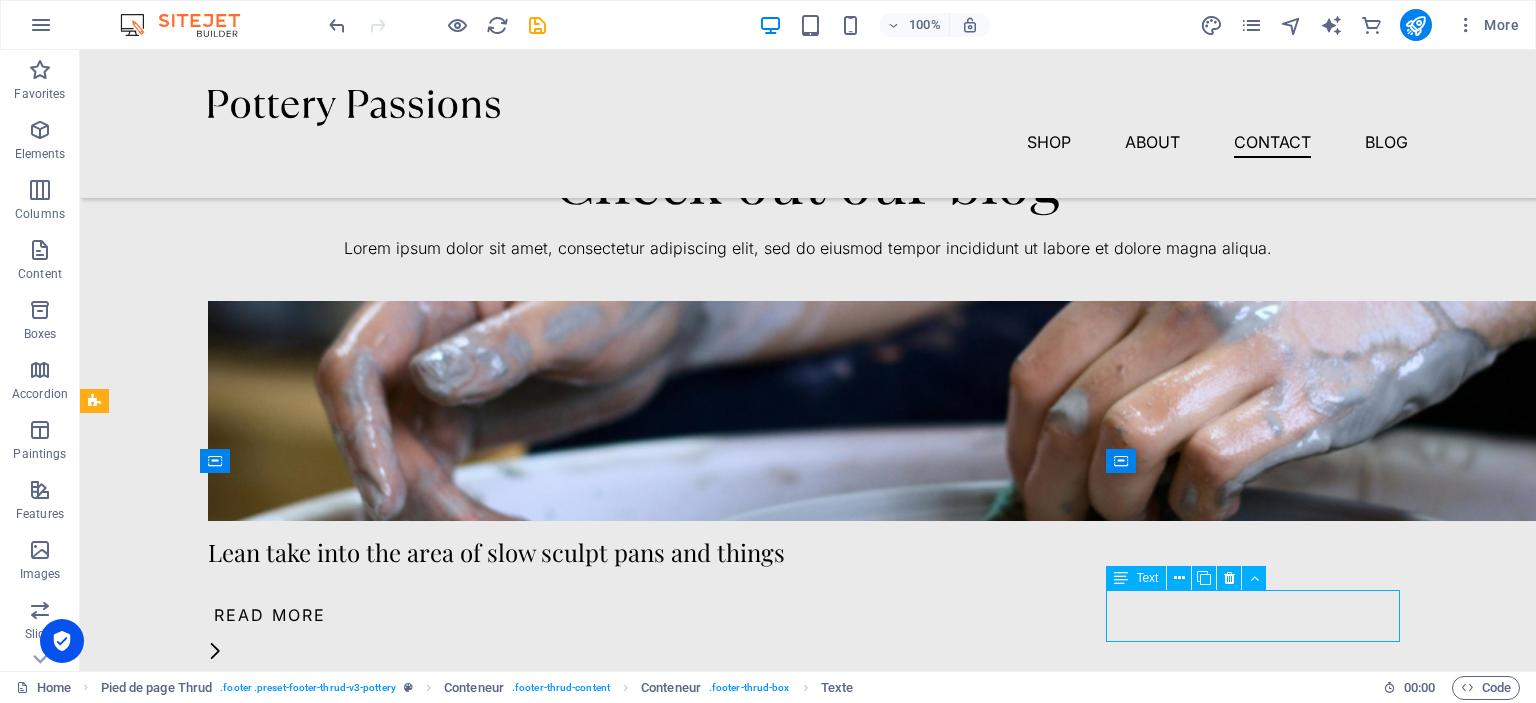 click on "Text" at bounding box center [1136, 578] 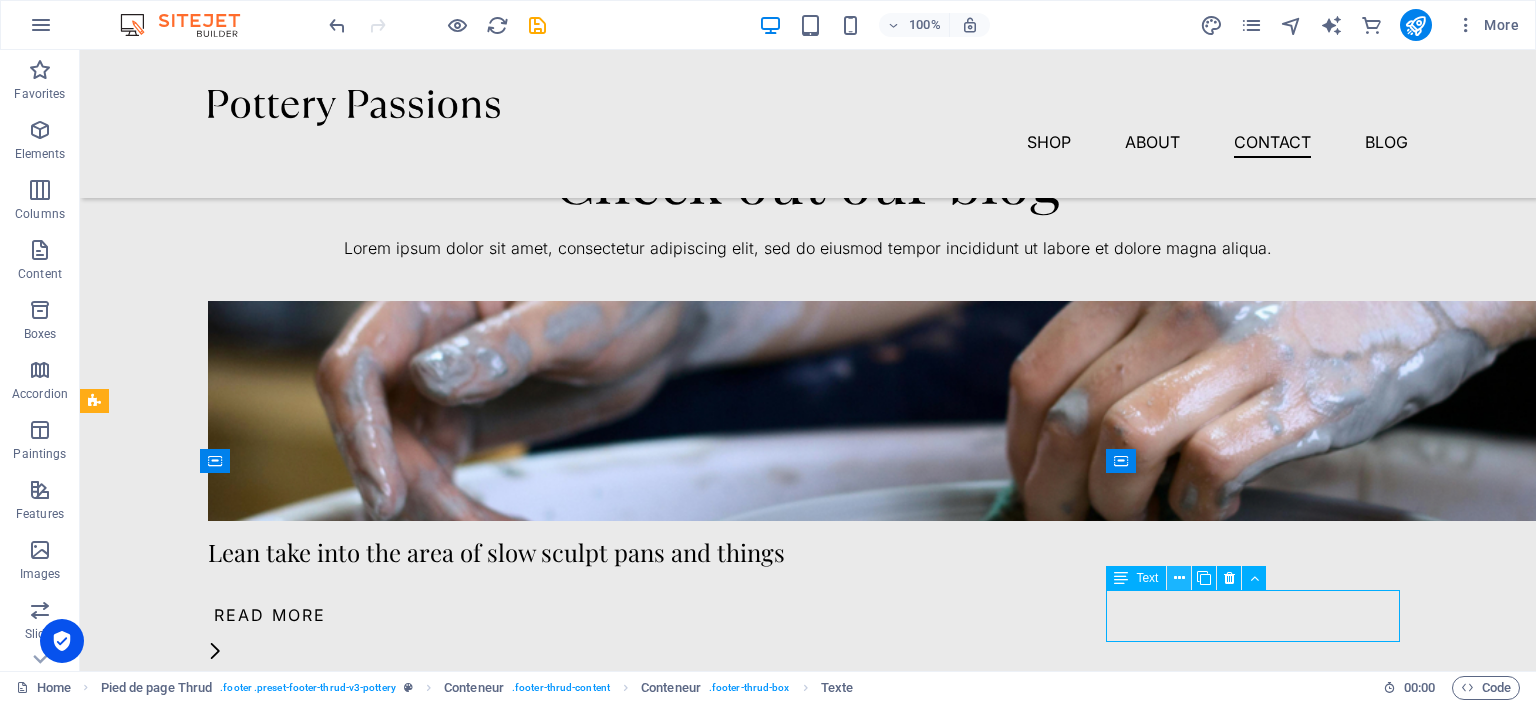 click at bounding box center (1179, 578) 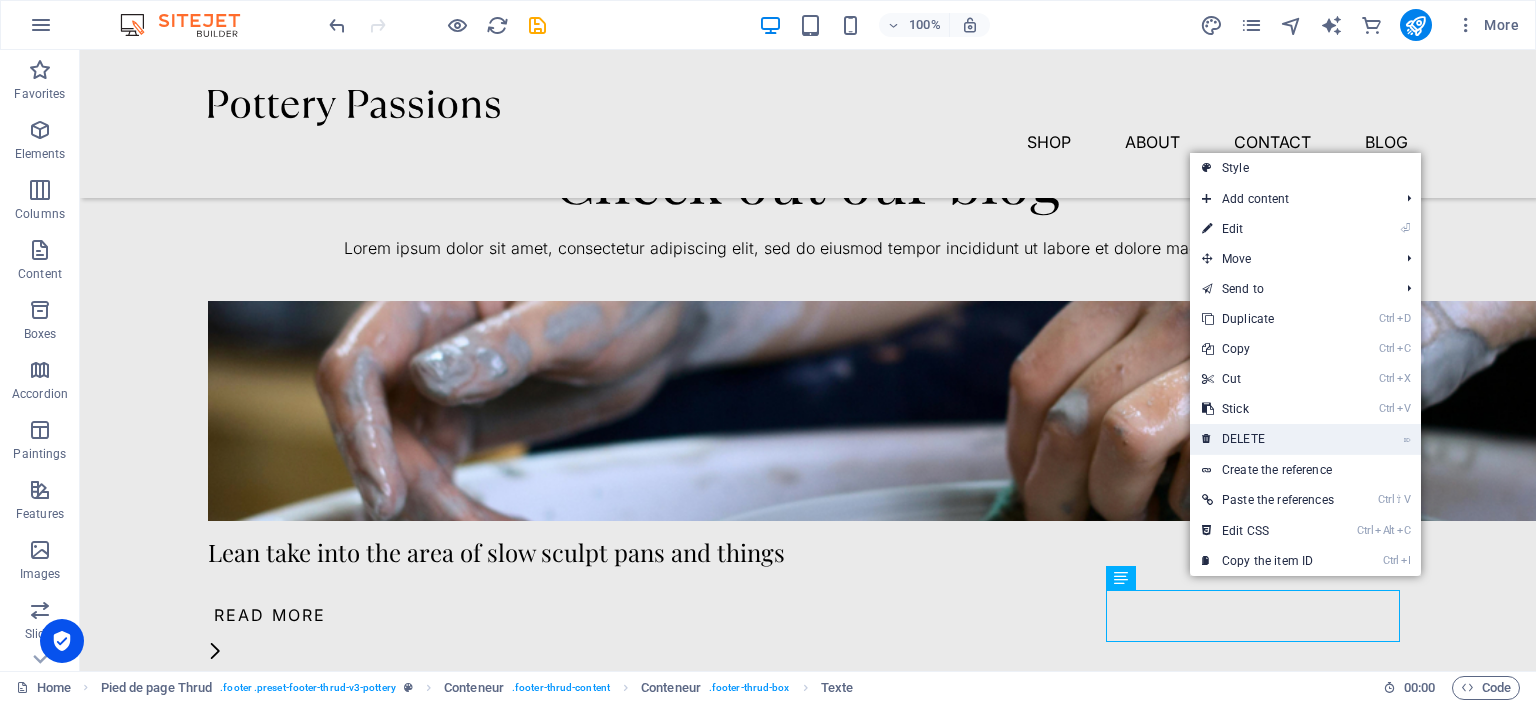 click on "DELETE" at bounding box center [1243, 439] 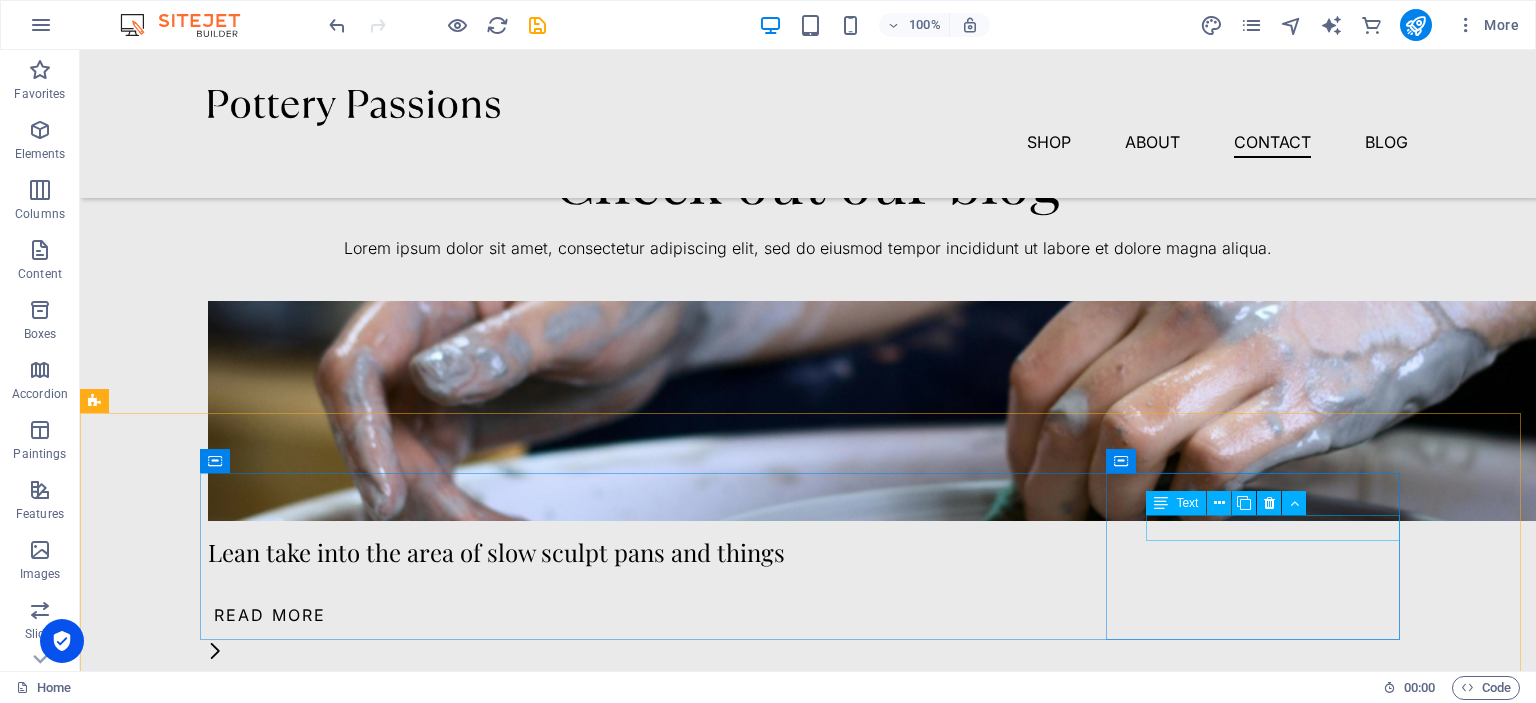 click on "Text" at bounding box center [1176, 503] 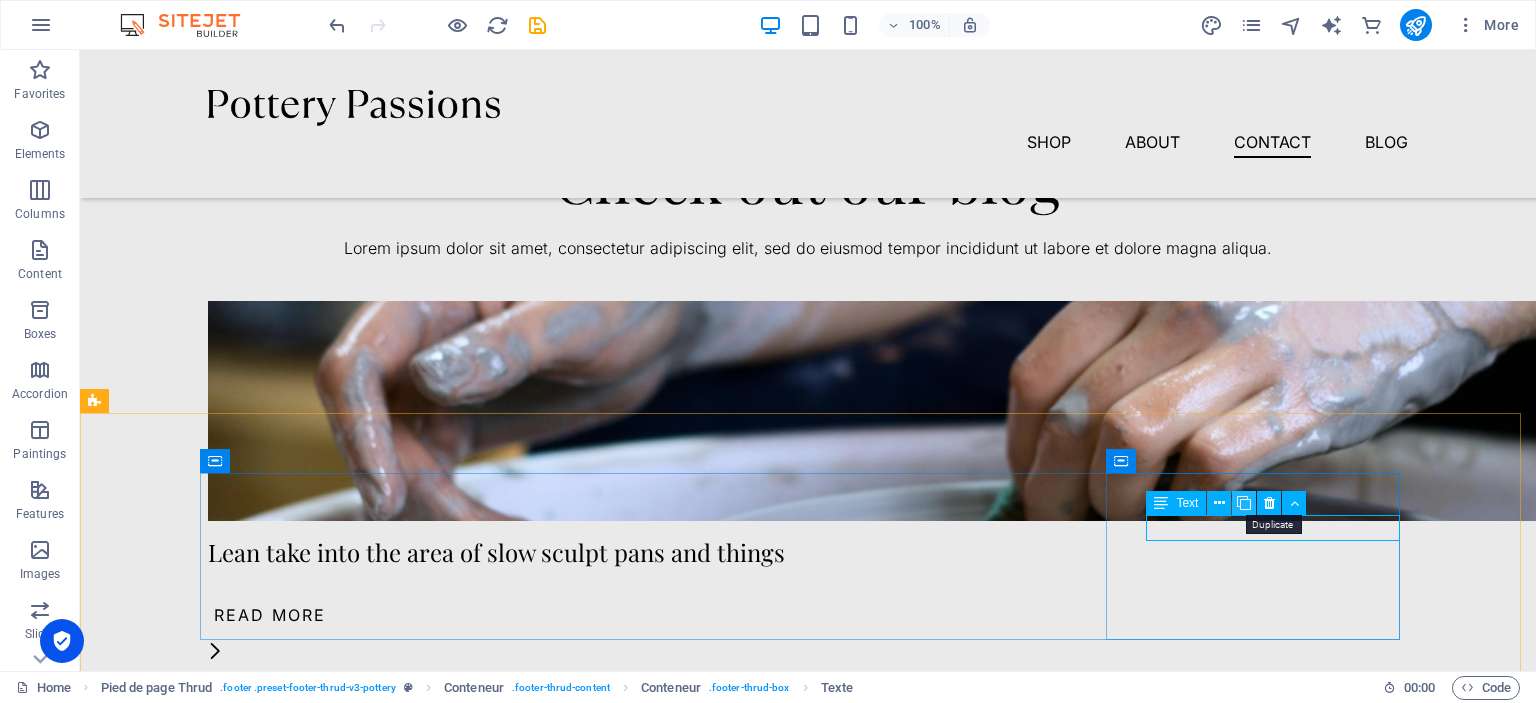 click at bounding box center [1244, 503] 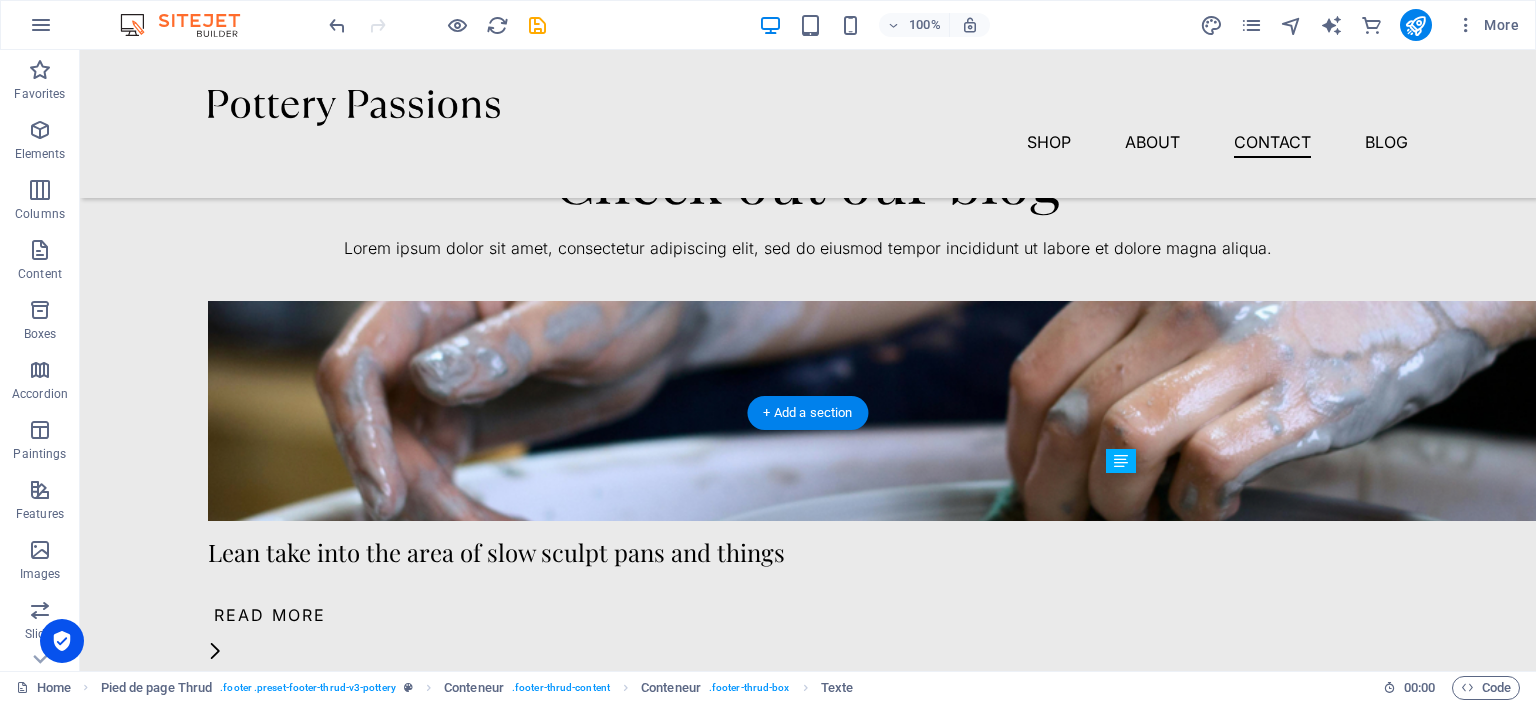 drag, startPoint x: 1312, startPoint y: 529, endPoint x: 1256, endPoint y: 557, distance: 62.609905 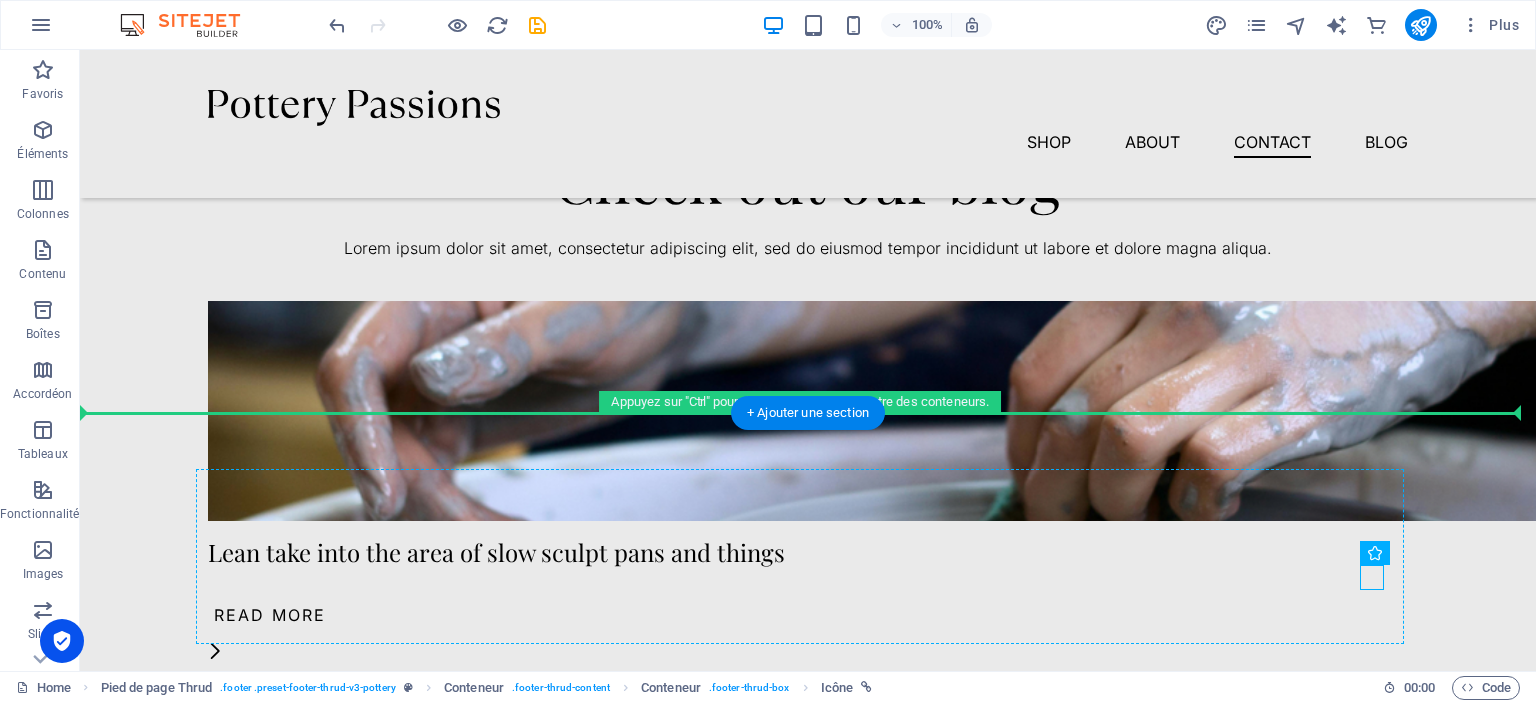drag, startPoint x: 1380, startPoint y: 579, endPoint x: 1099, endPoint y: 568, distance: 281.2152 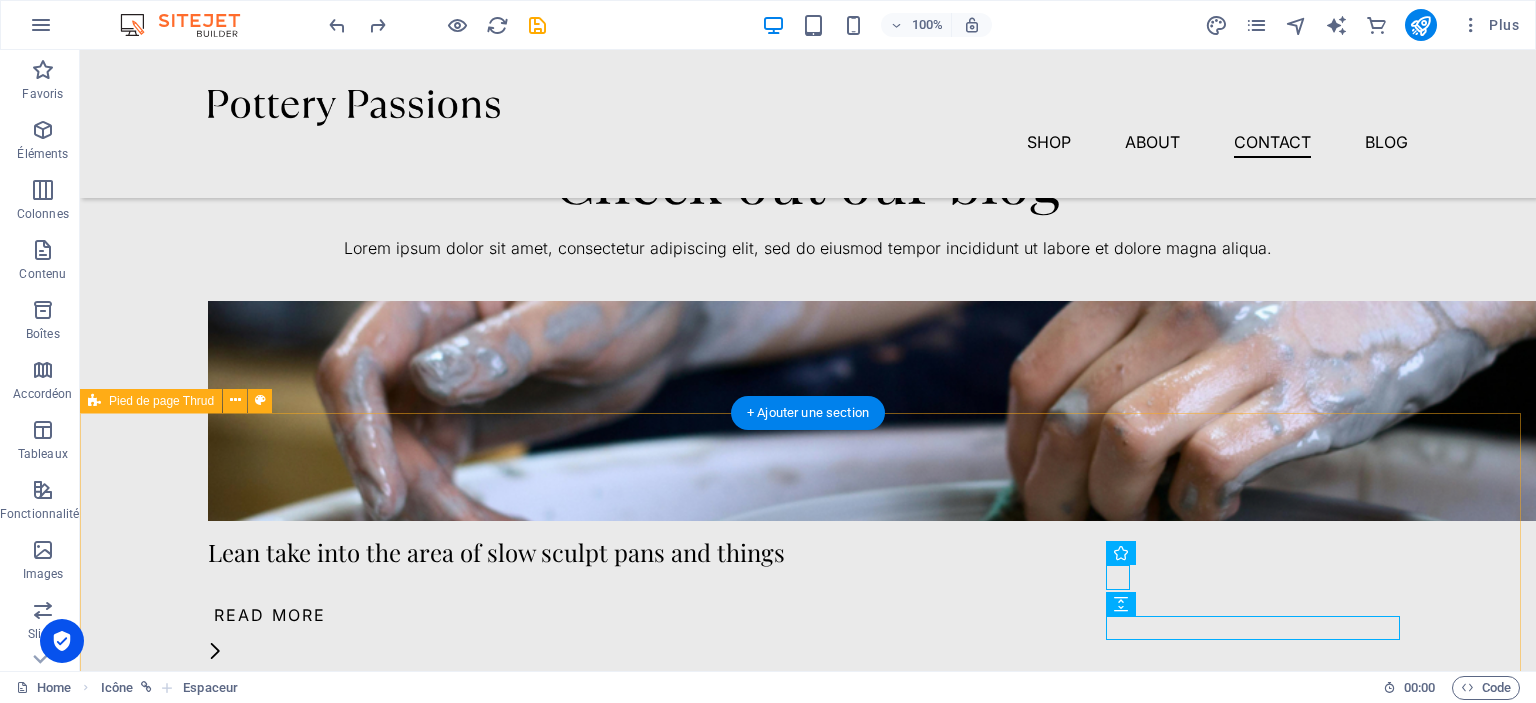 click on "[GEOGRAPHIC_DATA]   Quick Links Shop Contact About Blog Details Legal Notice Privacy Policy Contact 0123 - 456789 B [EMAIL_ADDRESS] 10:00 AM - 08:00 PM
2024  cPanel . All rights reserved." at bounding box center (808, 2240) 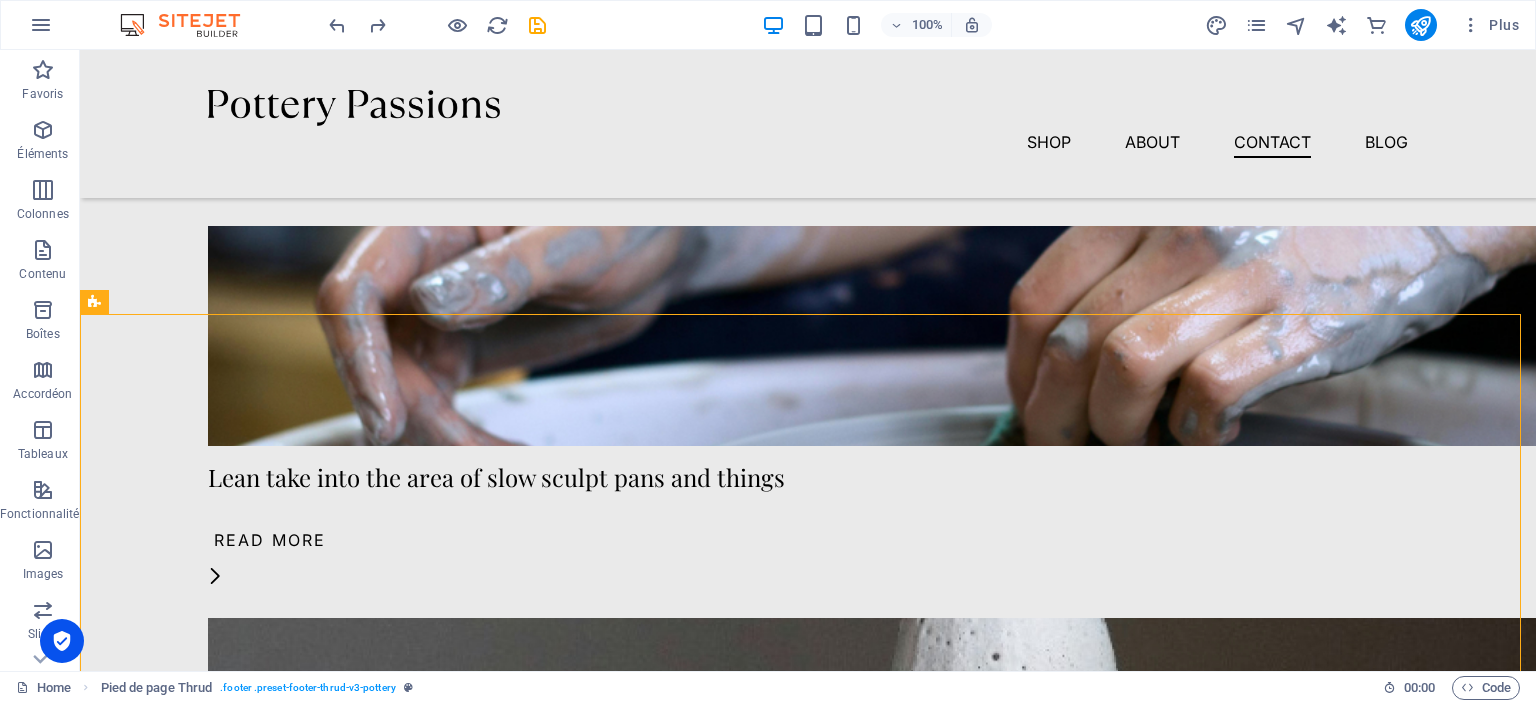 scroll, scrollTop: 3736, scrollLeft: 0, axis: vertical 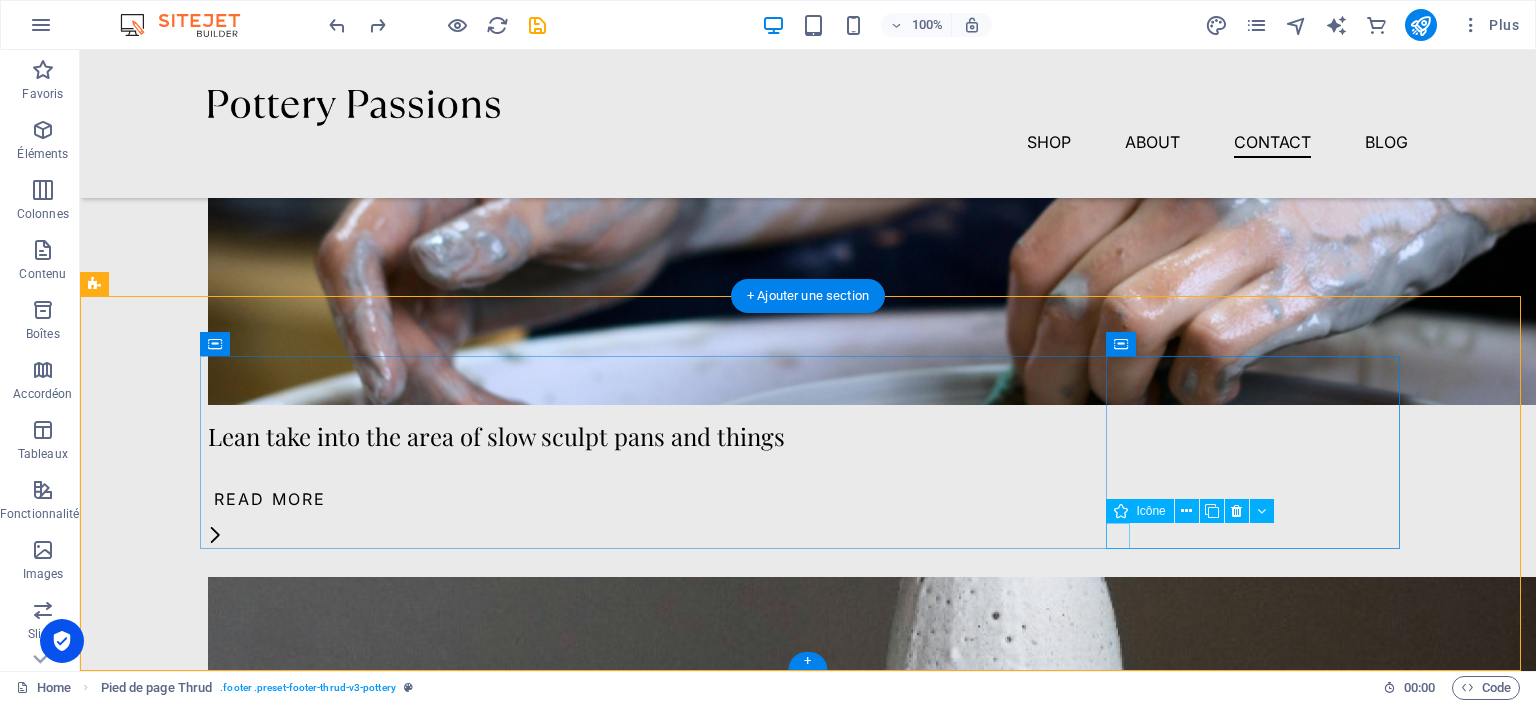 click at bounding box center [347, 2427] 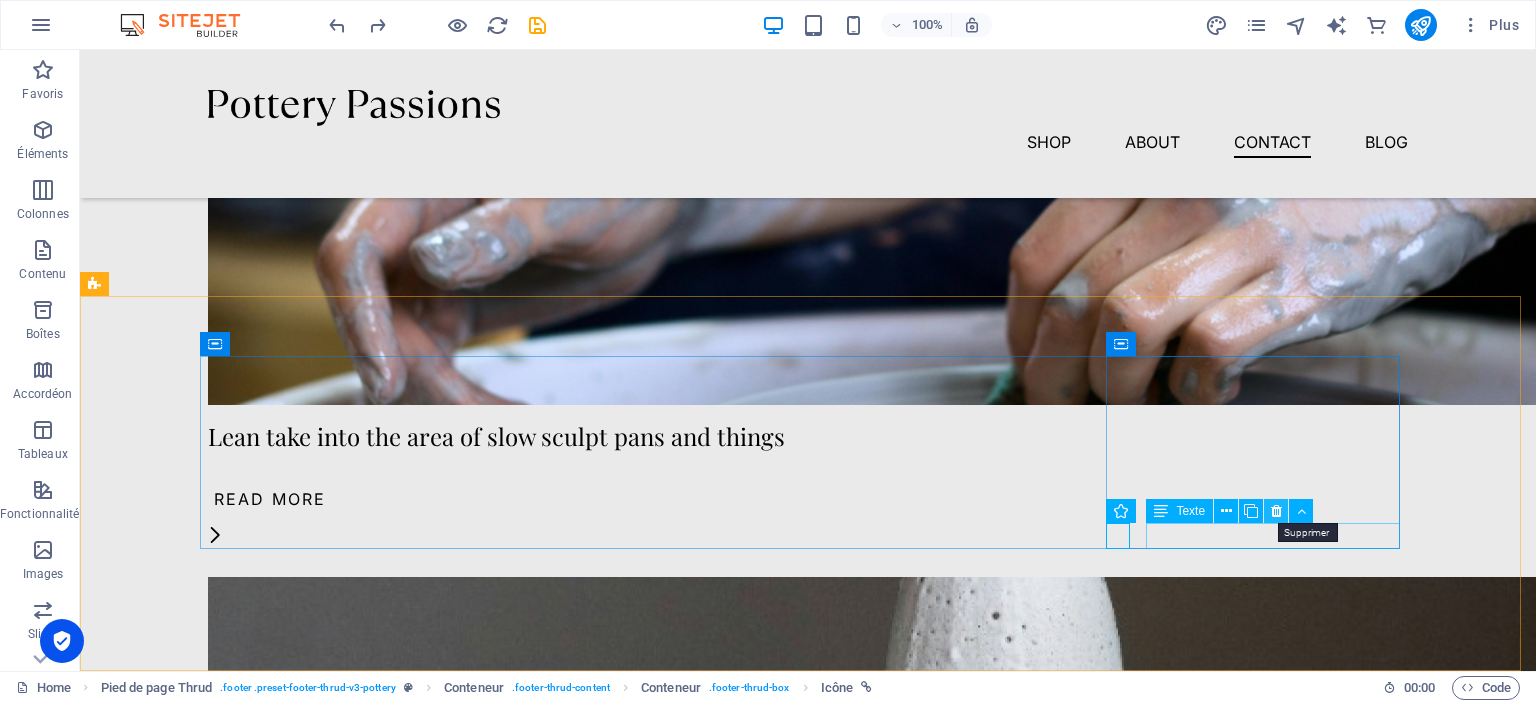 click at bounding box center (1276, 511) 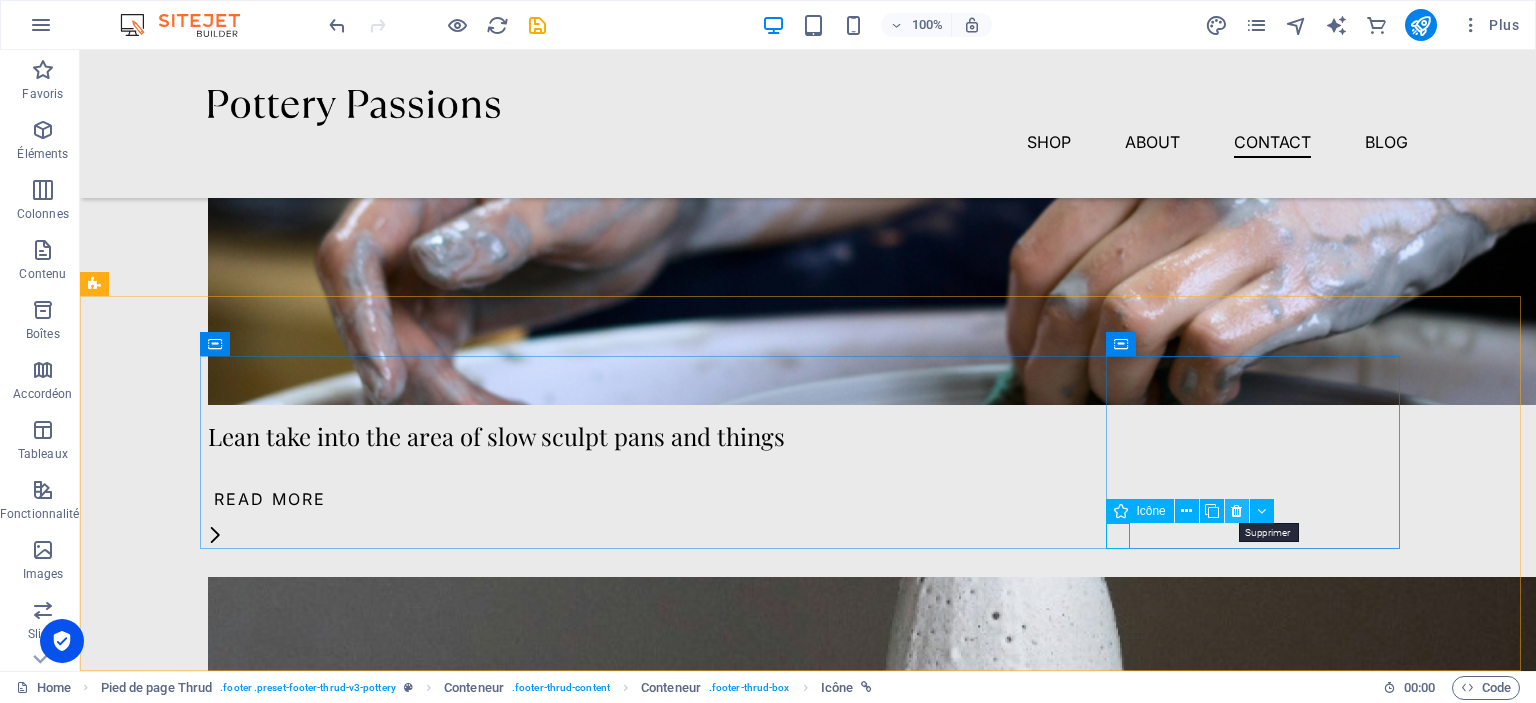 click at bounding box center (1237, 511) 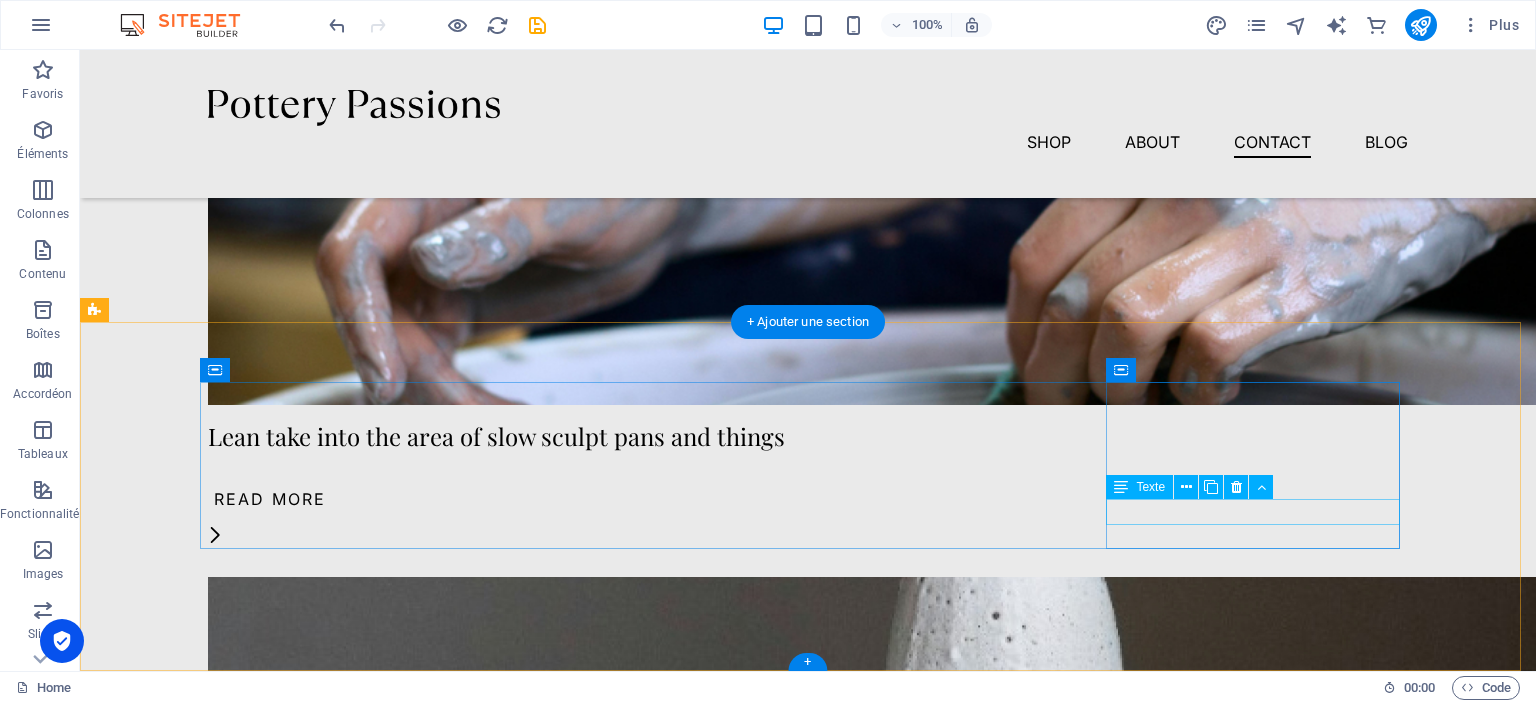 scroll, scrollTop: 3711, scrollLeft: 0, axis: vertical 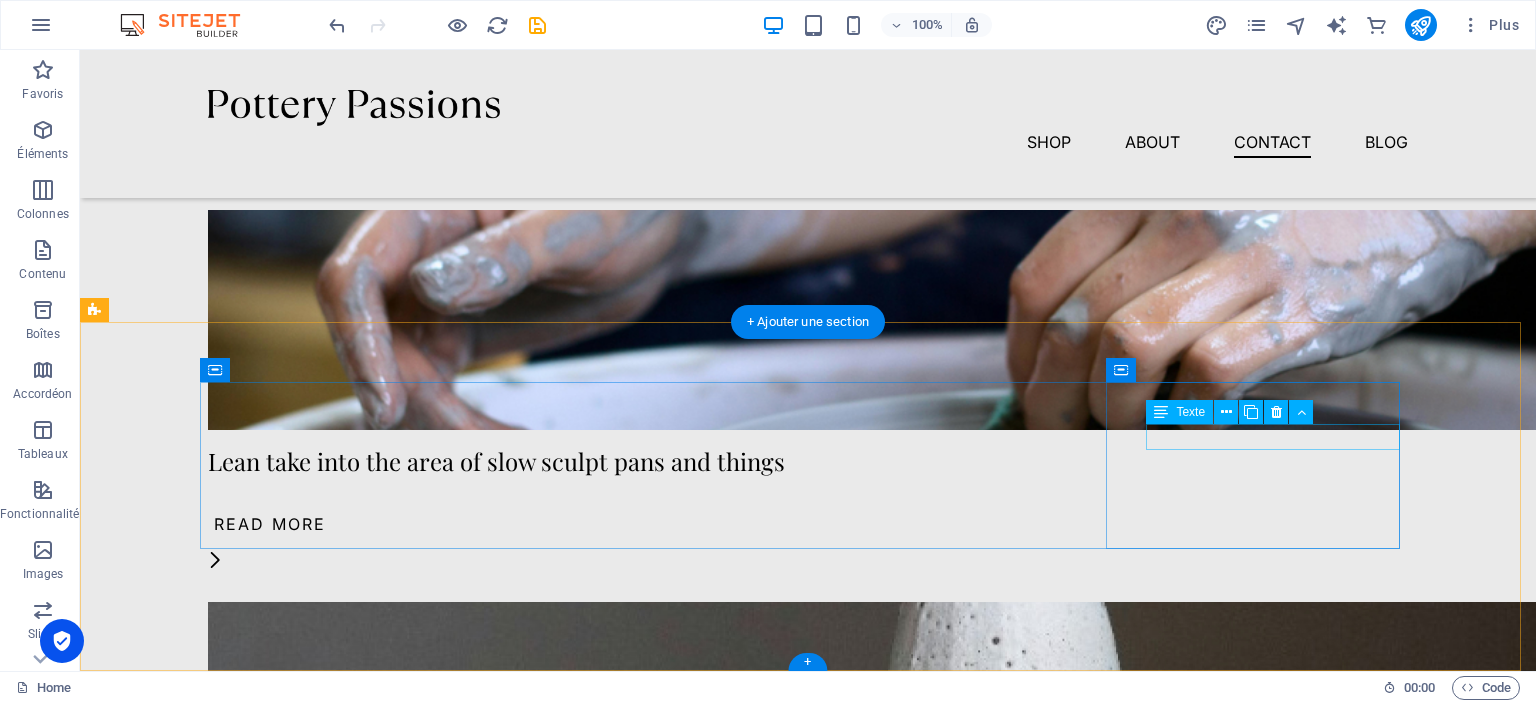 click on "0123 - 456789" at bounding box center (263, 2317) 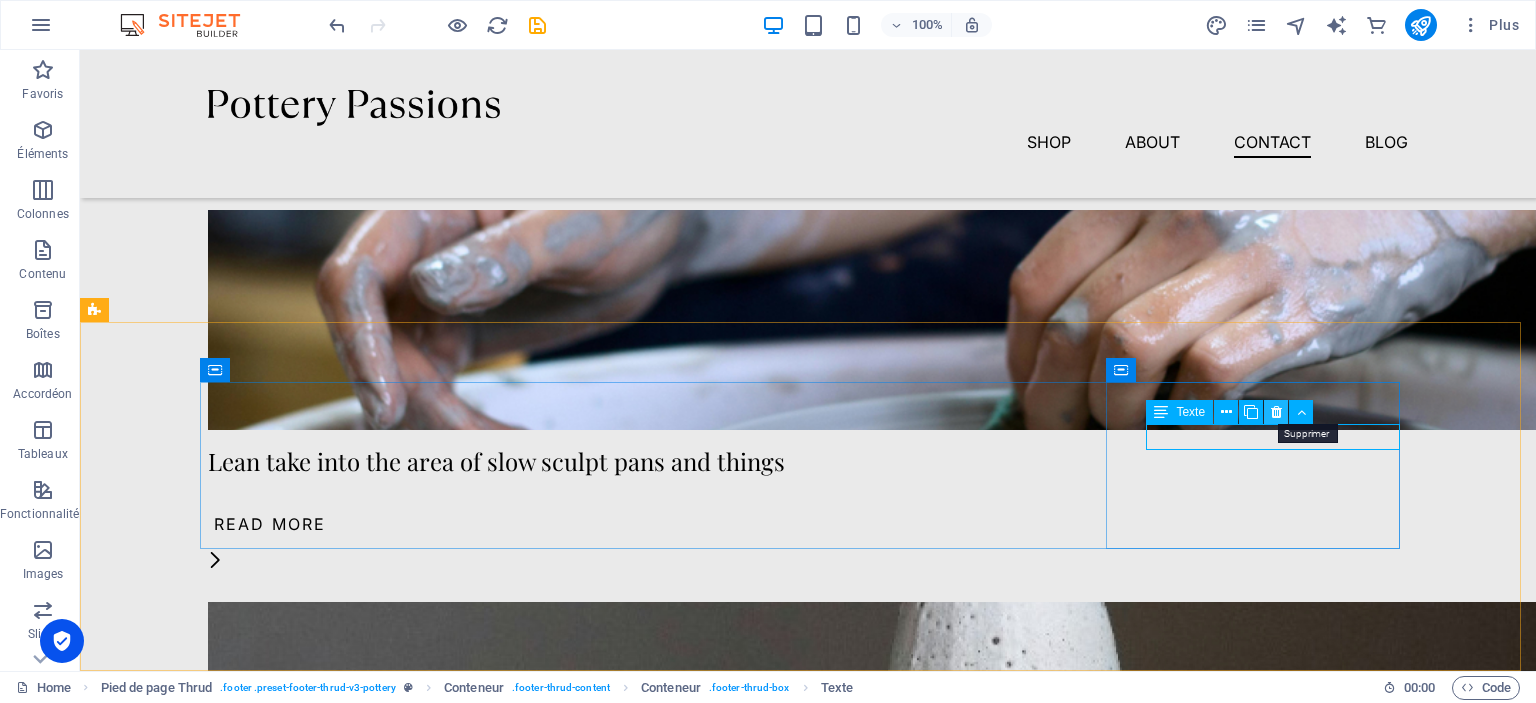 click at bounding box center (1276, 412) 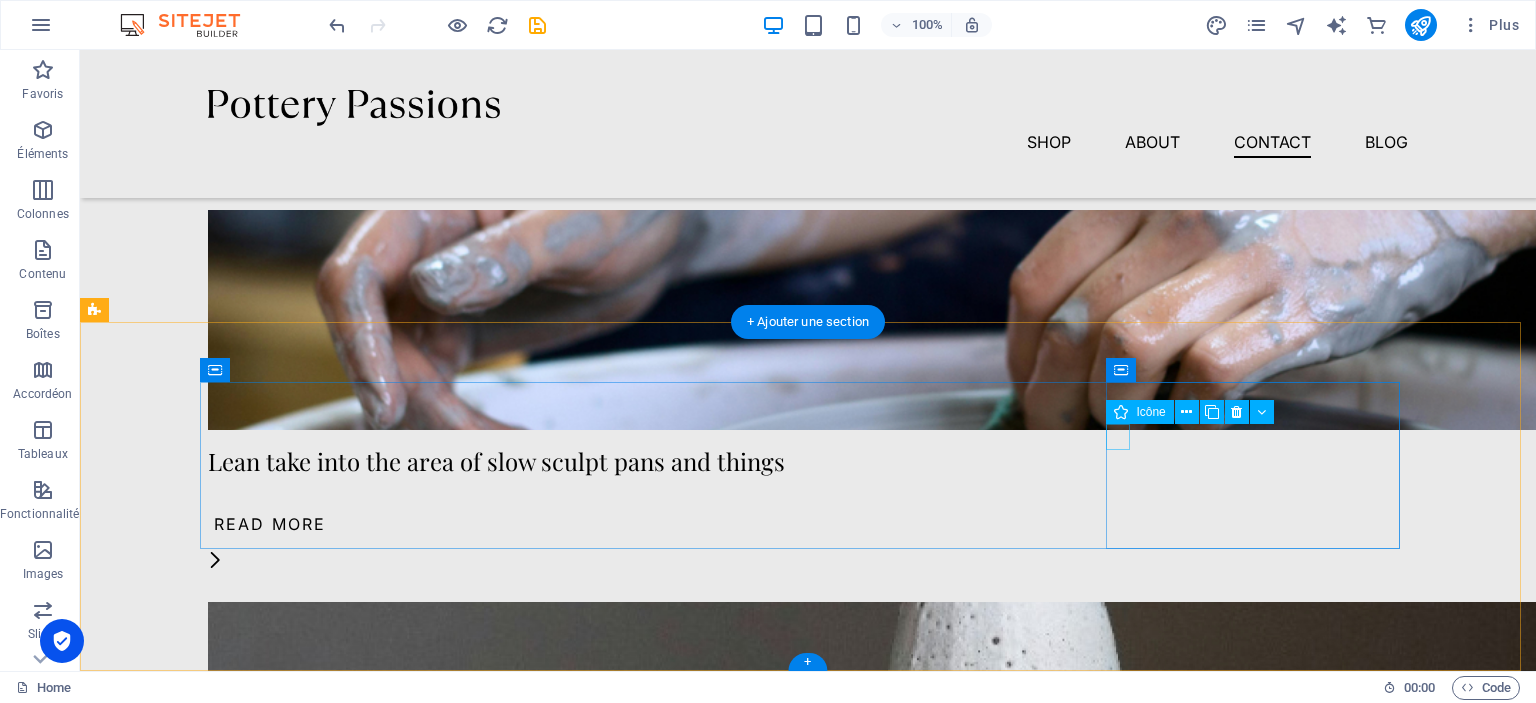 click at bounding box center [347, 2289] 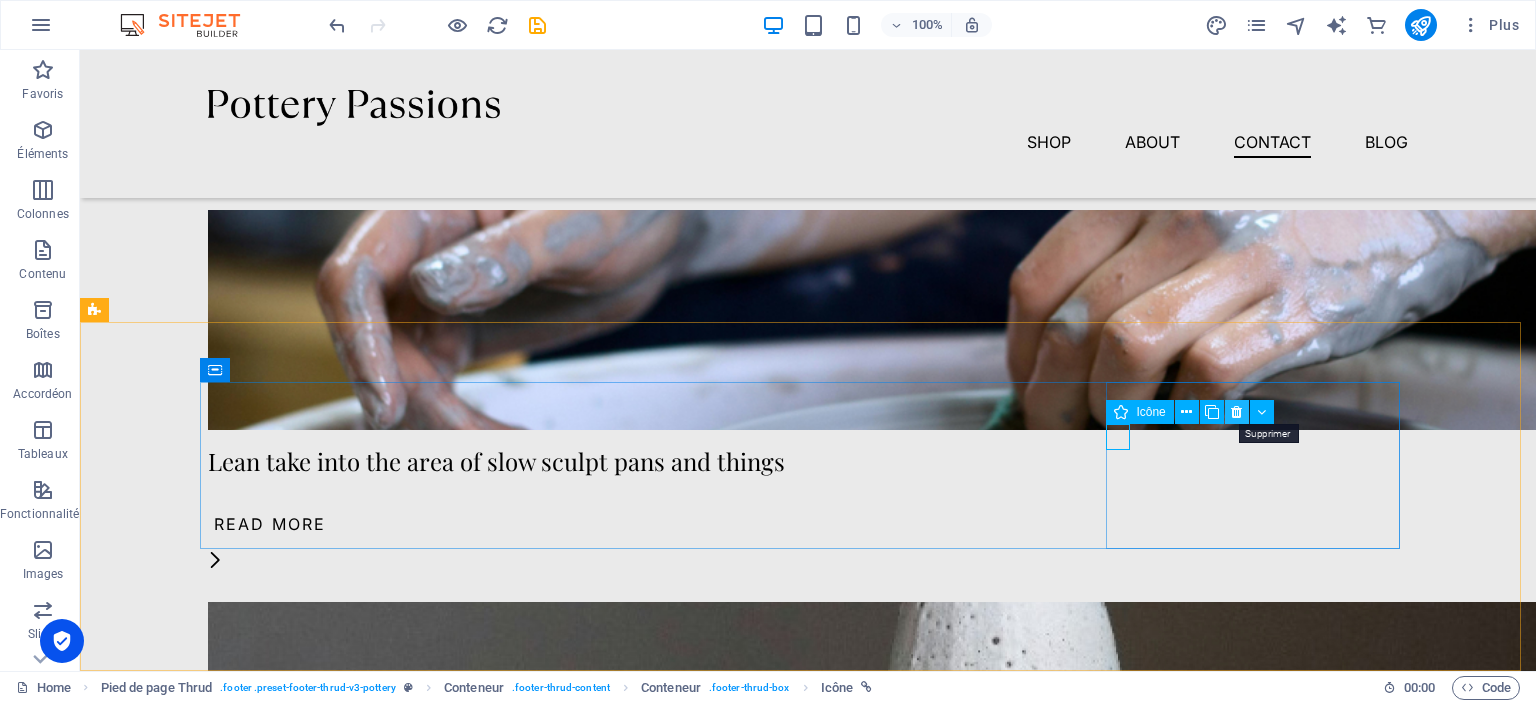 click at bounding box center [1236, 412] 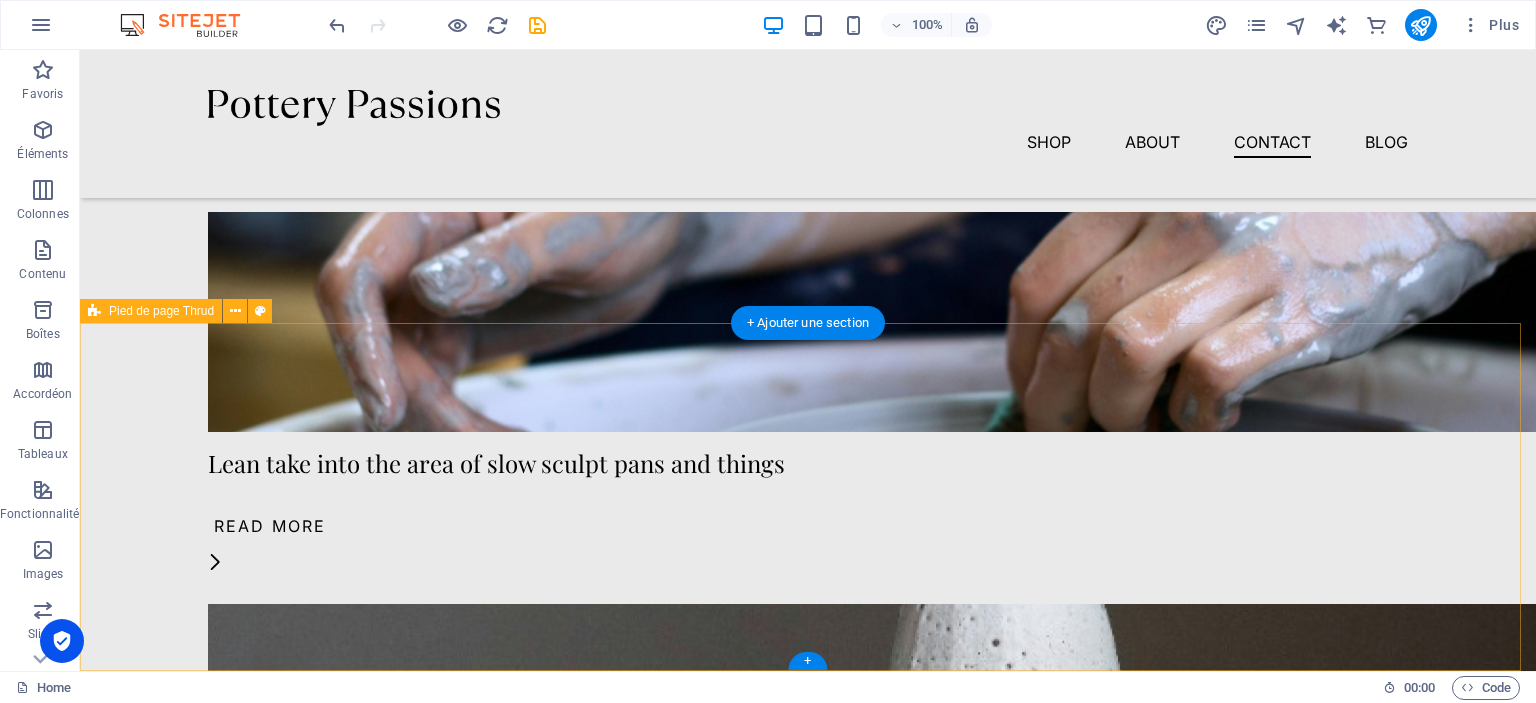 click on "[GEOGRAPHIC_DATA]   Quick Links Shop Contact About Blog Details Legal Notice Privacy Policy Contact B [EMAIL_ADDRESS]
2024  cPanel . All rights reserved." at bounding box center (808, 2081) 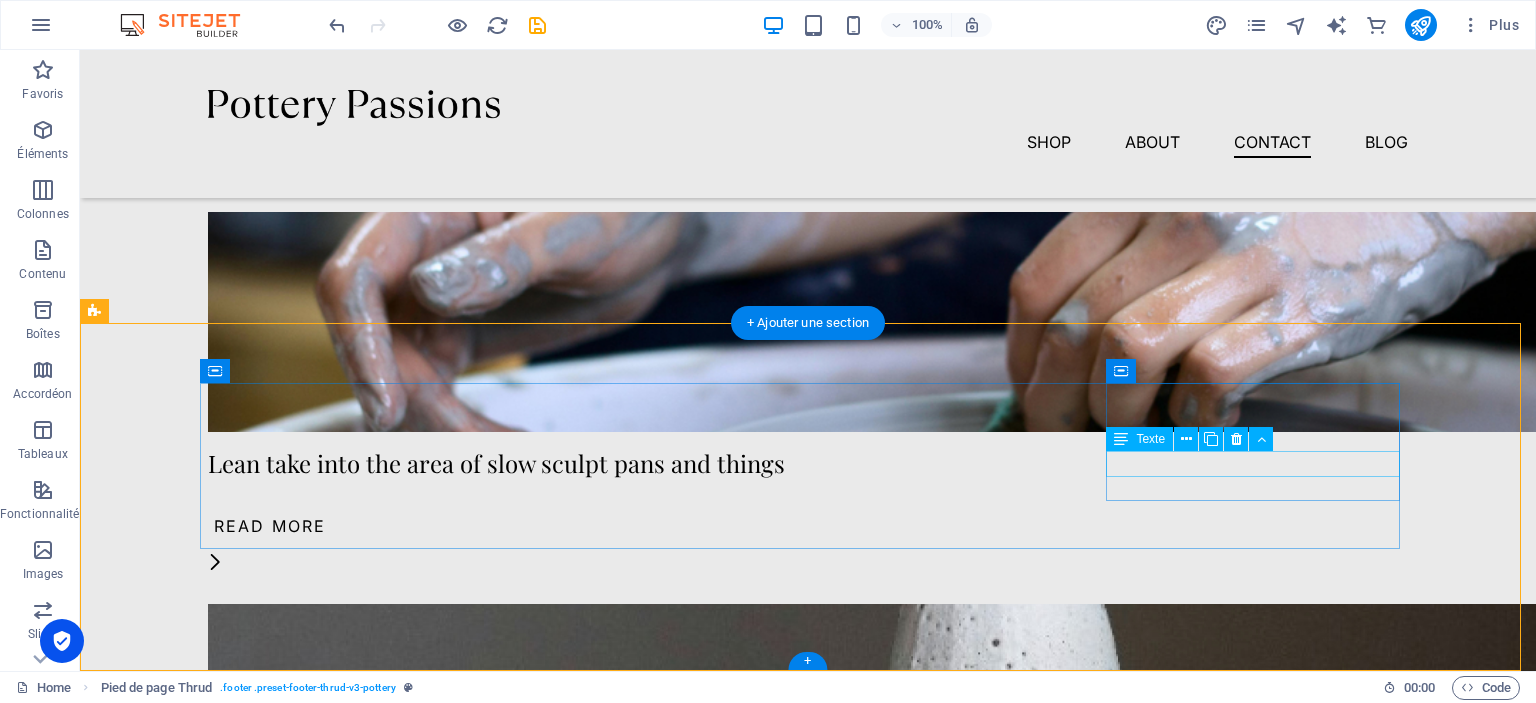 click on "[EMAIL_ADDRESS]" at bounding box center (289, 2319) 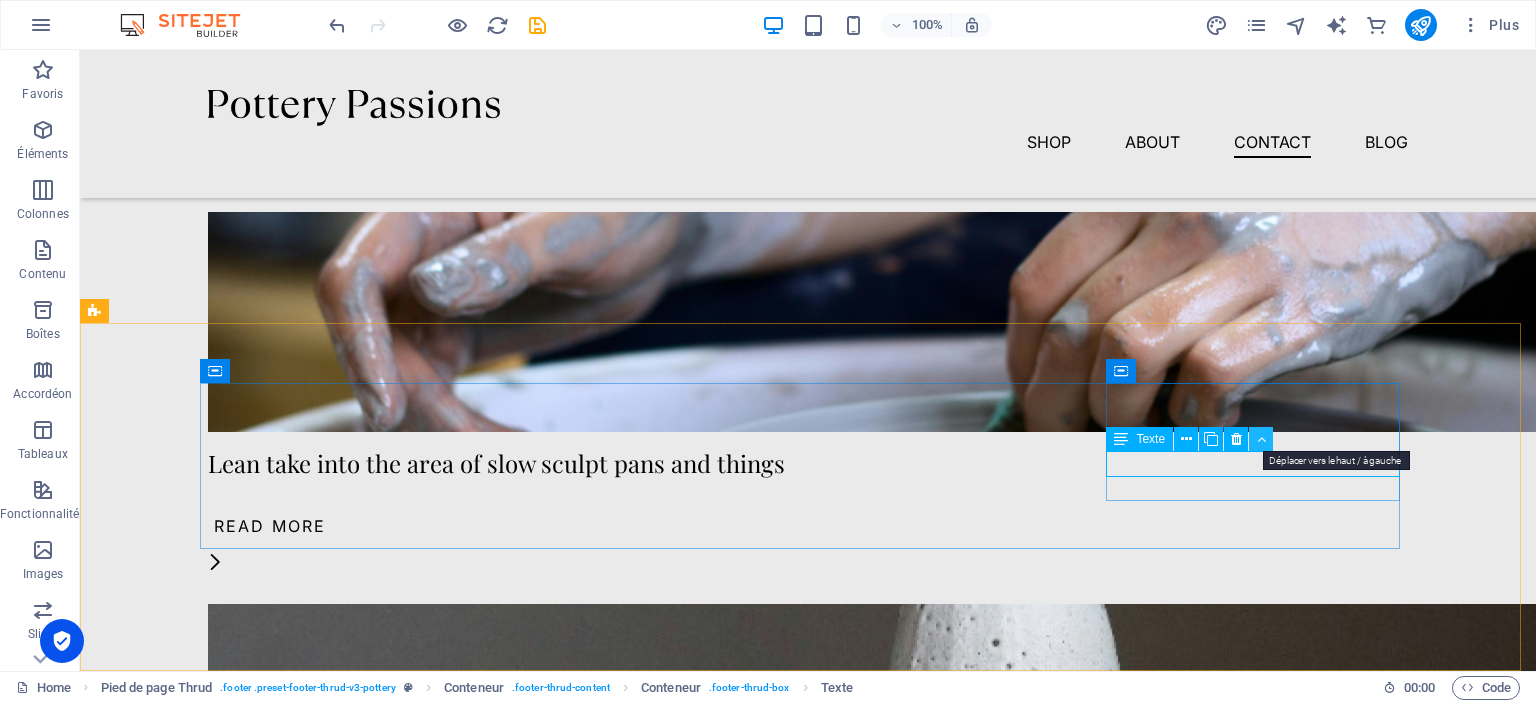 click at bounding box center (1261, 439) 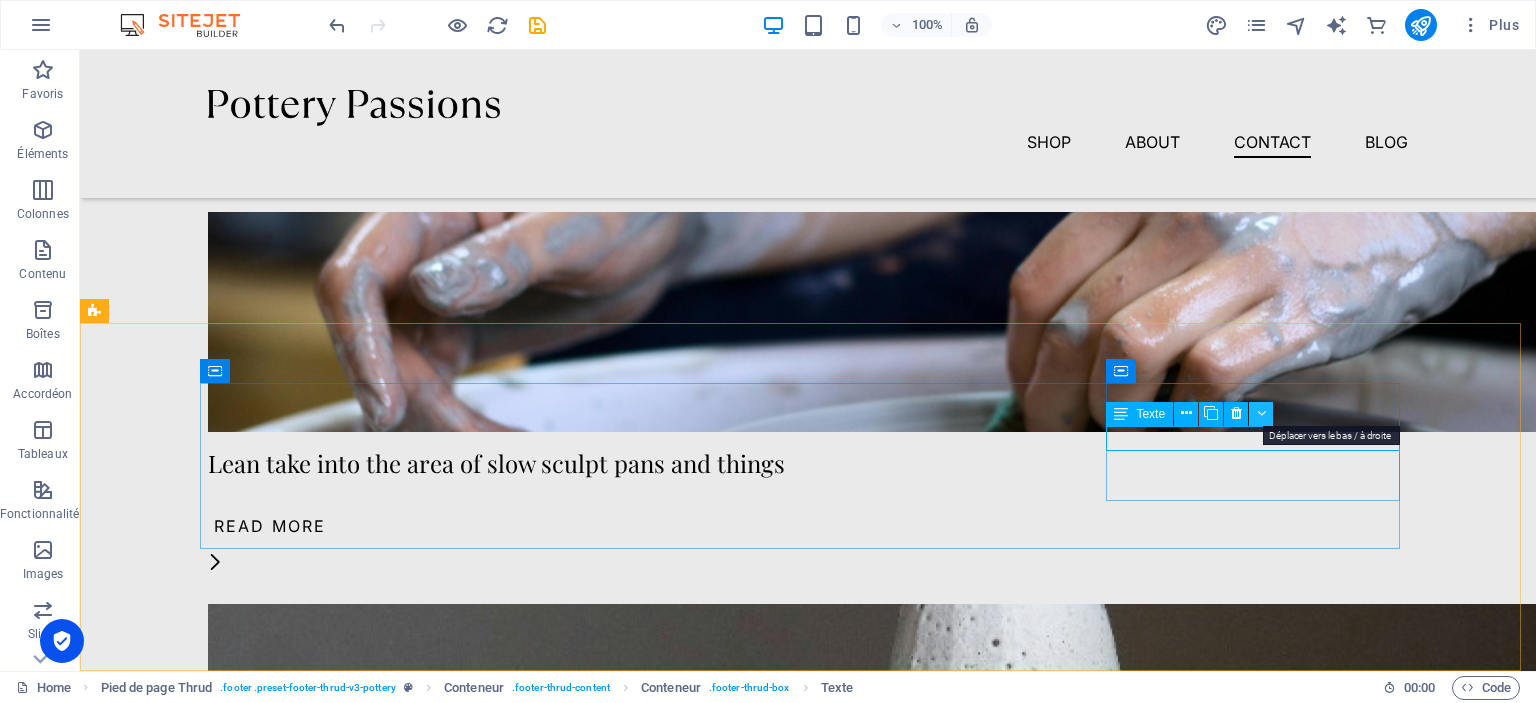 click at bounding box center [1261, 413] 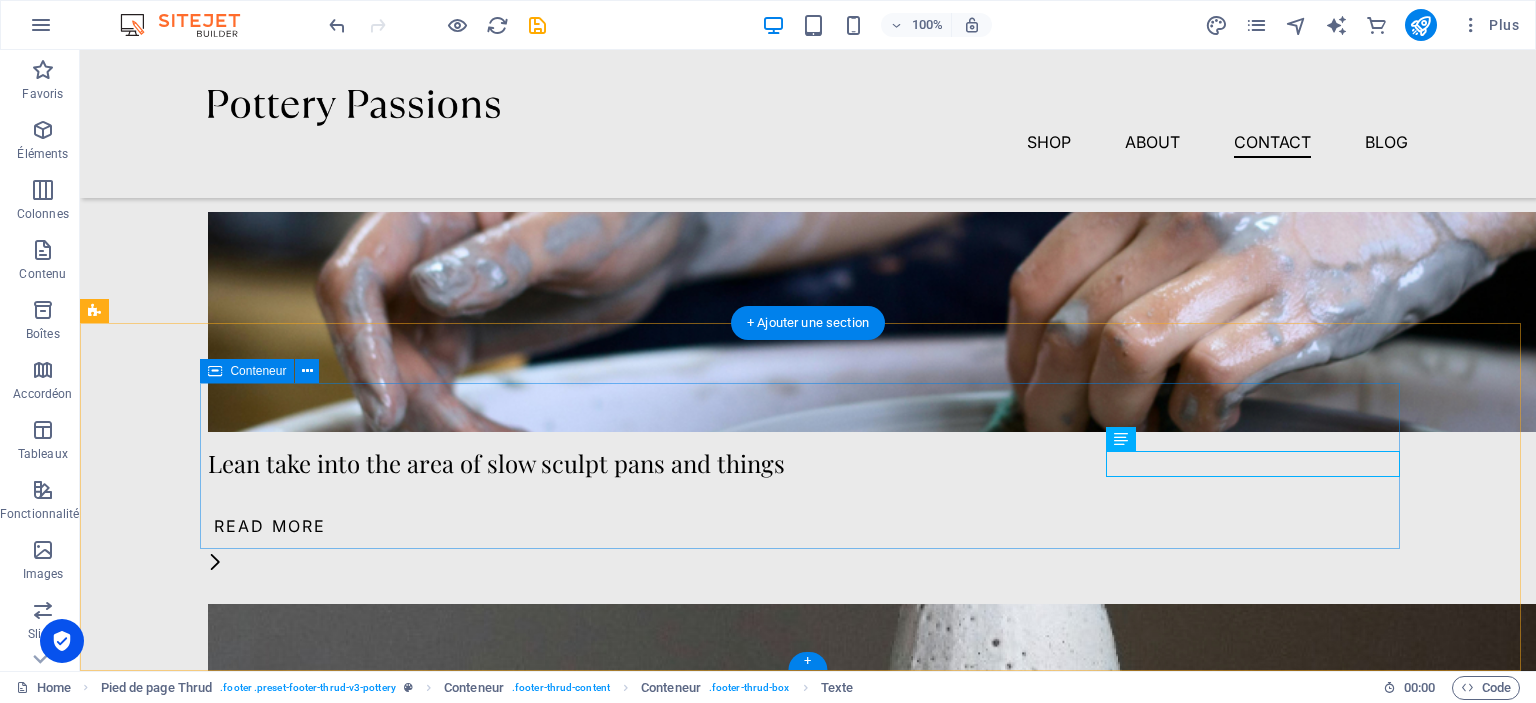 click on "[GEOGRAPHIC_DATA]   Quick Links Shop Contact About Blog Details Legal Notice Privacy Policy Contact B [EMAIL_ADDRESS]" at bounding box center [808, 2050] 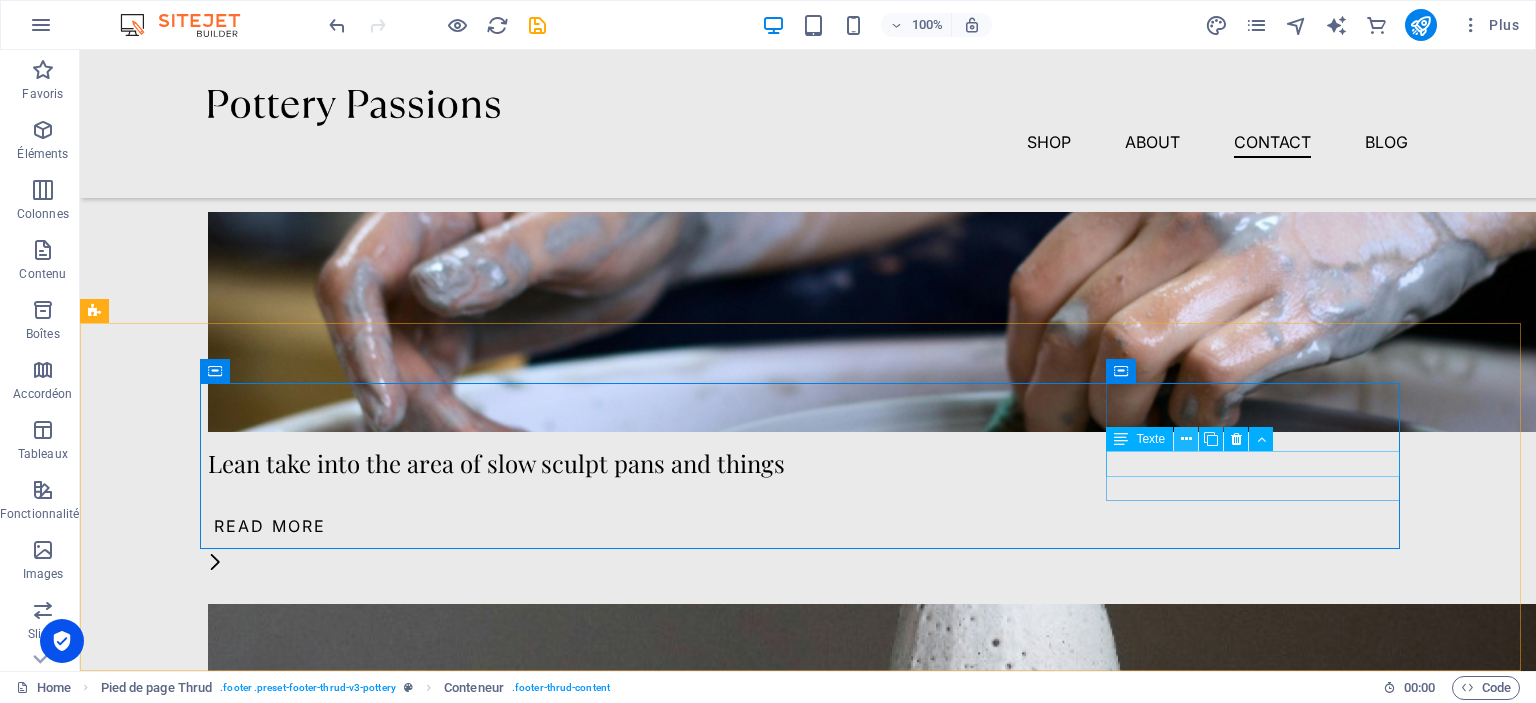 click at bounding box center [1186, 439] 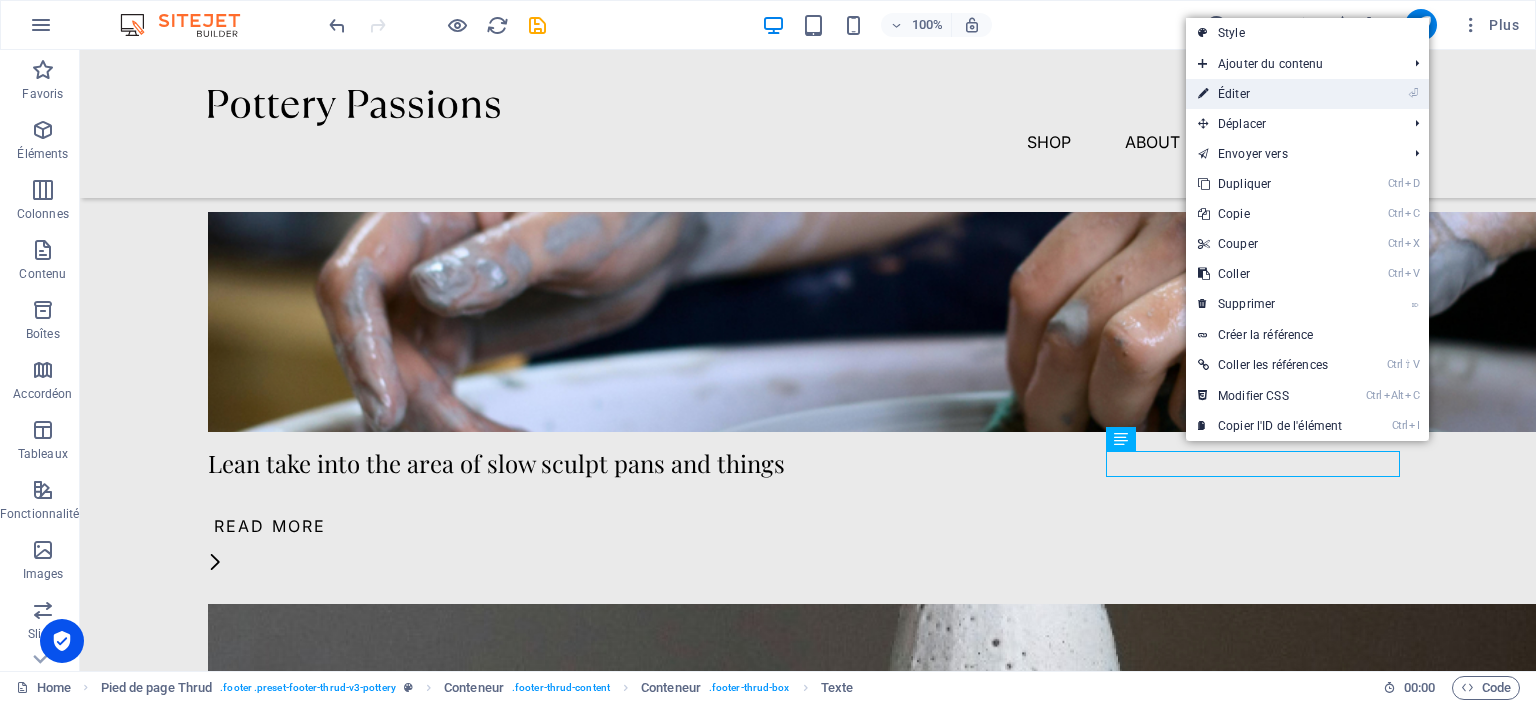 click on "⏎  Éditer" at bounding box center [1270, 94] 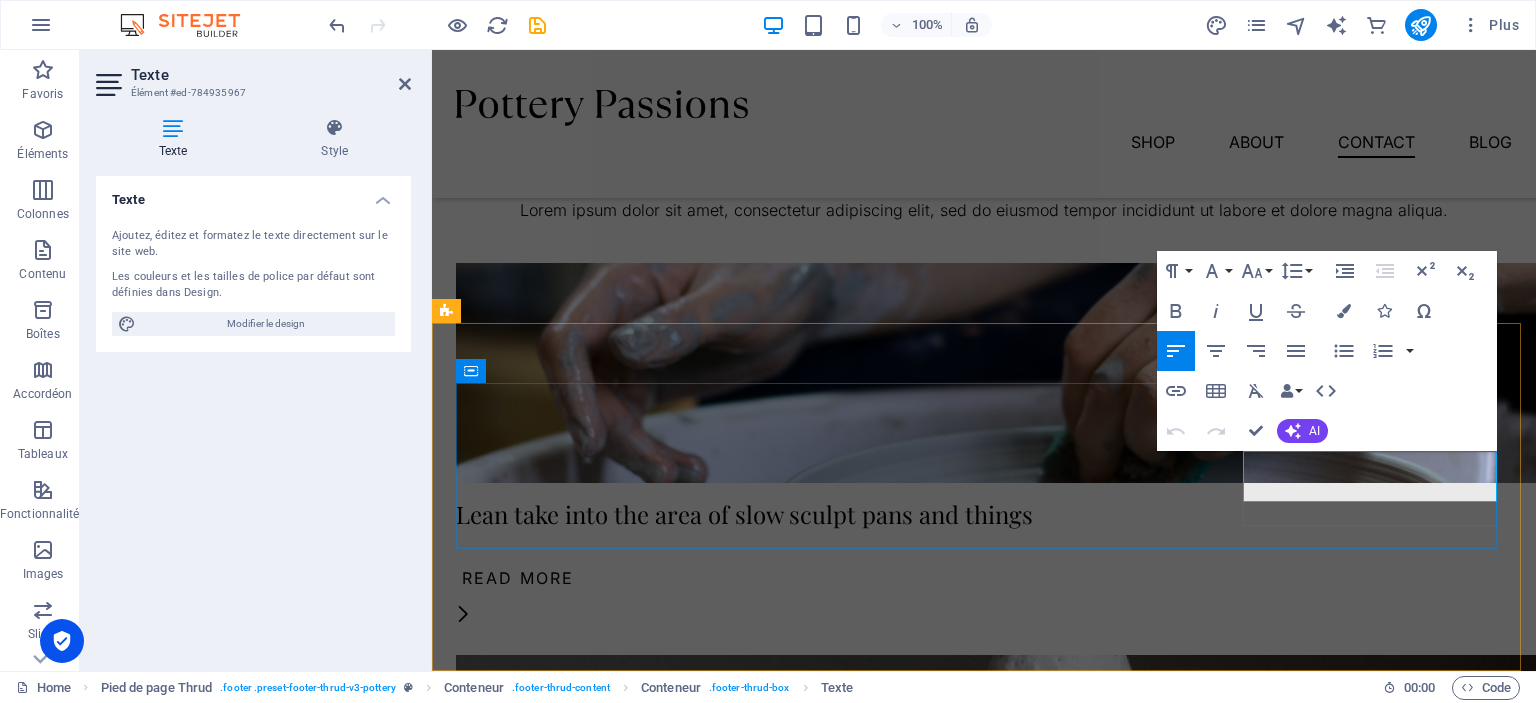 click on "B [EMAIL_ADDRESS]" at bounding box center [585, 2371] 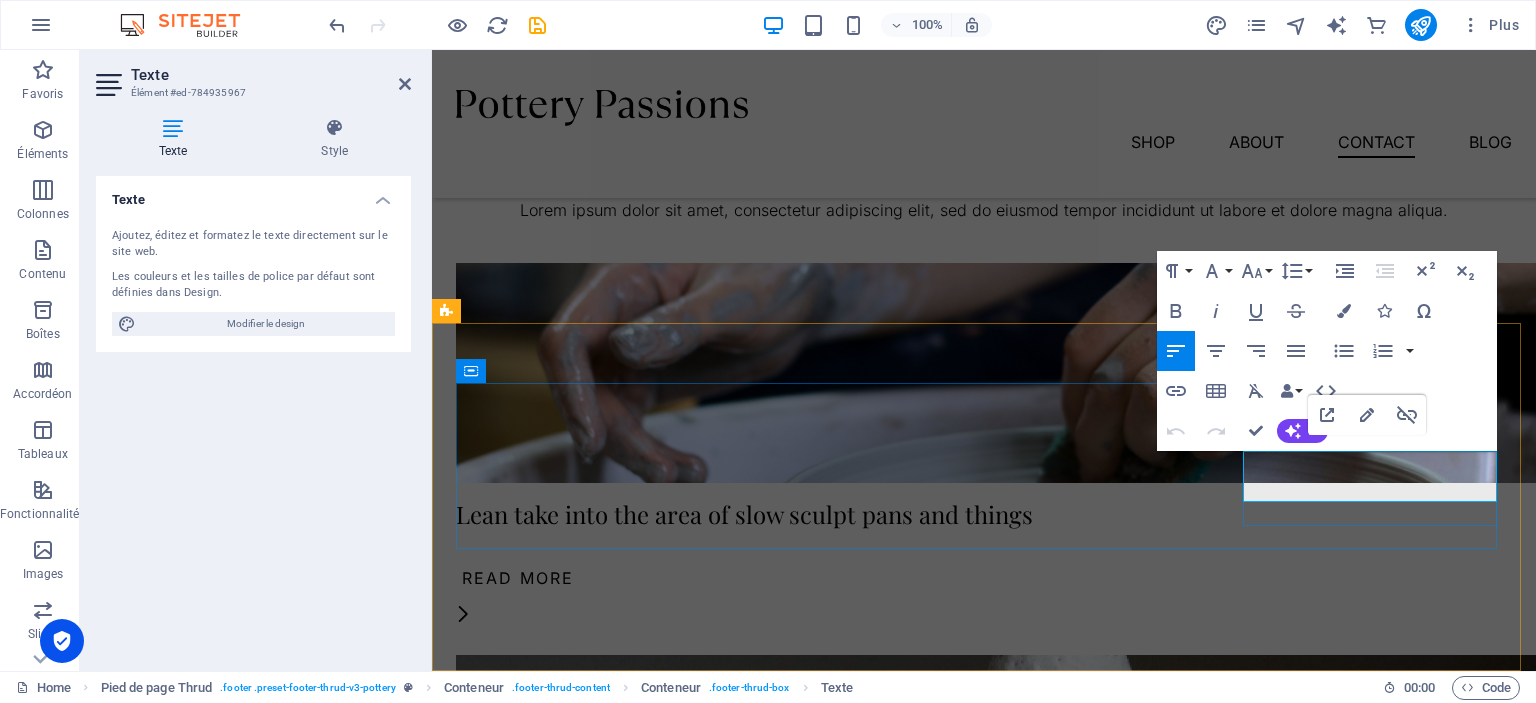 click on "B [EMAIL_ADDRESS]" at bounding box center [585, 2371] 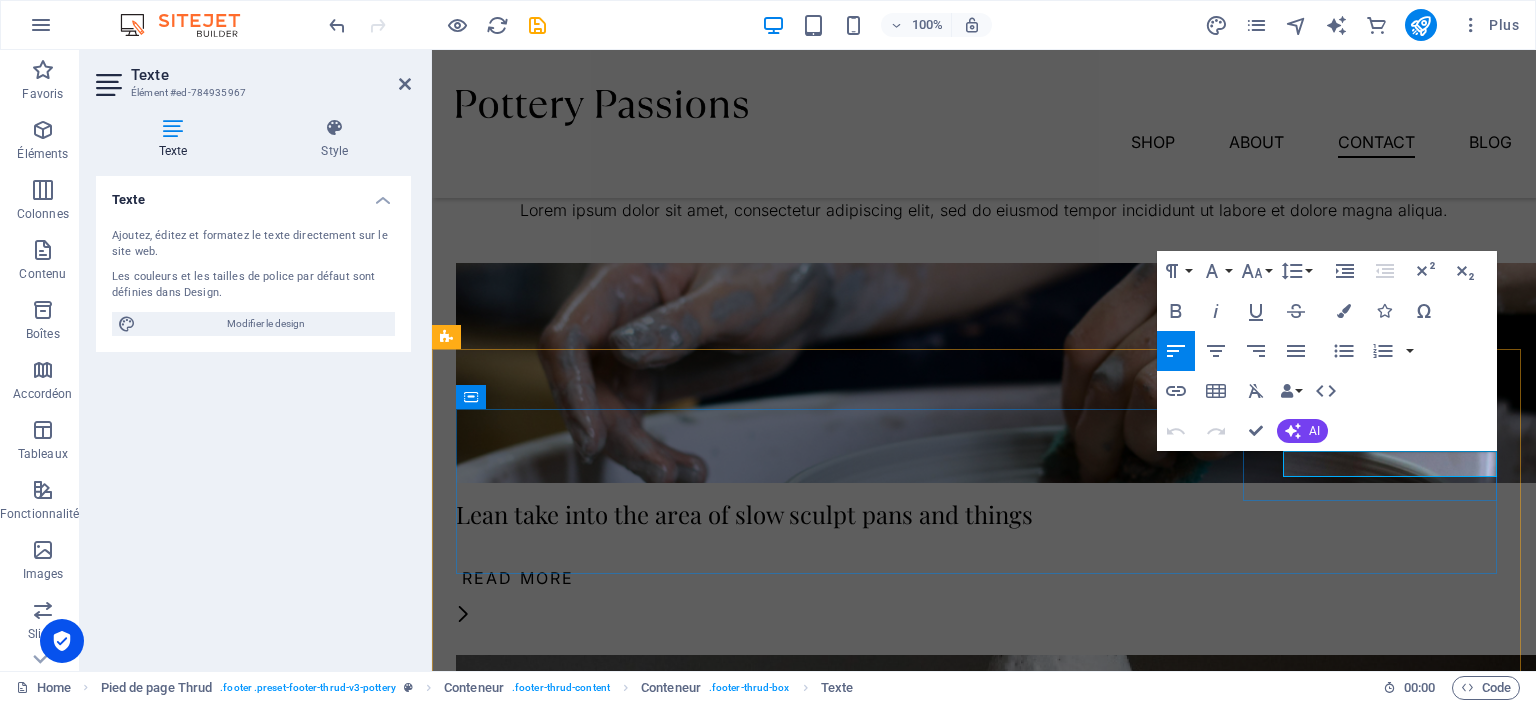 scroll, scrollTop: 3684, scrollLeft: 0, axis: vertical 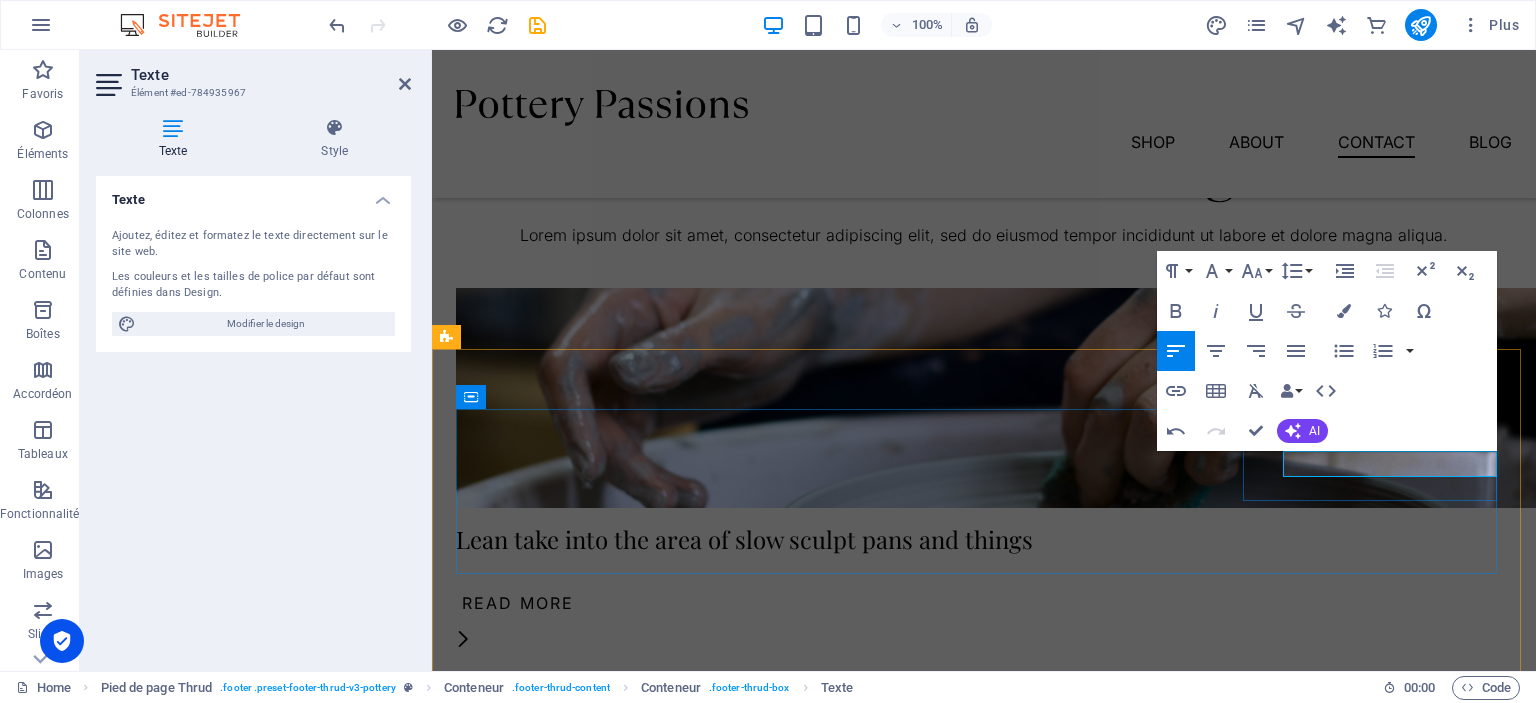 type 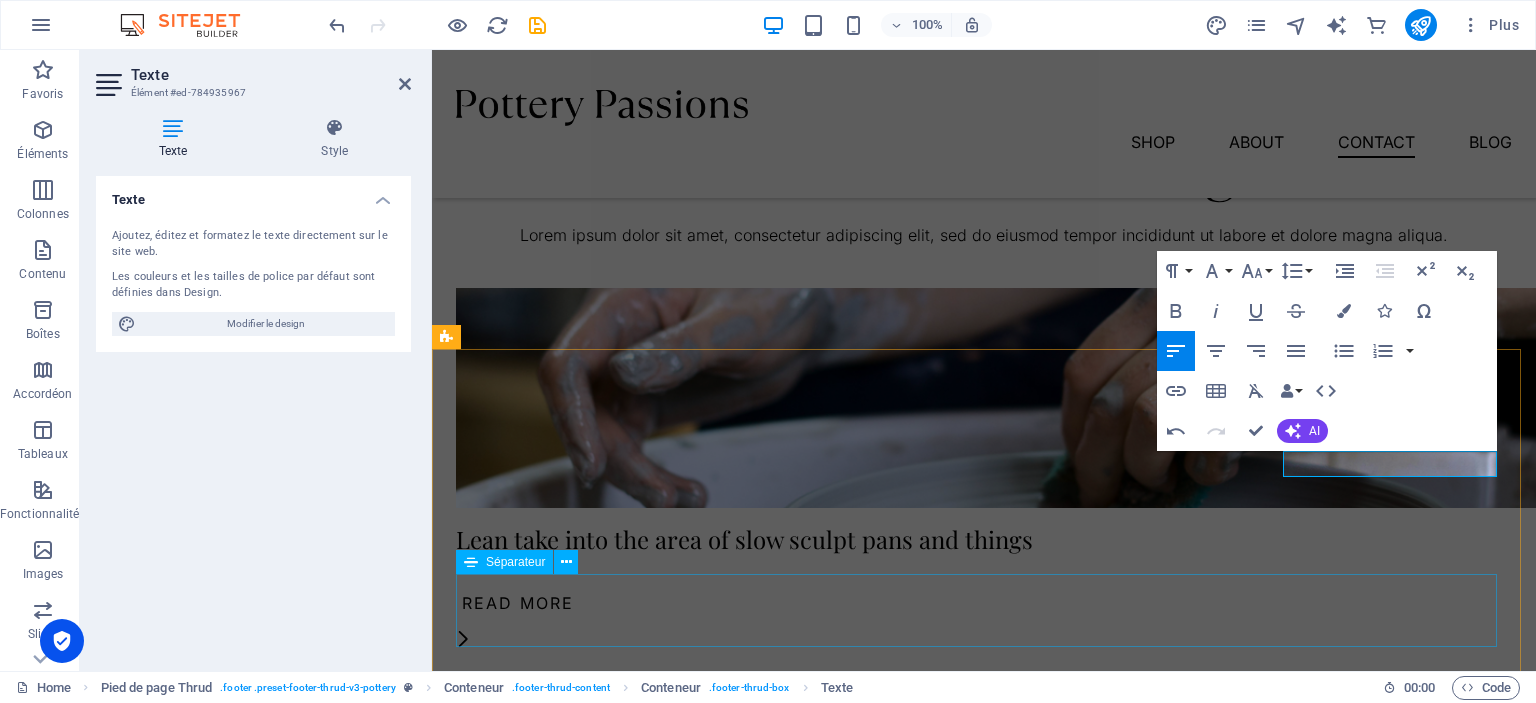 click at bounding box center (984, 2494) 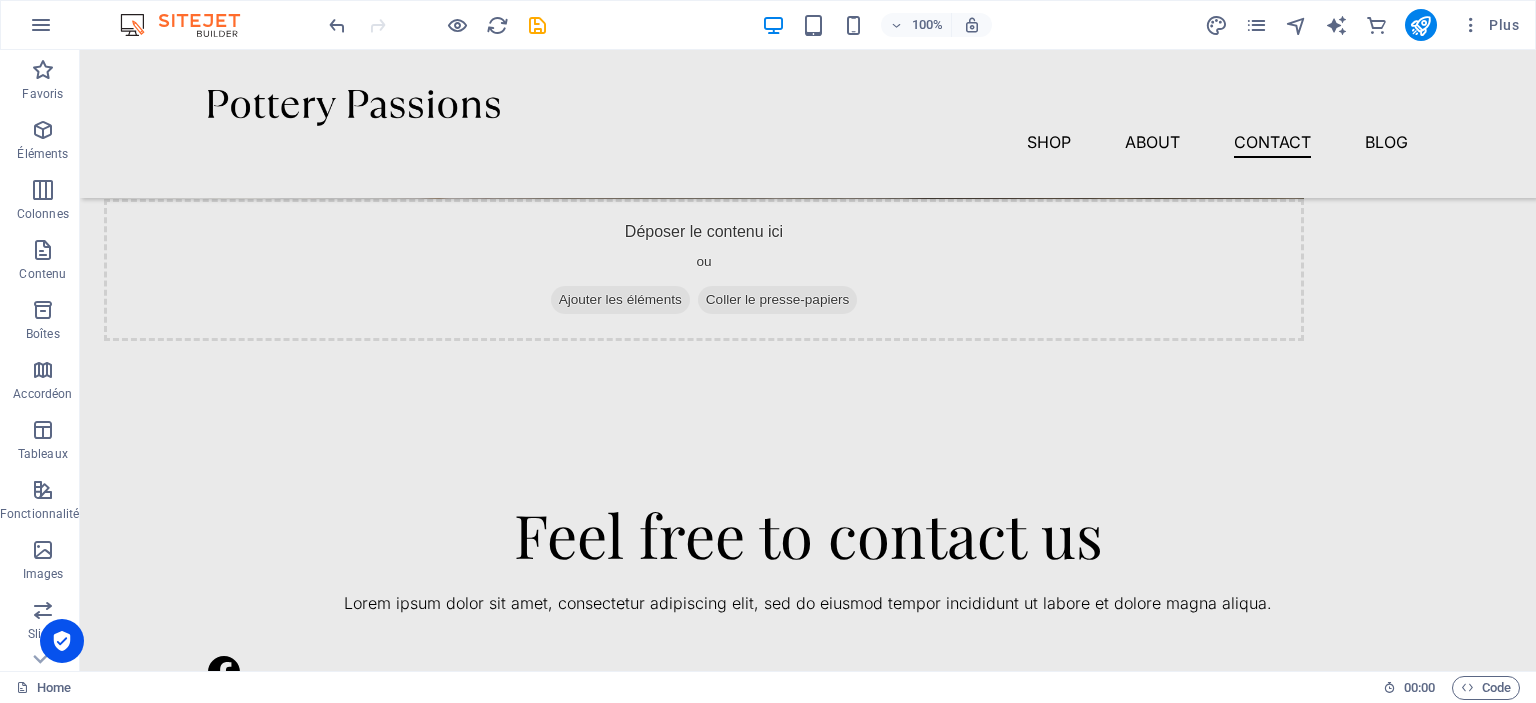 scroll, scrollTop: 2305, scrollLeft: 0, axis: vertical 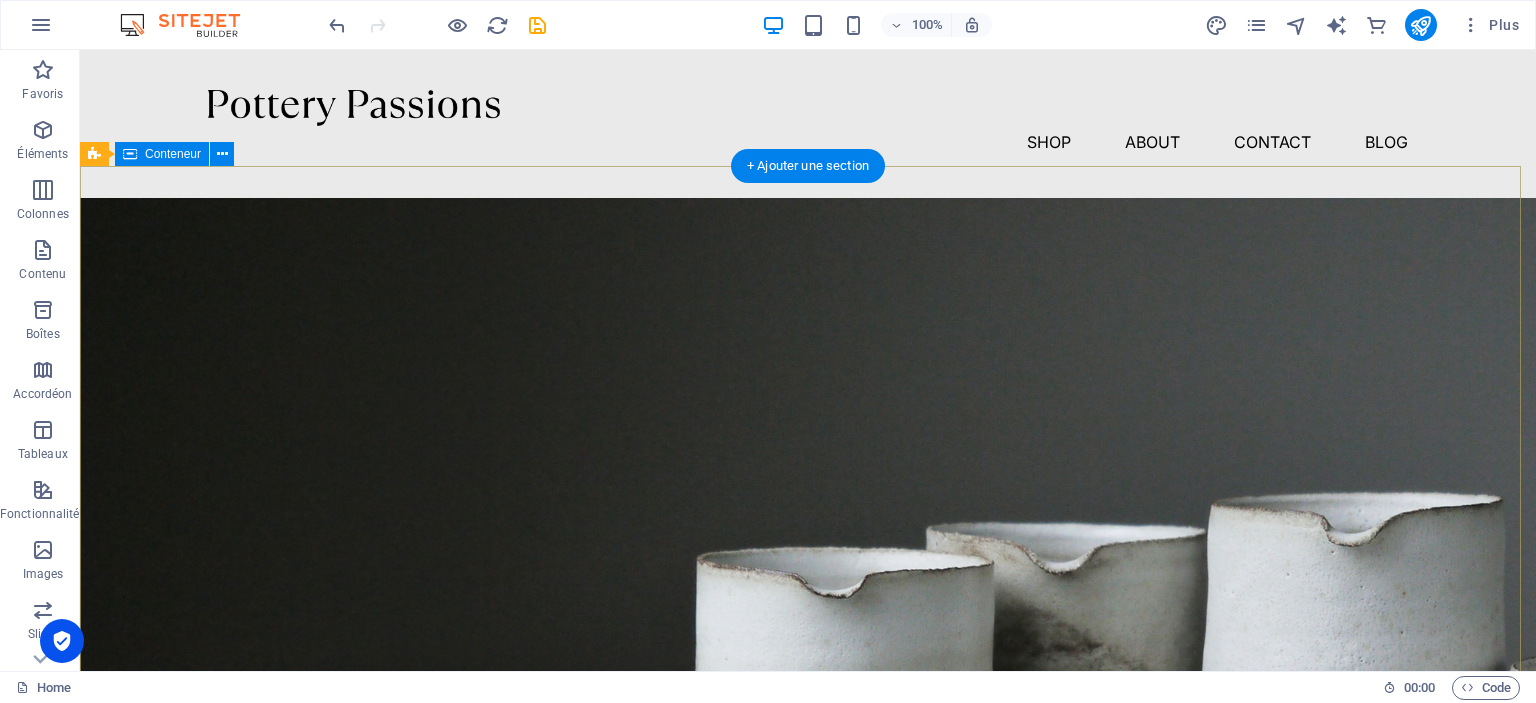 click on "Pottery is our passion Lorem ipsum dolor sit amet, consectetur adipiscing elit, sed do eiusmod tempor incididunt ut labore et dolore magna aliqua. Explore" at bounding box center (808, 1003) 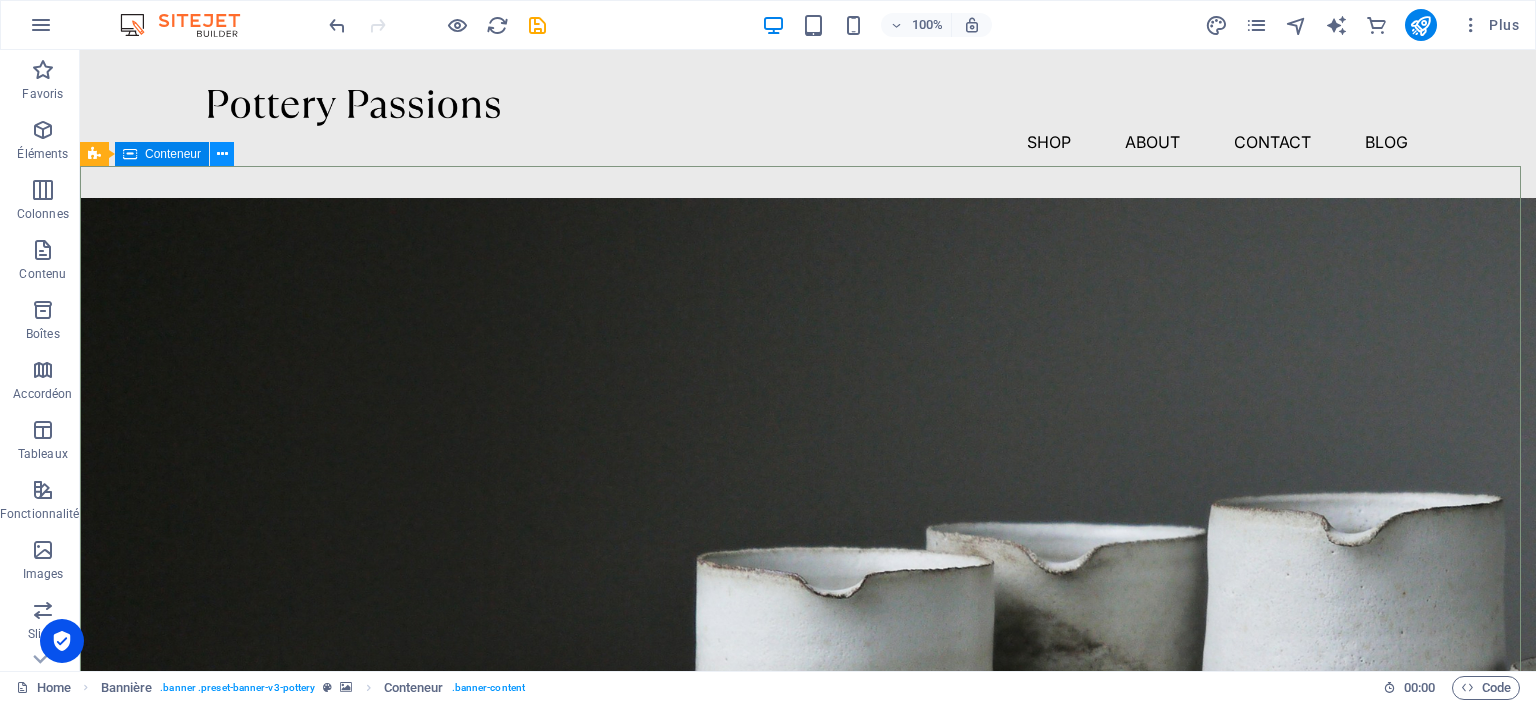 click at bounding box center (222, 154) 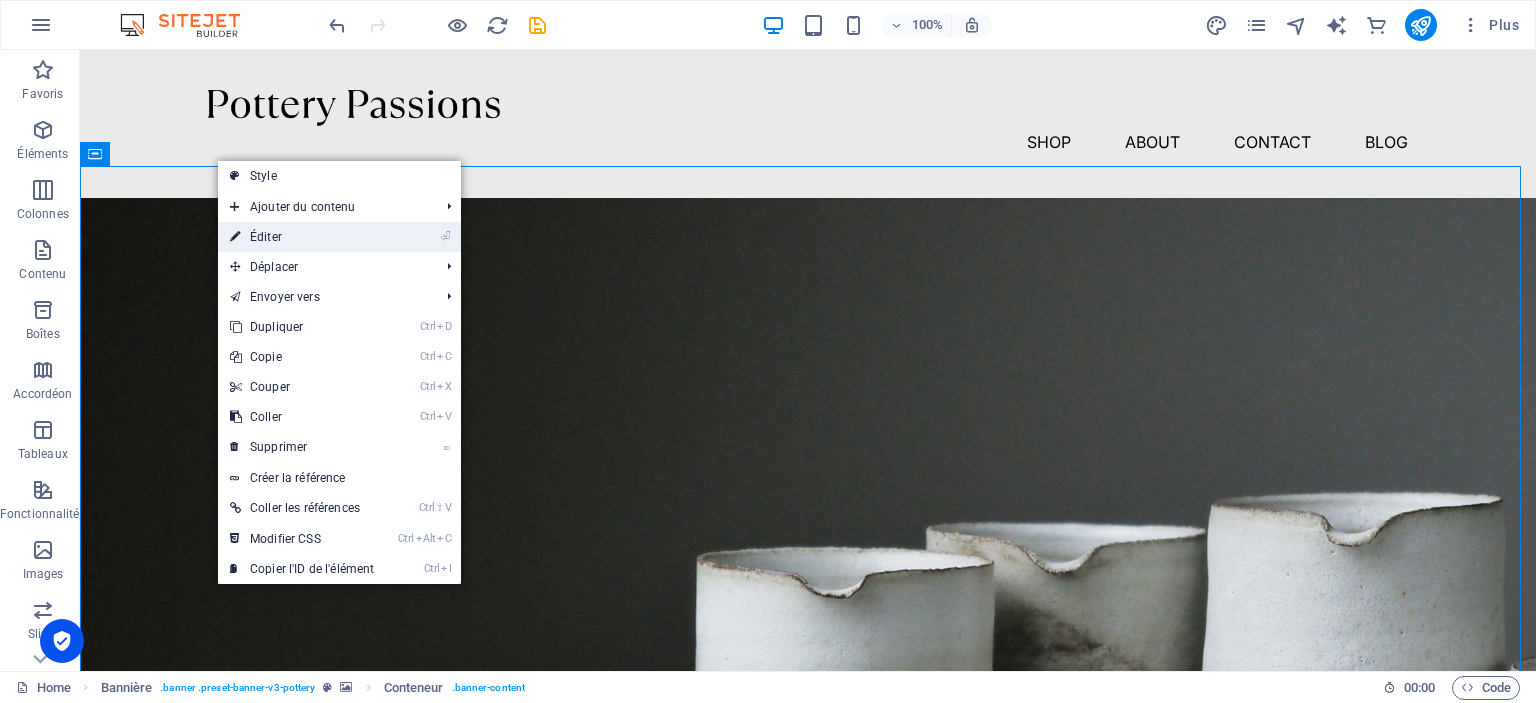 click on "⏎  Éditer" at bounding box center (302, 237) 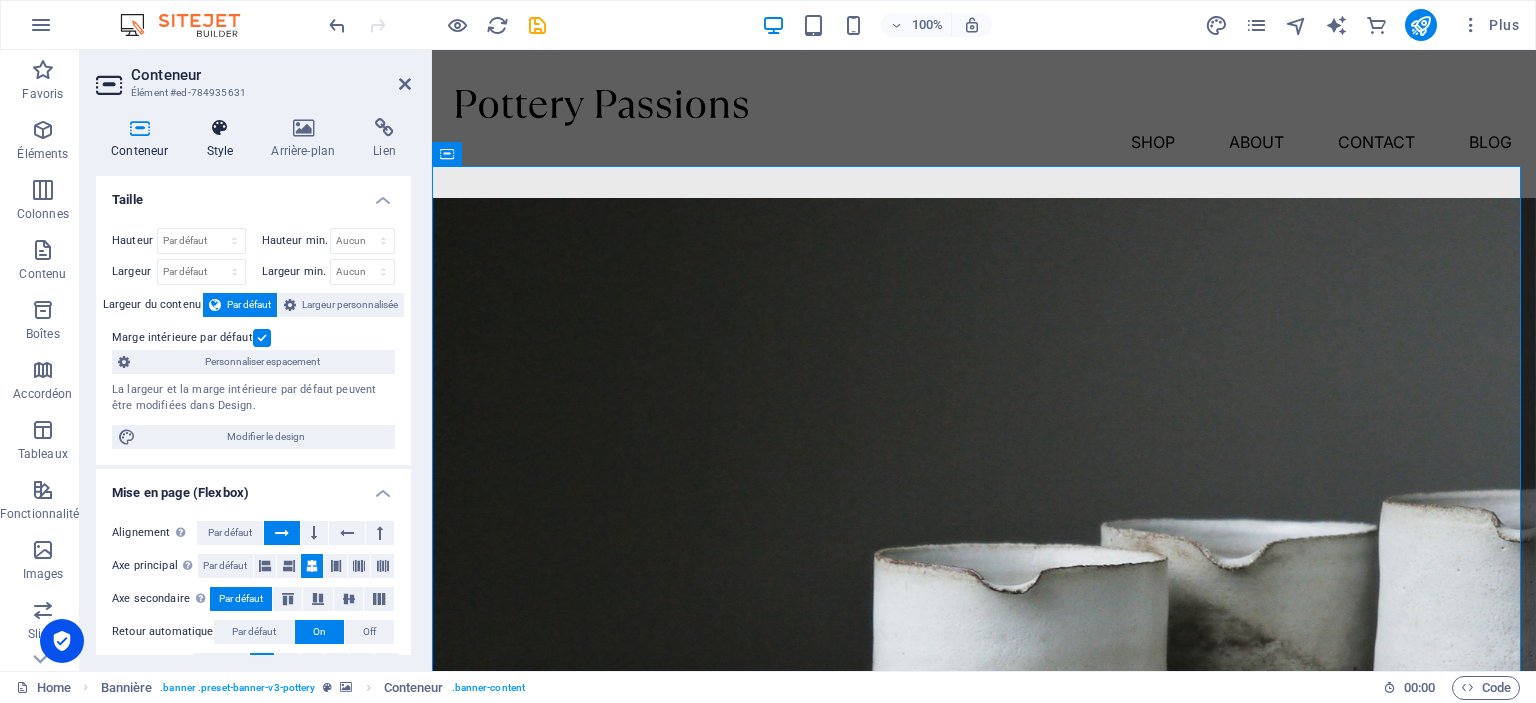click on "Style" at bounding box center [223, 139] 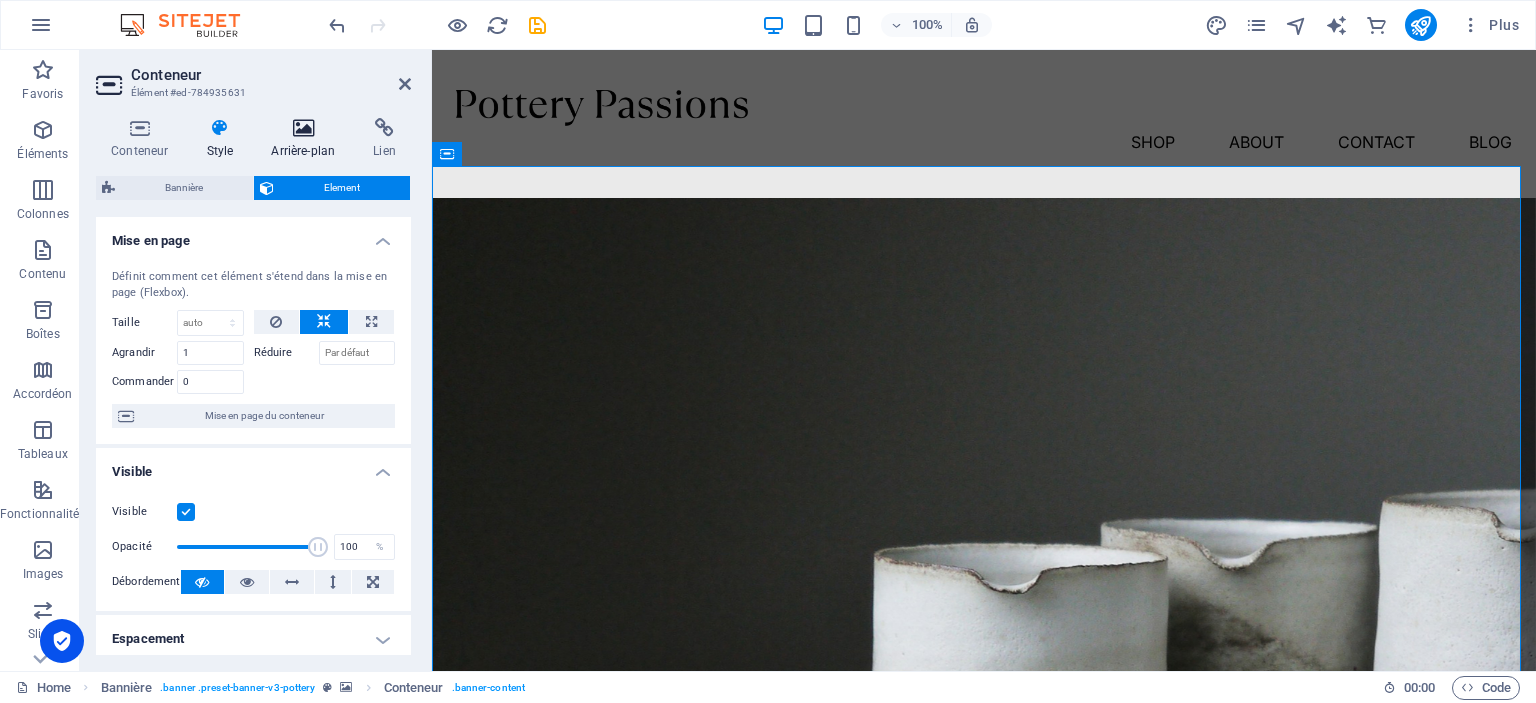 click on "Arrière-plan" at bounding box center (307, 139) 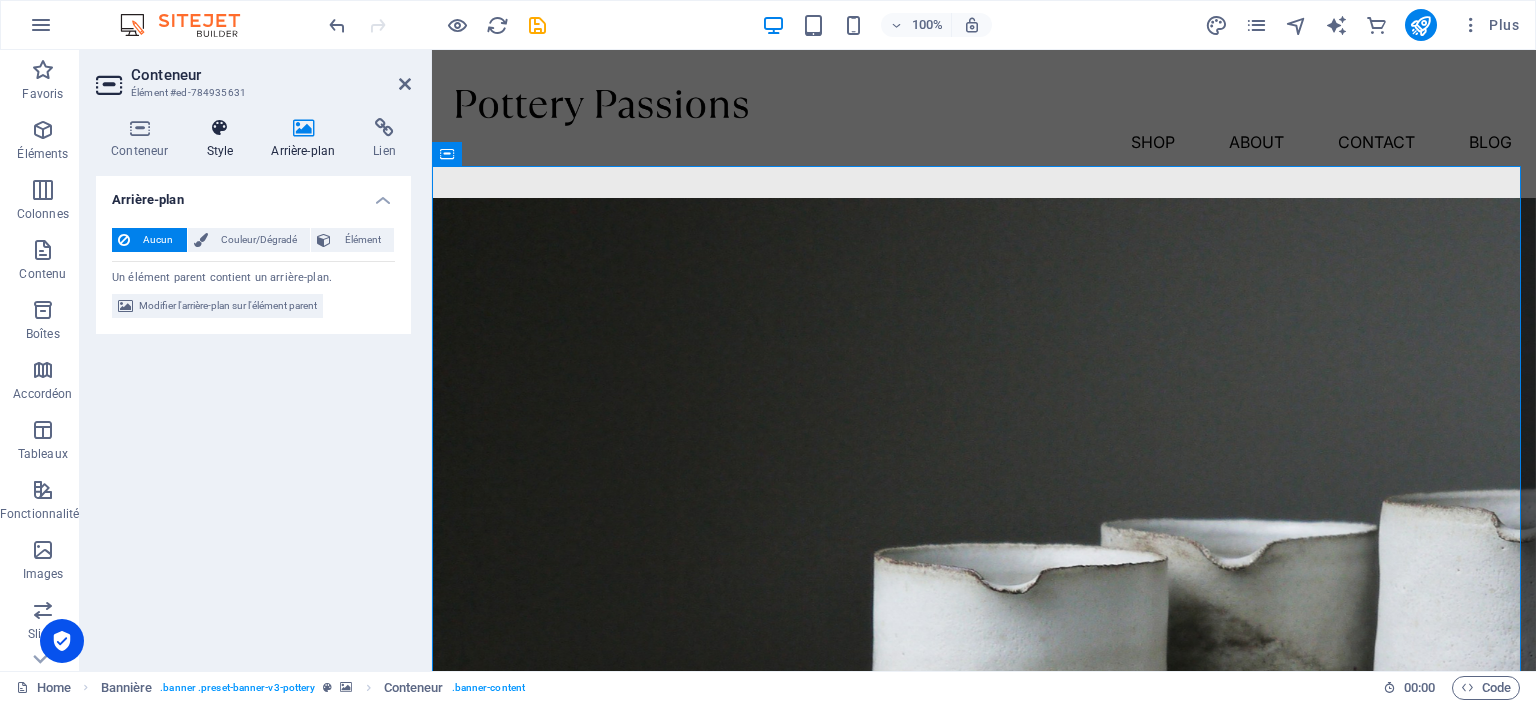 click on "Style" at bounding box center (223, 139) 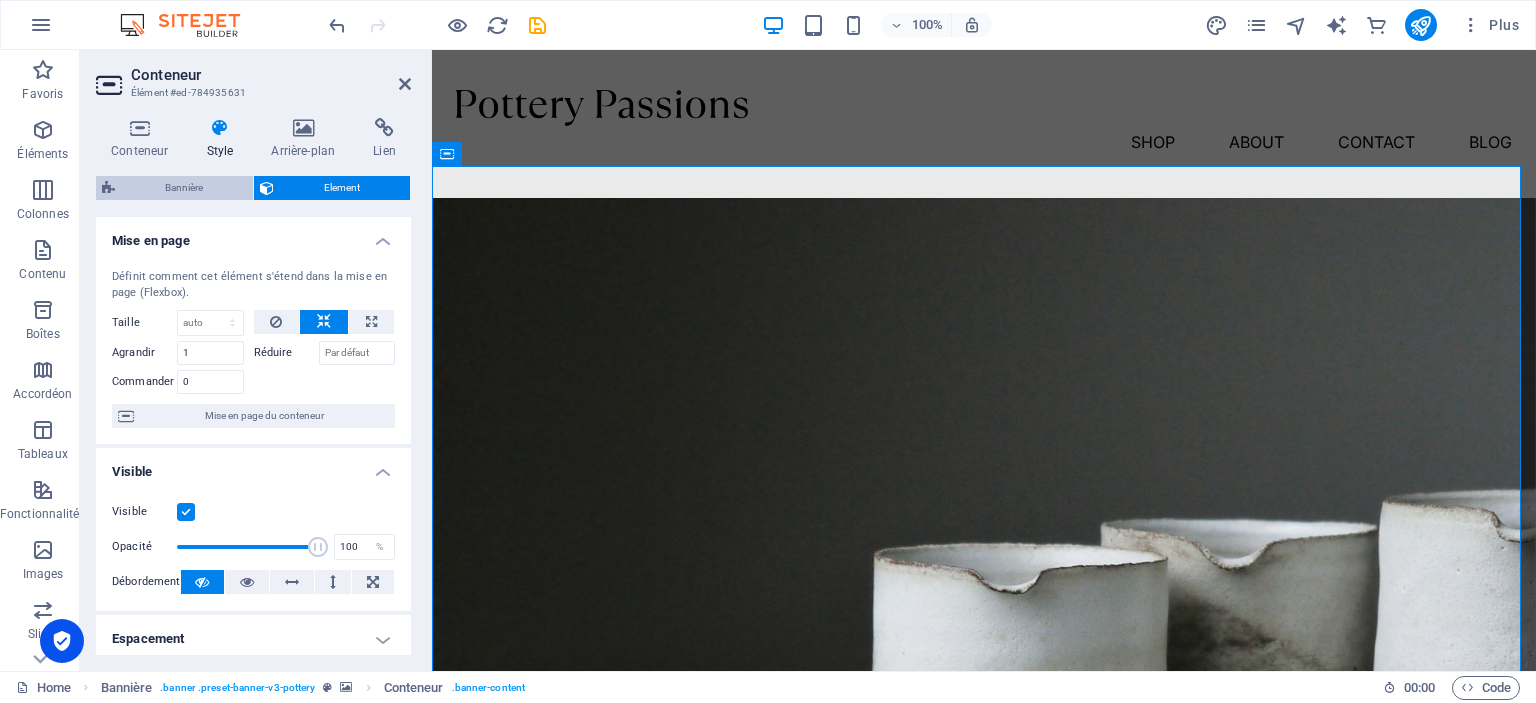 click on "Bannière" at bounding box center [184, 188] 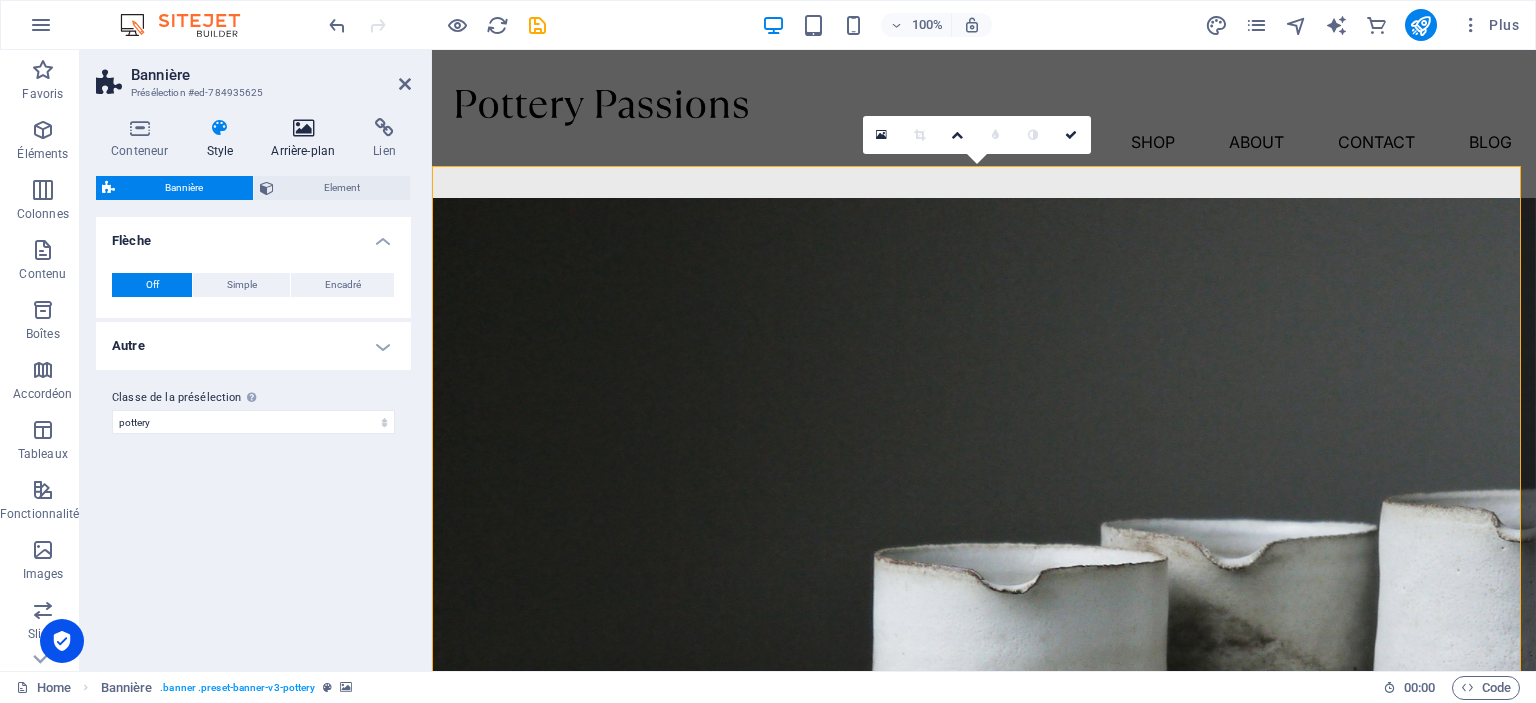 click at bounding box center [303, 128] 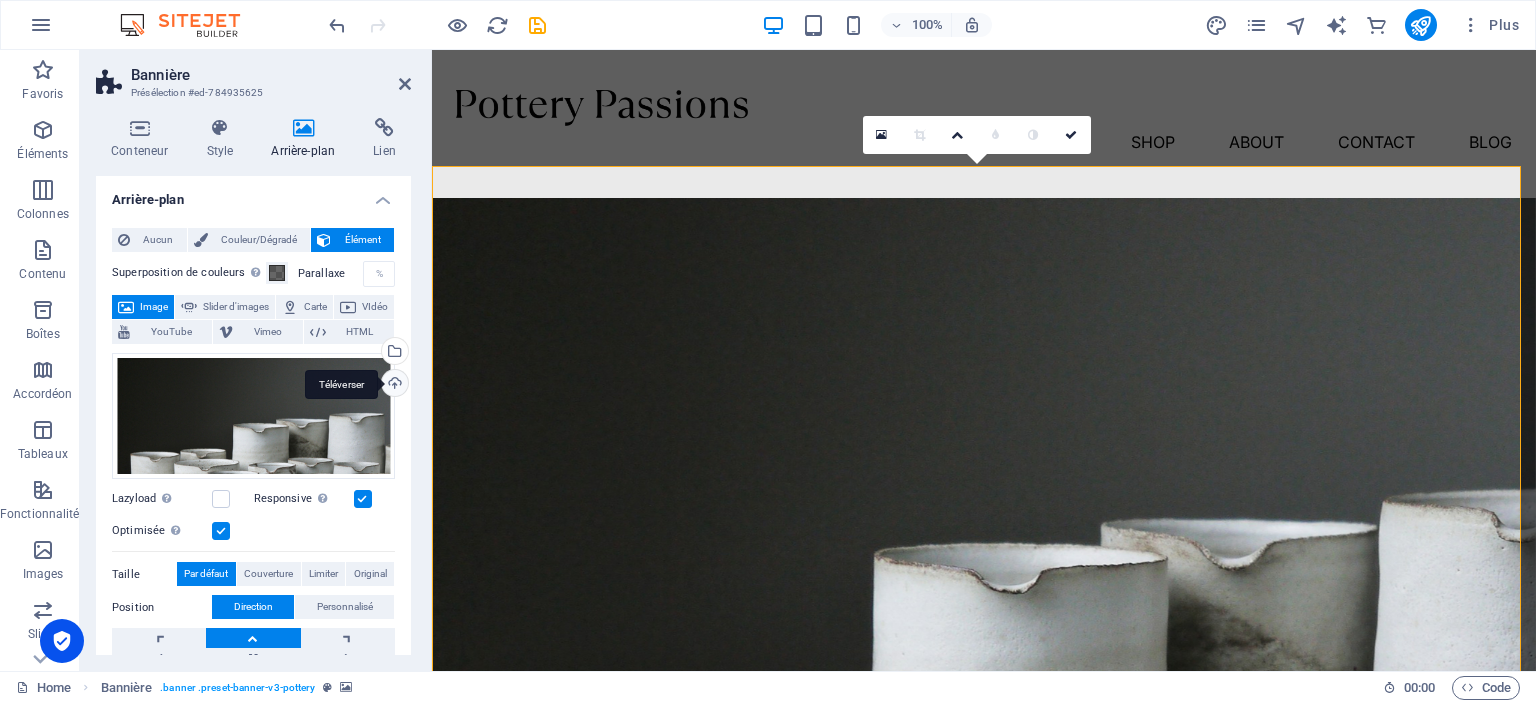 click on "Téléverser" at bounding box center [393, 385] 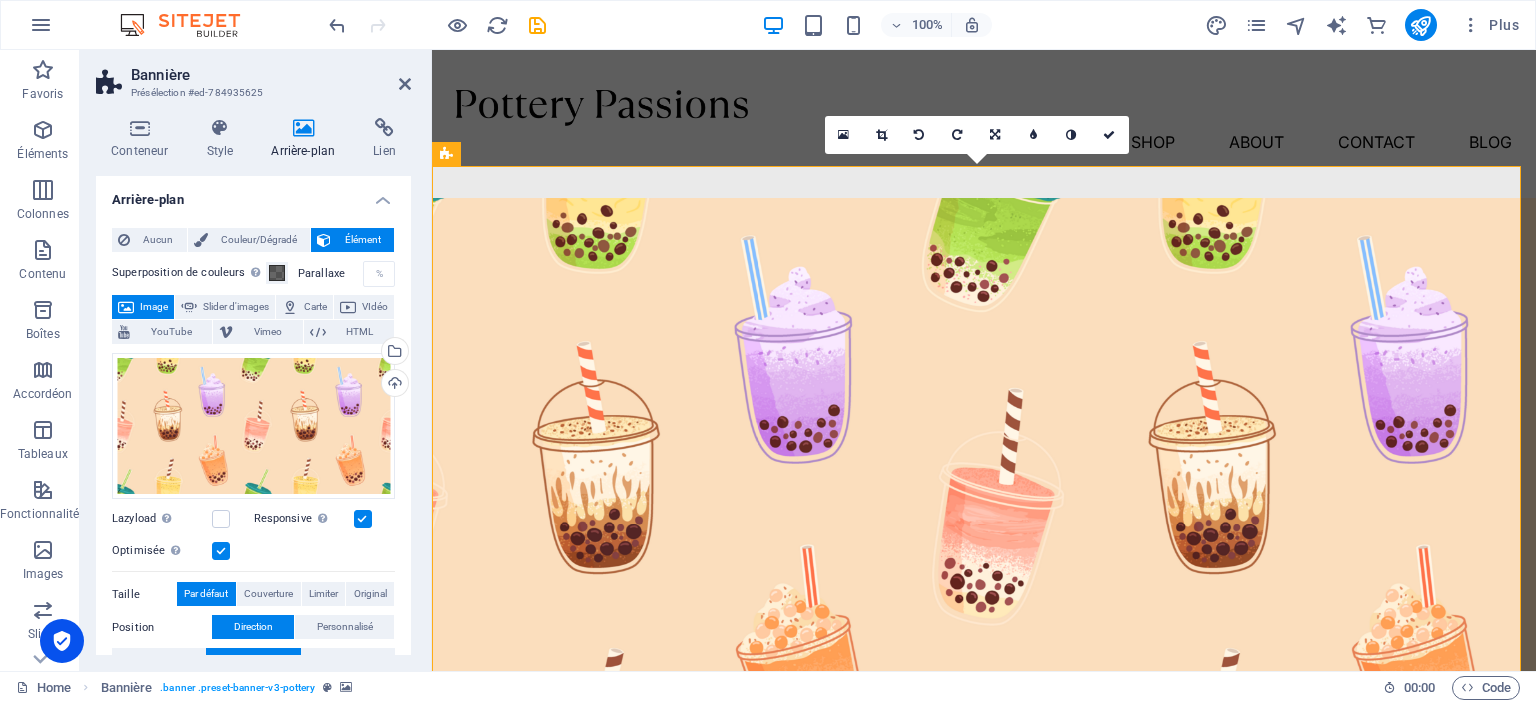 click on "Bannière" at bounding box center (271, 75) 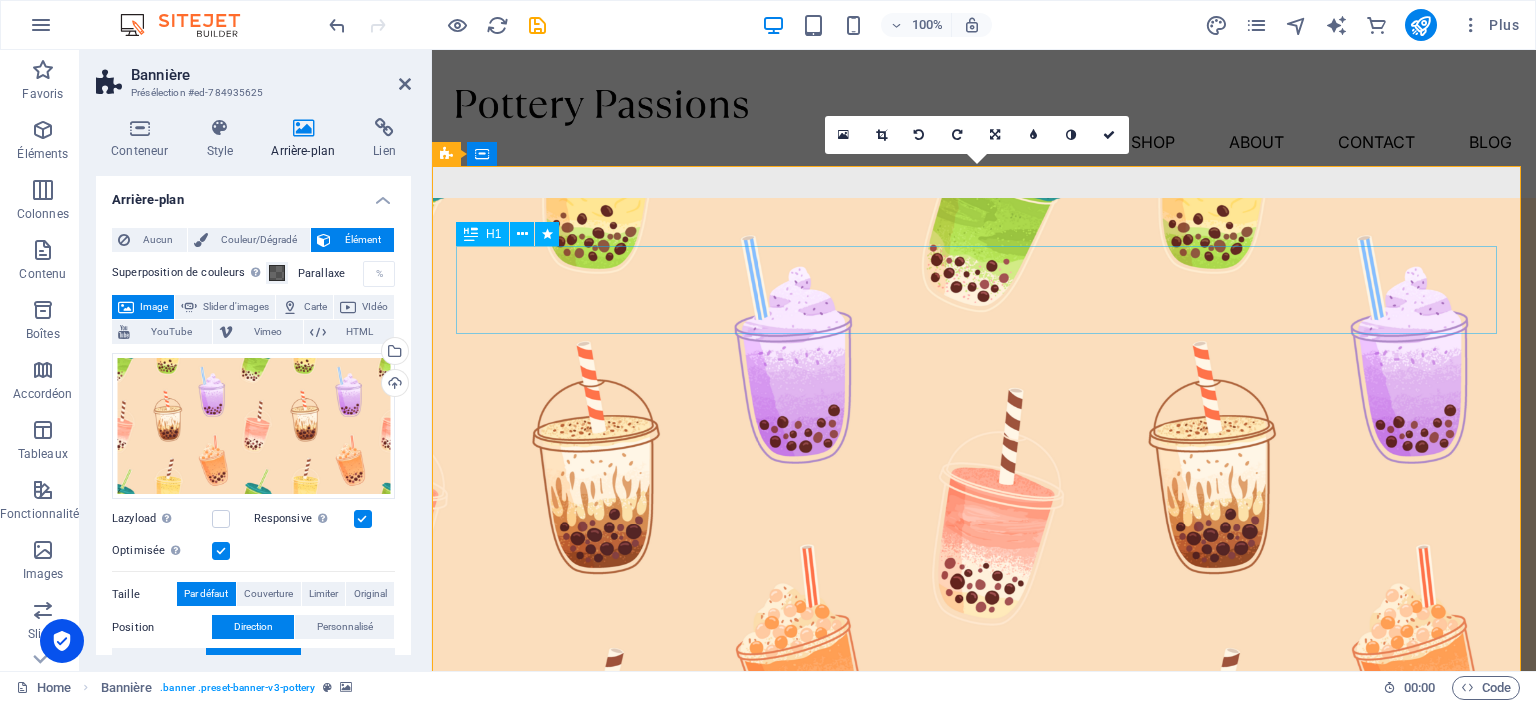 click on "Pottery is our passion" at bounding box center (984, 936) 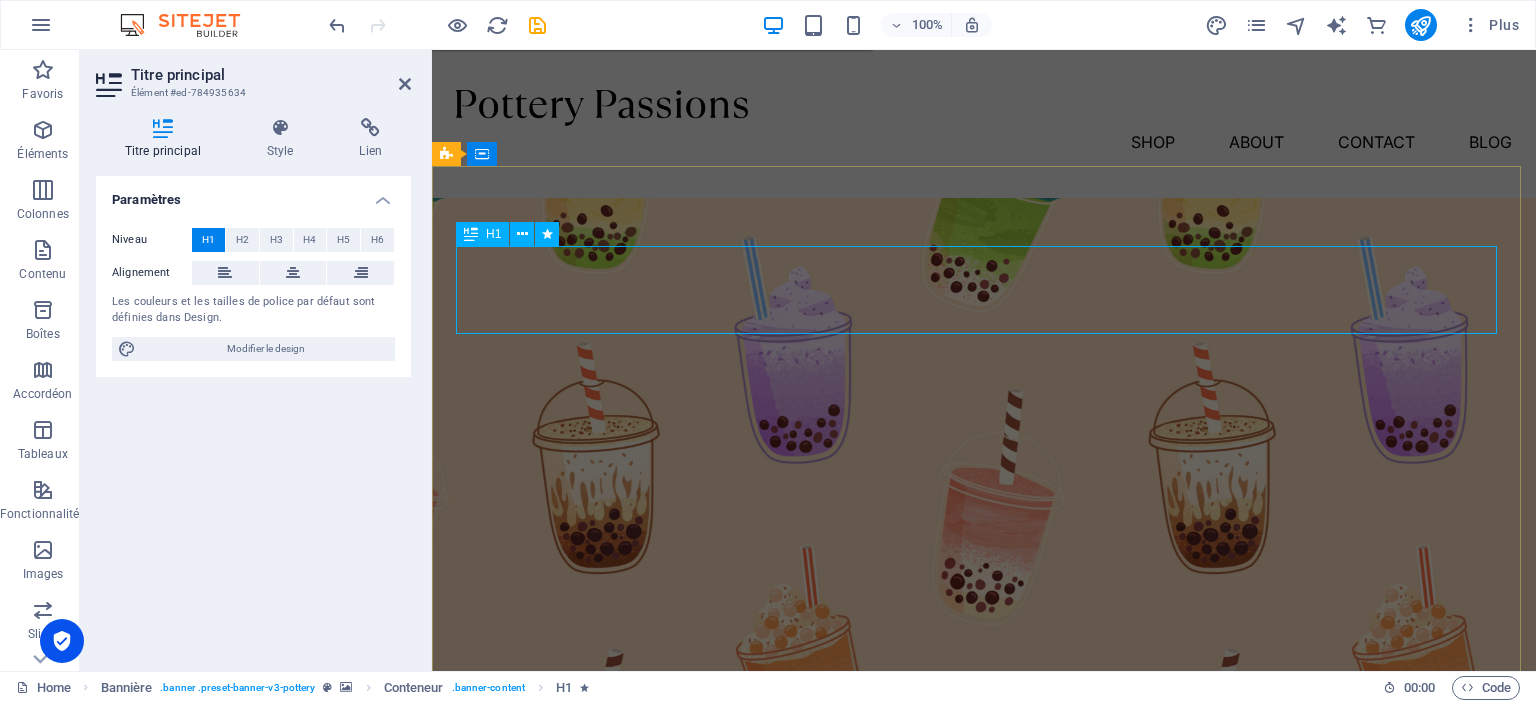 click on "Pottery is our passion" at bounding box center [984, 935] 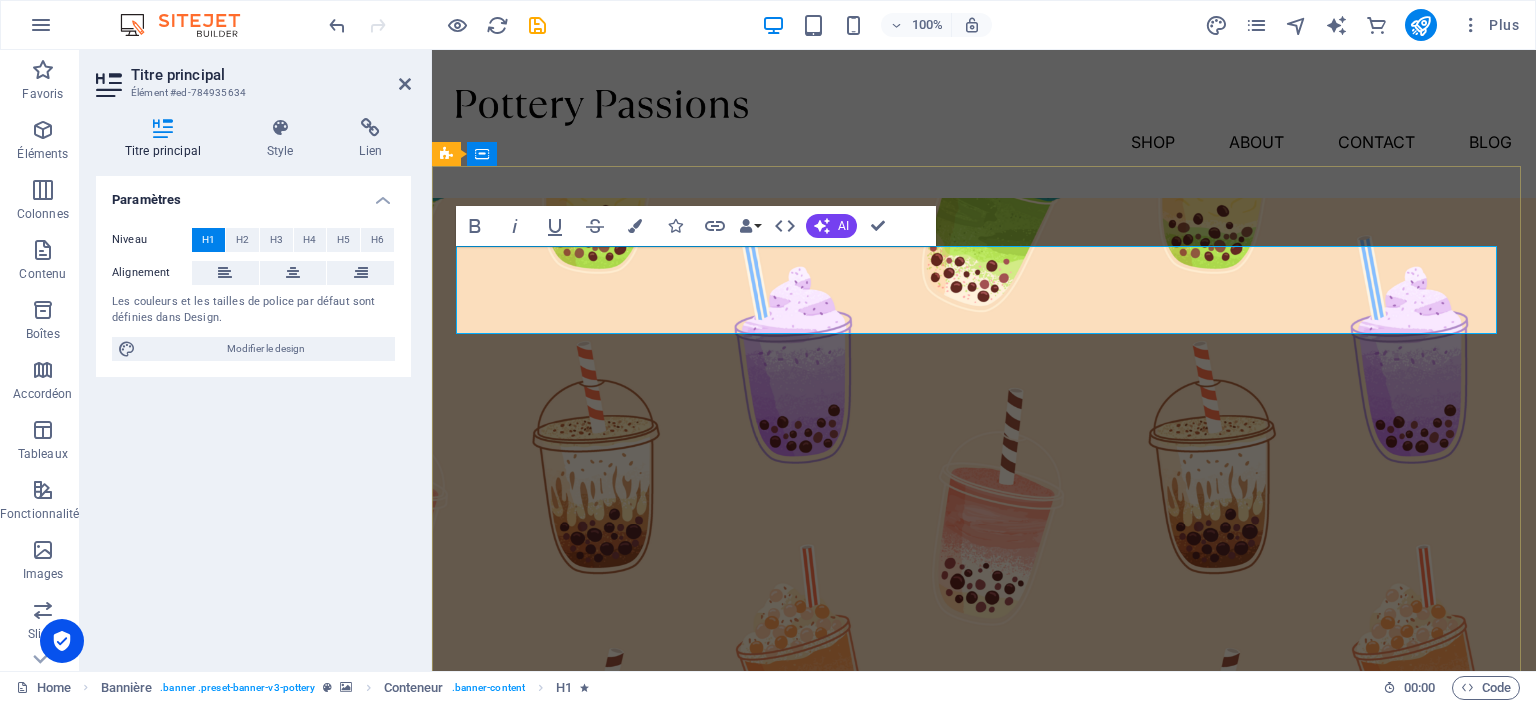 type 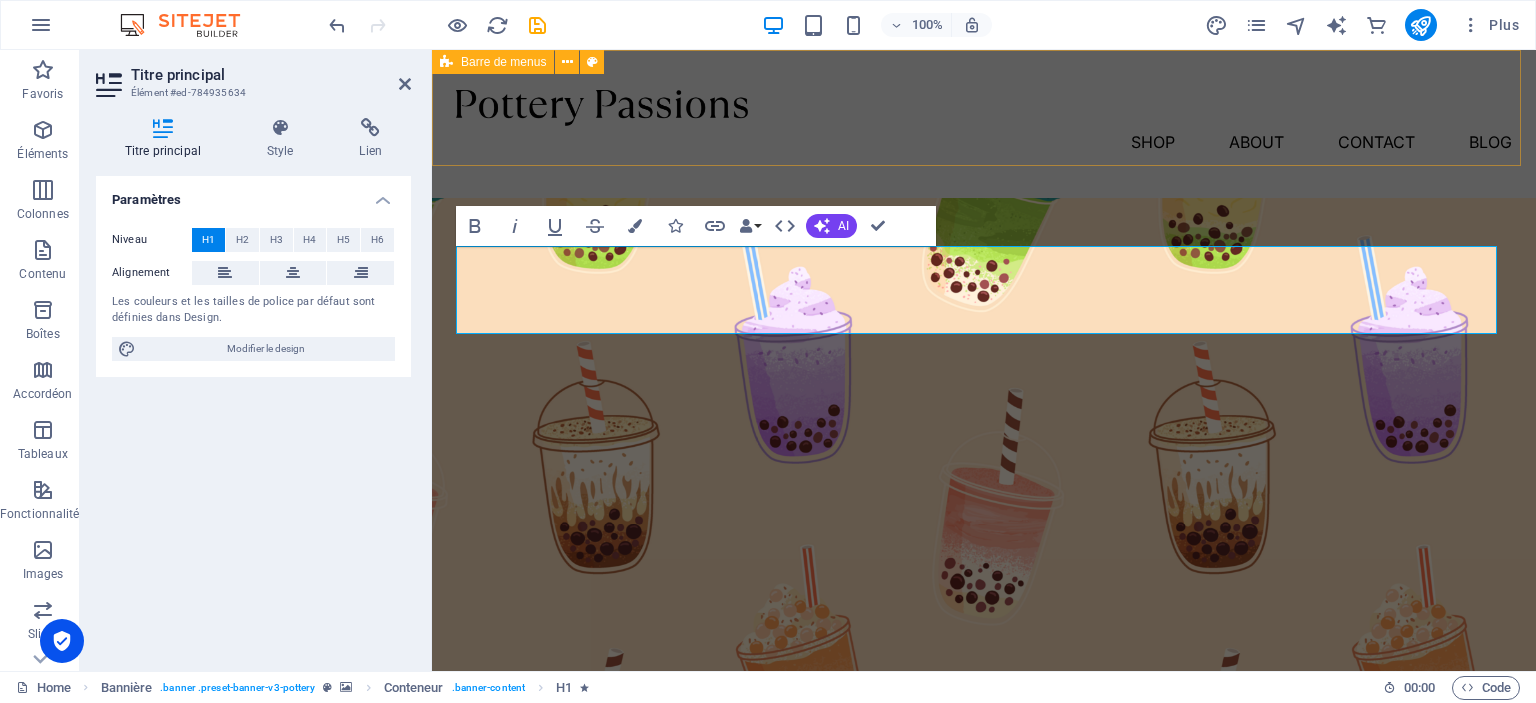 click on "Shop About Contact Blog" at bounding box center [984, 124] 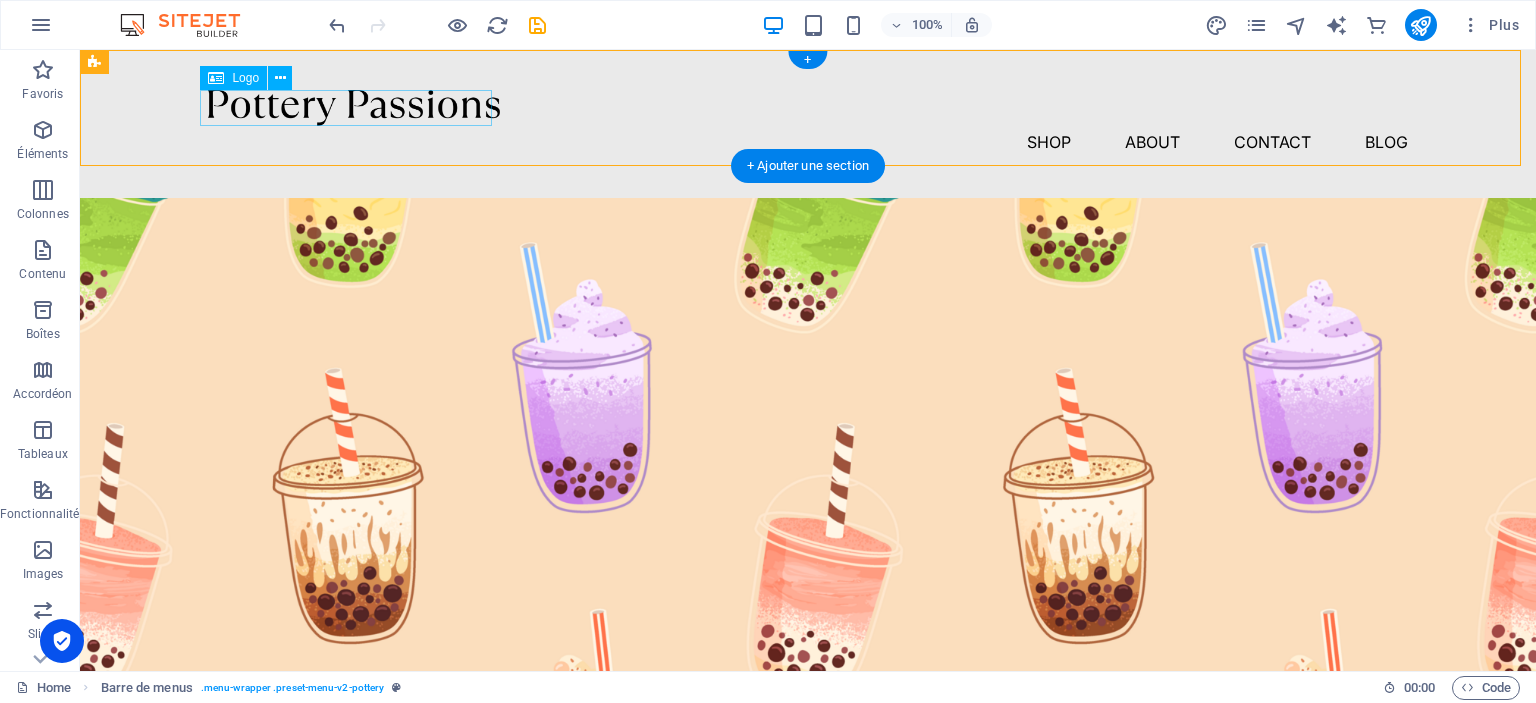 click at bounding box center [808, 108] 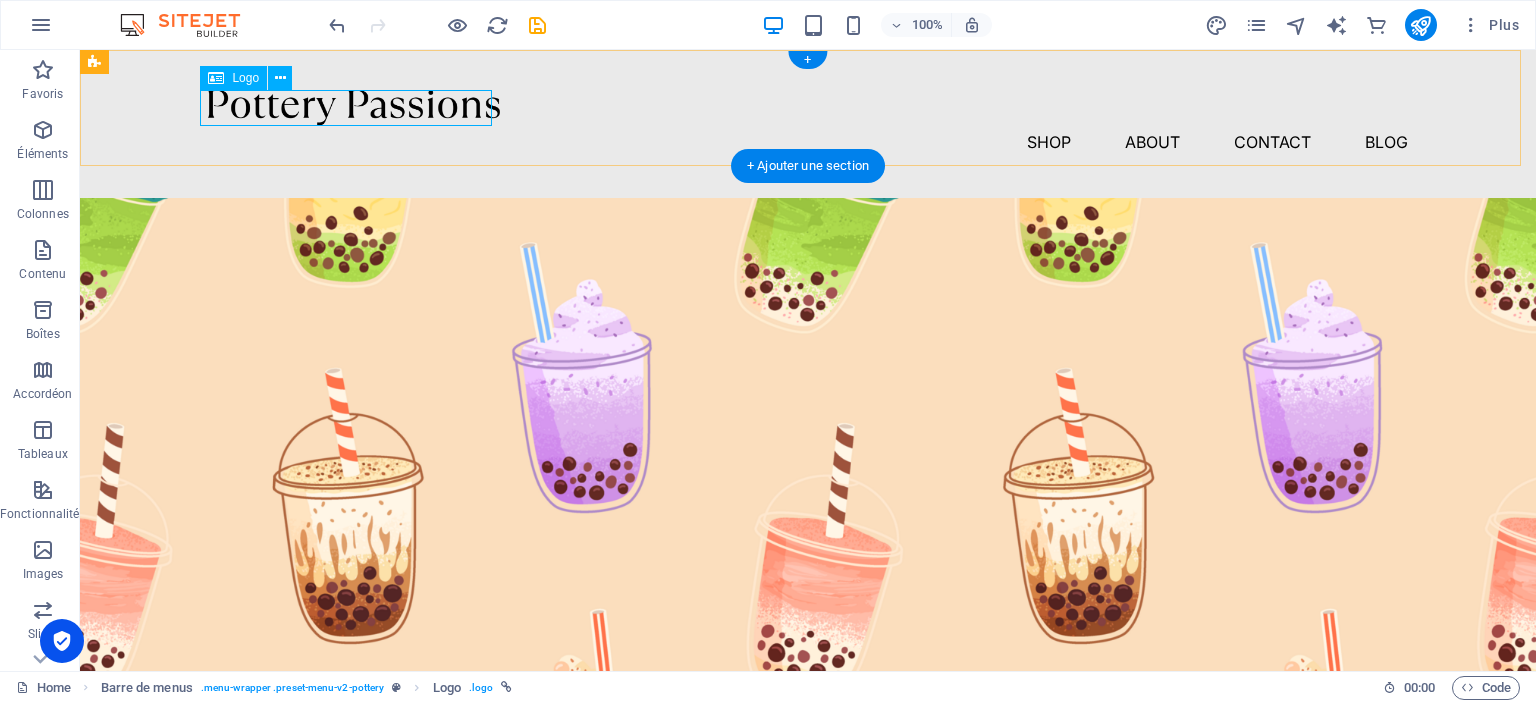 click at bounding box center (808, 108) 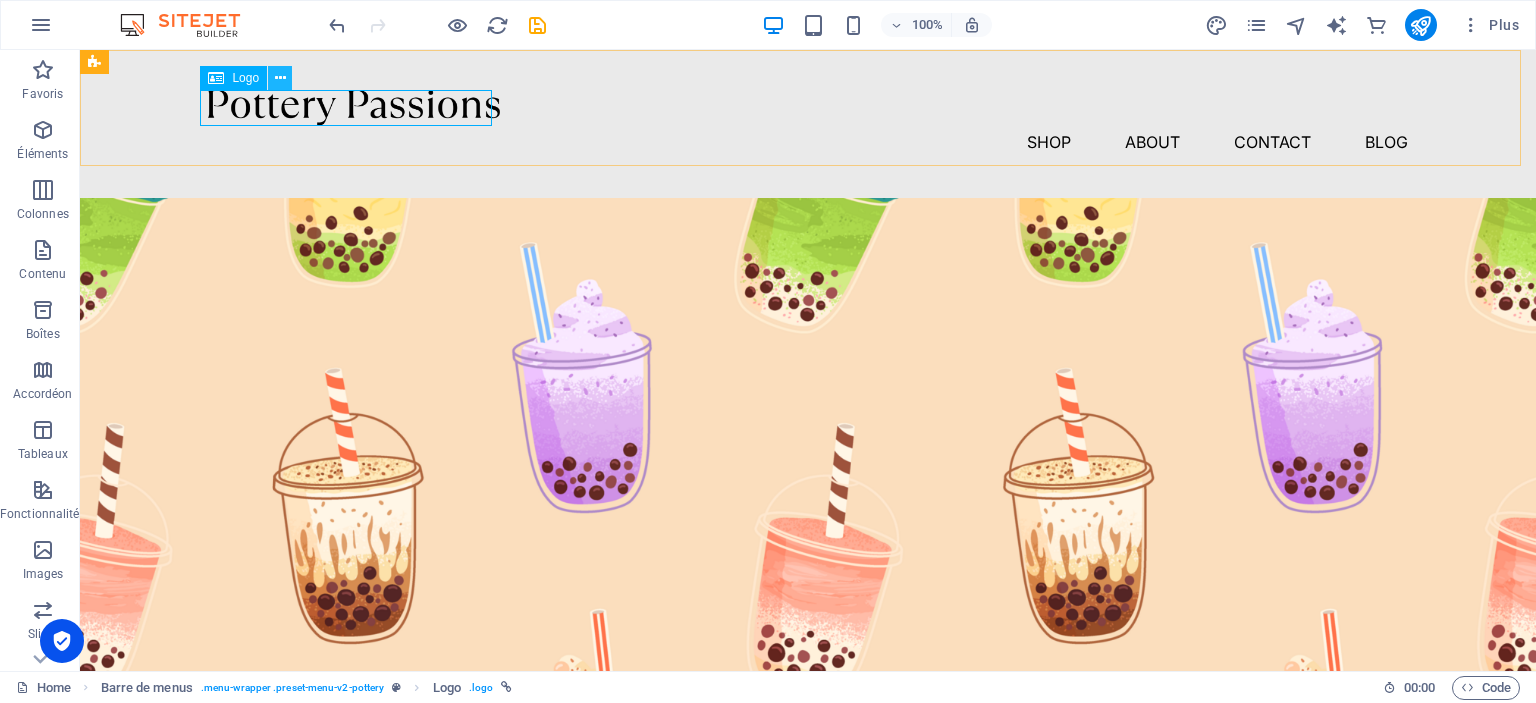 click at bounding box center [280, 78] 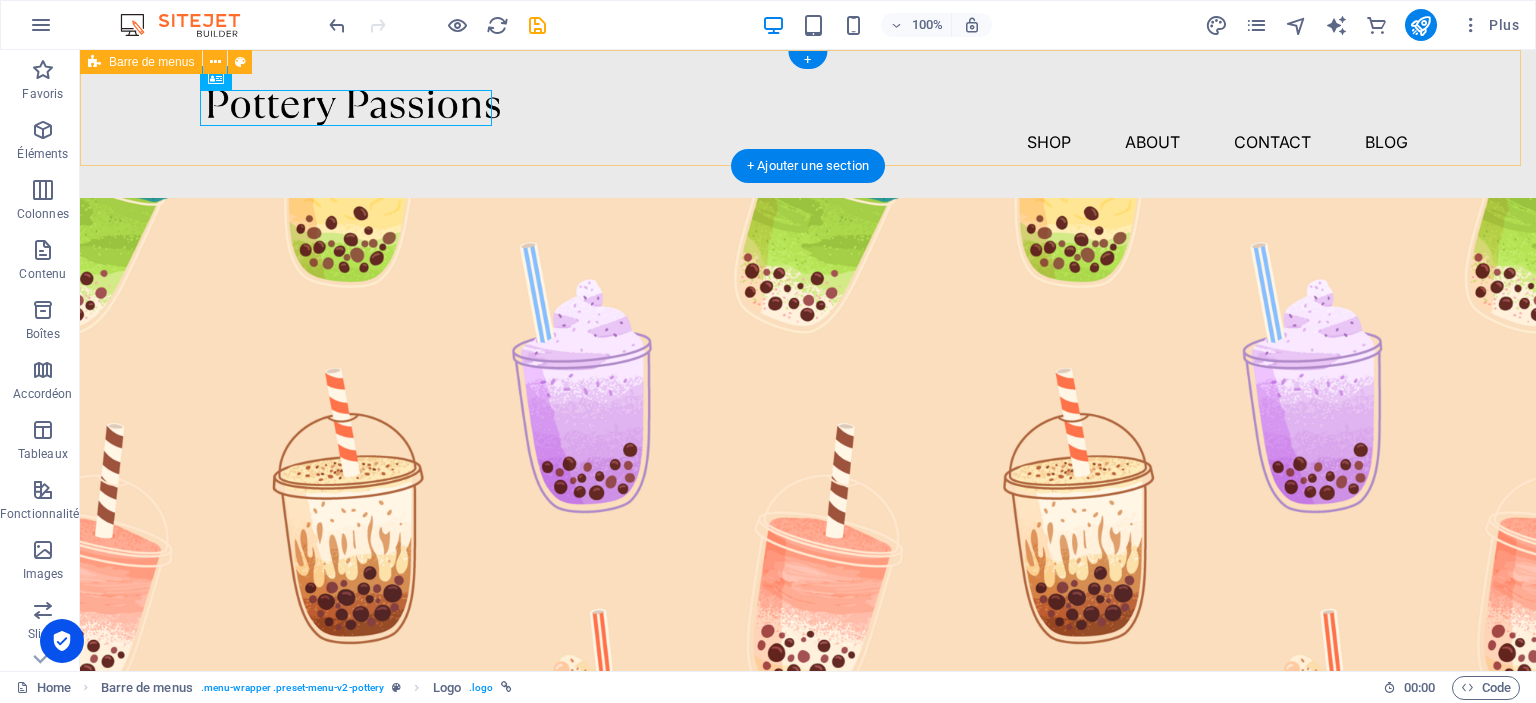 click on "Shop About Contact Blog" at bounding box center (808, 124) 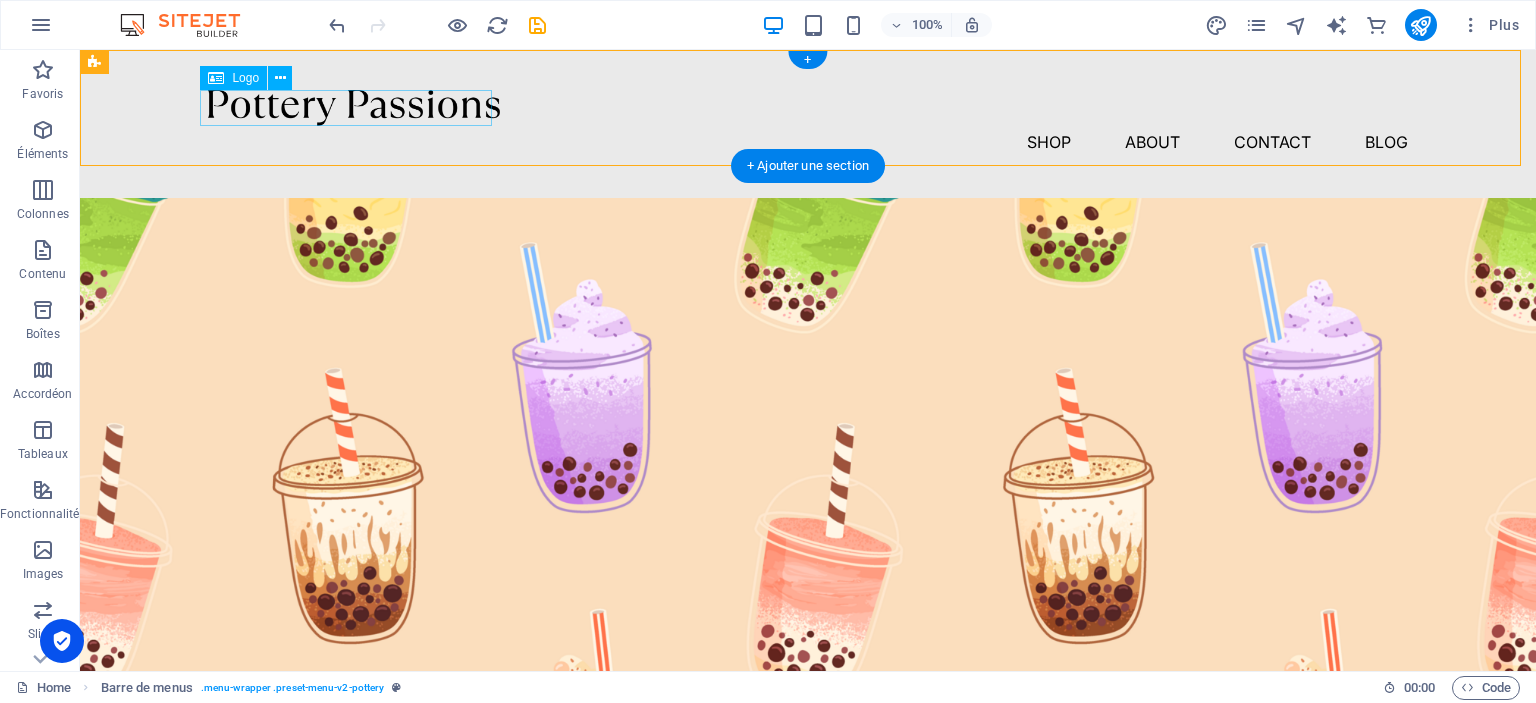 click at bounding box center [808, 108] 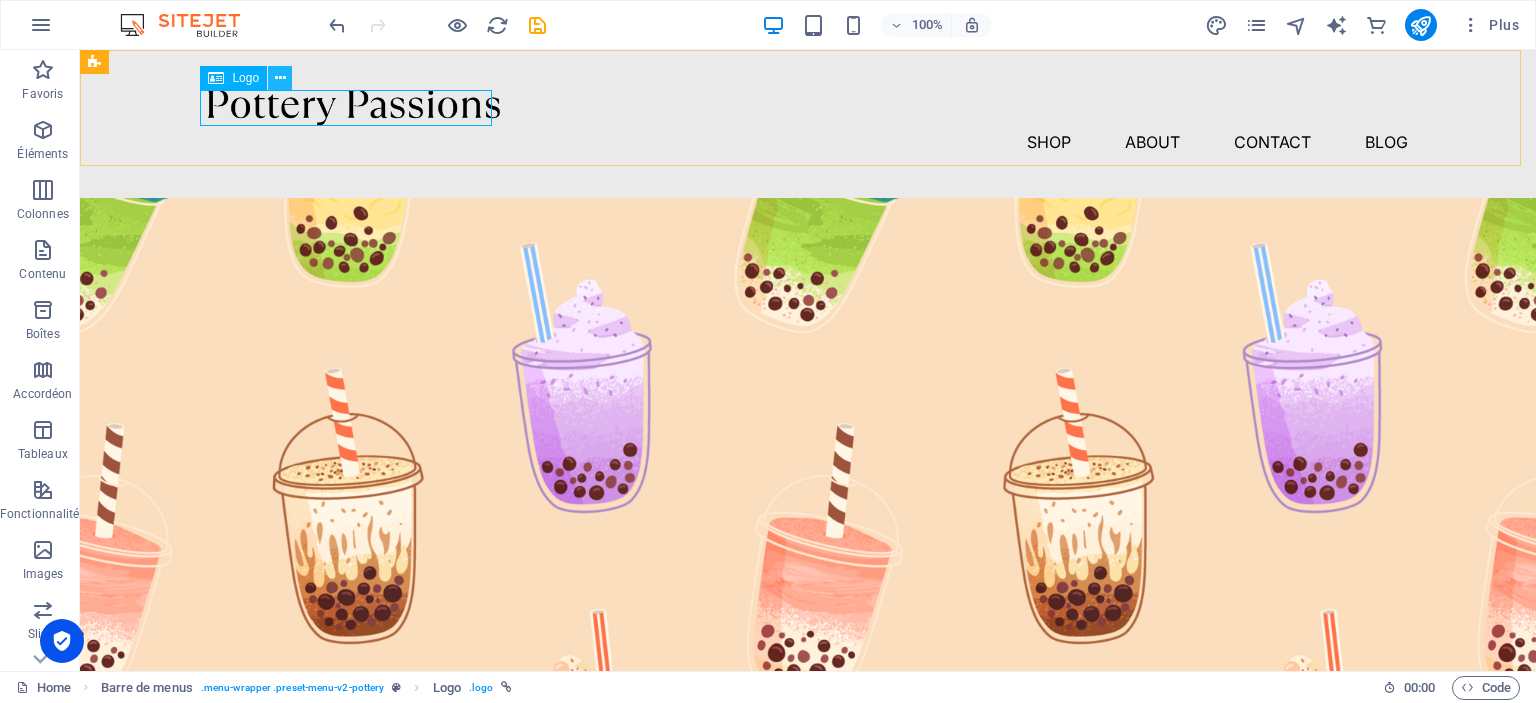 click at bounding box center [280, 78] 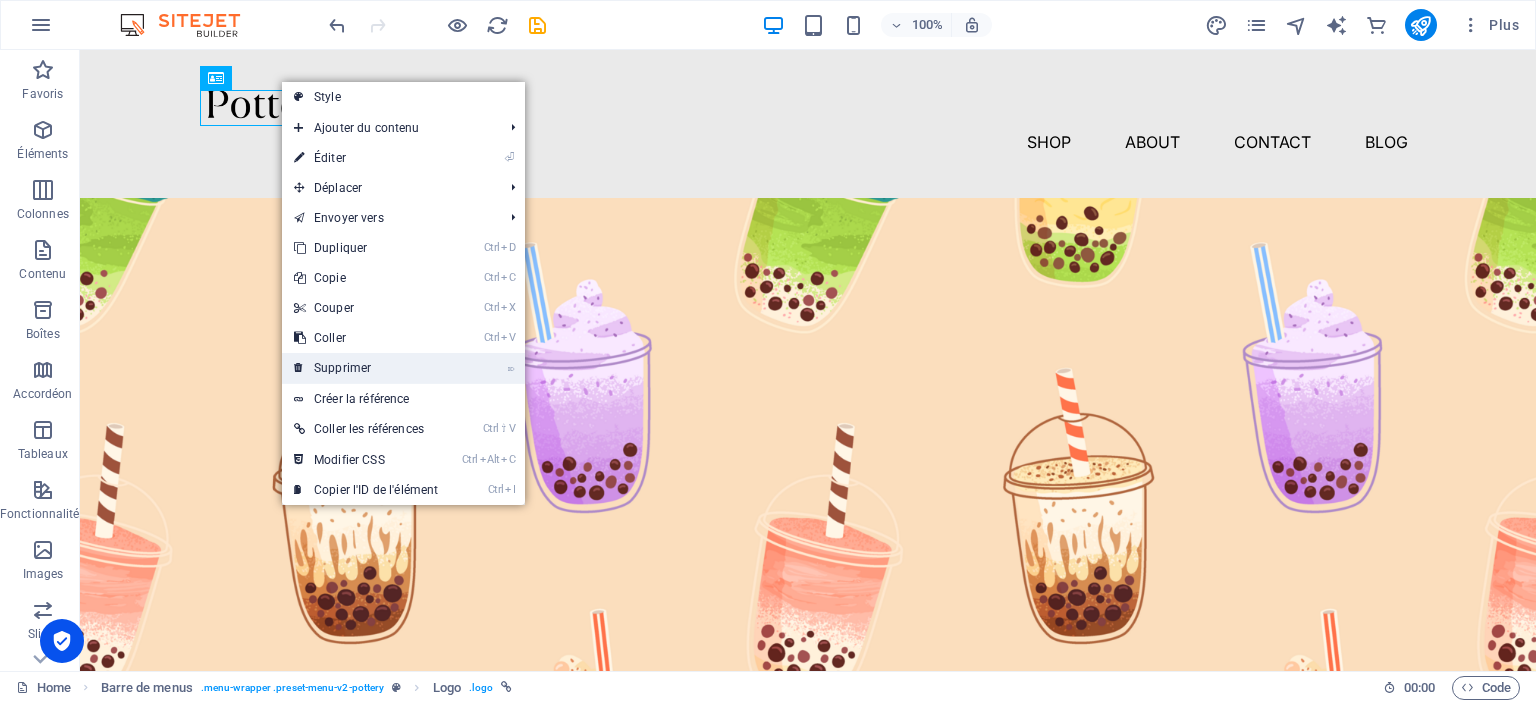 click on "⌦  Supprimer" at bounding box center [366, 368] 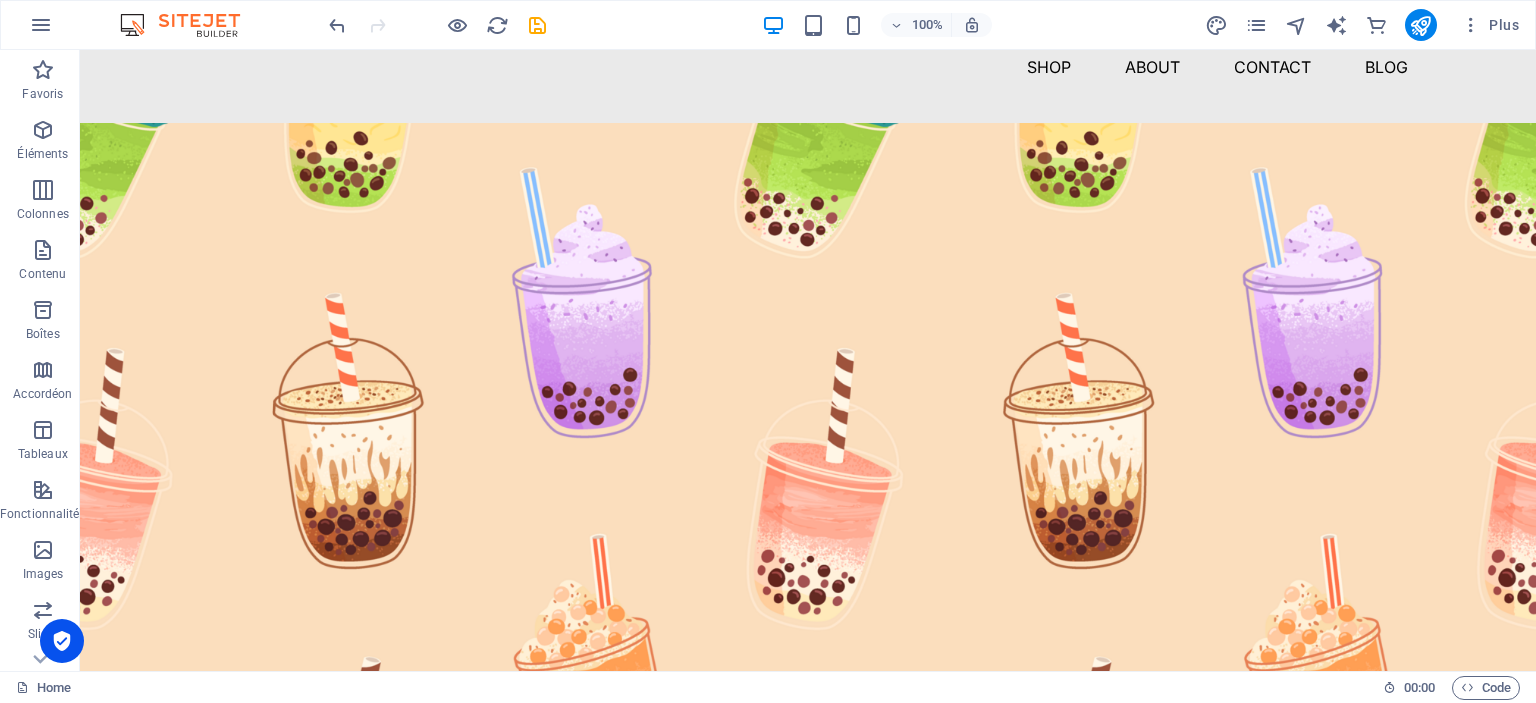 scroll, scrollTop: 0, scrollLeft: 0, axis: both 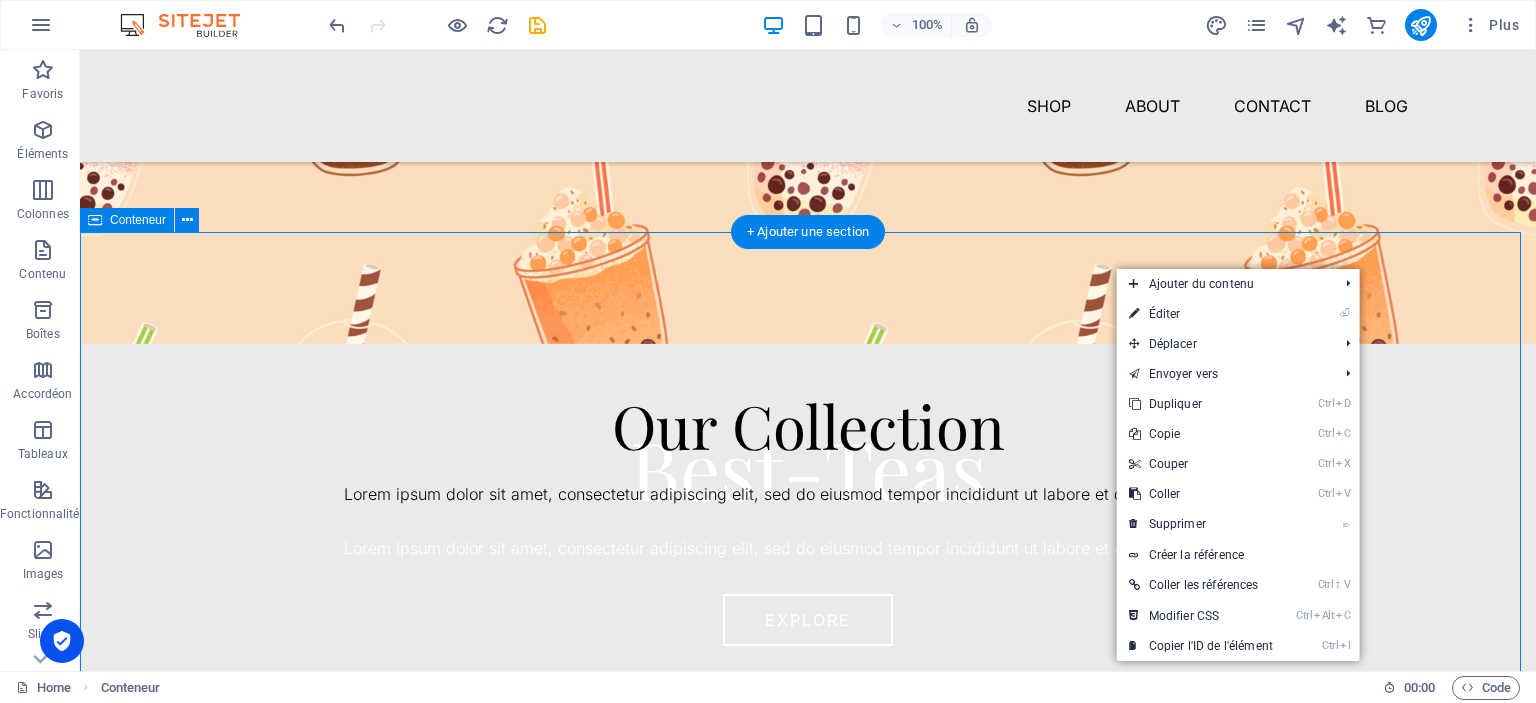 click on "Our Collection Lorem ipsum dolor sit amet, consectetur adipiscing elit, sed do eiusmod tempor incididunt ut labore et dolore magna aliqua." at bounding box center (808, 630) 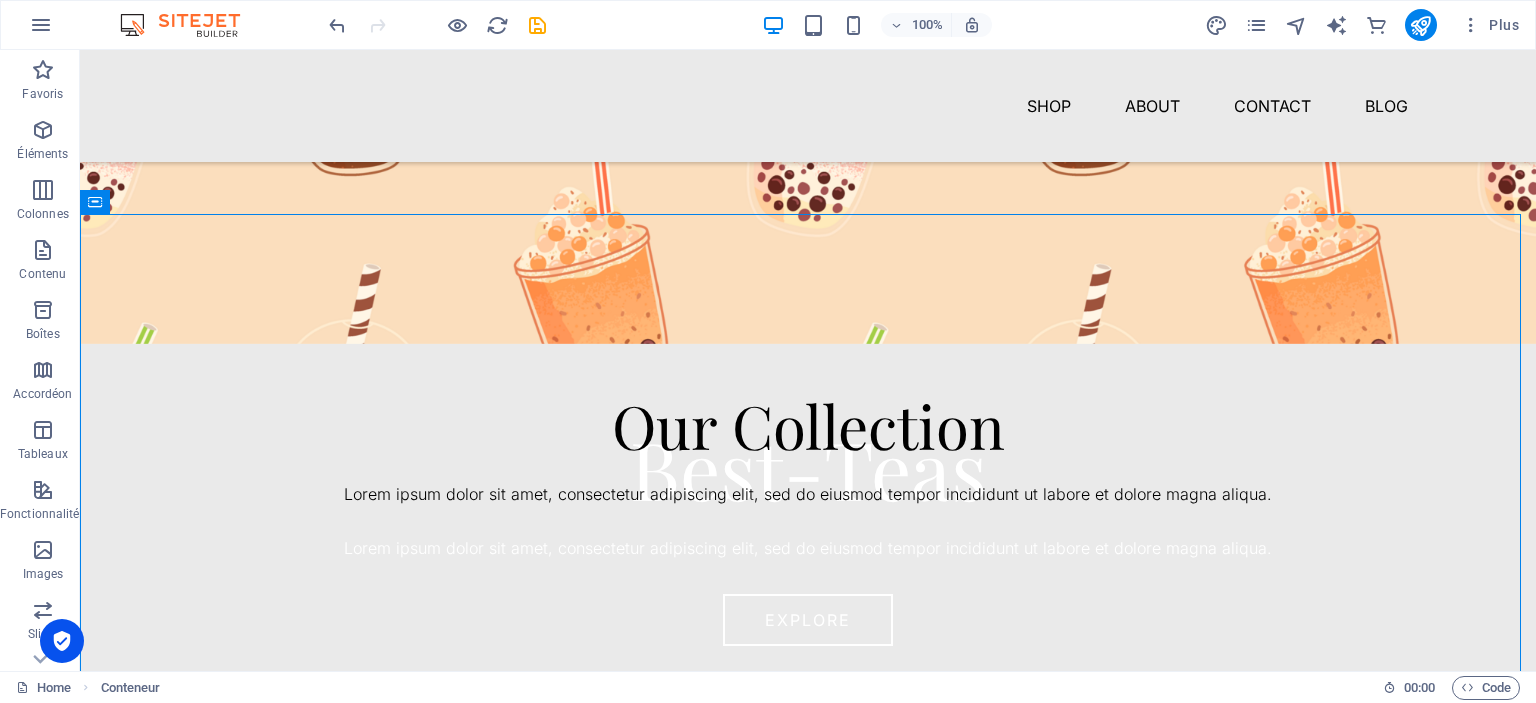 scroll, scrollTop: 705, scrollLeft: 0, axis: vertical 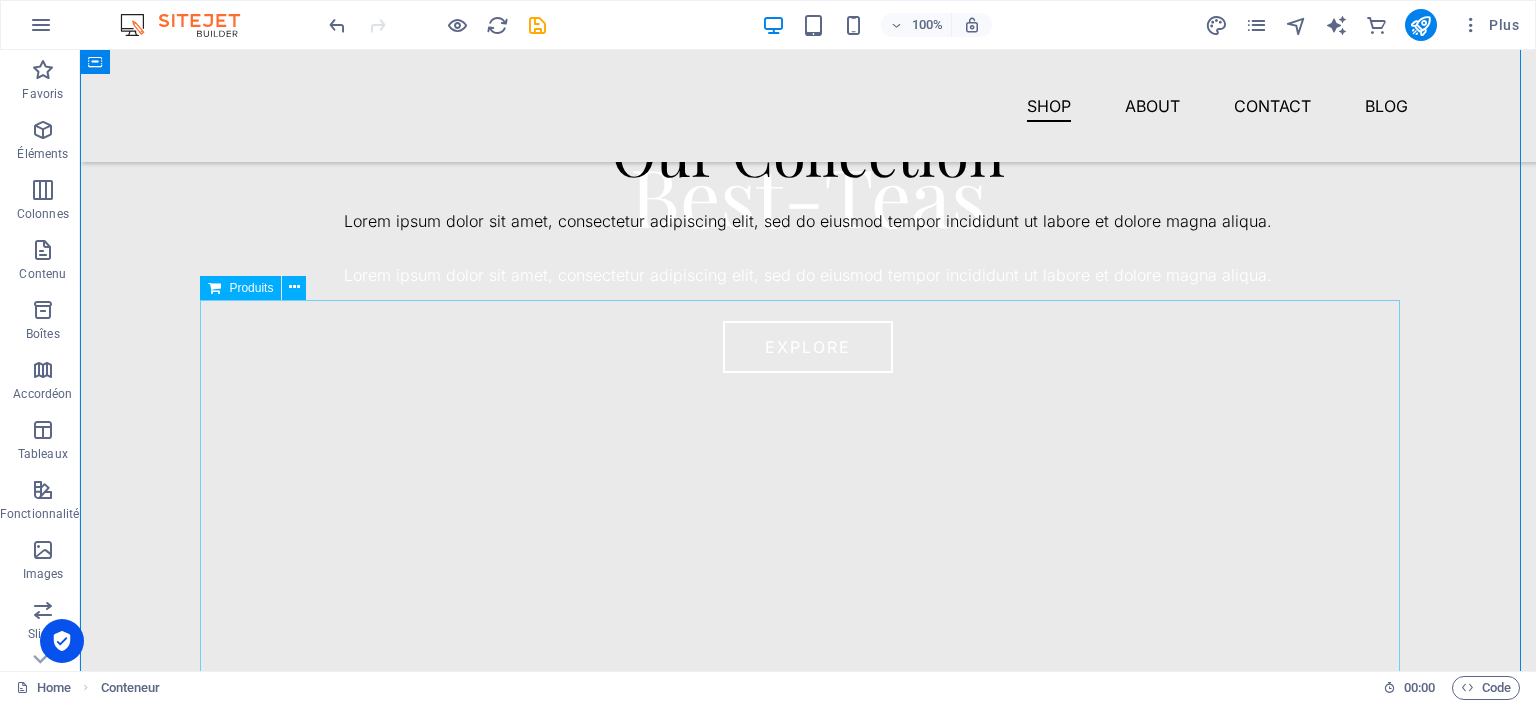 click at bounding box center (808, 475) 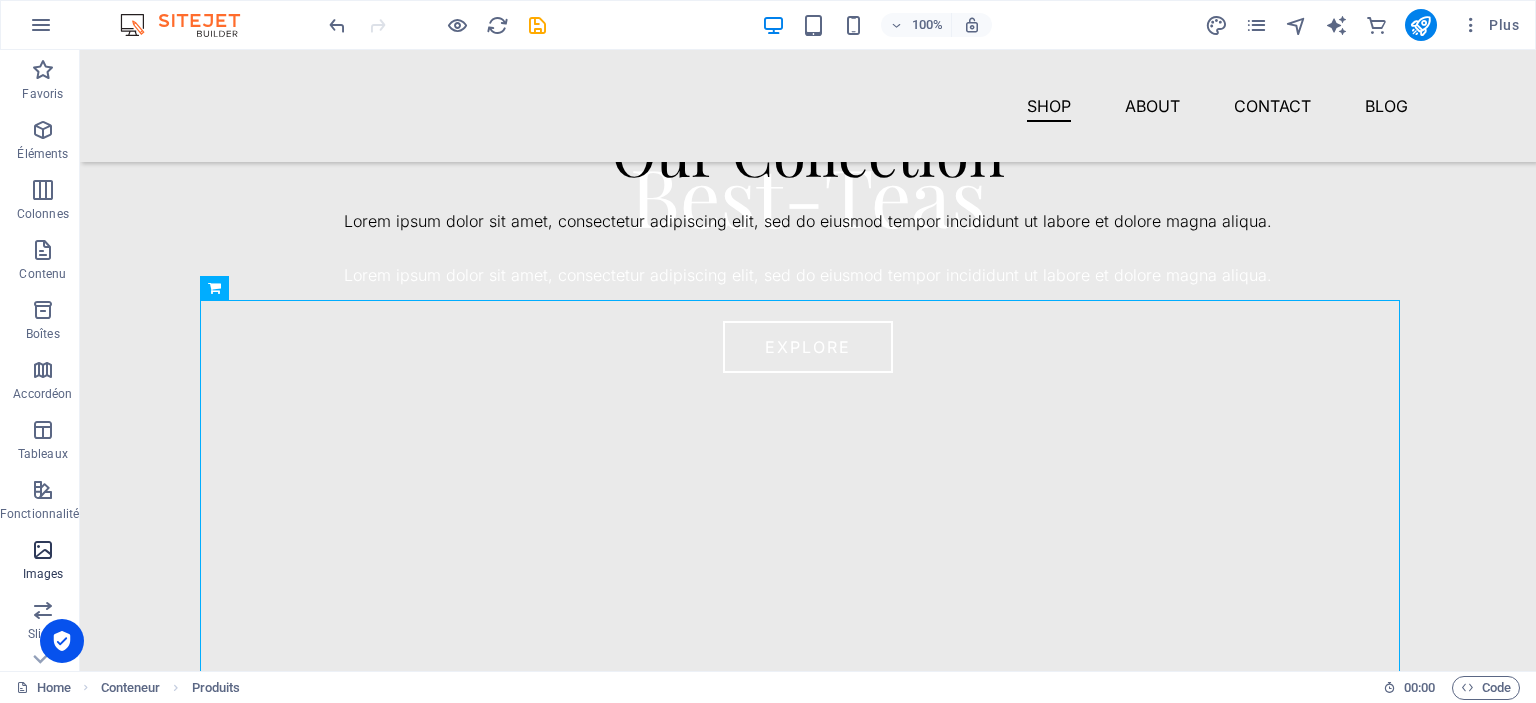 click on "Images" at bounding box center [43, 574] 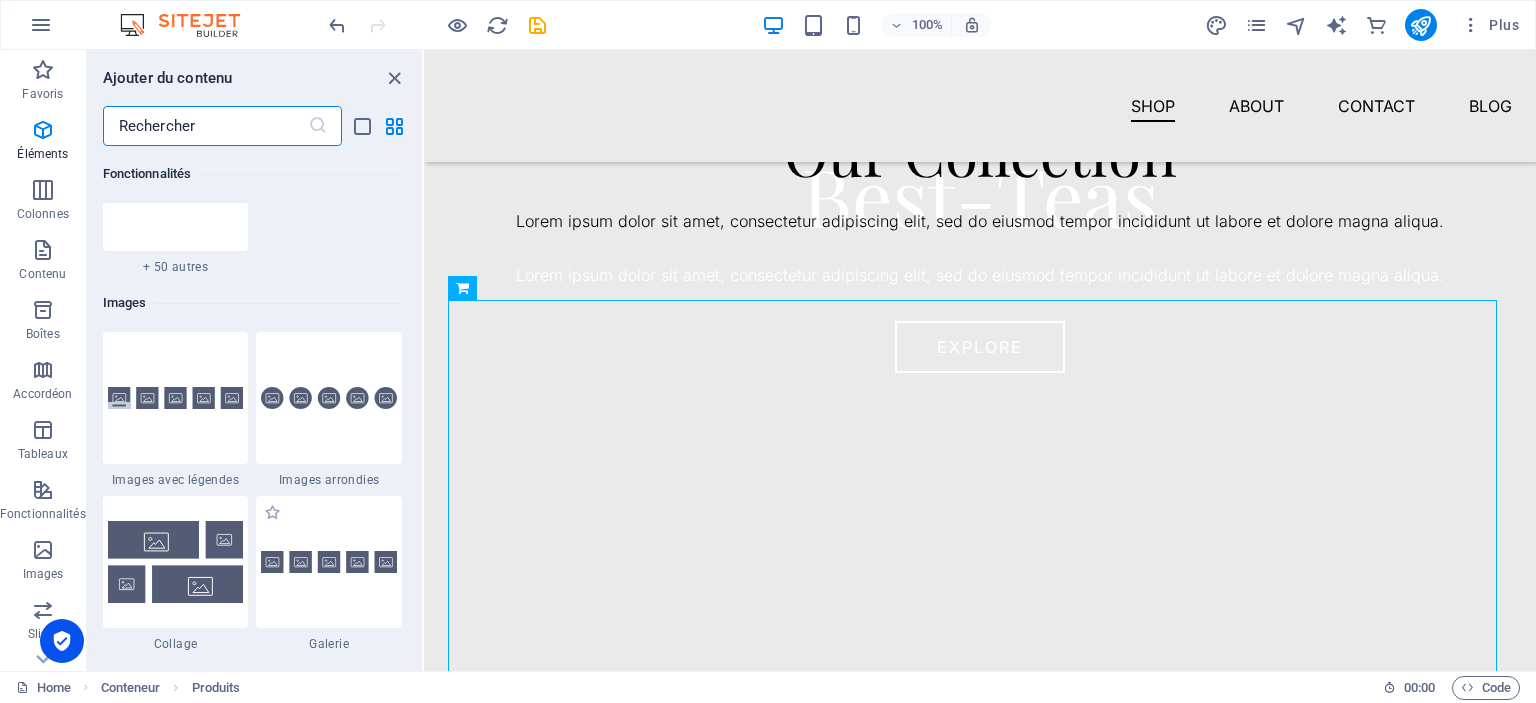 scroll, scrollTop: 9976, scrollLeft: 0, axis: vertical 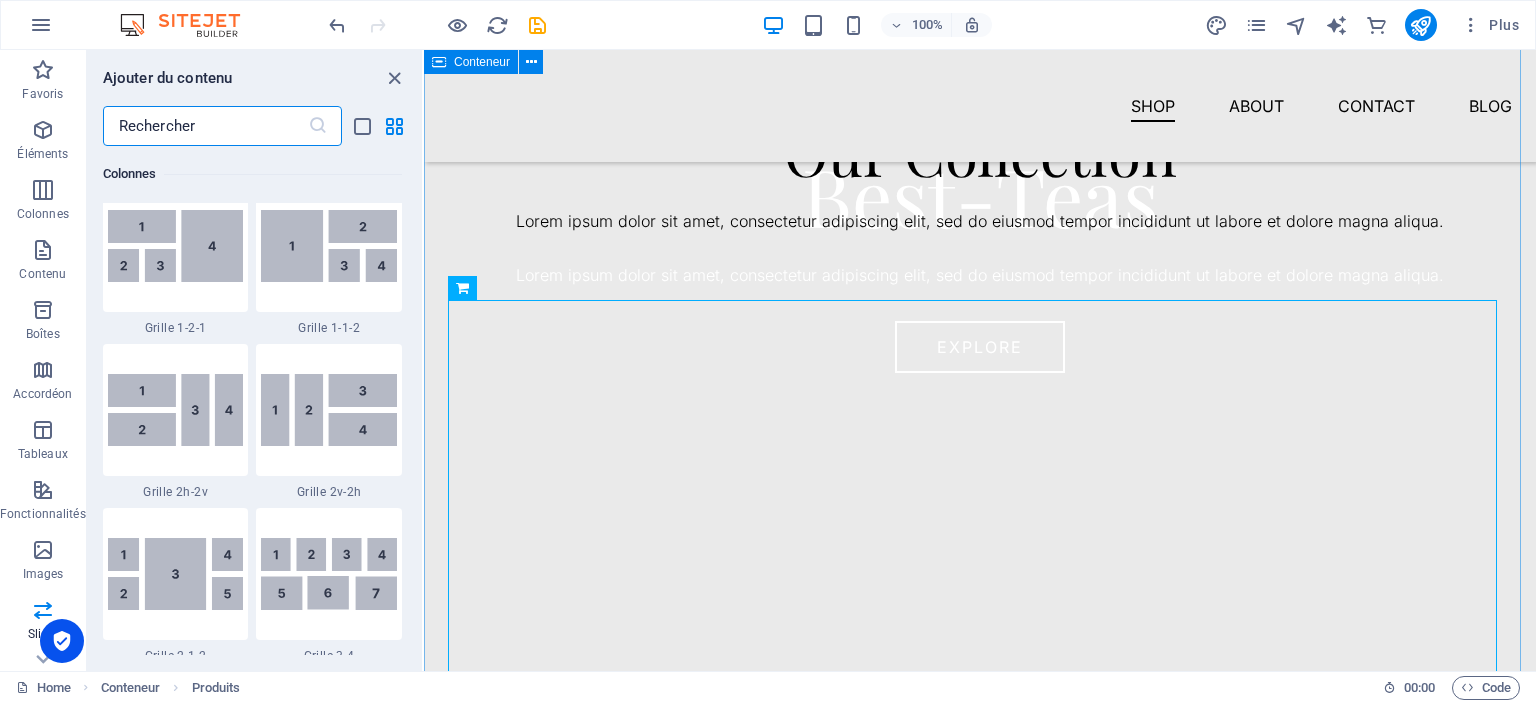 click on "Our Collection Lorem ipsum dolor sit amet, consectetur adipiscing elit, sed do eiusmod tempor incididunt ut labore et dolore magna aliqua." at bounding box center (980, 357) 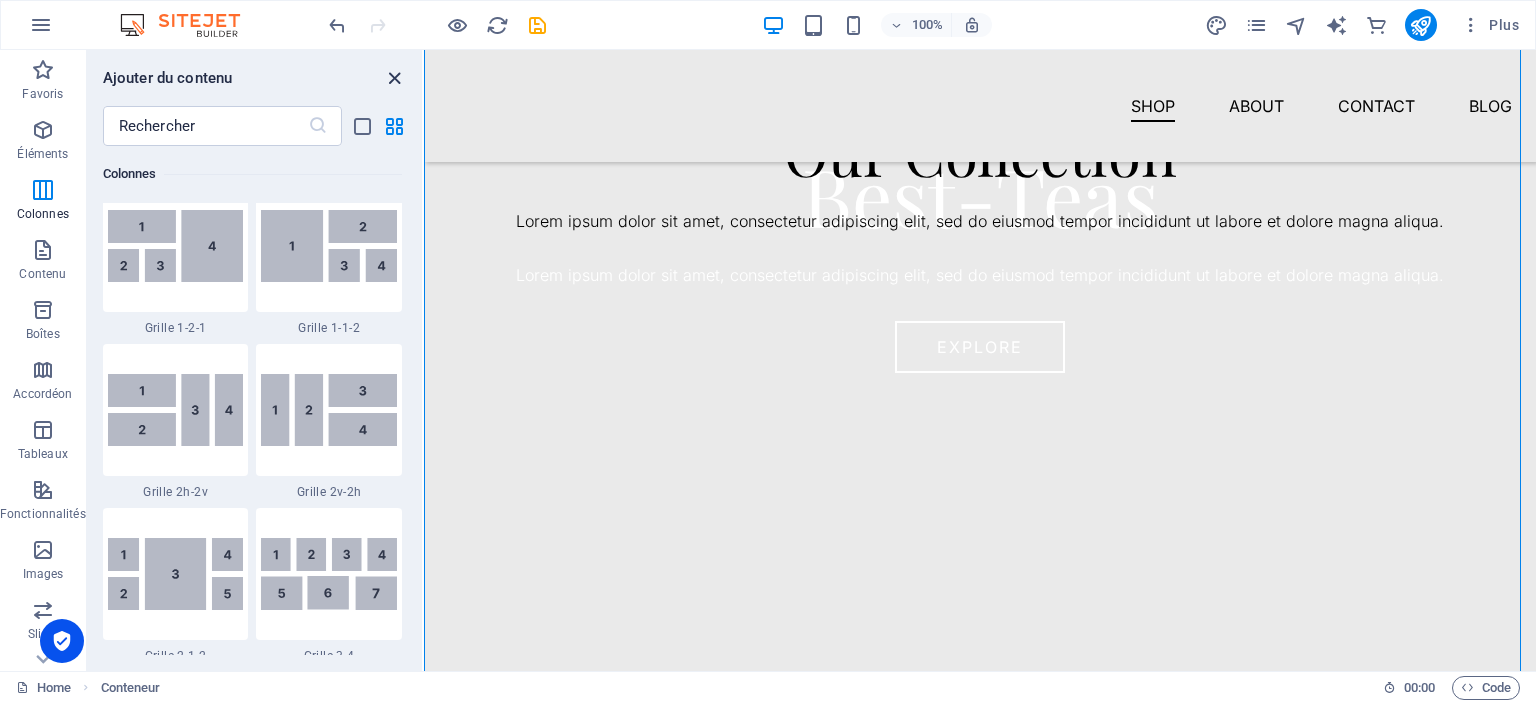 click at bounding box center (394, 78) 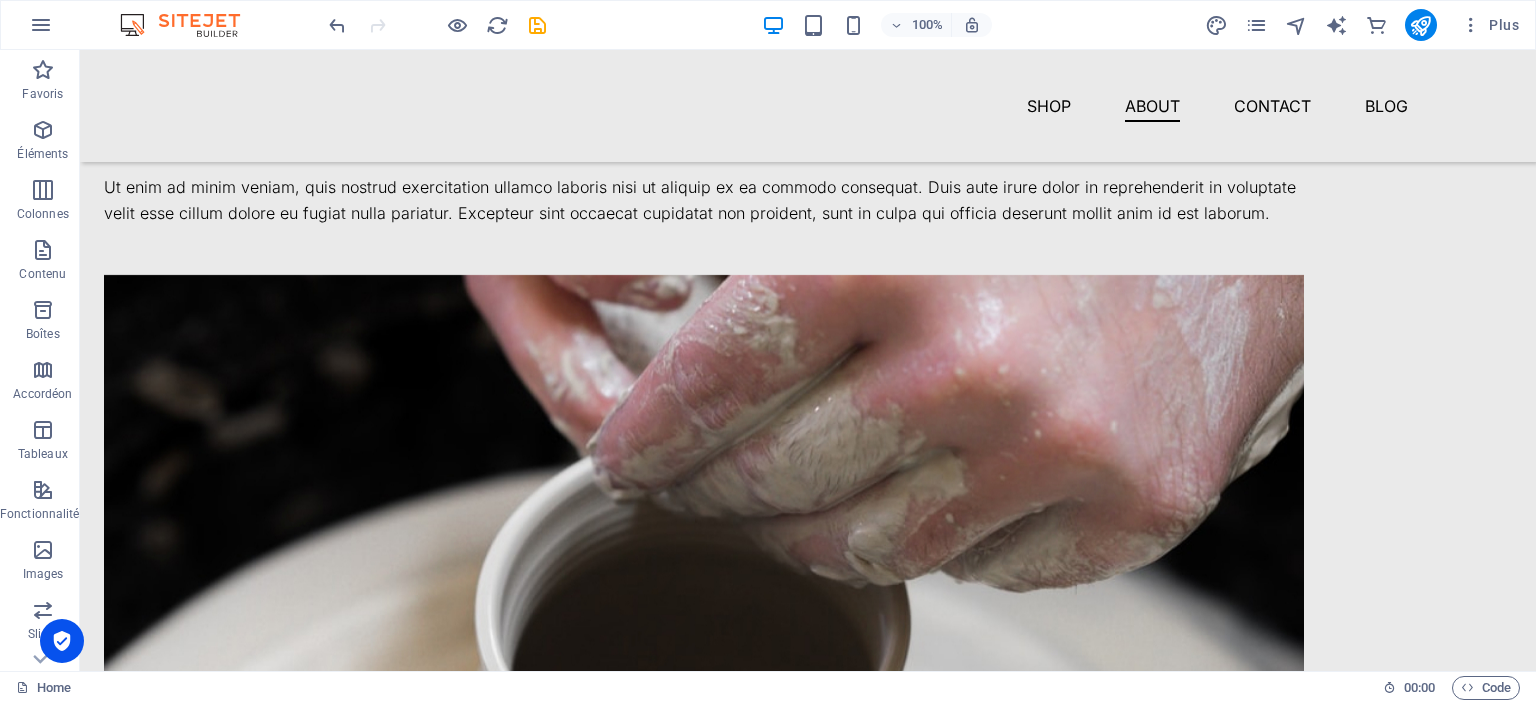 scroll, scrollTop: 1400, scrollLeft: 0, axis: vertical 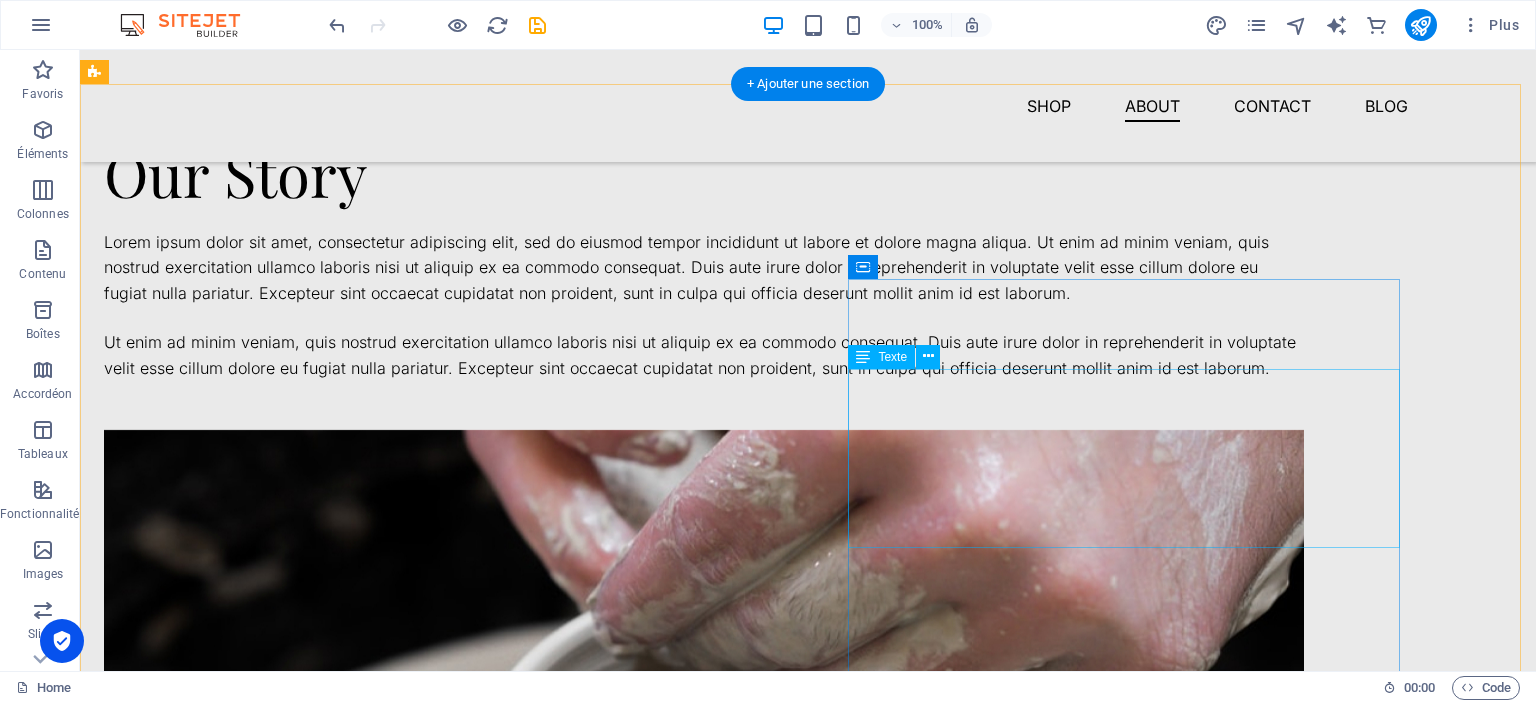 click on "Lorem ipsum dolor sit amet, consectetur adipiscing elit, sed do eiusmod tempor incididunt ut labore et dolore magna aliqua. Ut enim ad minim veniam, quis nostrud exercitation ullamco laboris nisi ut aliquip ex ea commodo consequat. Duis aute irure dolor in reprehenderit in voluptate velit esse cillum dolore eu fugiat nulla pariatur. Excepteur sint occaecat cupidatat non proident, sunt in culpa qui officia deserunt mollit anim id est laborum." at bounding box center [704, 268] 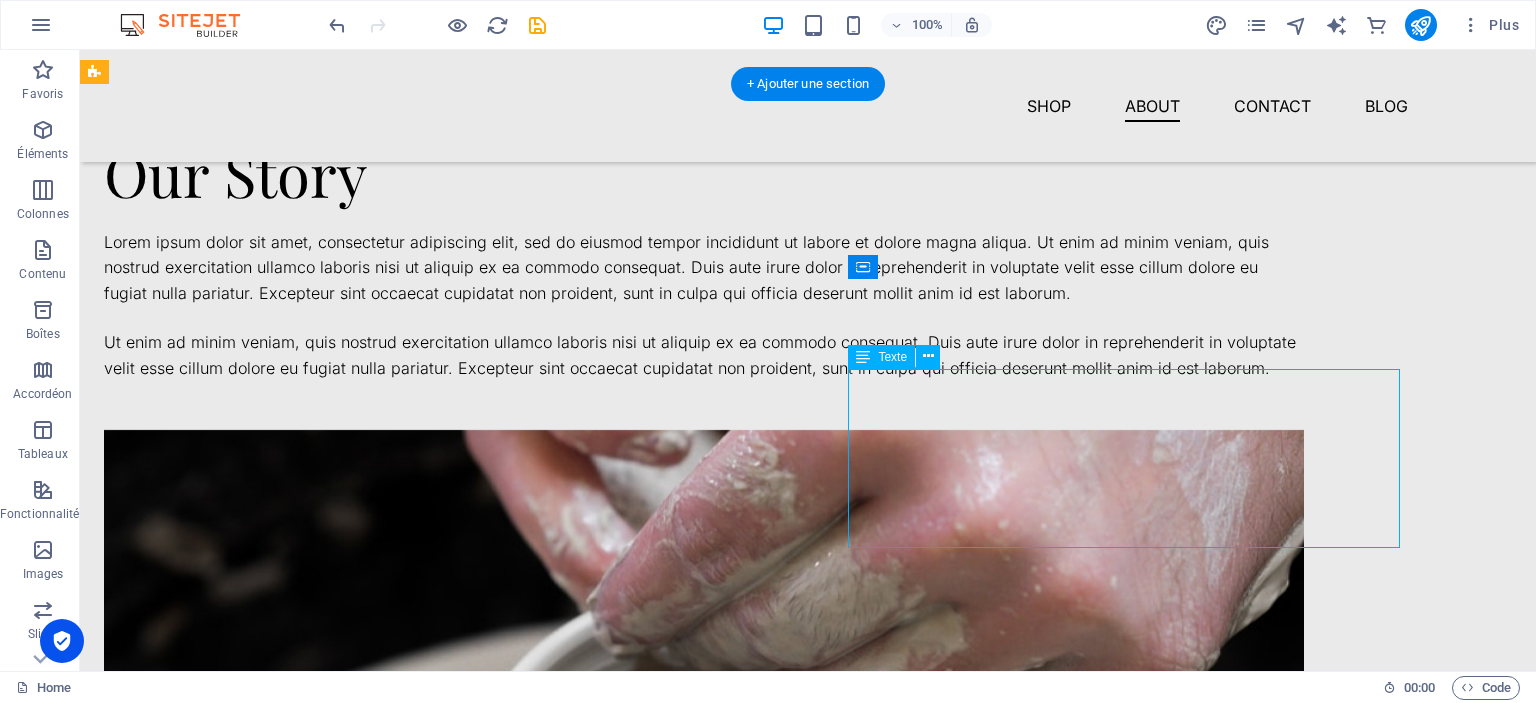 click on "Lorem ipsum dolor sit amet, consectetur adipiscing elit, sed do eiusmod tempor incididunt ut labore et dolore magna aliqua. Ut enim ad minim veniam, quis nostrud exercitation ullamco laboris nisi ut aliquip ex ea commodo consequat. Duis aute irure dolor in reprehenderit in voluptate velit esse cillum dolore eu fugiat nulla pariatur. Excepteur sint occaecat cupidatat non proident, sunt in culpa qui officia deserunt mollit anim id est laborum." at bounding box center (704, 268) 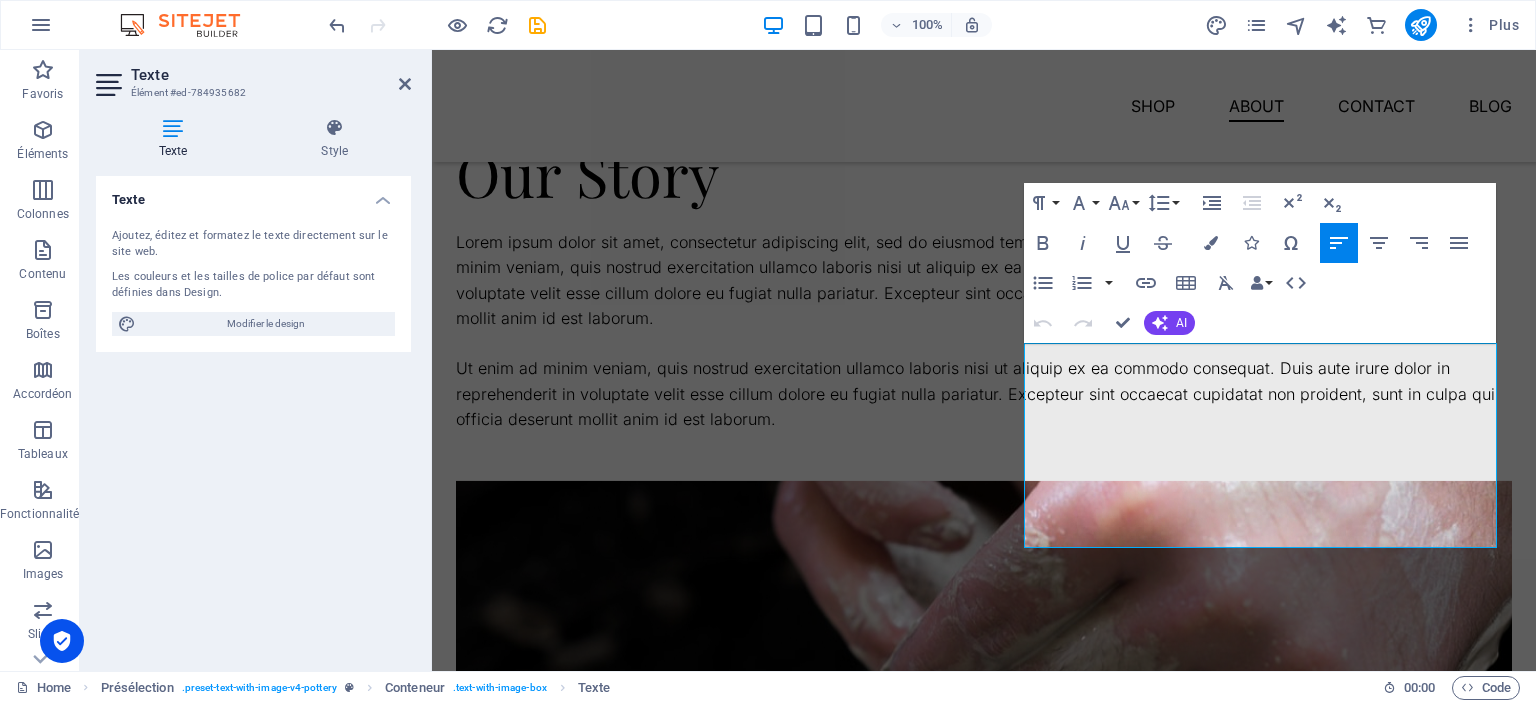 scroll, scrollTop: 857, scrollLeft: 0, axis: vertical 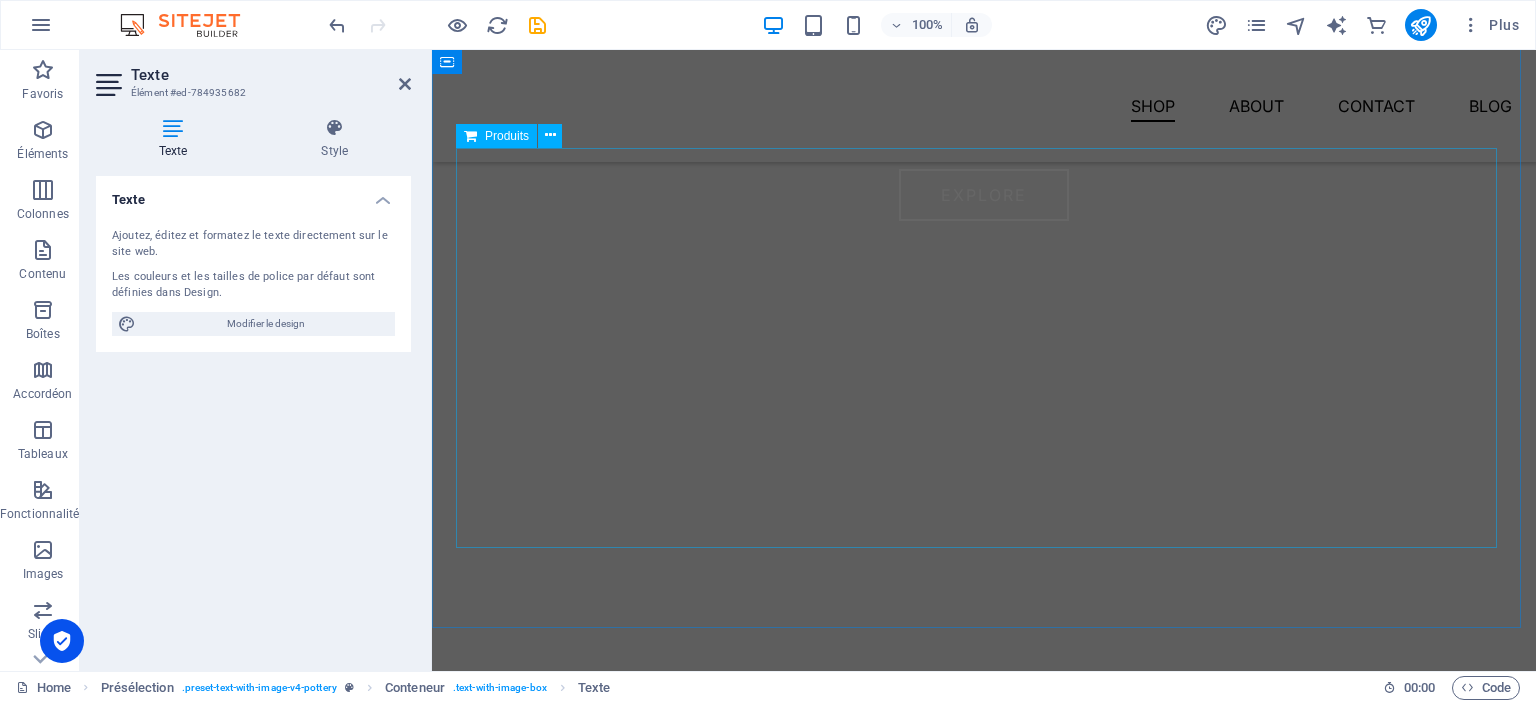 click at bounding box center [984, 323] 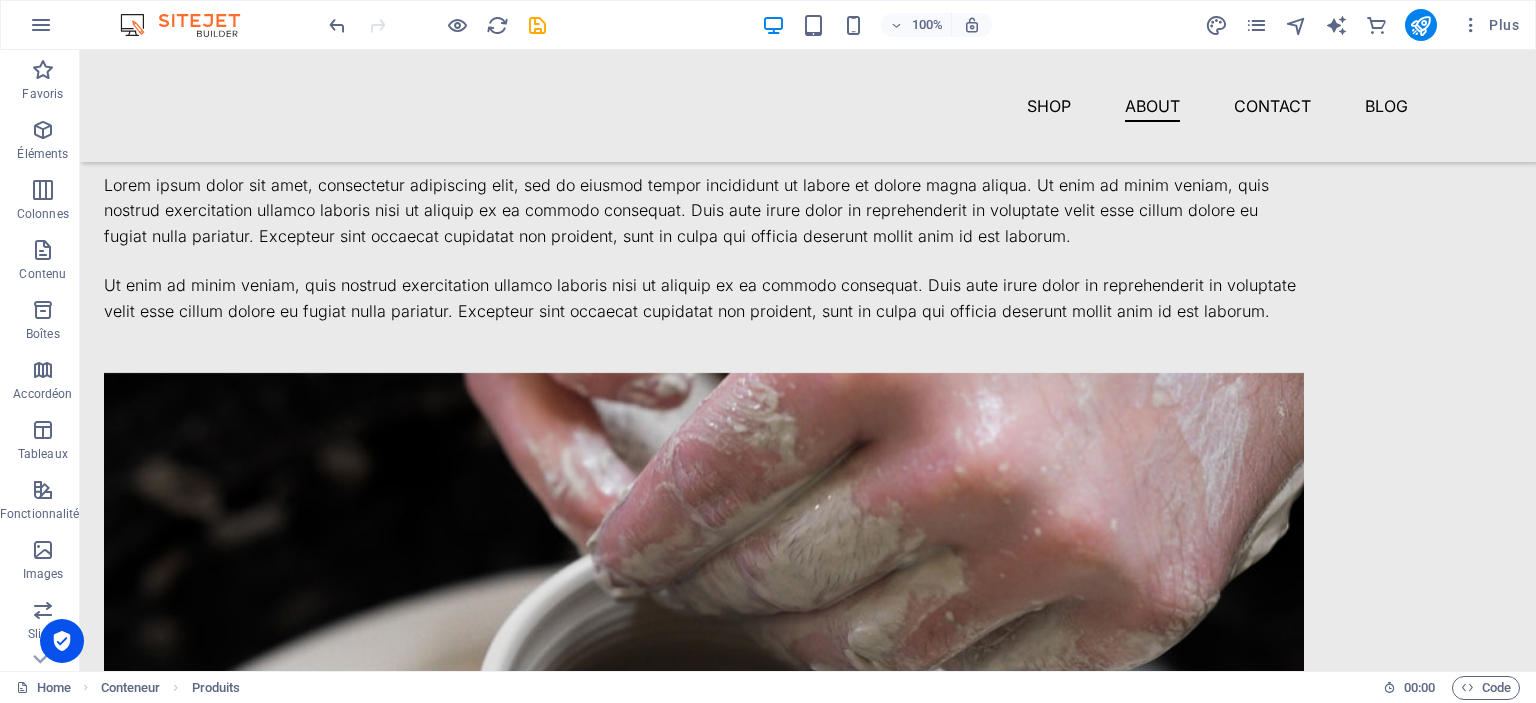 scroll, scrollTop: 1469, scrollLeft: 0, axis: vertical 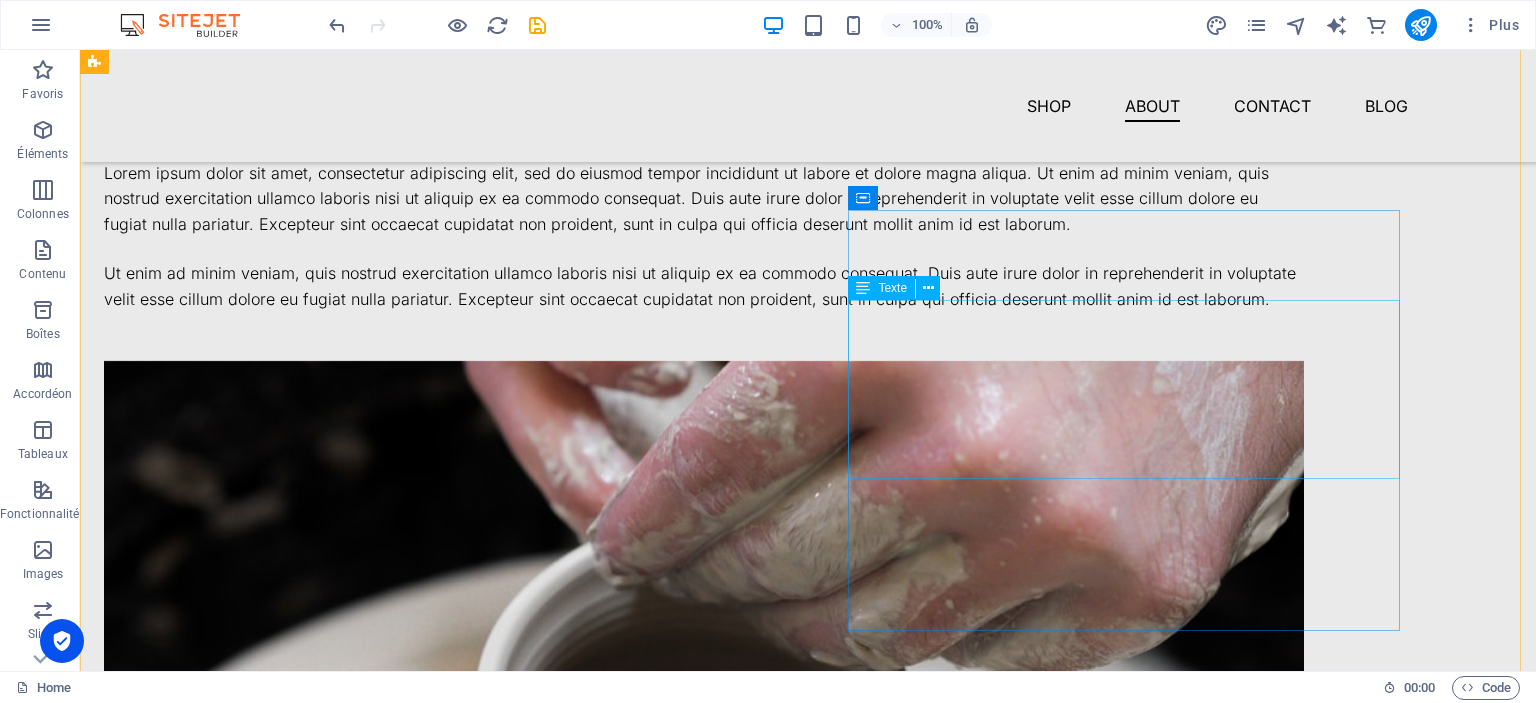 click on "Lorem ipsum dolor sit amet, consectetur adipiscing elit, sed do eiusmod tempor incididunt ut labore et dolore magna aliqua. Ut enim ad minim veniam, quis nostrud exercitation ullamco laboris nisi ut aliquip ex ea commodo consequat. Duis aute irure dolor in reprehenderit in voluptate velit esse cillum dolore eu fugiat nulla pariatur. Excepteur sint occaecat cupidatat non proident, sunt in culpa qui officia deserunt mollit anim id est laborum." at bounding box center [704, 199] 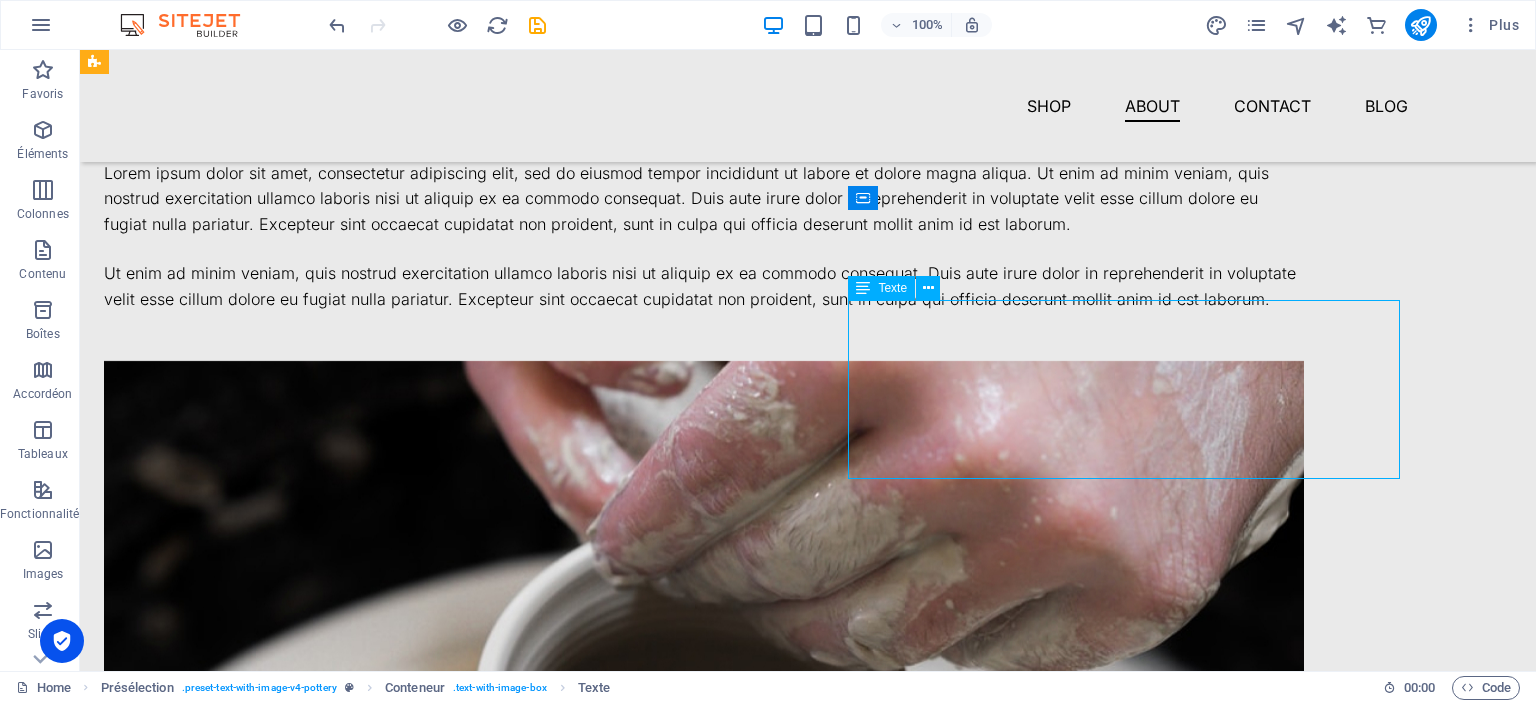 click on "Lorem ipsum dolor sit amet, consectetur adipiscing elit, sed do eiusmod tempor incididunt ut labore et dolore magna aliqua. Ut enim ad minim veniam, quis nostrud exercitation ullamco laboris nisi ut aliquip ex ea commodo consequat. Duis aute irure dolor in reprehenderit in voluptate velit esse cillum dolore eu fugiat nulla pariatur. Excepteur sint occaecat cupidatat non proident, sunt in culpa qui officia deserunt mollit anim id est laborum." at bounding box center [704, 199] 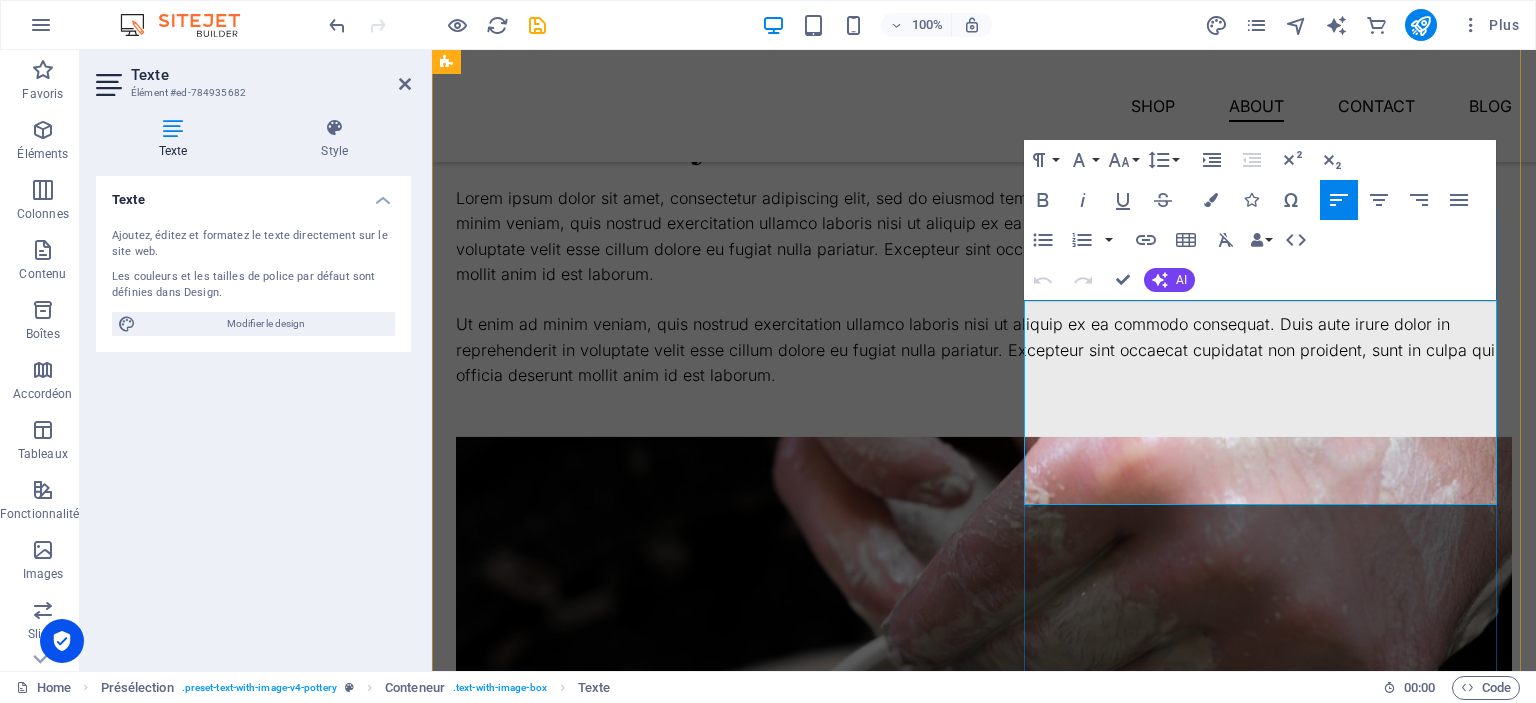 click on "Lorem ipsum dolor sit amet, consectetur adipiscing elit, sed do eiusmod tempor incididunt ut labore et dolore magna aliqua. Ut enim ad minim veniam, quis nostrud exercitation ullamco laboris nisi ut aliquip ex ea commodo consequat. Duis aute irure dolor in reprehenderit in voluptate velit esse cillum dolore eu fugiat nulla pariatur. Excepteur sint occaecat cupidatat non proident, sunt in culpa qui officia deserunt mollit anim id est laborum." at bounding box center (984, 237) 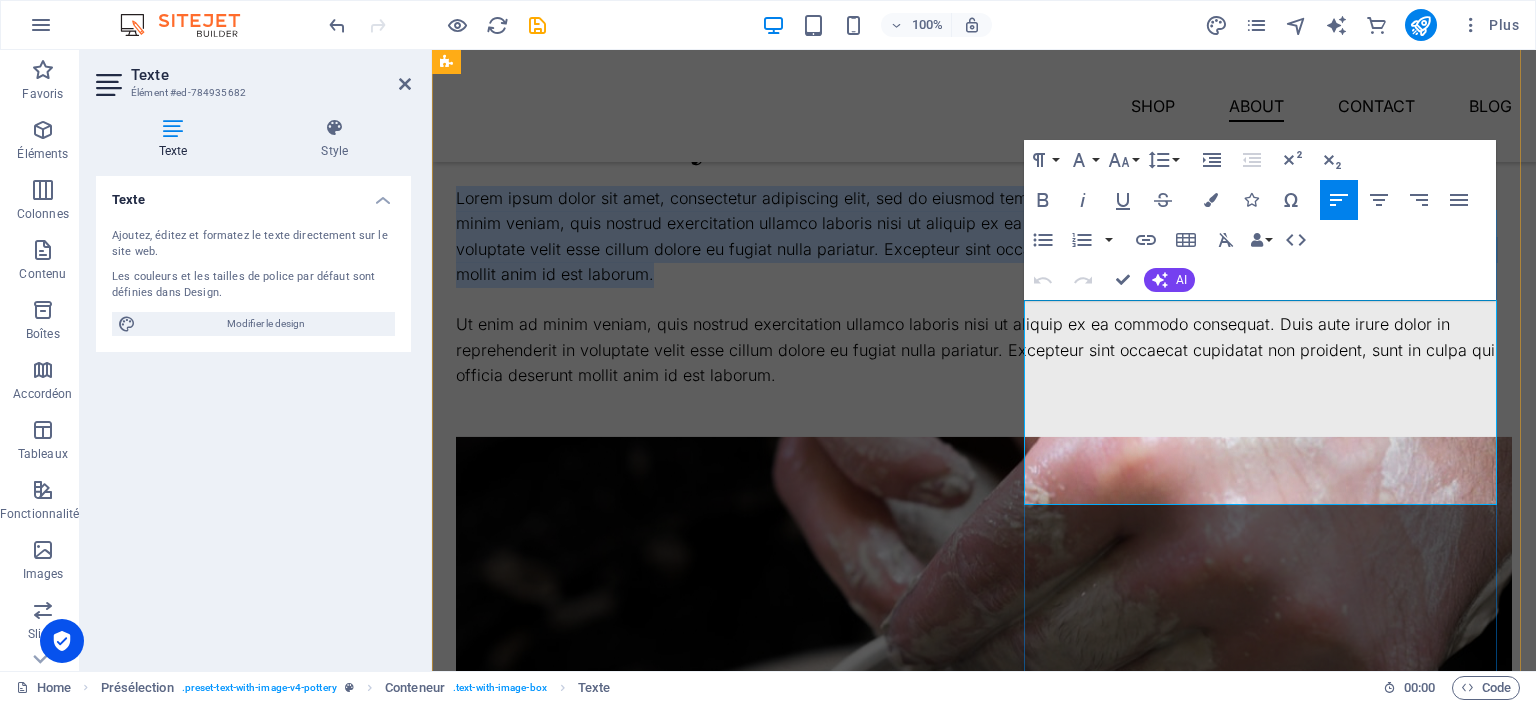 click on "Lorem ipsum dolor sit amet, consectetur adipiscing elit, sed do eiusmod tempor incididunt ut labore et dolore magna aliqua. Ut enim ad minim veniam, quis nostrud exercitation ullamco laboris nisi ut aliquip ex ea commodo consequat. Duis aute irure dolor in reprehenderit in voluptate velit esse cillum dolore eu fugiat nulla pariatur. Excepteur sint occaecat cupidatat non proident, sunt in culpa qui officia deserunt mollit anim id est laborum." at bounding box center (984, 237) 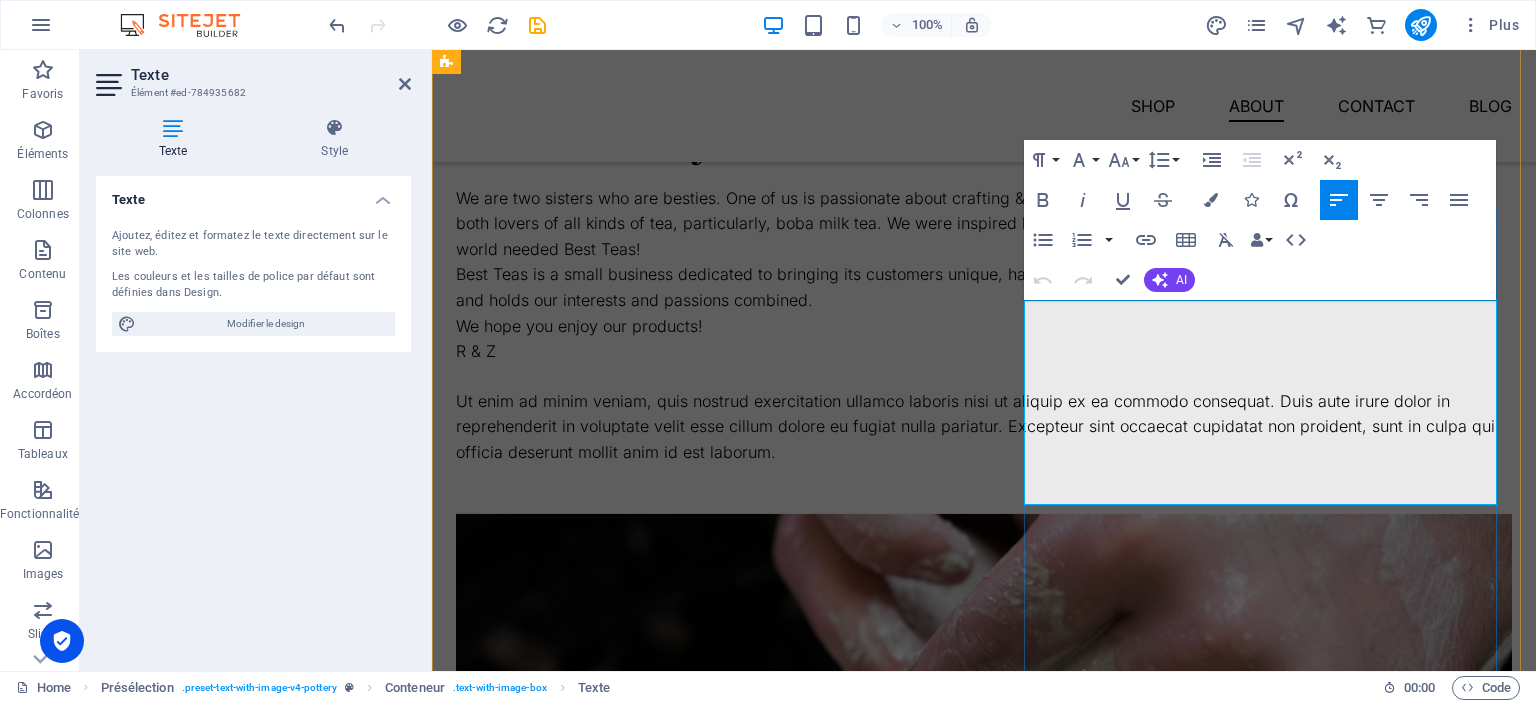scroll, scrollTop: 1405, scrollLeft: 0, axis: vertical 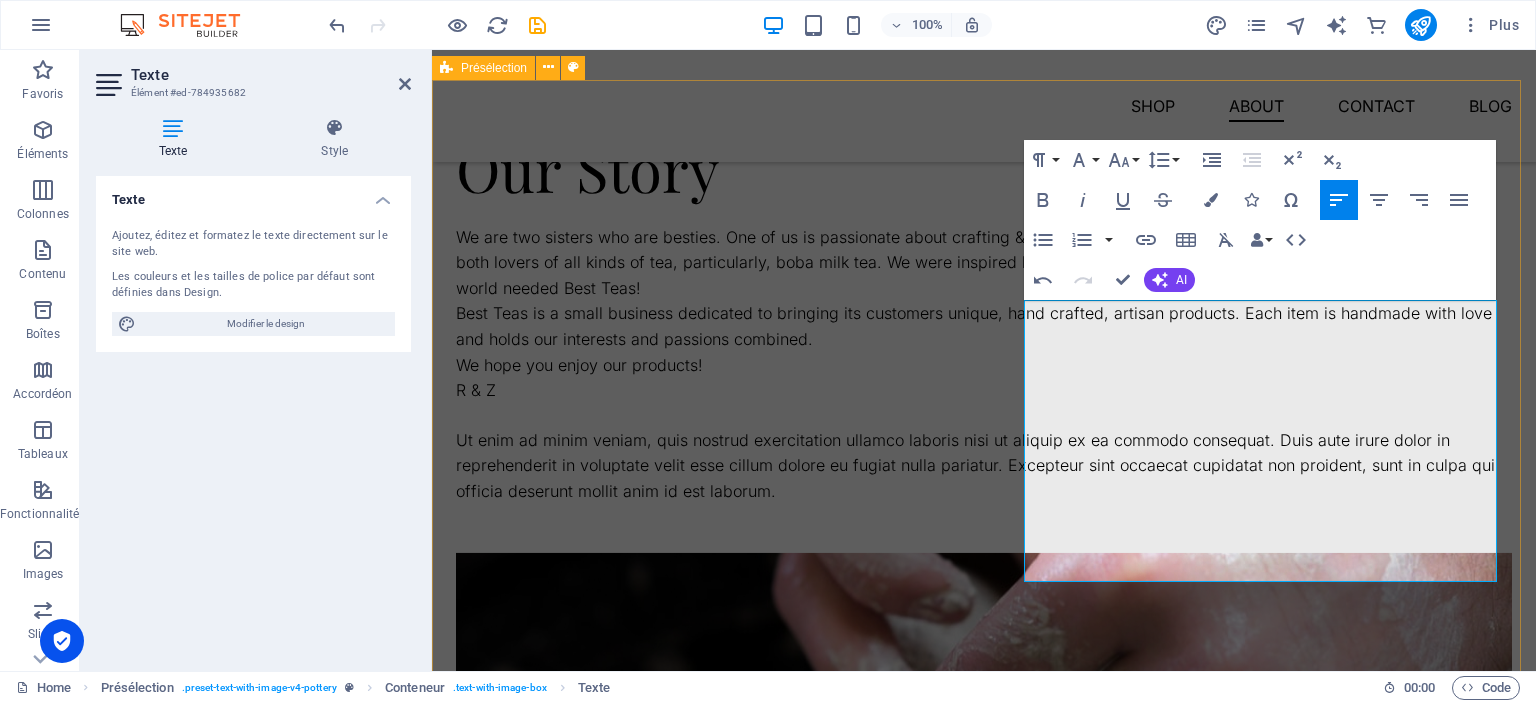 click on "Our Story We are two sisters who are besties. One of us is passionate about crafting & design, while the other is passionate about fibre arts. We are both lovers of all kinds of tea, particularly, boba milk tea. We were inspired by each others complimenting expertise and decided that the world needed Best Teas! Best Teas is a small business dedicated to bringing its customers unique, hand crafted, artisan products. Each item is handmade with love and holds our interests and passions combined. We hope you enjoy our products! R & Z Ut enim ad minim veniam, quis nostrud exercitation ullamco laboris nisi ut aliquip ex ea commodo consequat. Duis aute irure dolor in reprehenderit in voluptate velit esse cillum dolore eu fugiat nulla pariatur. Excepteur sint occaecat cupidatat non proident, sunt in culpa qui officia deserunt mollit anim id est laborum. Déposer le contenu ici ou  Ajouter les éléments  [PERSON_NAME] le presse-papiers" at bounding box center [984, 740] 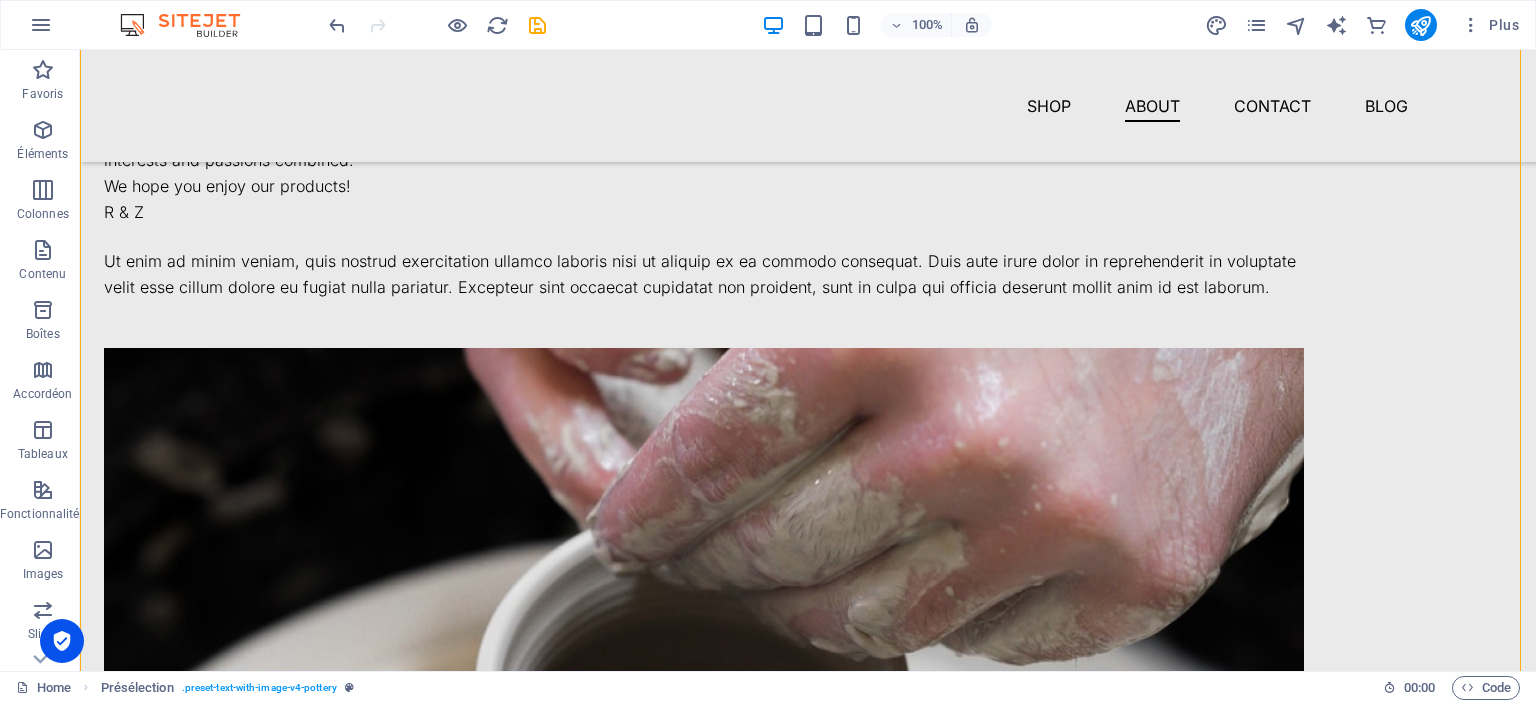 scroll, scrollTop: 1641, scrollLeft: 0, axis: vertical 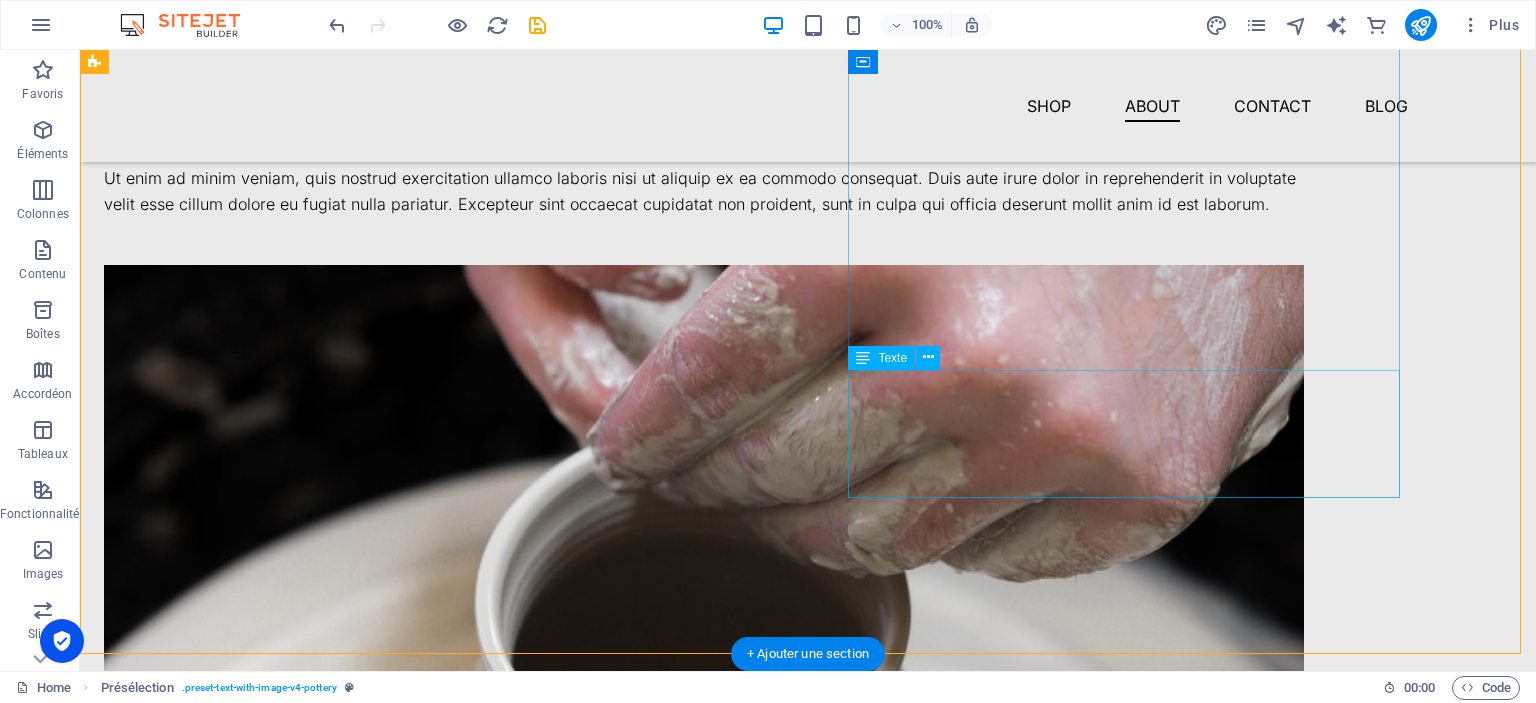 click on "Ut enim ad minim veniam, quis nostrud exercitation ullamco laboris nisi ut aliquip ex ea commodo consequat. Duis aute irure dolor in reprehenderit in voluptate velit esse cillum dolore eu fugiat nulla pariatur. Excepteur sint occaecat cupidatat non proident, sunt in culpa qui officia deserunt mollit anim id est laborum." at bounding box center (704, 191) 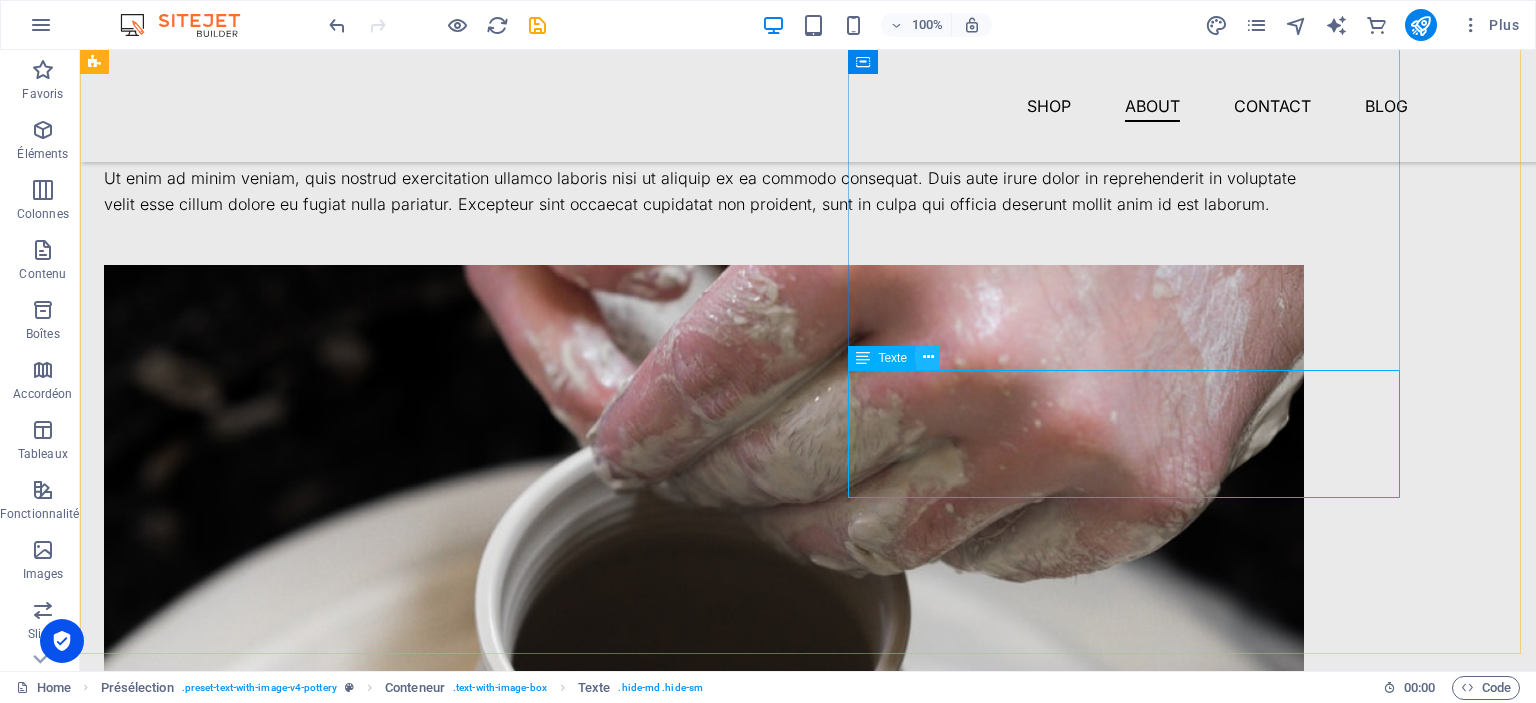 click at bounding box center (928, 357) 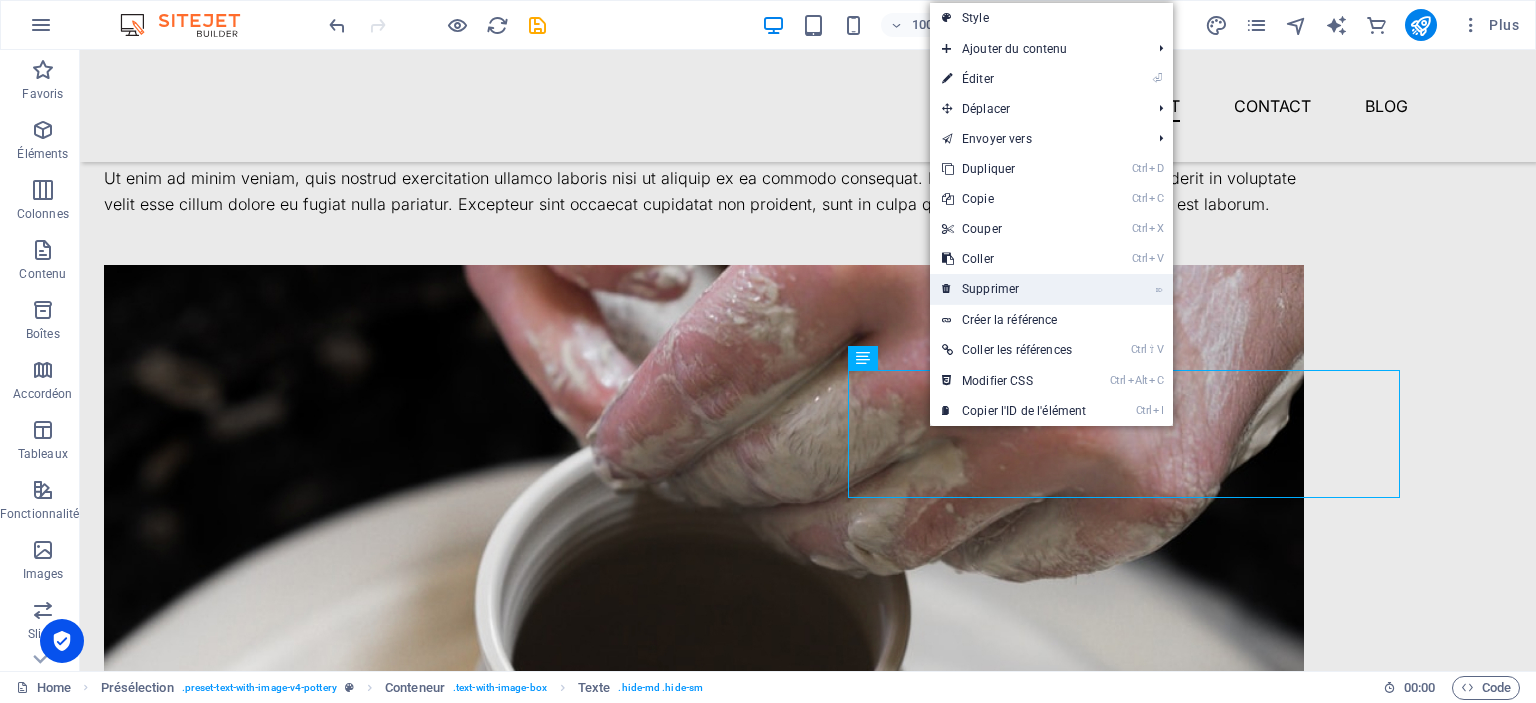 click on "⌦  Supprimer" at bounding box center [1014, 289] 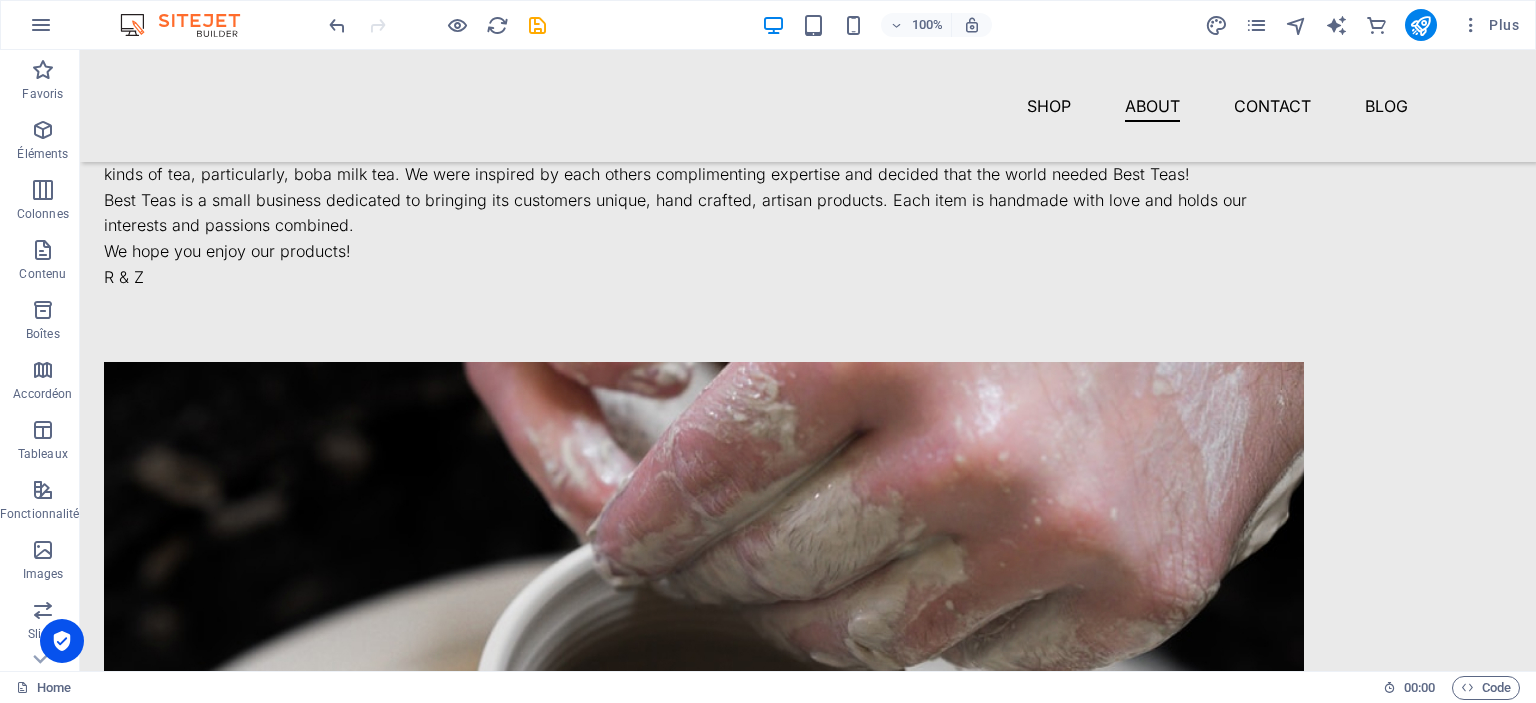 scroll, scrollTop: 1458, scrollLeft: 0, axis: vertical 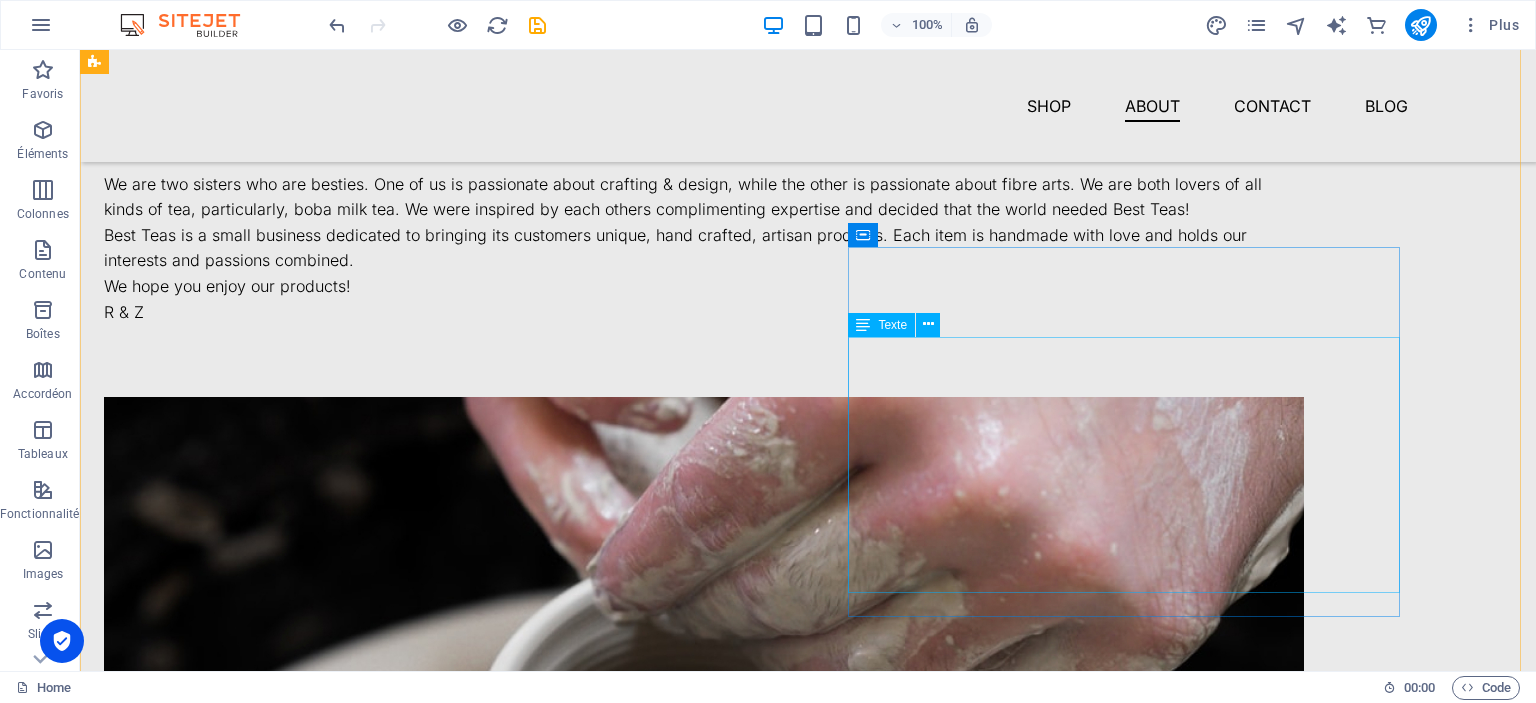 click on "We are two sisters who are besties. One of us is passionate about crafting & design, while the other is passionate about fibre arts. We are both lovers of all kinds of tea, particularly, boba milk tea. We were inspired by each others complimenting expertise and decided that the world needed Best Teas! Best Teas is a small business dedicated to bringing its customers unique, hand crafted, artisan products. Each item is handmade with love and holds our interests and passions combined. We hope you enjoy our products! R & Z" at bounding box center [704, 249] 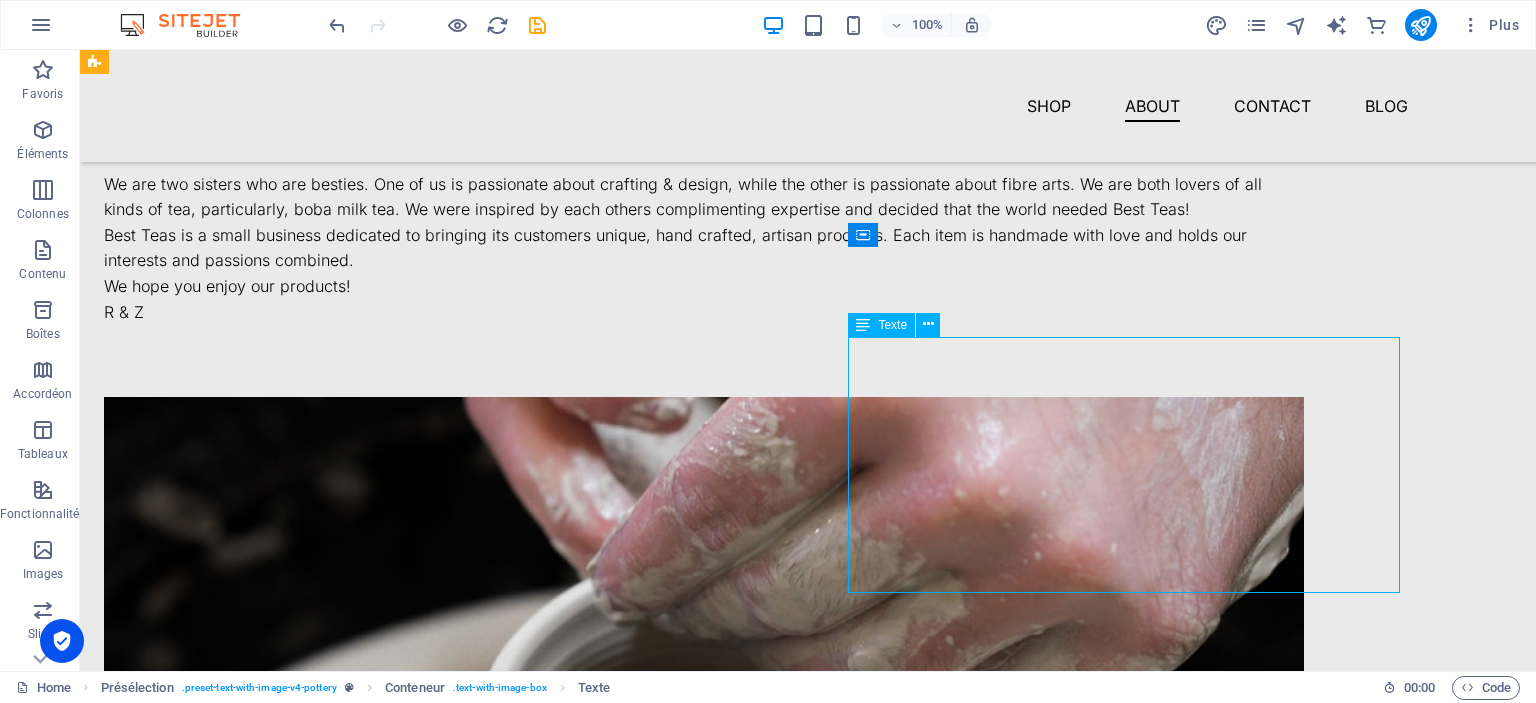 click on "We are two sisters who are besties. One of us is passionate about crafting & design, while the other is passionate about fibre arts. We are both lovers of all kinds of tea, particularly, boba milk tea. We were inspired by each others complimenting expertise and decided that the world needed Best Teas! Best Teas is a small business dedicated to bringing its customers unique, hand crafted, artisan products. Each item is handmade with love and holds our interests and passions combined. We hope you enjoy our products! R & Z" at bounding box center [704, 249] 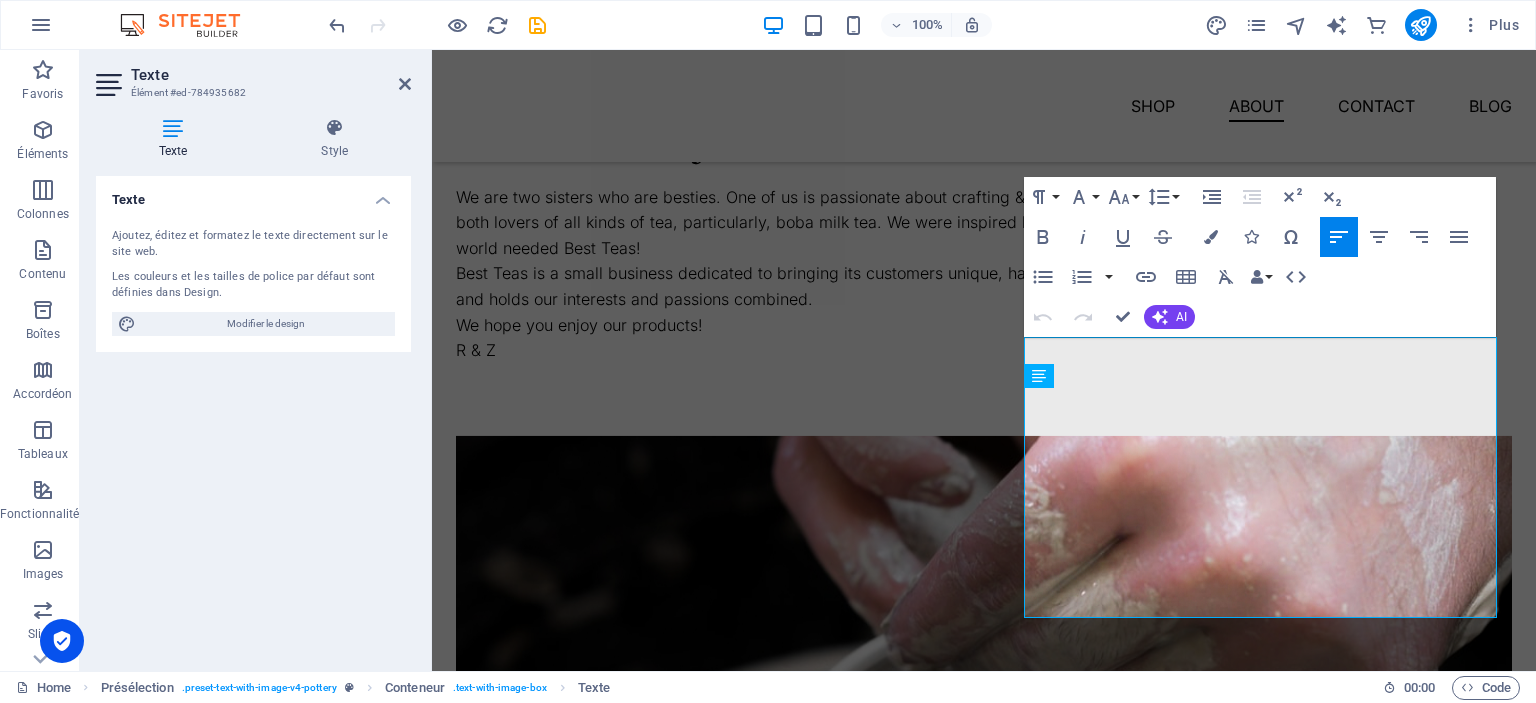 click at bounding box center [984, 761] 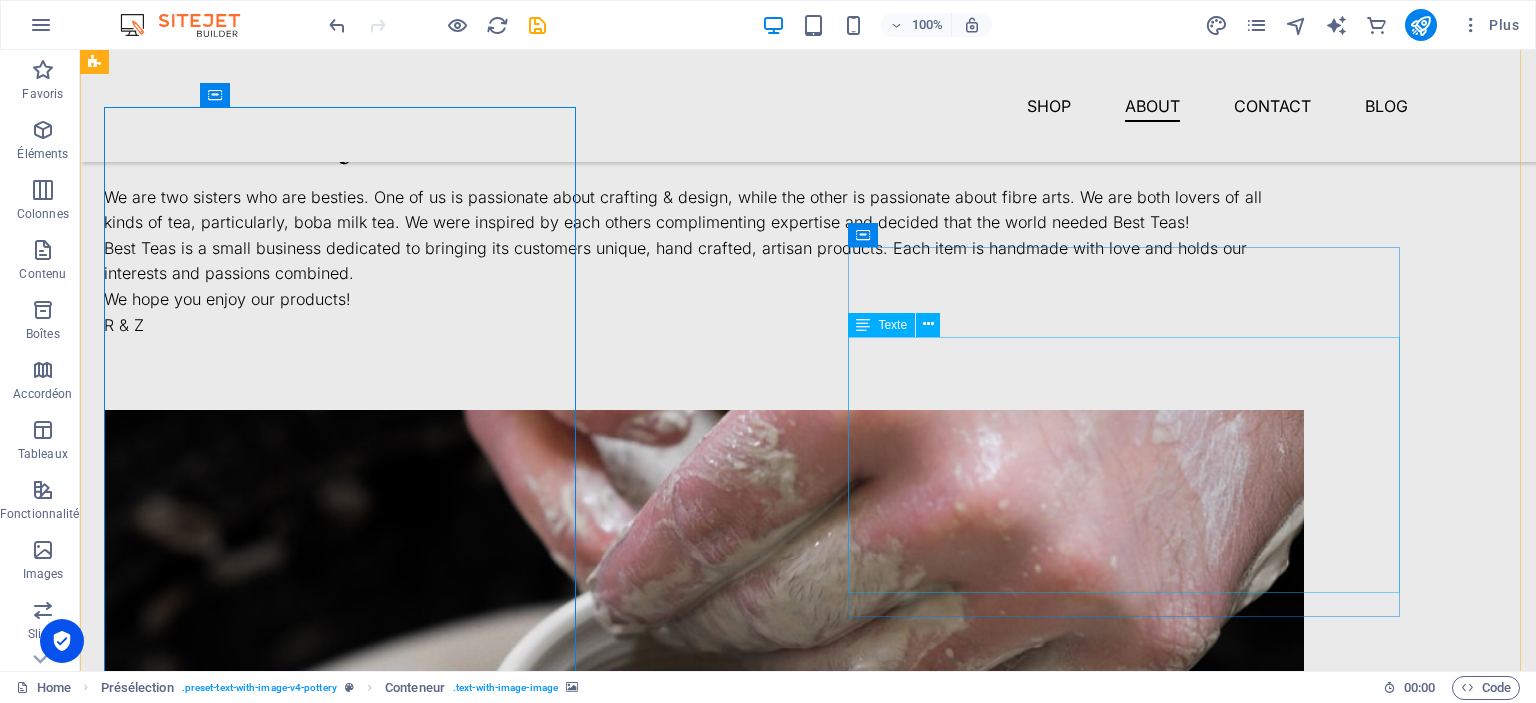 scroll, scrollTop: 1458, scrollLeft: 0, axis: vertical 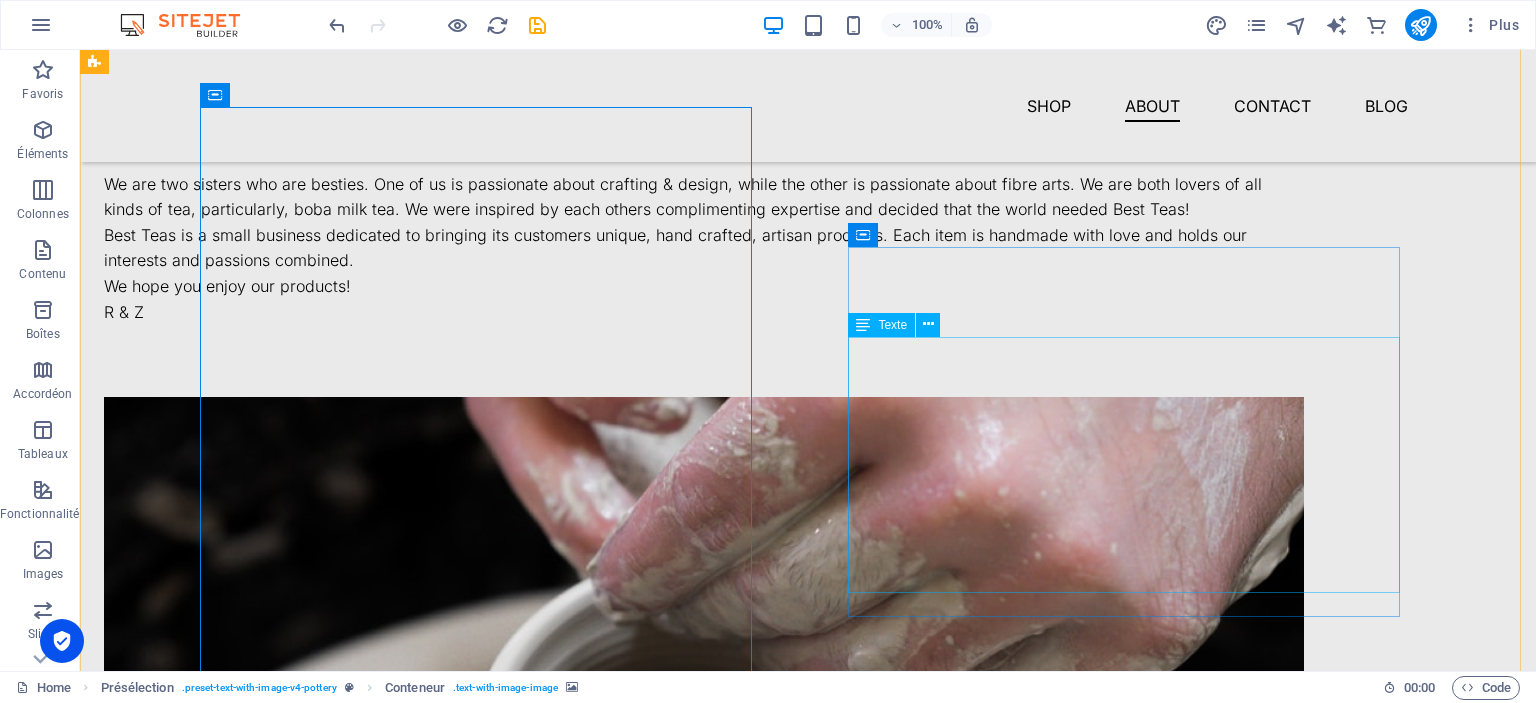 click on "We are two sisters who are besties. One of us is passionate about crafting & design, while the other is passionate about fibre arts. We are both lovers of all kinds of tea, particularly, boba milk tea. We were inspired by each others complimenting expertise and decided that the world needed Best Teas! Best Teas is a small business dedicated to bringing its customers unique, hand crafted, artisan products. Each item is handmade with love and holds our interests and passions combined. We hope you enjoy our products! R & Z" at bounding box center [704, 249] 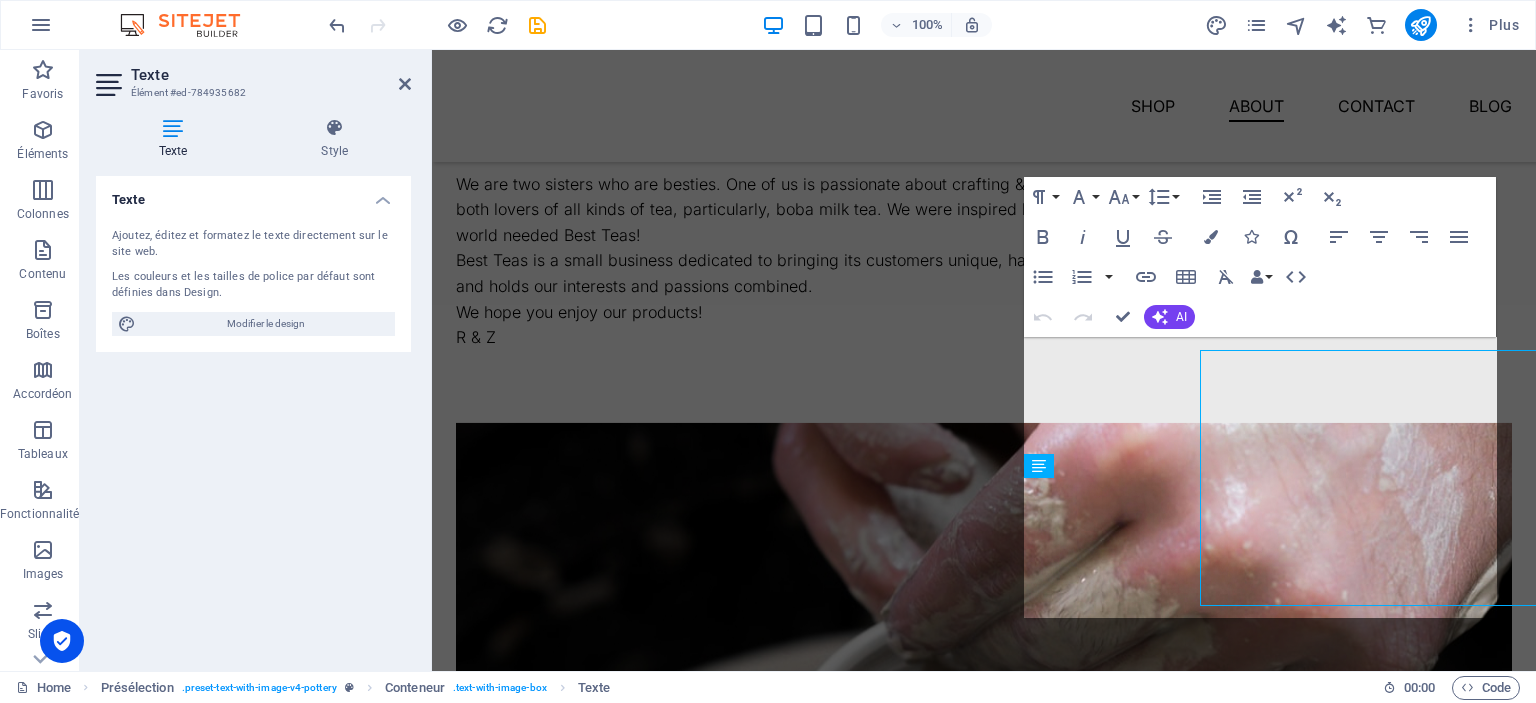 scroll, scrollTop: 1445, scrollLeft: 0, axis: vertical 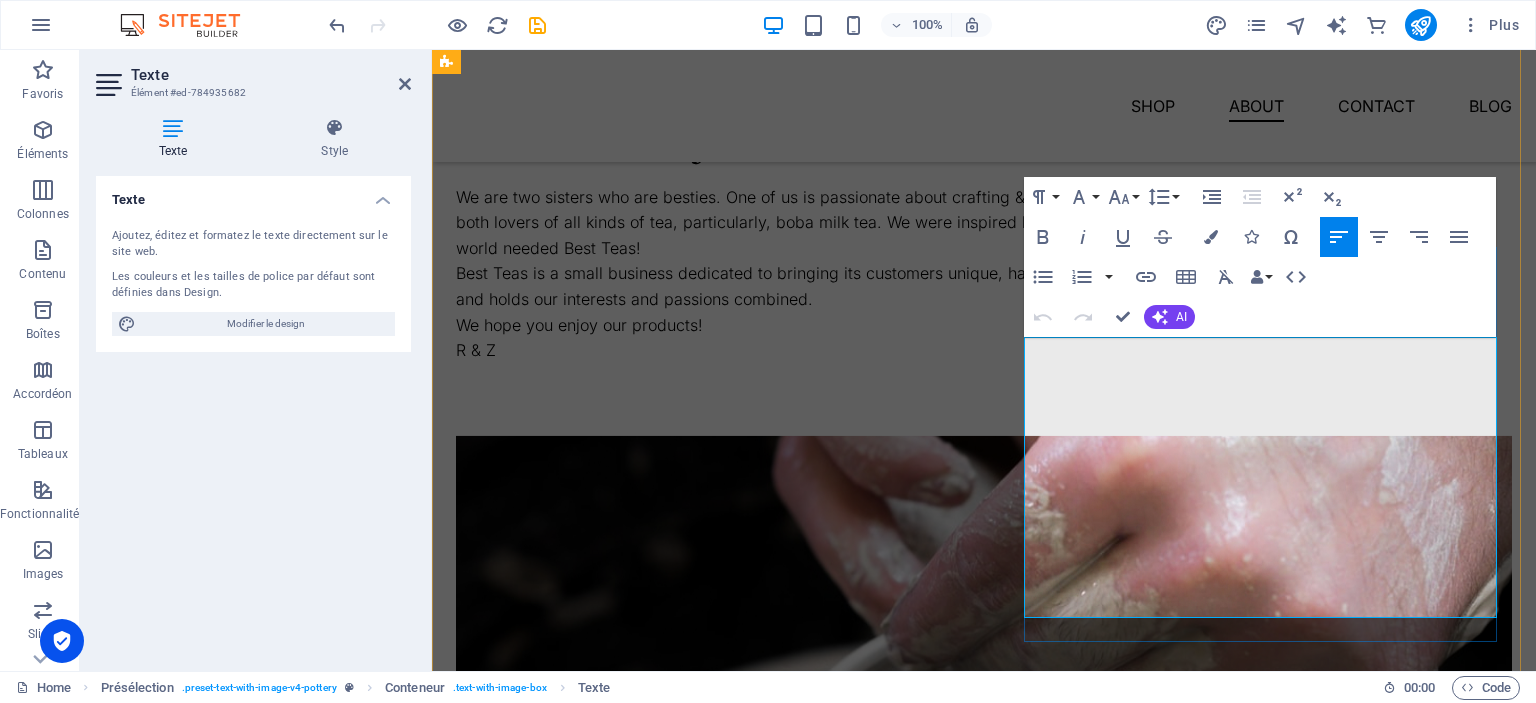 click on "We are two sisters who are besties. One of us is passionate about crafting & design, while the other is passionate about fibre arts. We are both lovers of all kinds of tea, particularly, boba milk tea. We were inspired by each others complimenting expertise and decided that the world needed Best Teas!" at bounding box center (984, 223) 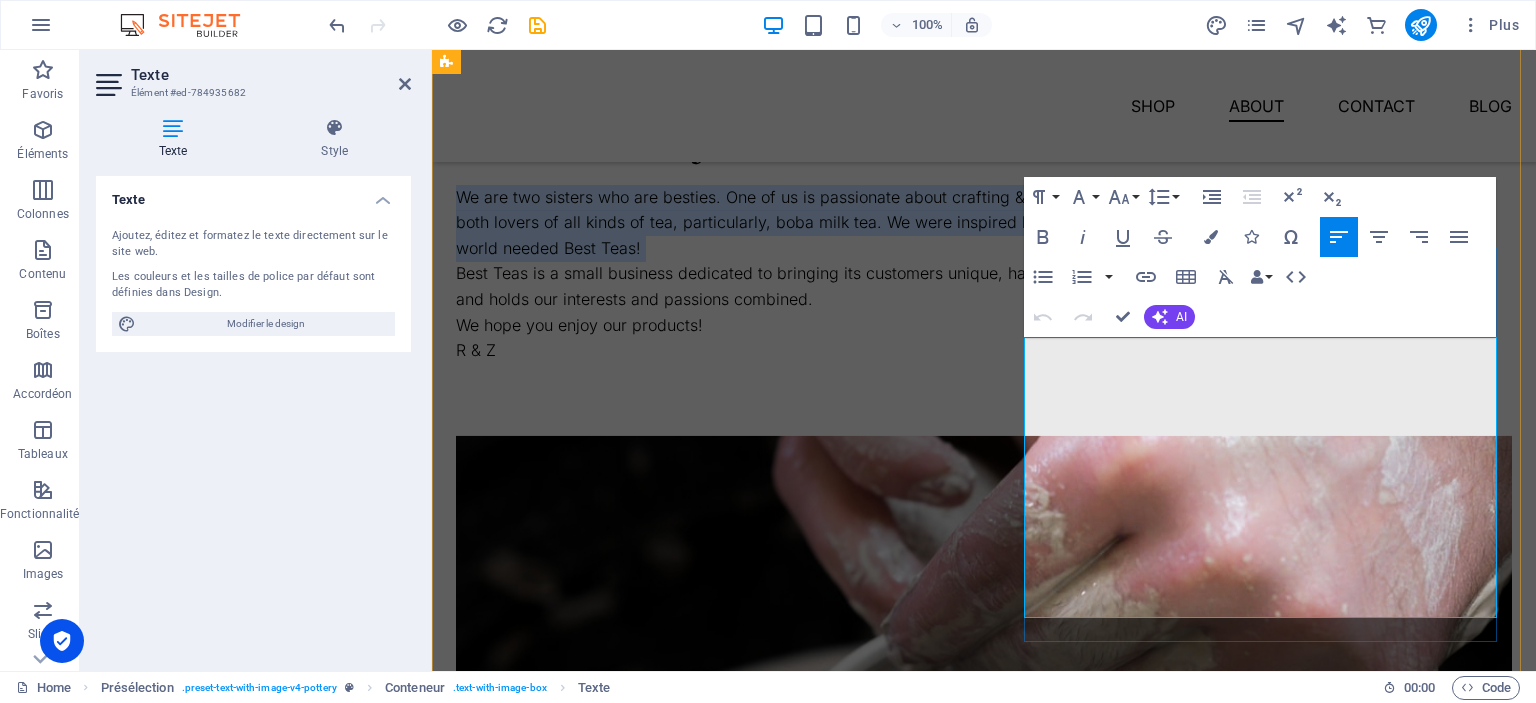 click on "We are two sisters who are besties. One of us is passionate about crafting & design, while the other is passionate about fibre arts. We are both lovers of all kinds of tea, particularly, boba milk tea. We were inspired by each others complimenting expertise and decided that the world needed Best Teas!" at bounding box center [984, 223] 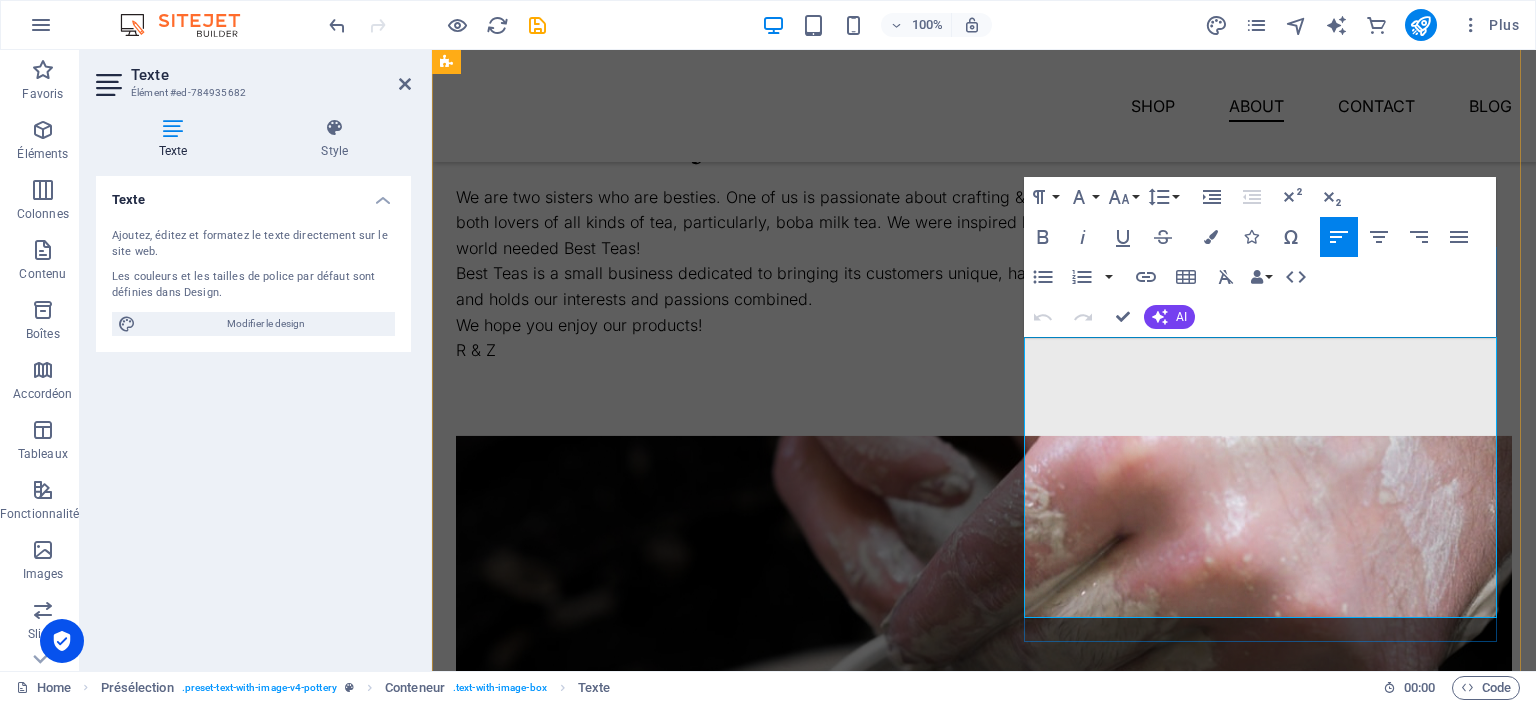 type 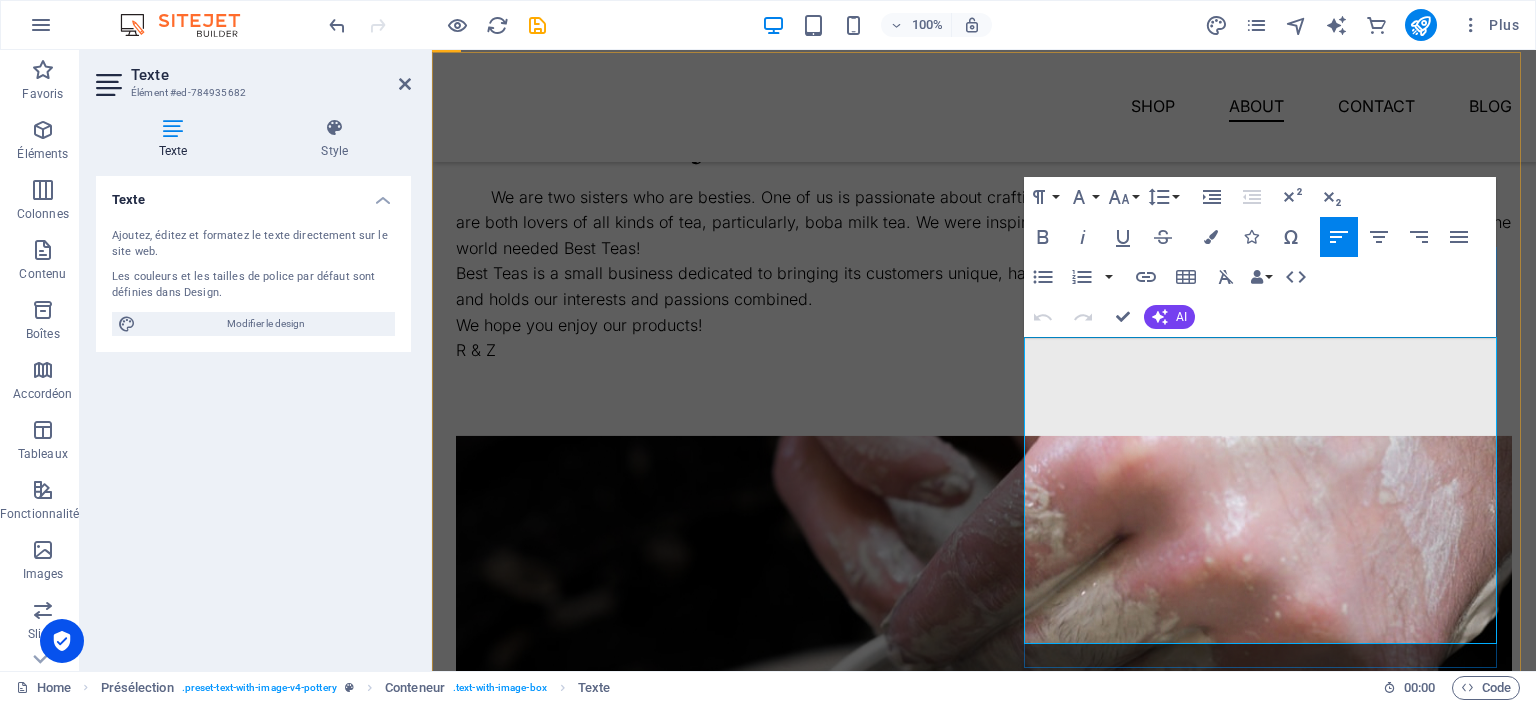 scroll, scrollTop: 1432, scrollLeft: 0, axis: vertical 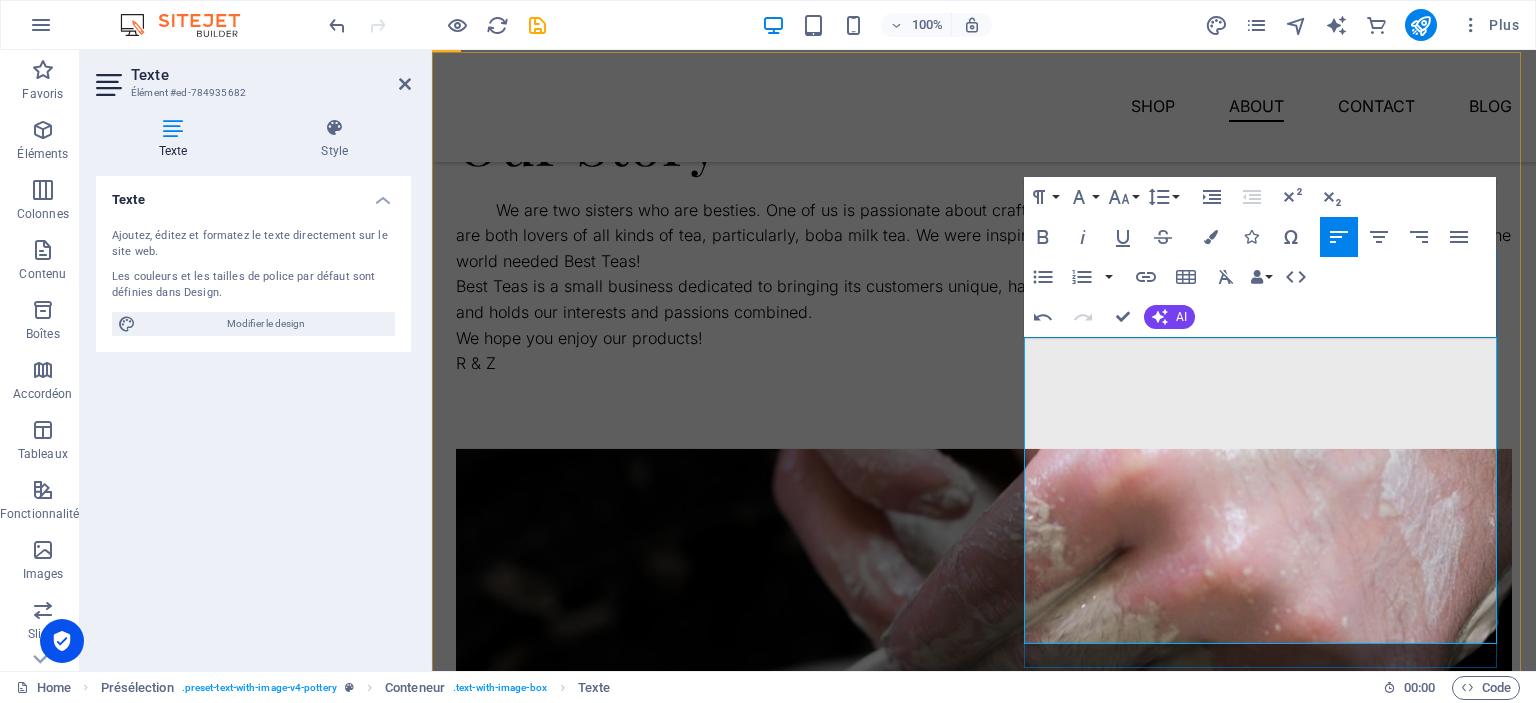click on "Best Teas is a small business dedicated to bringing its customers unique, hand crafted, artisan products. Each item is handmade with love and holds our interests and passions combined." at bounding box center (984, 299) 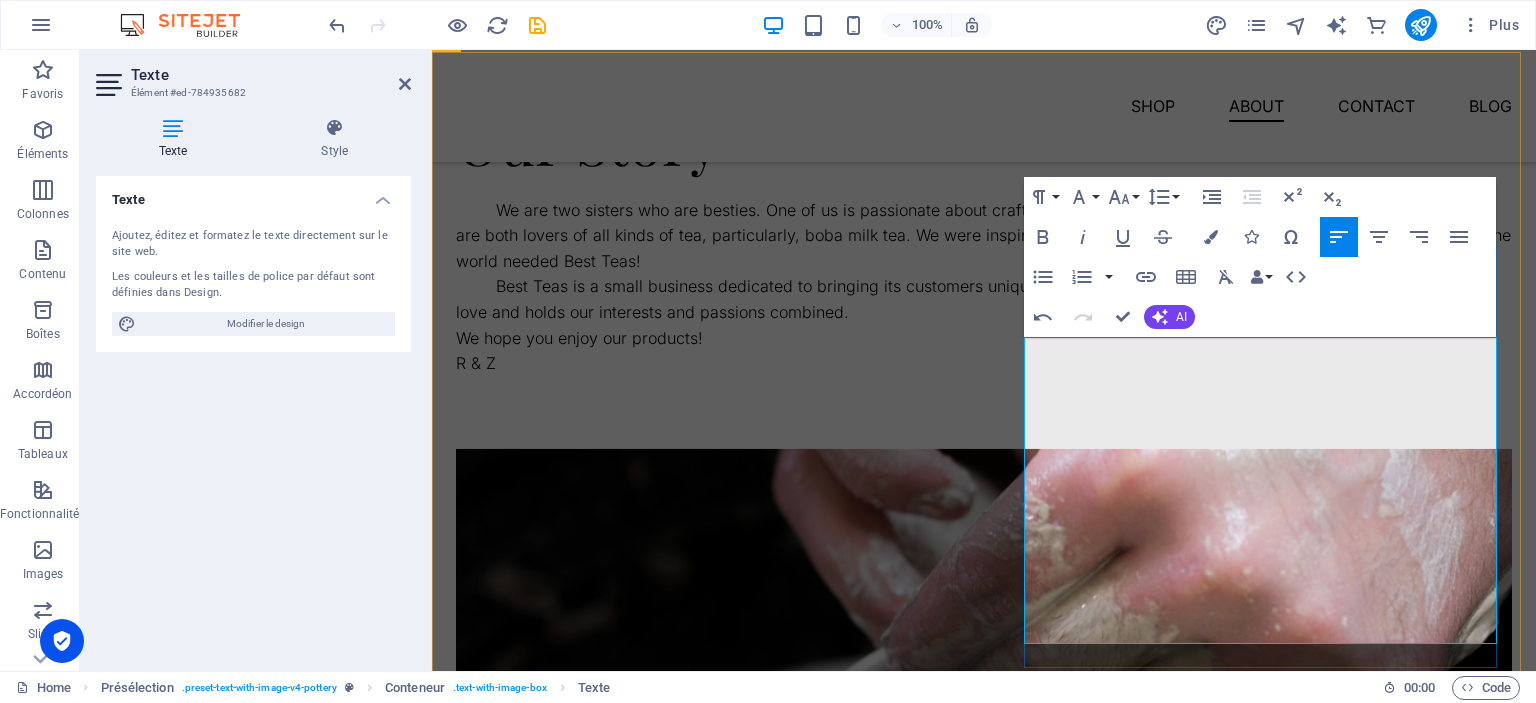 click on "Best Teas is a small business dedicated to bringing its customers unique, hand crafted, artisan products. Each item is handmade with love and holds our interests and passions combined." at bounding box center [984, 299] 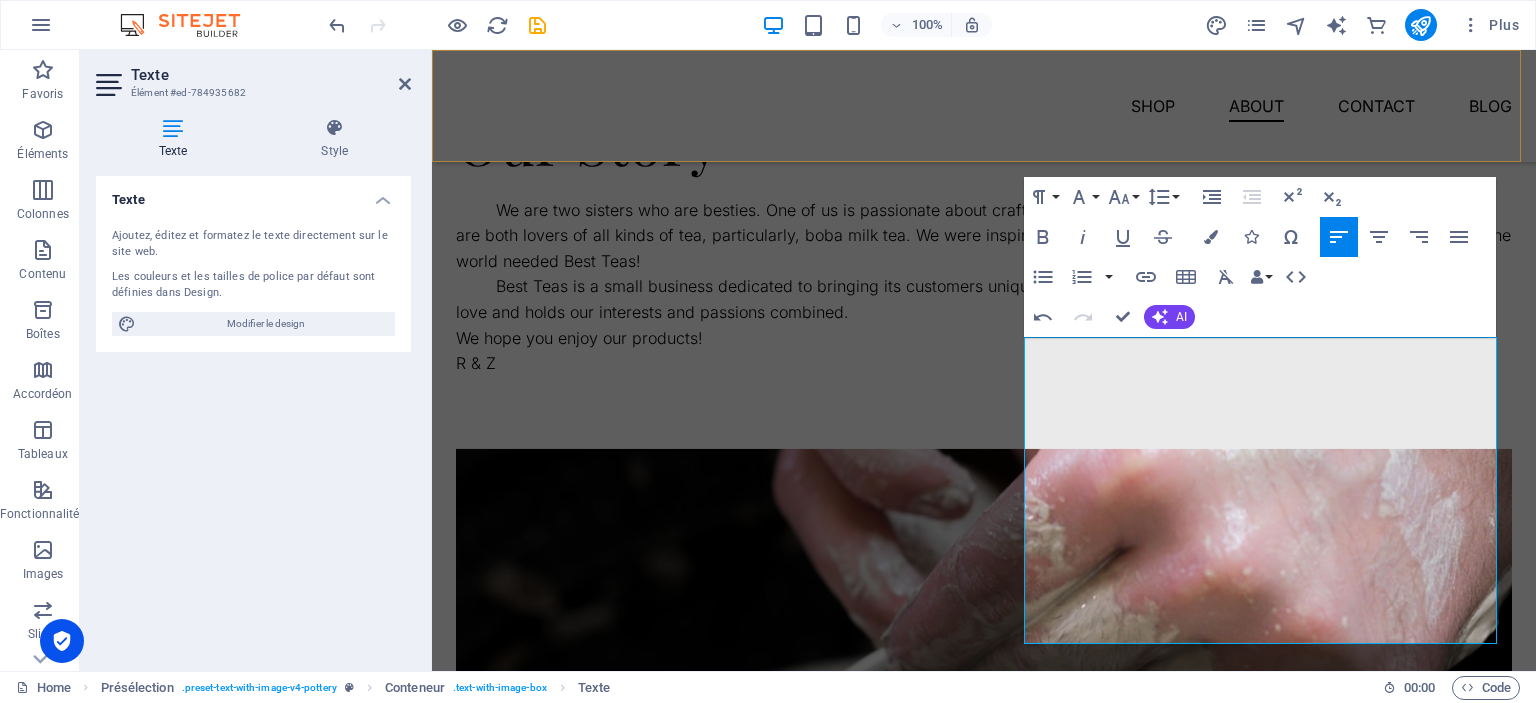 click on "Shop About Contact Blog" at bounding box center [984, 106] 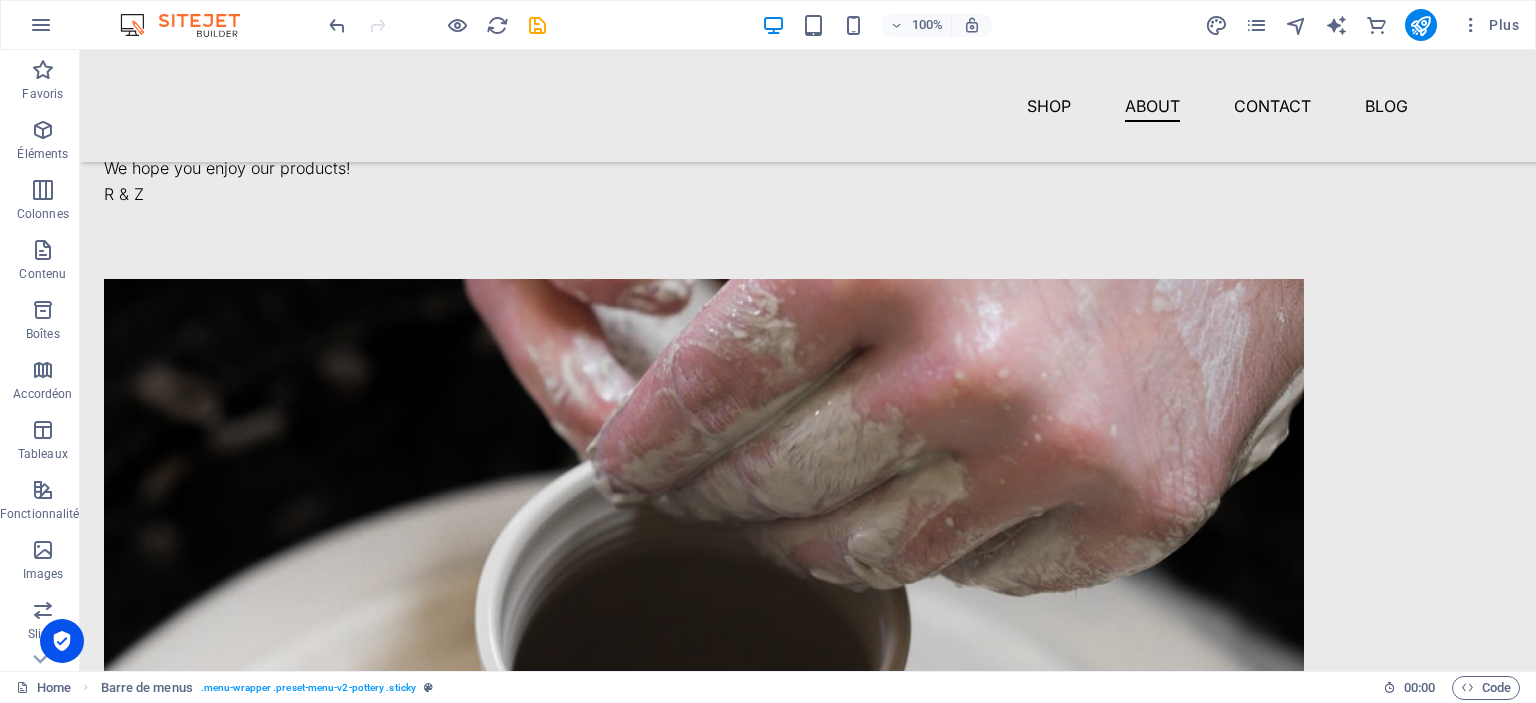 scroll, scrollTop: 1629, scrollLeft: 0, axis: vertical 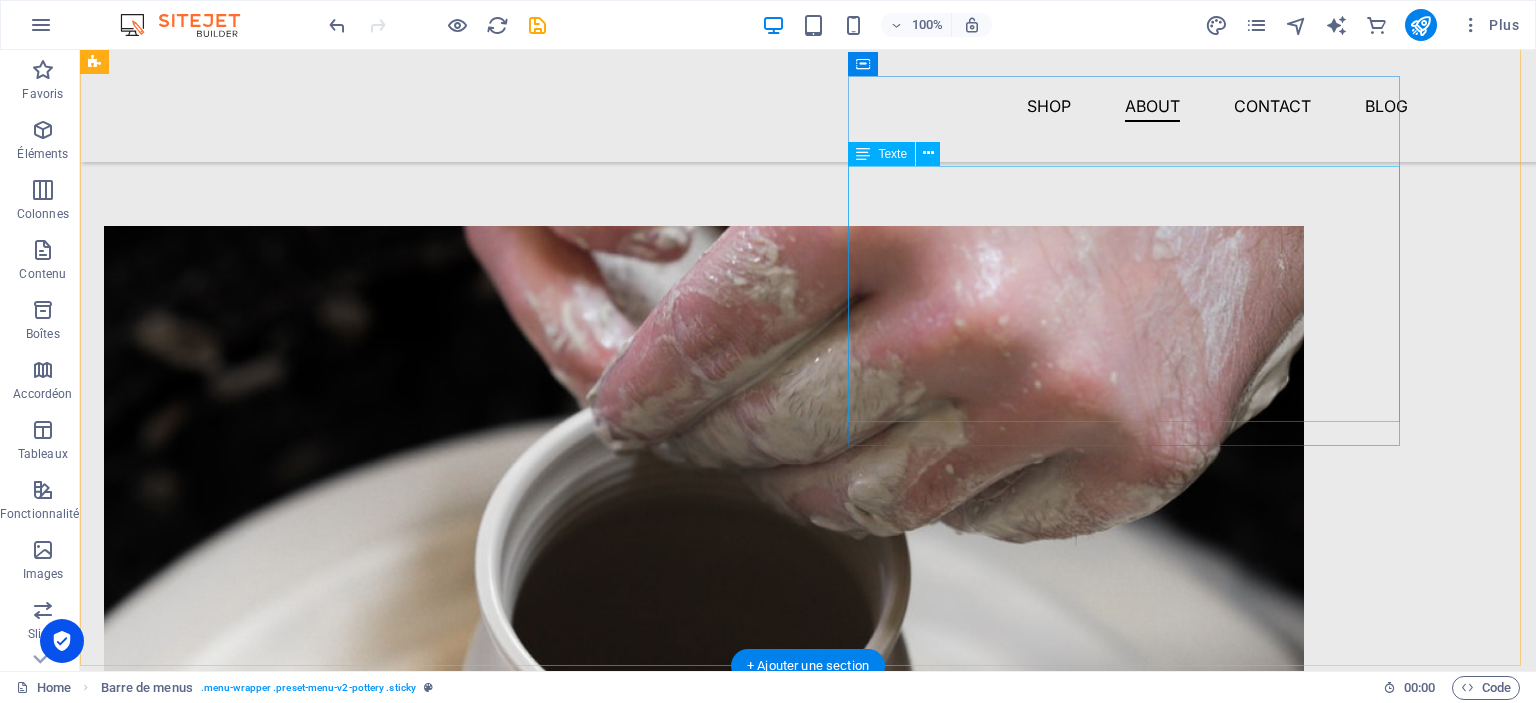 click on "We are two sisters who are besties. One of us is passionate about crafting & design, while the other is passionate about fibre arts. We are both lovers of all kinds of tea, particularly, boba milk tea. We were inspired by each others complimenting expertise and decided that the world needed Best Teas!         Best Teas is a small business dedicated to bringing its customers unique, hand crafted, artisan products. Each item is handmade with love and holds our interests and passions combined. We hope you enjoy our products! R & Z" at bounding box center (704, 78) 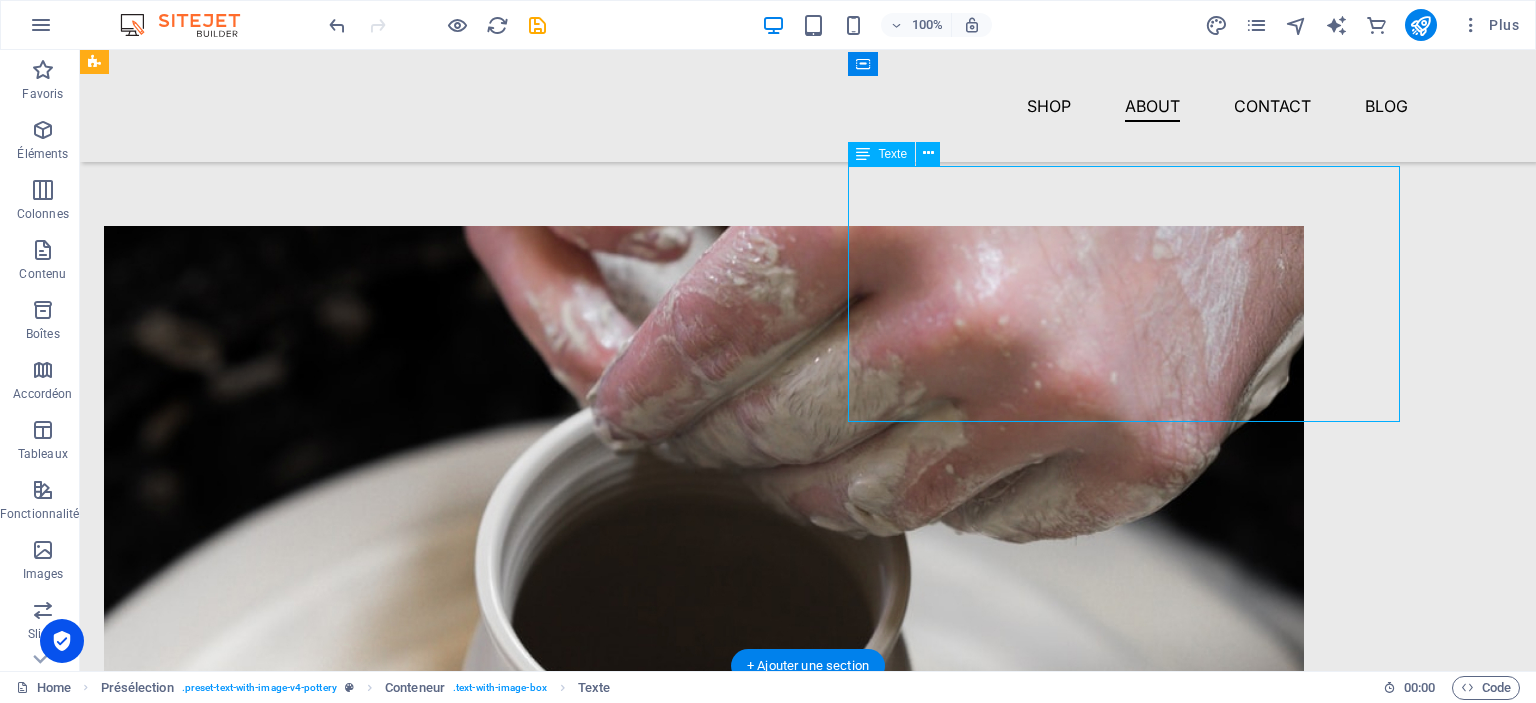 click on "We are two sisters who are besties. One of us is passionate about crafting & design, while the other is passionate about fibre arts. We are both lovers of all kinds of tea, particularly, boba milk tea. We were inspired by each others complimenting expertise and decided that the world needed Best Teas!         Best Teas is a small business dedicated to bringing its customers unique, hand crafted, artisan products. Each item is handmade with love and holds our interests and passions combined. We hope you enjoy our products! R & Z" at bounding box center (704, 78) 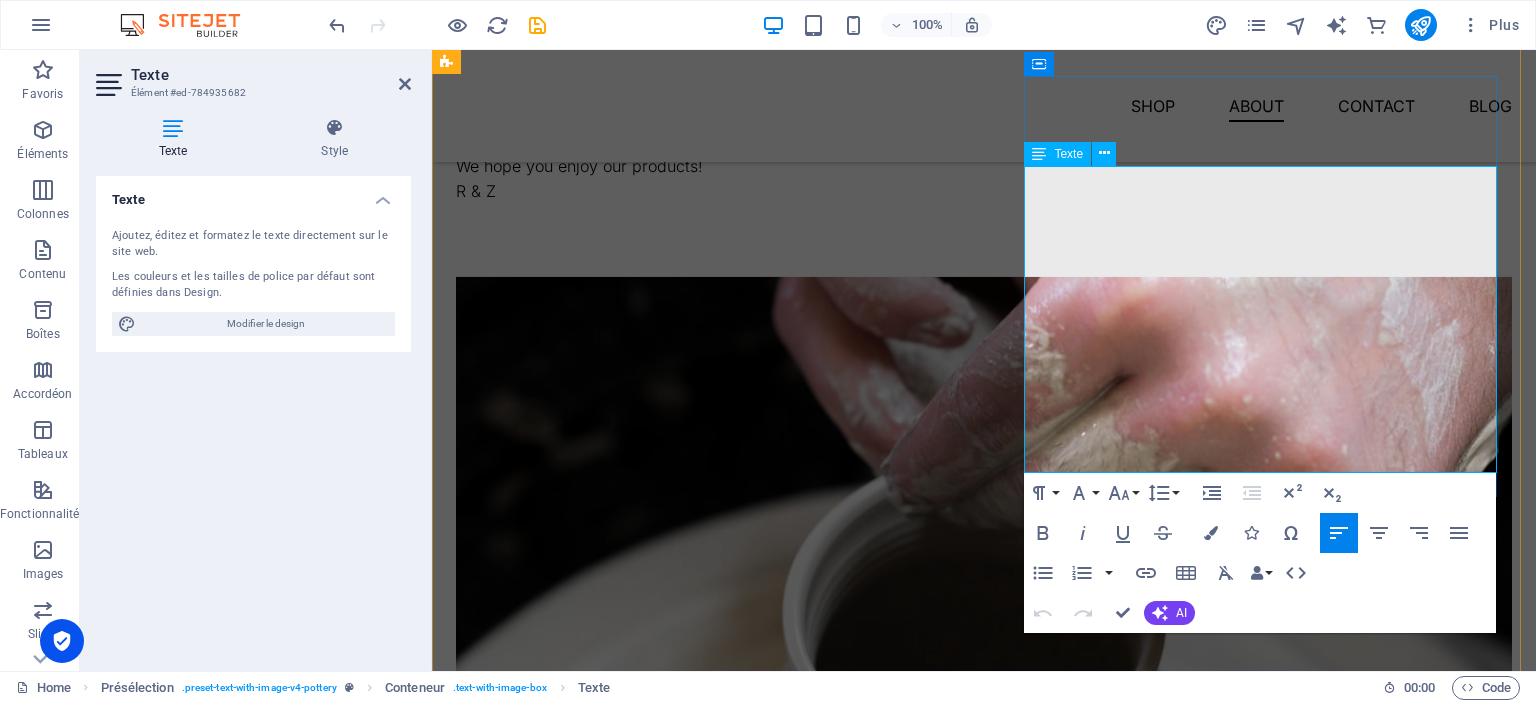 click on "R & Z" at bounding box center [984, 192] 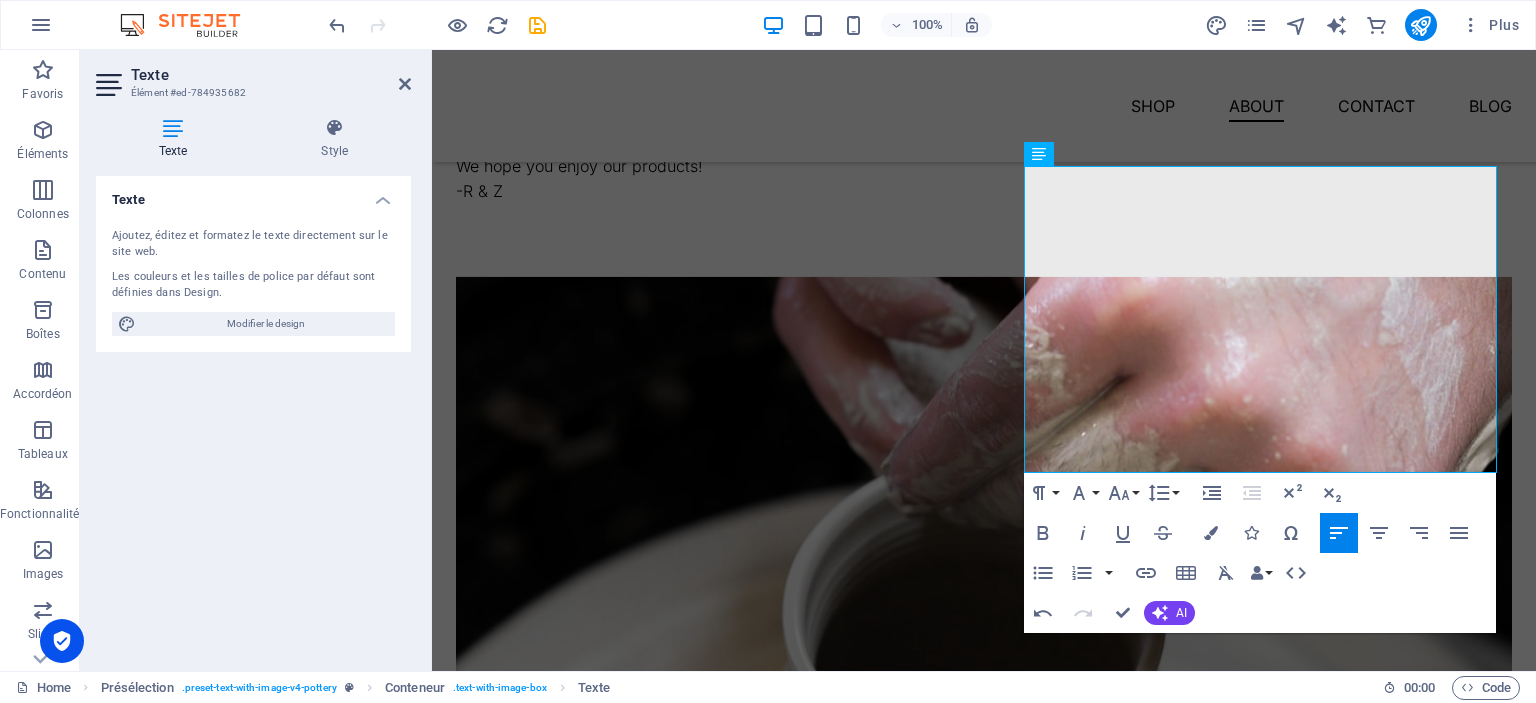 scroll, scrollTop: 2148, scrollLeft: 0, axis: vertical 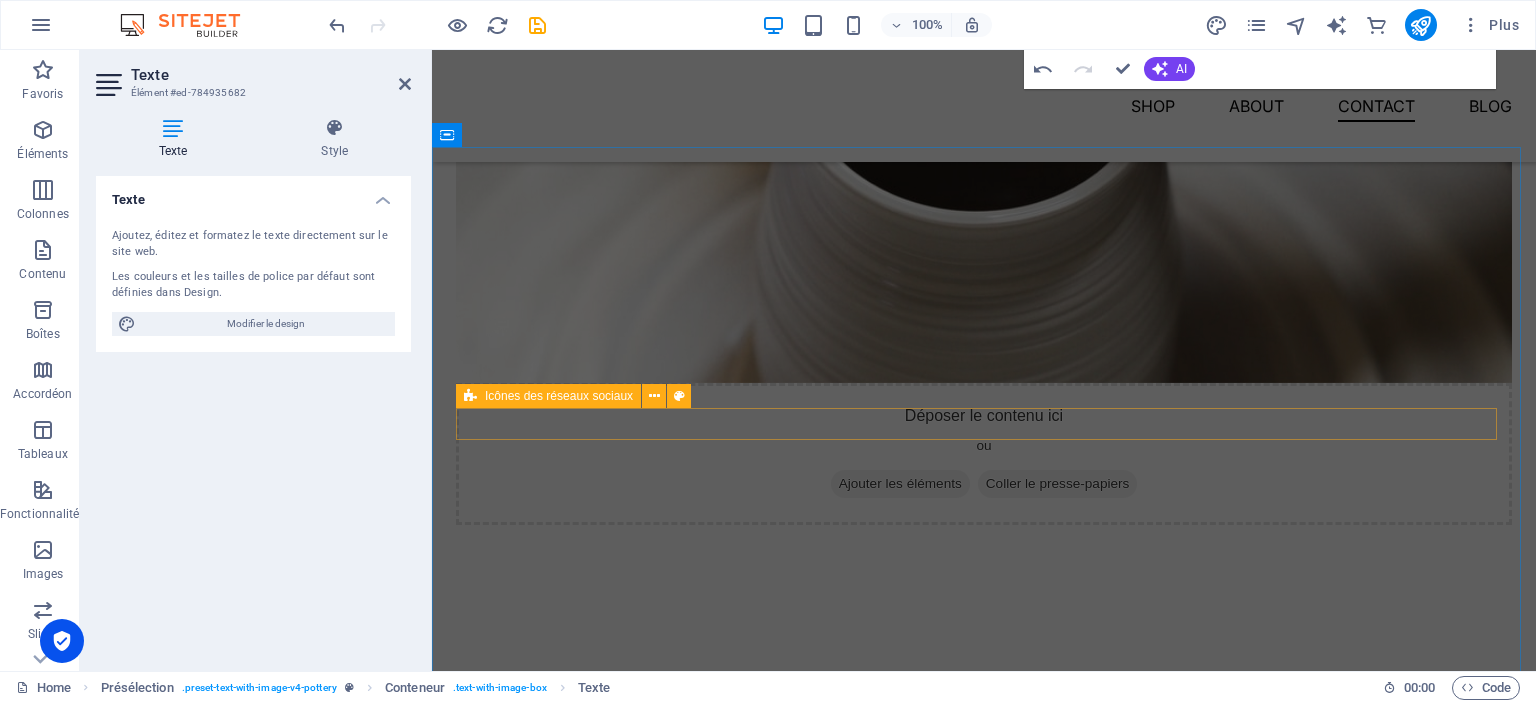 click at bounding box center [984, 934] 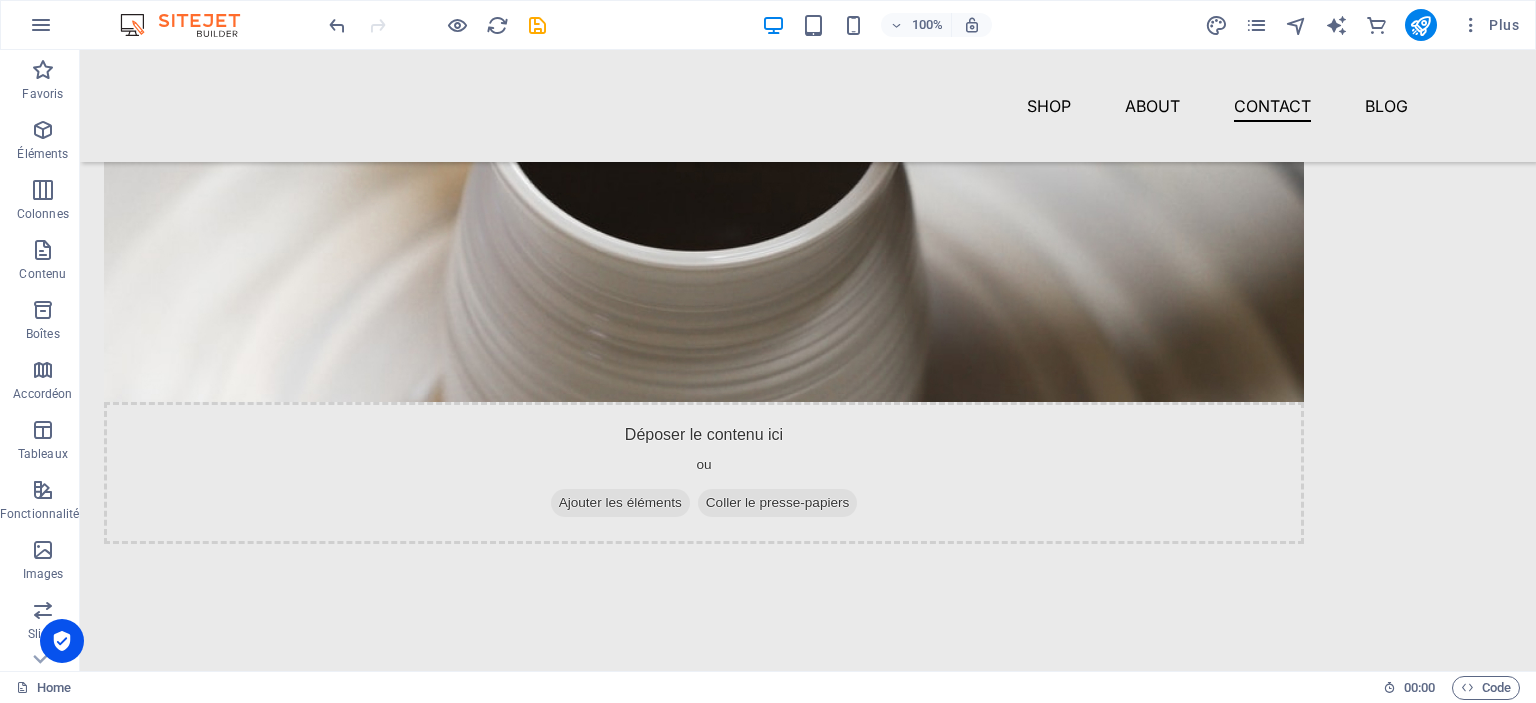 scroll, scrollTop: 2192, scrollLeft: 0, axis: vertical 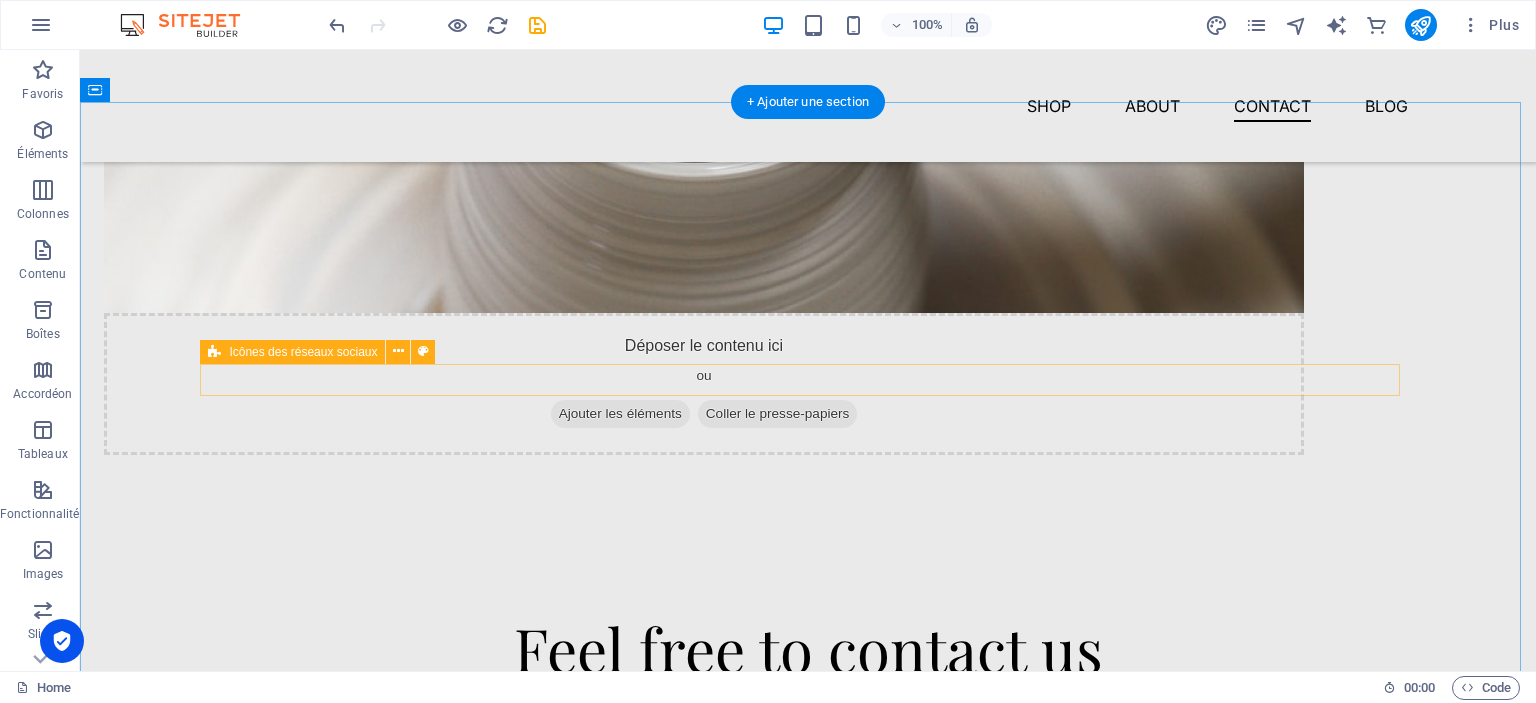 click at bounding box center (808, 865) 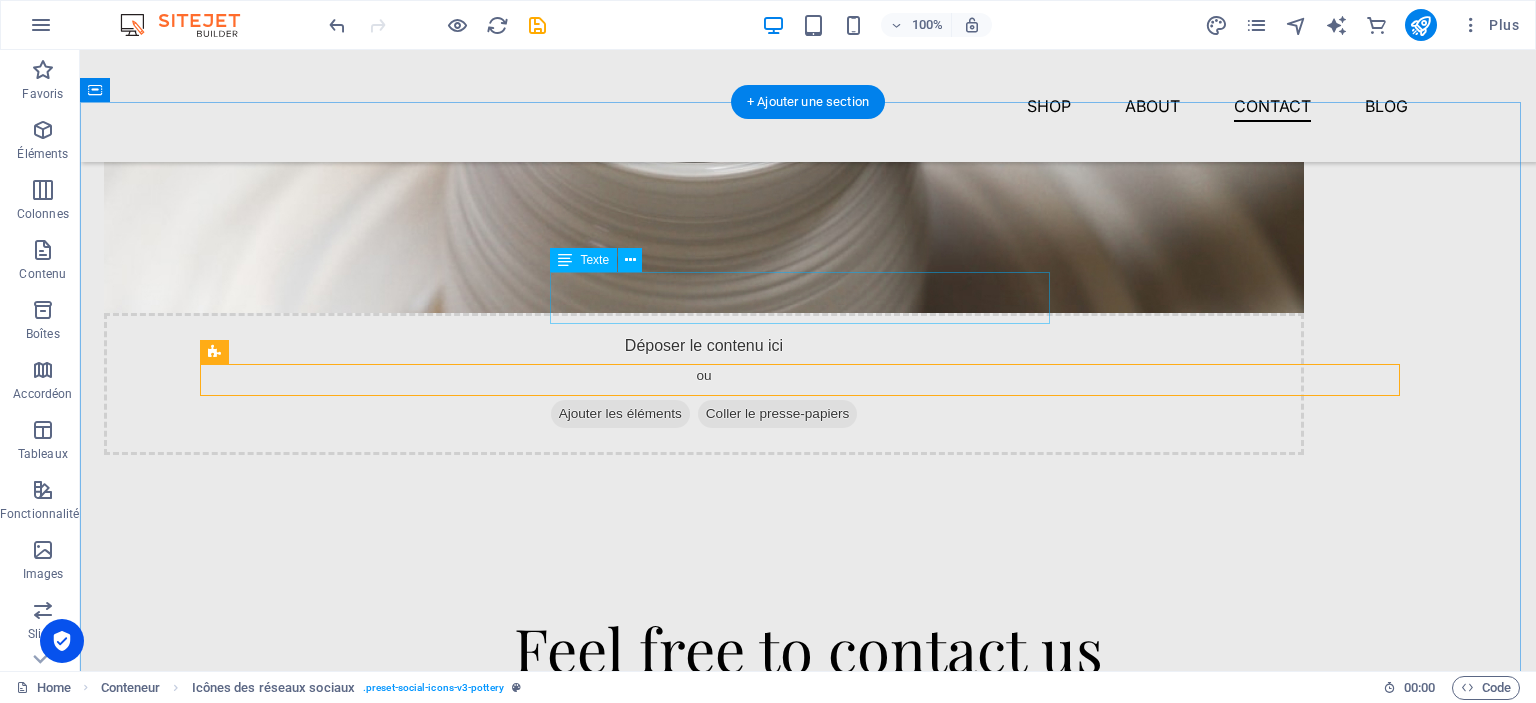 click on "Lorem ipsum dolor sit amet, consectetur adipiscing elit, sed do eiusmod tempor incididunt ut labore et dolore magna aliqua." at bounding box center [808, 718] 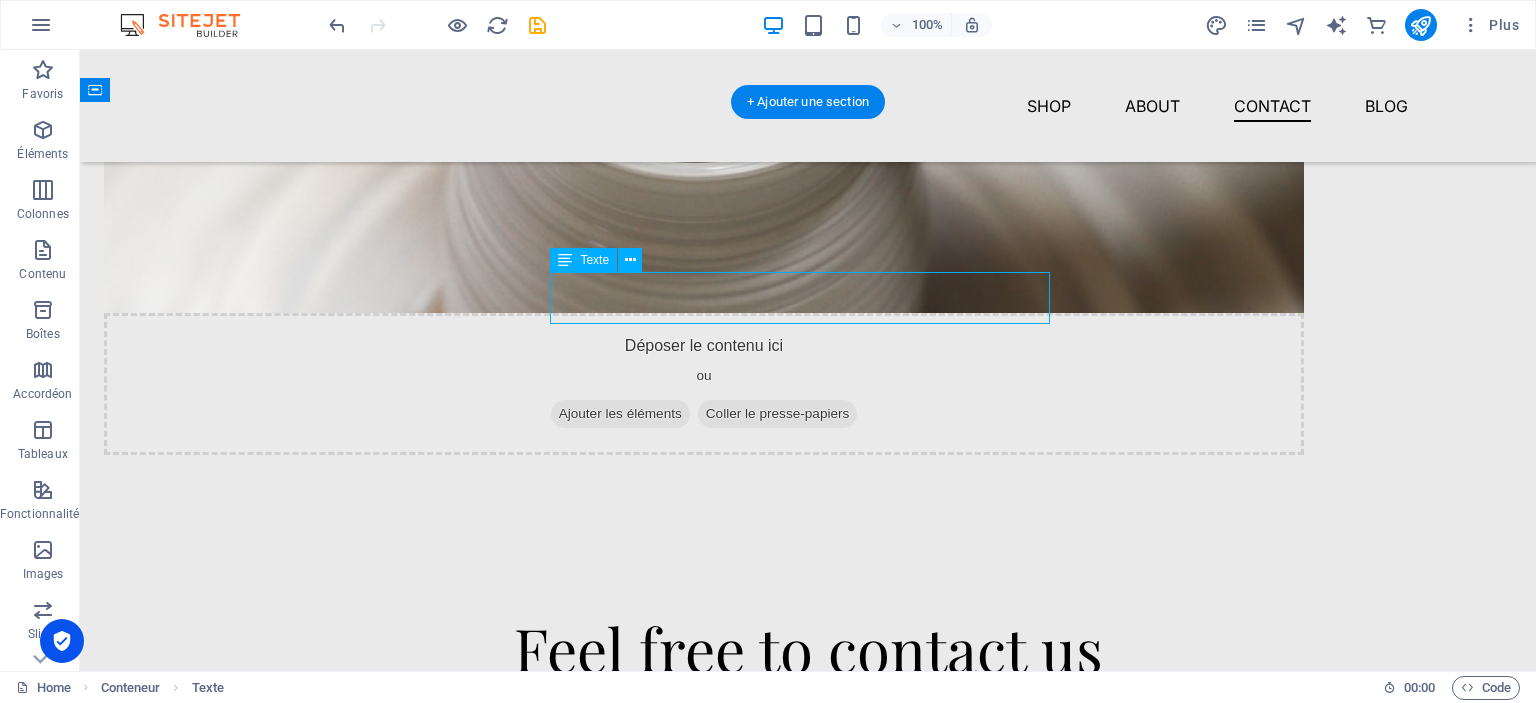 click on "Lorem ipsum dolor sit amet, consectetur adipiscing elit, sed do eiusmod tempor incididunt ut labore et dolore magna aliqua." at bounding box center (808, 718) 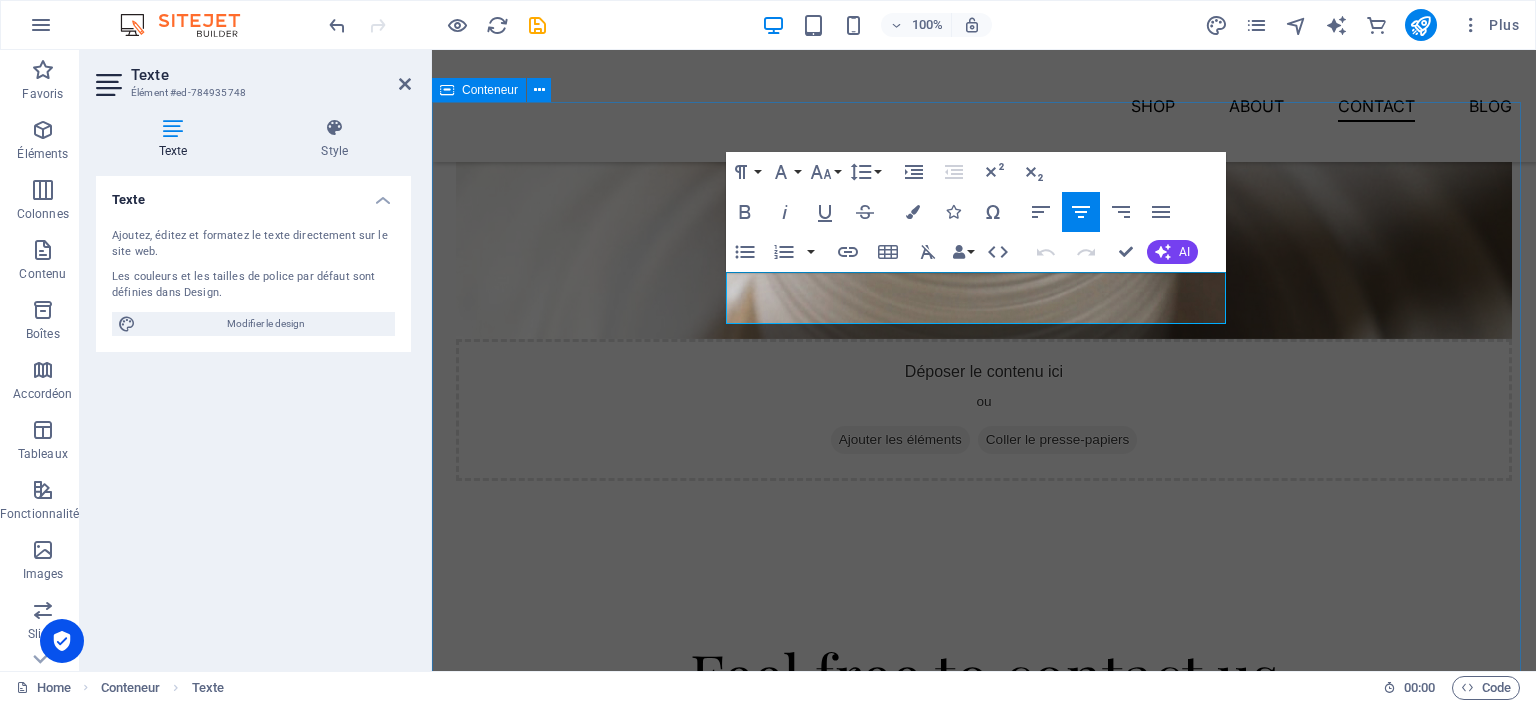 click on "Feel free to contact us Lorem ipsum dolor sit amet, consectetur adipiscing elit, sed do eiusmod tempor incididunt ut labore et dolore magna aliqua. Name Email Message   I have read and understand the privacy policy. Unreadable? Regenerate Submit" at bounding box center [984, 1053] 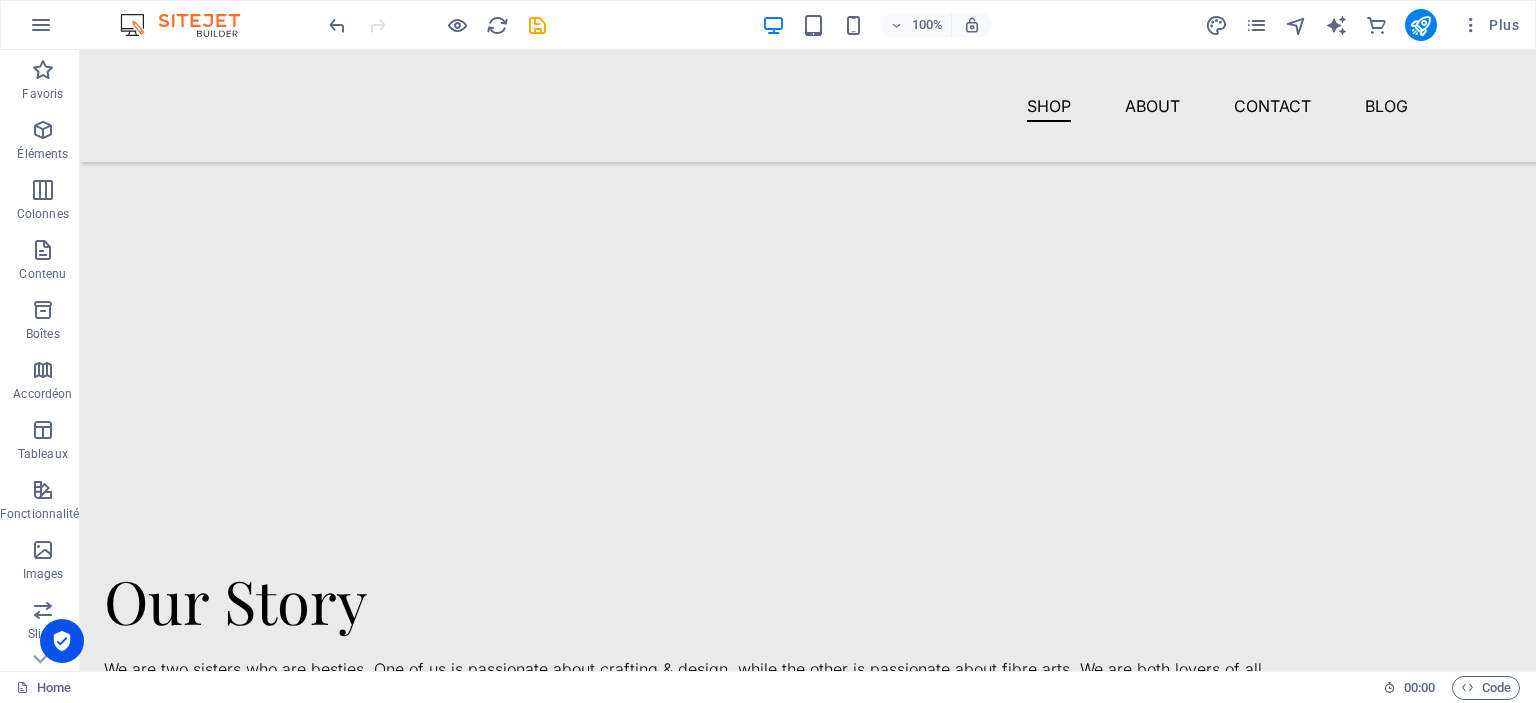 scroll, scrollTop: 0, scrollLeft: 0, axis: both 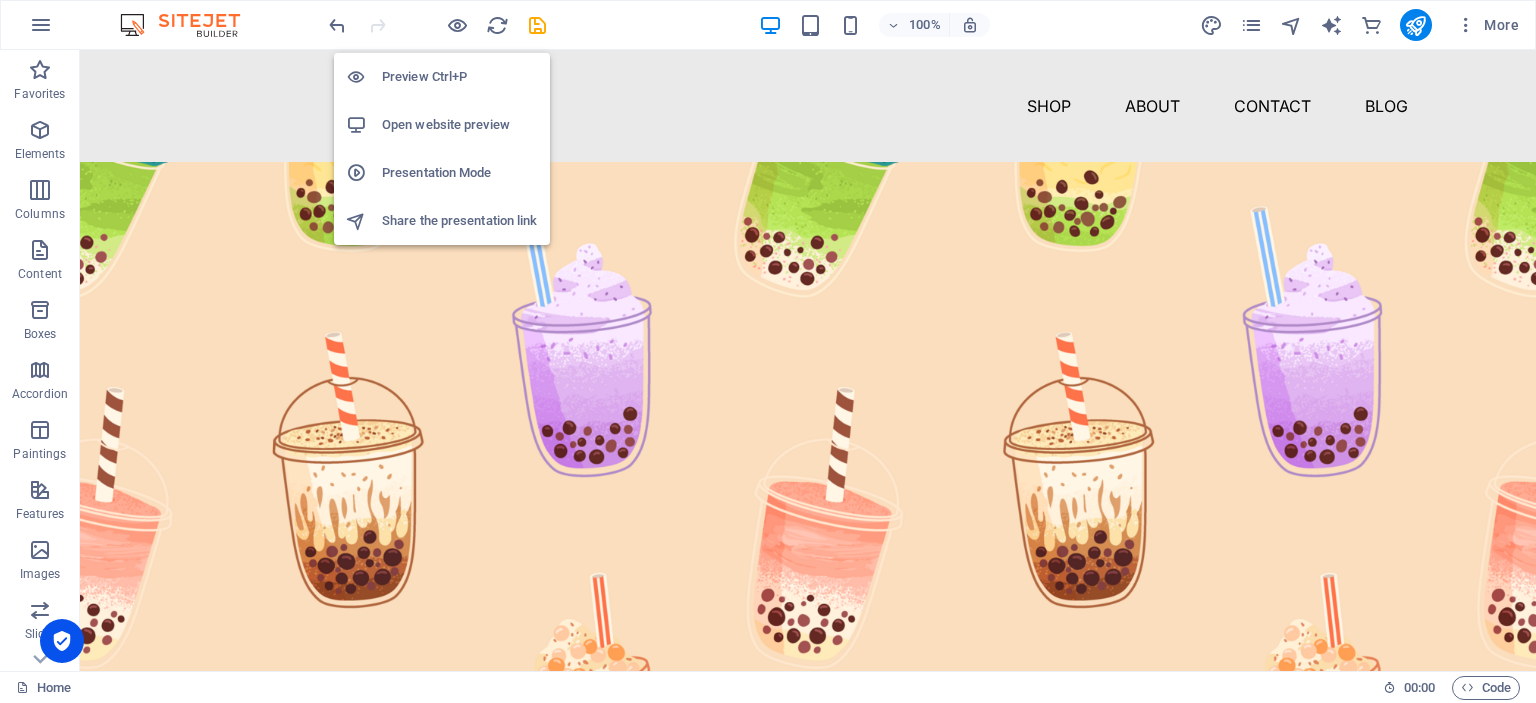 click on "Open website preview" at bounding box center (442, 125) 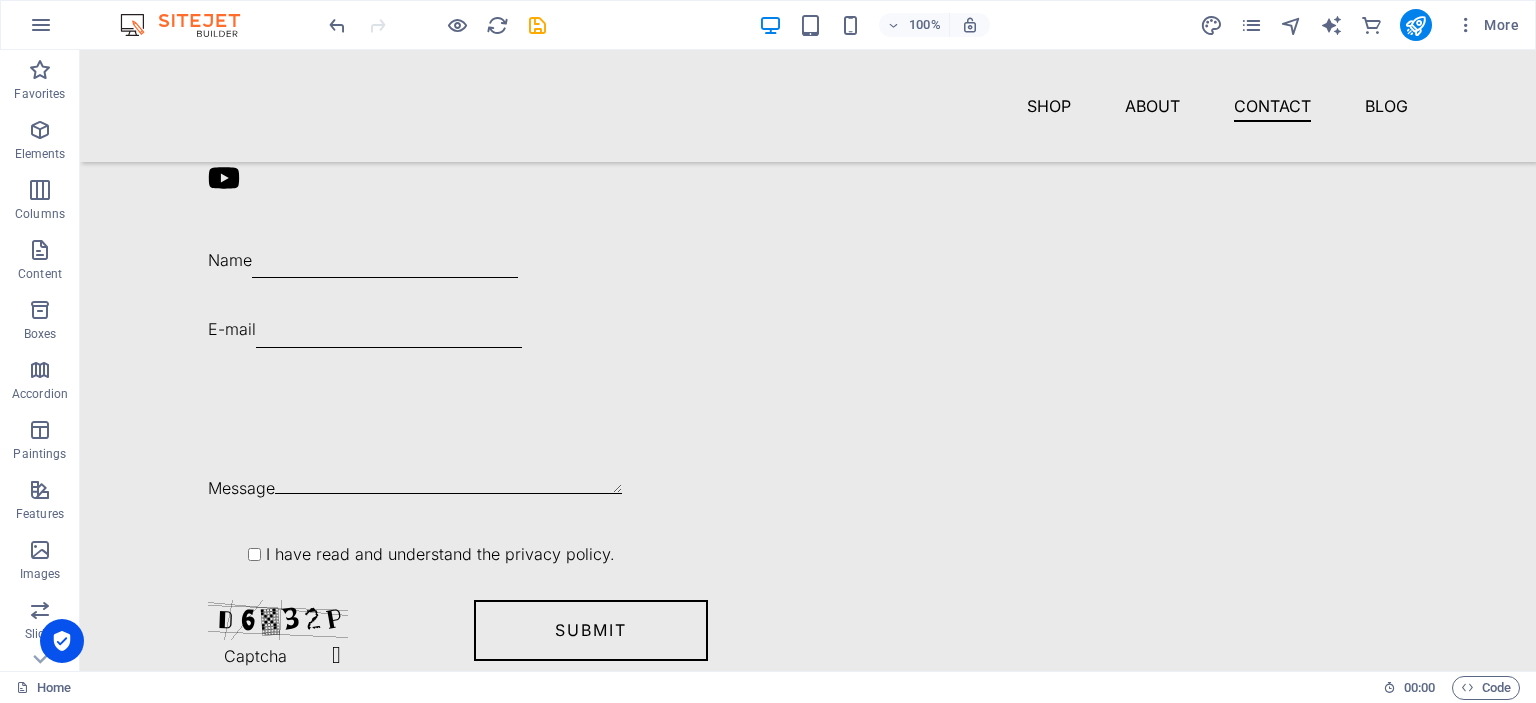 scroll, scrollTop: 2933, scrollLeft: 0, axis: vertical 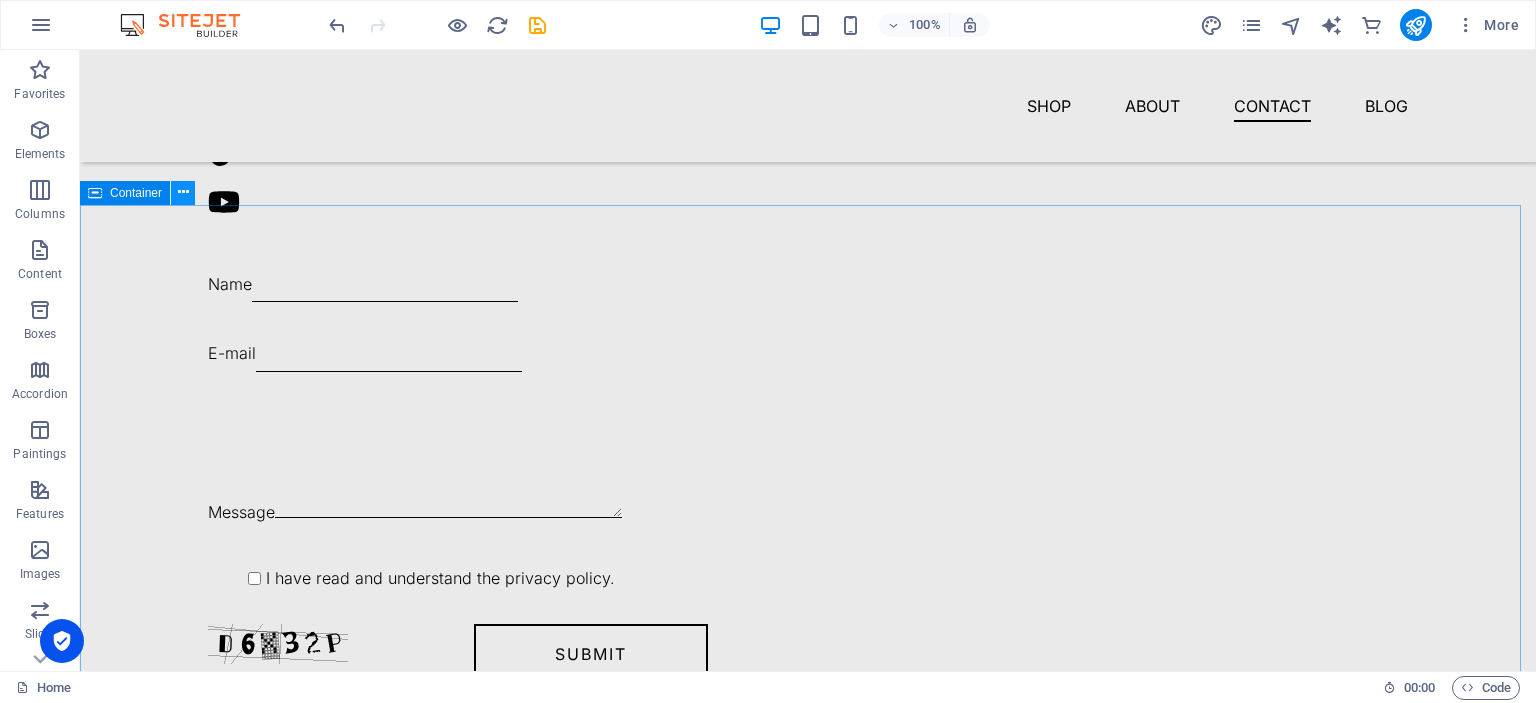 click at bounding box center (183, 192) 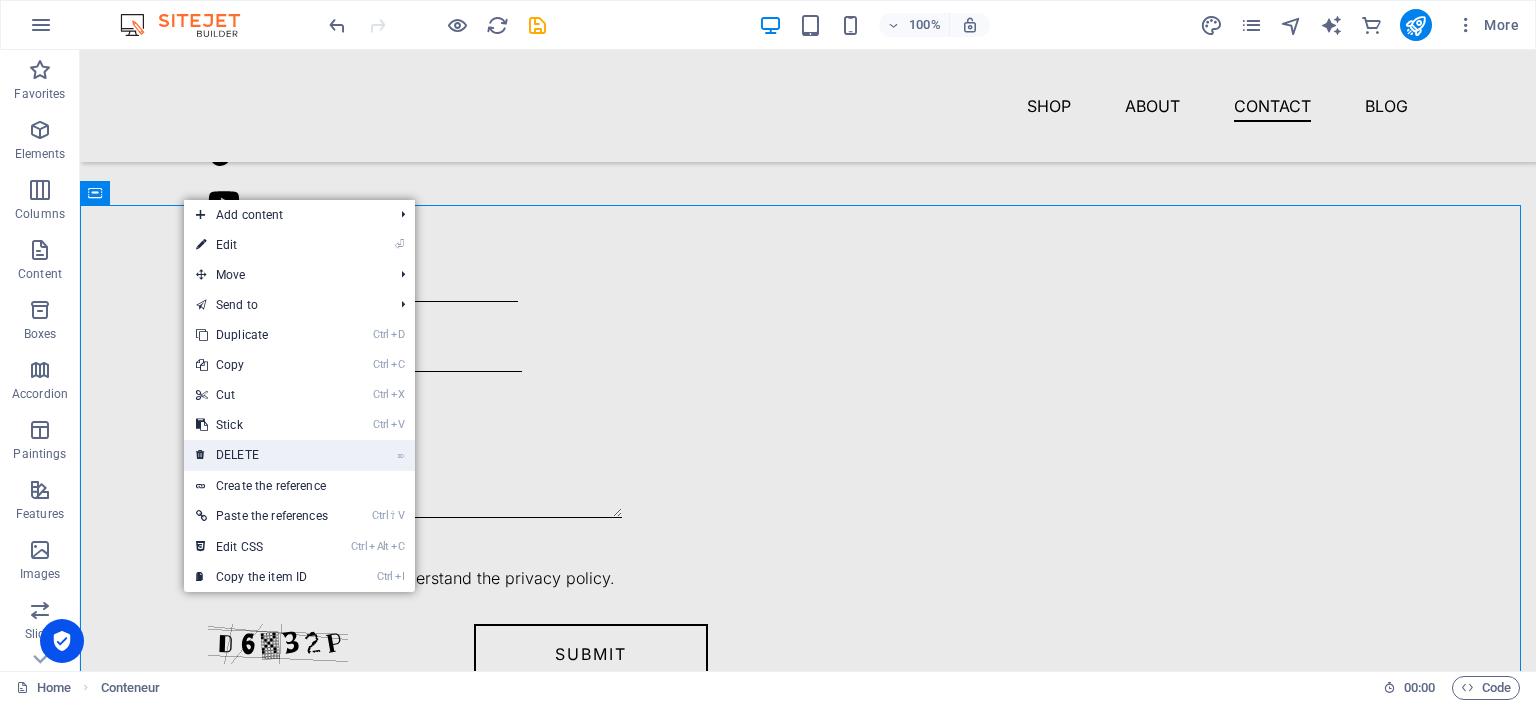 click on "⌦ DELETE" at bounding box center (262, 455) 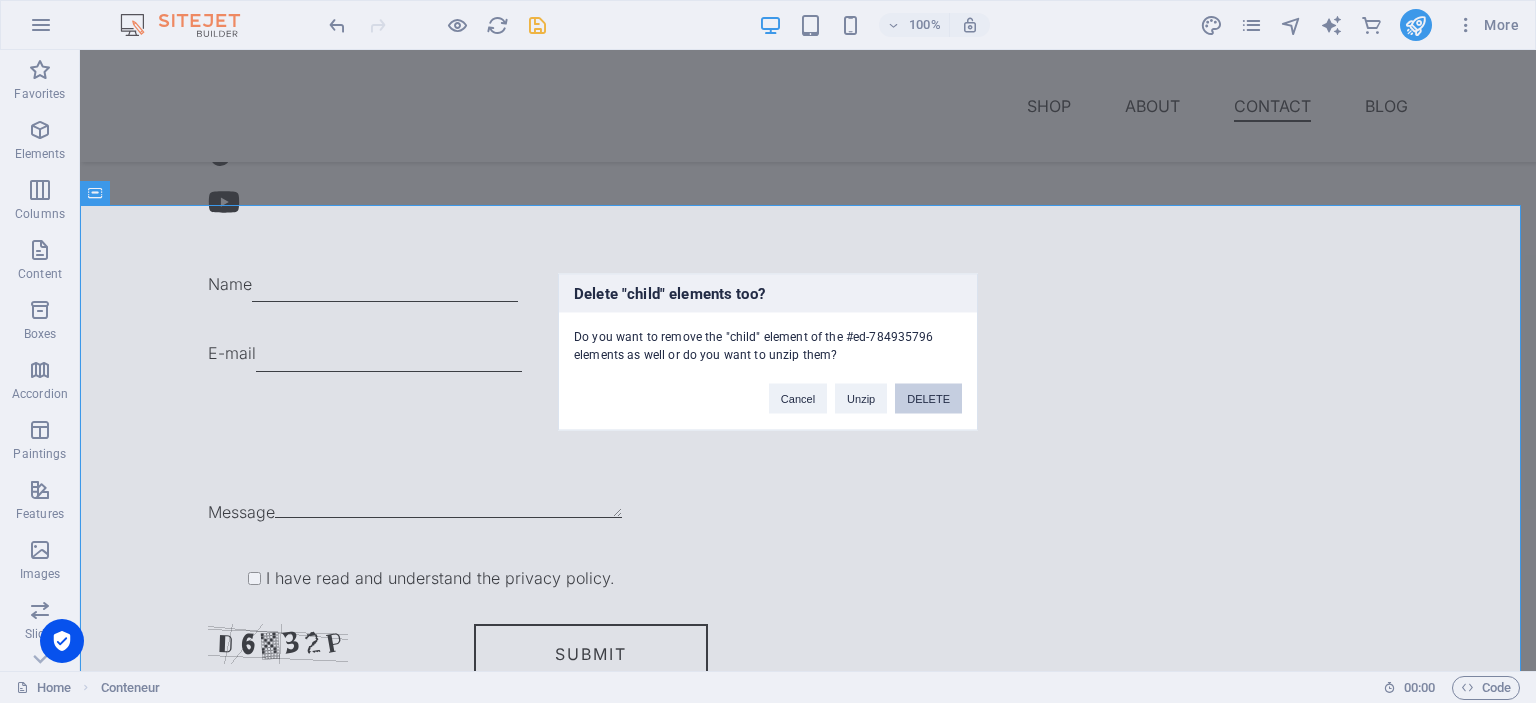 click on "DELETE" at bounding box center [928, 398] 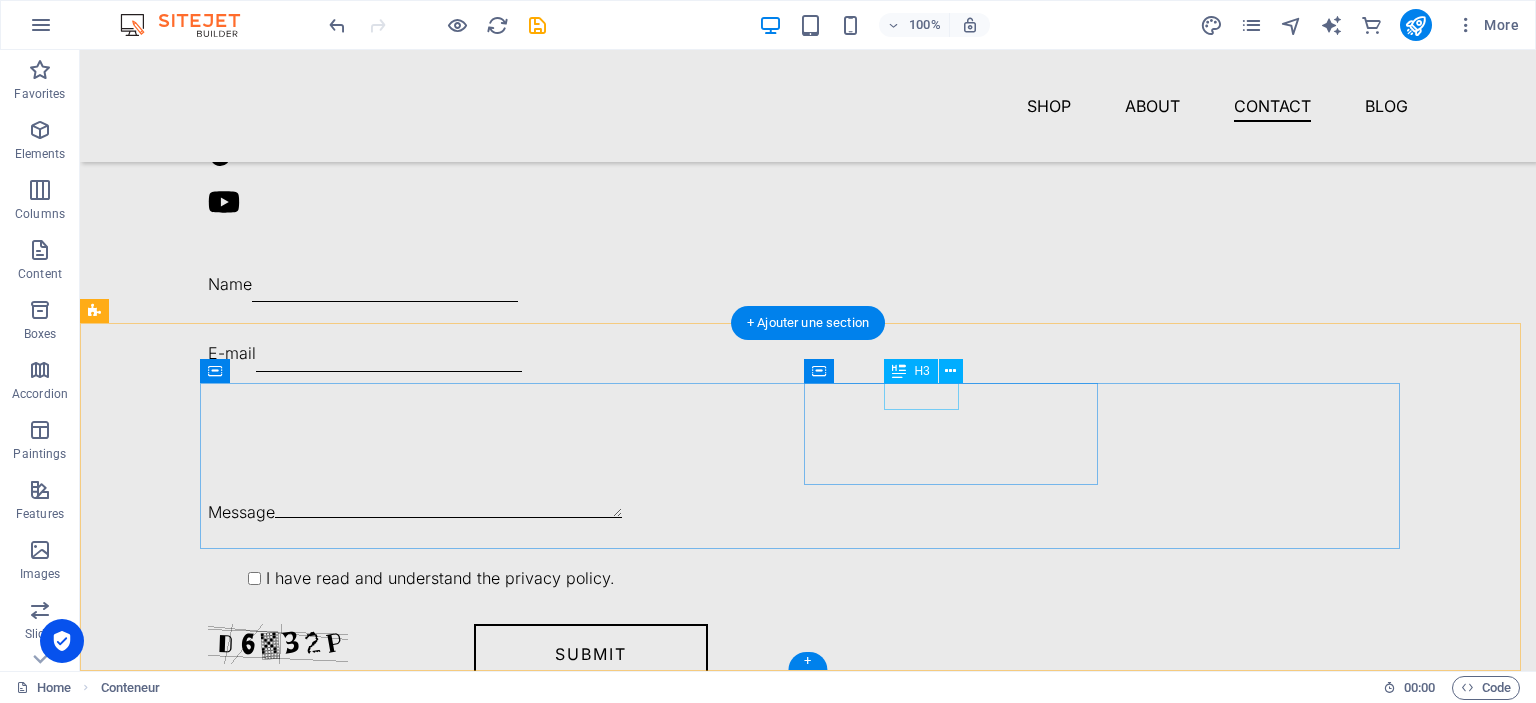 scroll, scrollTop: 2815, scrollLeft: 0, axis: vertical 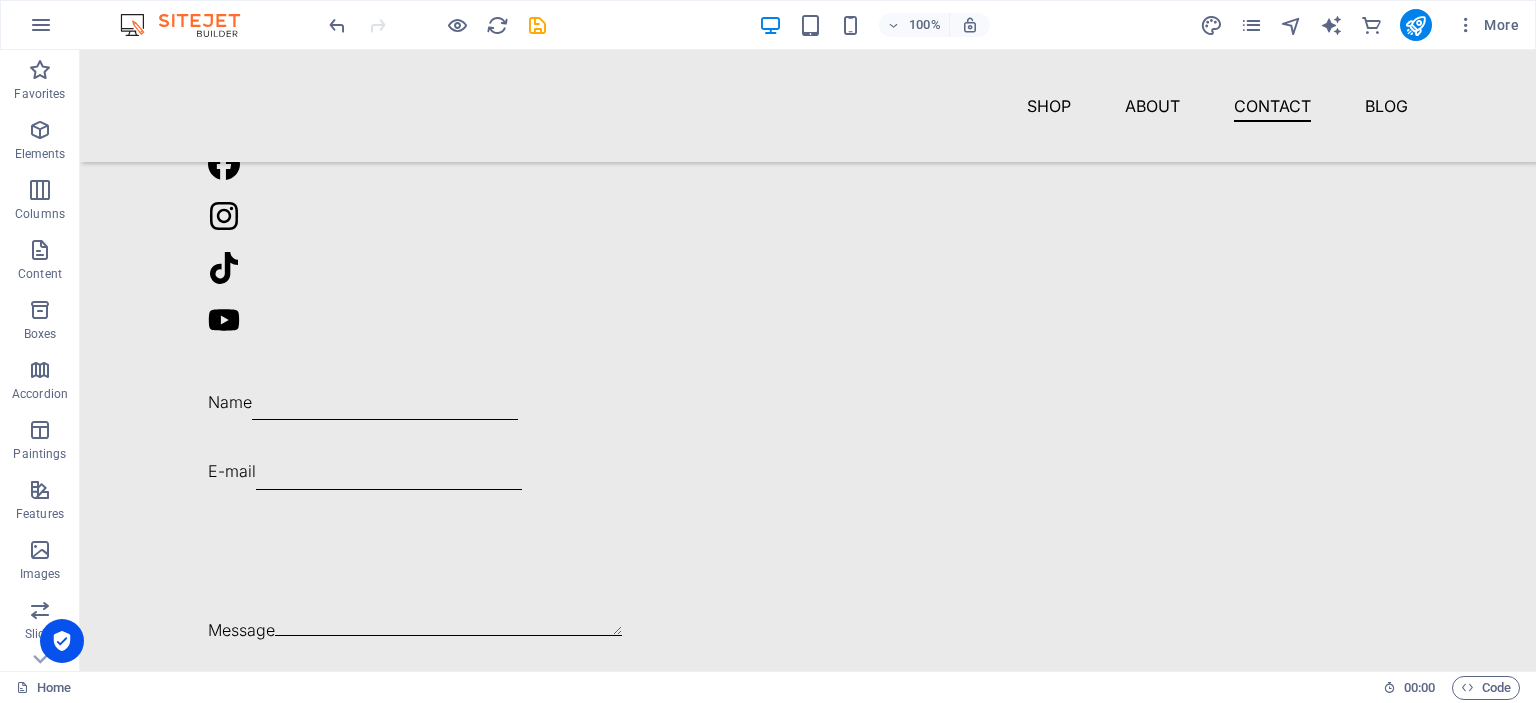 drag, startPoint x: 1535, startPoint y: 649, endPoint x: 1196, endPoint y: 527, distance: 360.2846 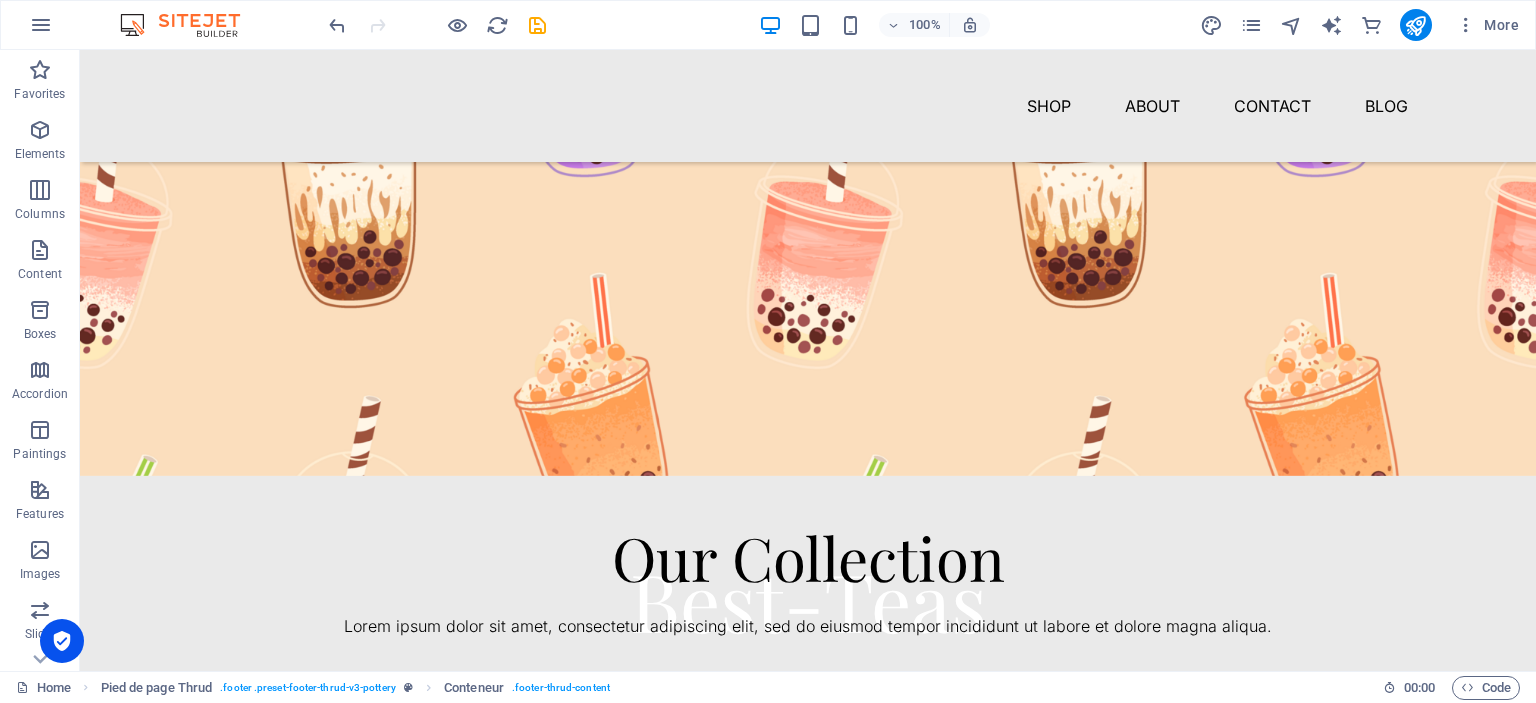scroll, scrollTop: 0, scrollLeft: 0, axis: both 